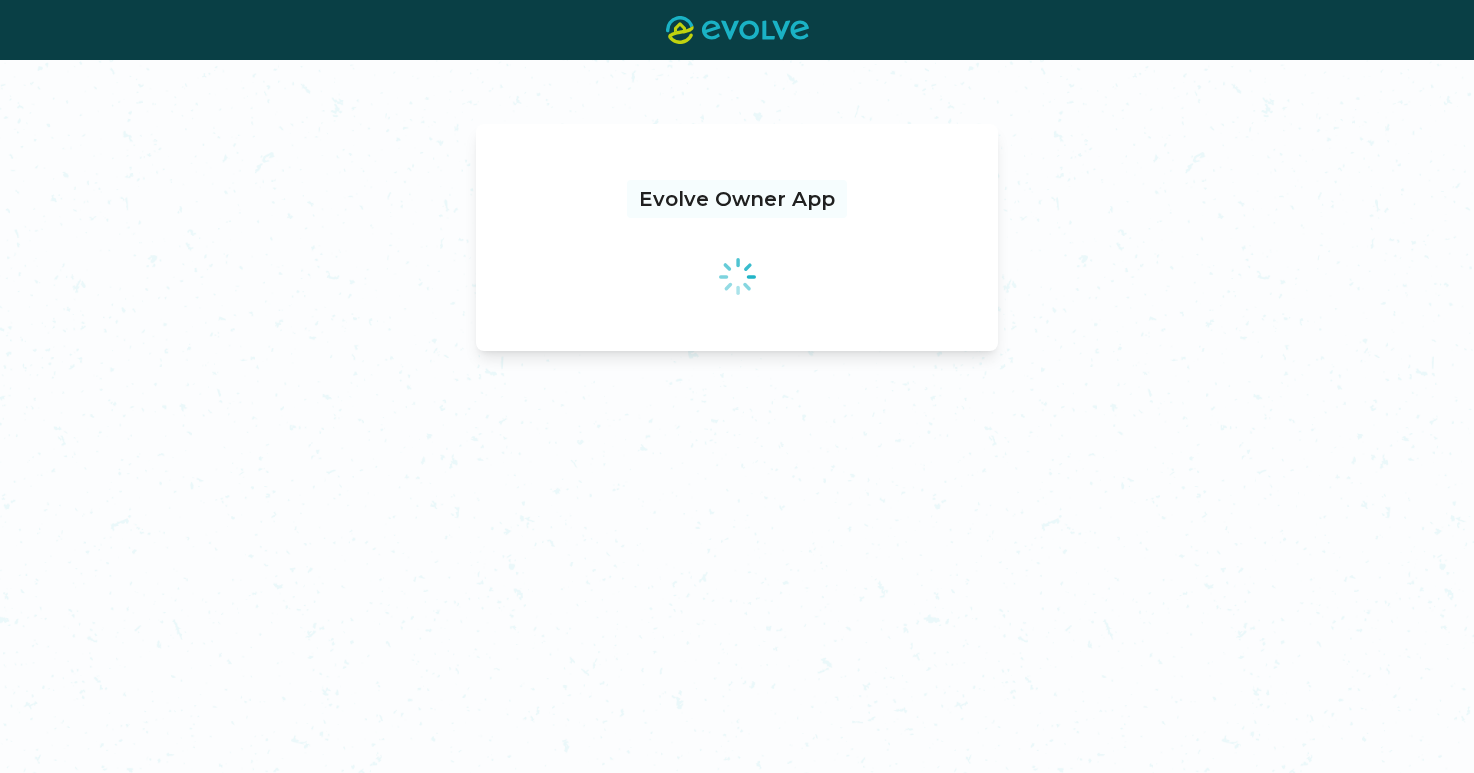 scroll, scrollTop: 0, scrollLeft: 0, axis: both 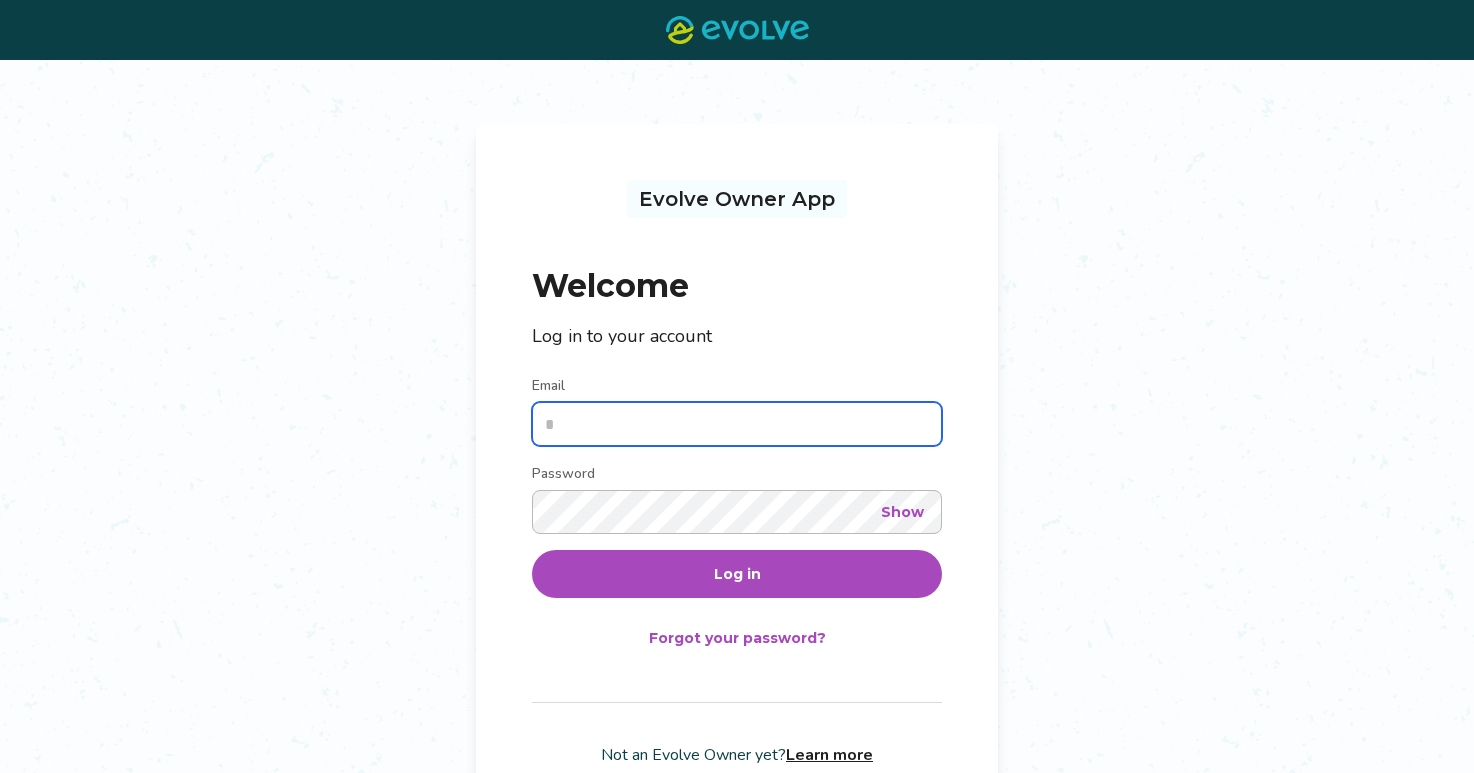 type on "**********" 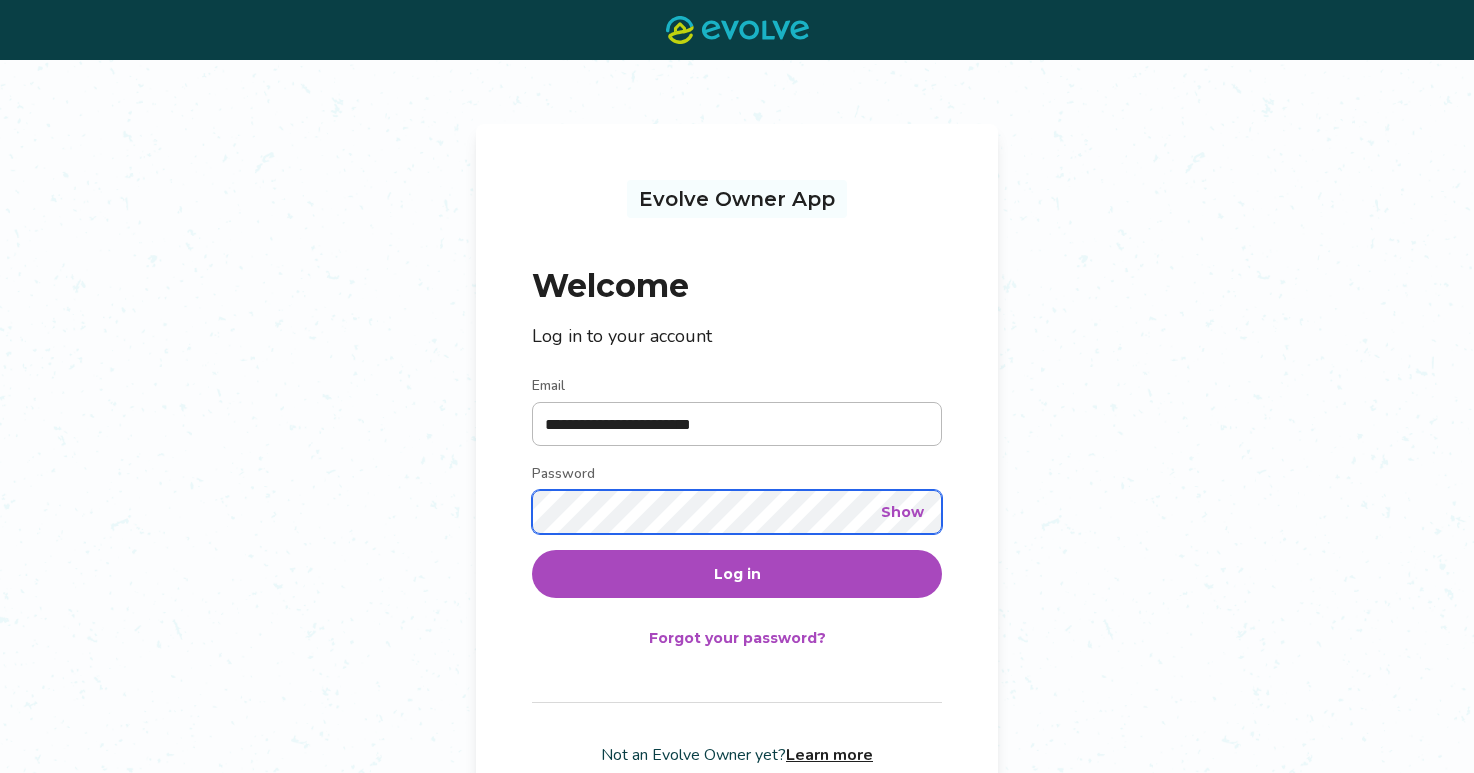 click on "Log in" at bounding box center [737, 574] 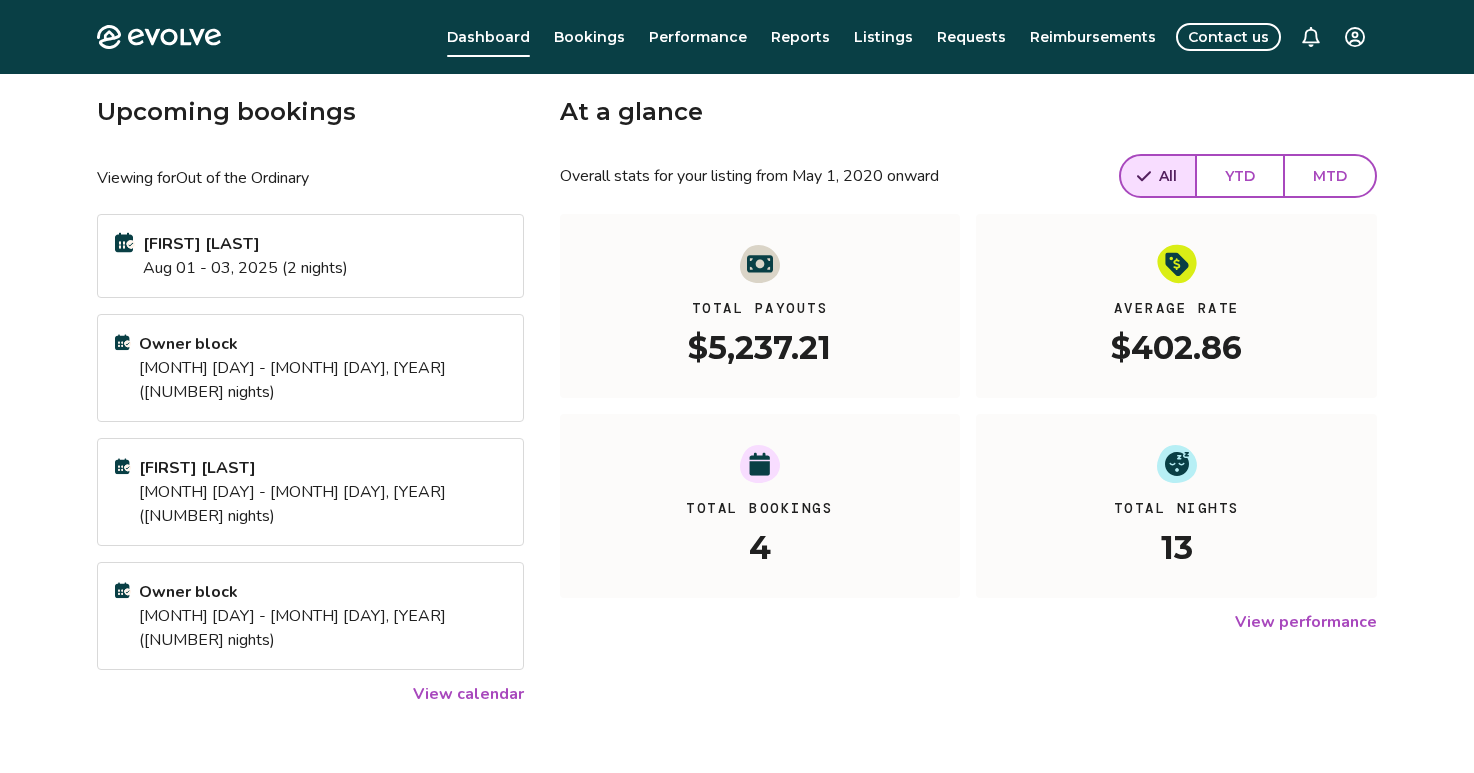 scroll, scrollTop: 0, scrollLeft: 0, axis: both 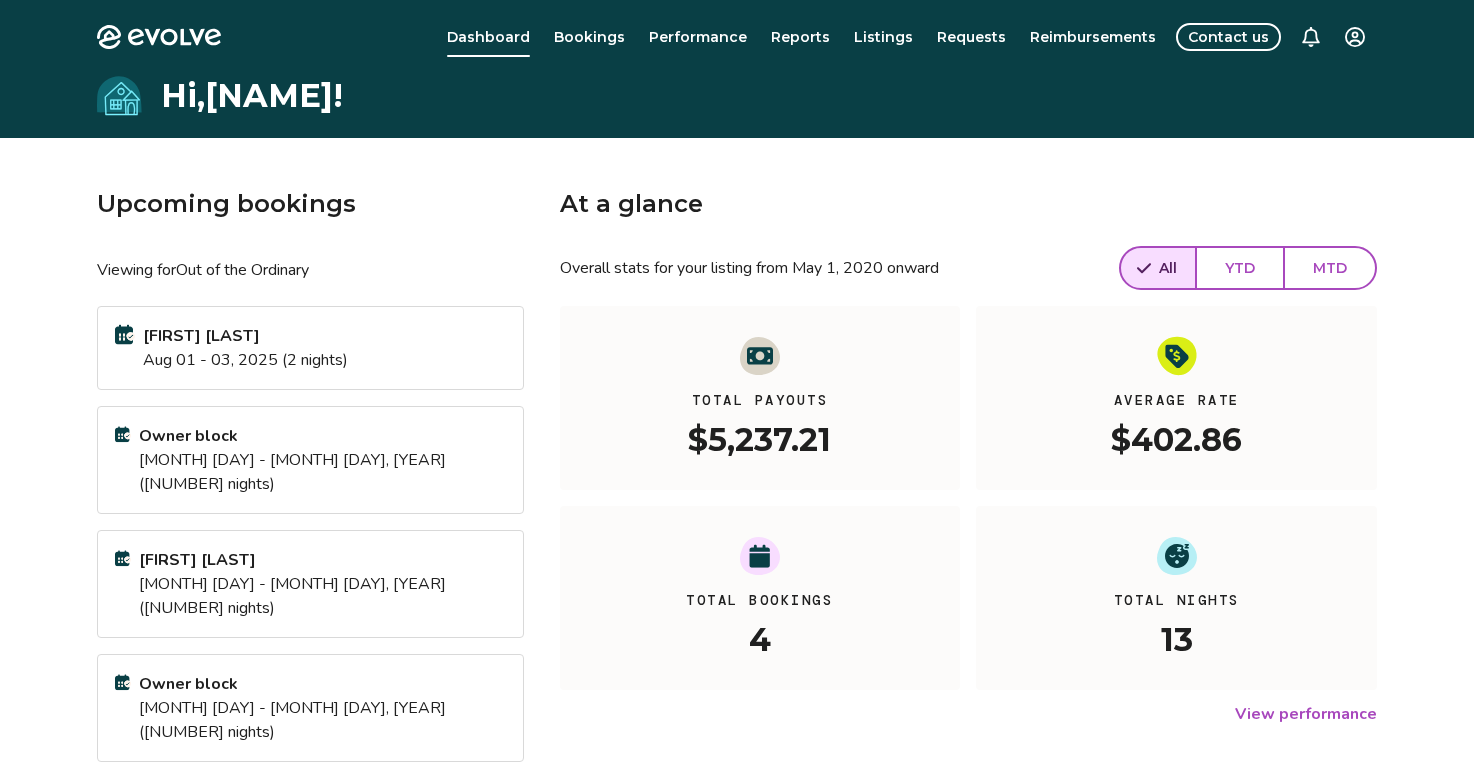 click 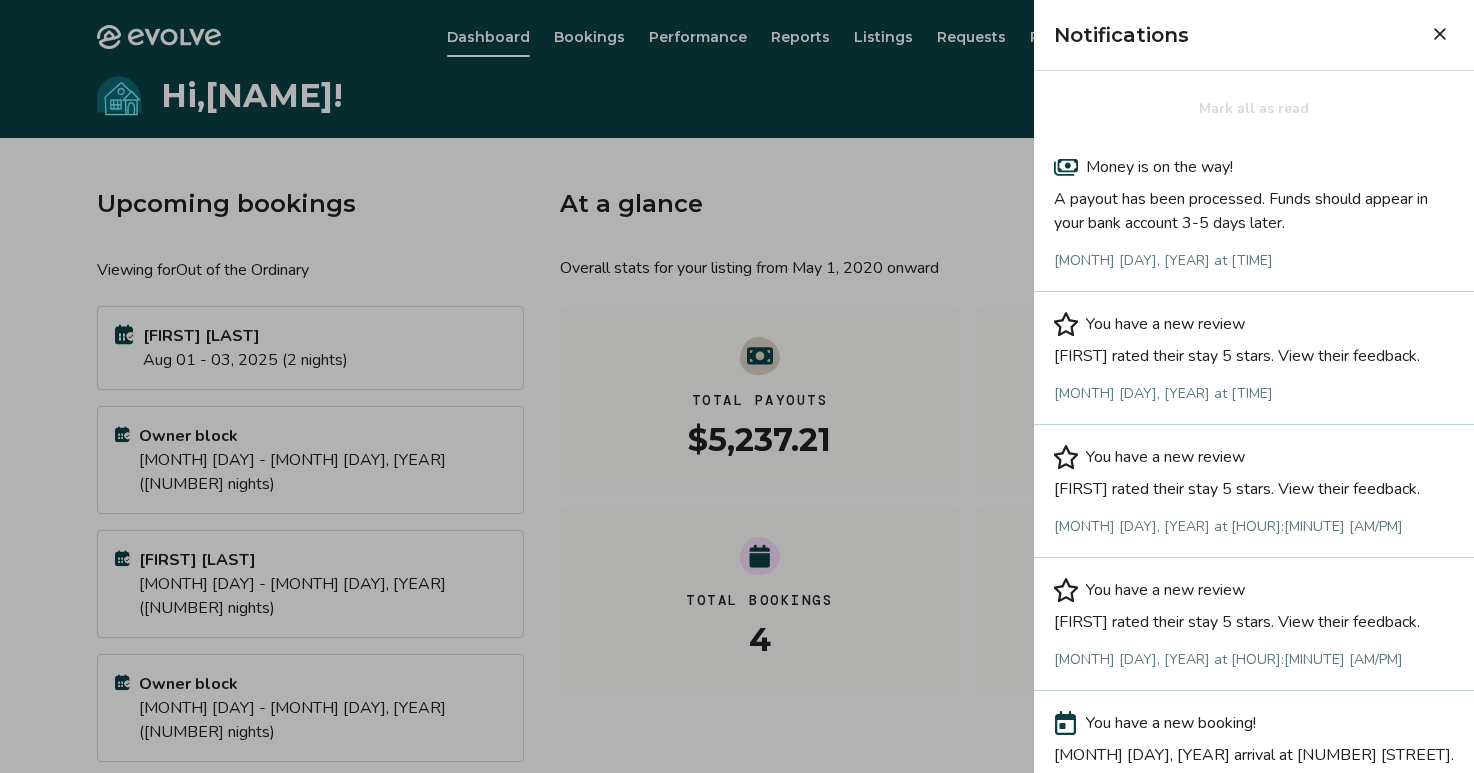 click 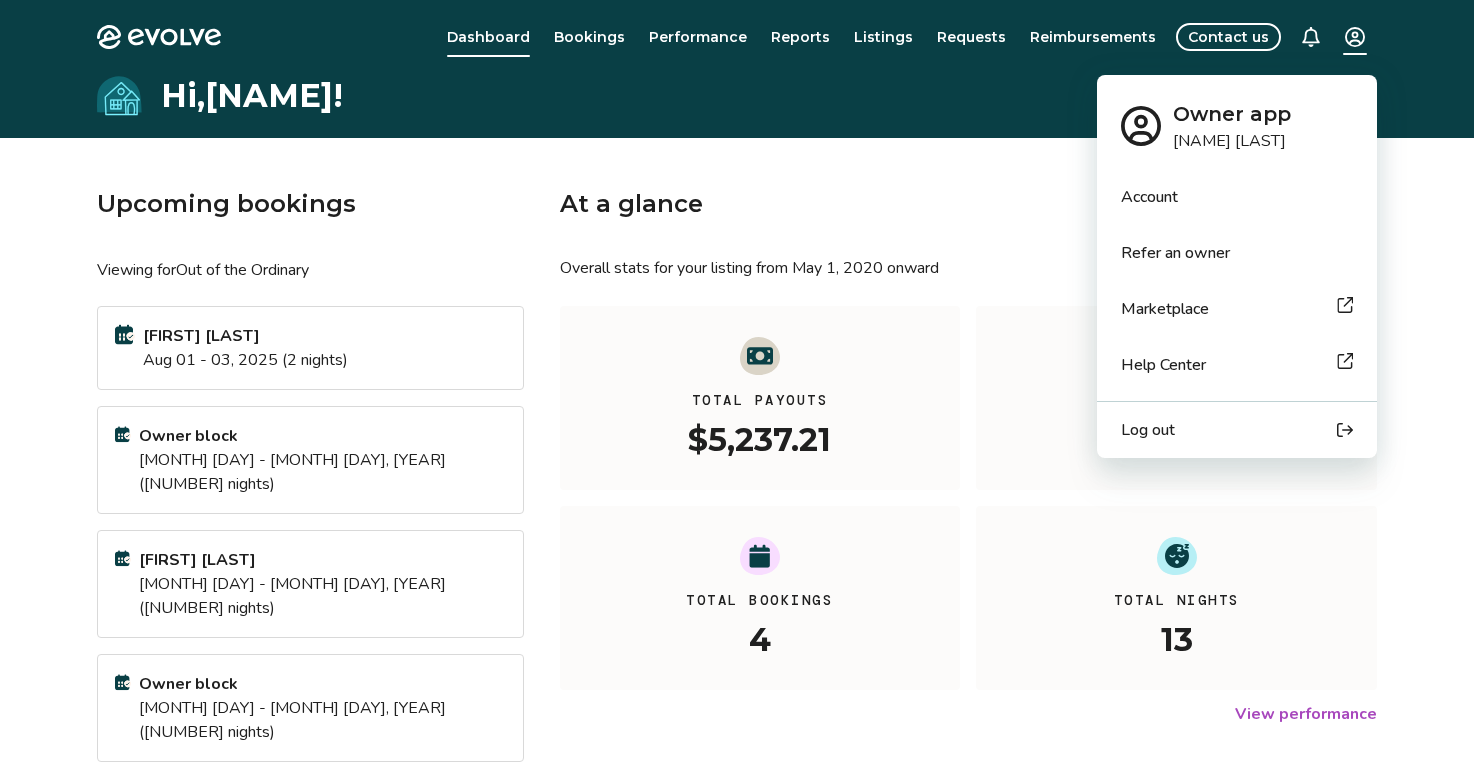 click on "Evolve Dashboard Bookings Performance Reports Listings Requests Reimbursements Contact us Hi, [FIRST] ! Upcoming bookings Viewing for Out of the Ordinary [FIRST] [LAST] [MONTH] [DAY] - [MONTH] [DAY], [YEAR] ([NUMBER] nights) Owner block [MONTH] [DAY] - [MONTH] [DAY], [YEAR] ([NUMBER] nights) [FIRST] [LAST] [MONTH] [DAY] - [MONTH] [DAY], [YEAR] ([NUMBER] nights) Owner block [MONTH] [DAY] - [MONTH] [DAY], [YEAR] ([NUMBER] nights) View calendar At a glance Overall stats for your listing from [MONTH] [YEAR] onward All YTD MTD Total Payouts $[NUMBER] Average Rate $[NUMBER] Total Bookings [NUMBER] Total Nights [NUMBER] View performance Looking for the booking site links to your listing? You can find these under the Listings overview © 2013-Present Evolve Vacation Rental Network Privacy Policy | Terms of Service
Owner app [FIRST] [LAST] Account Refer an owner Marketplace Help Center Log out" at bounding box center [737, 551] 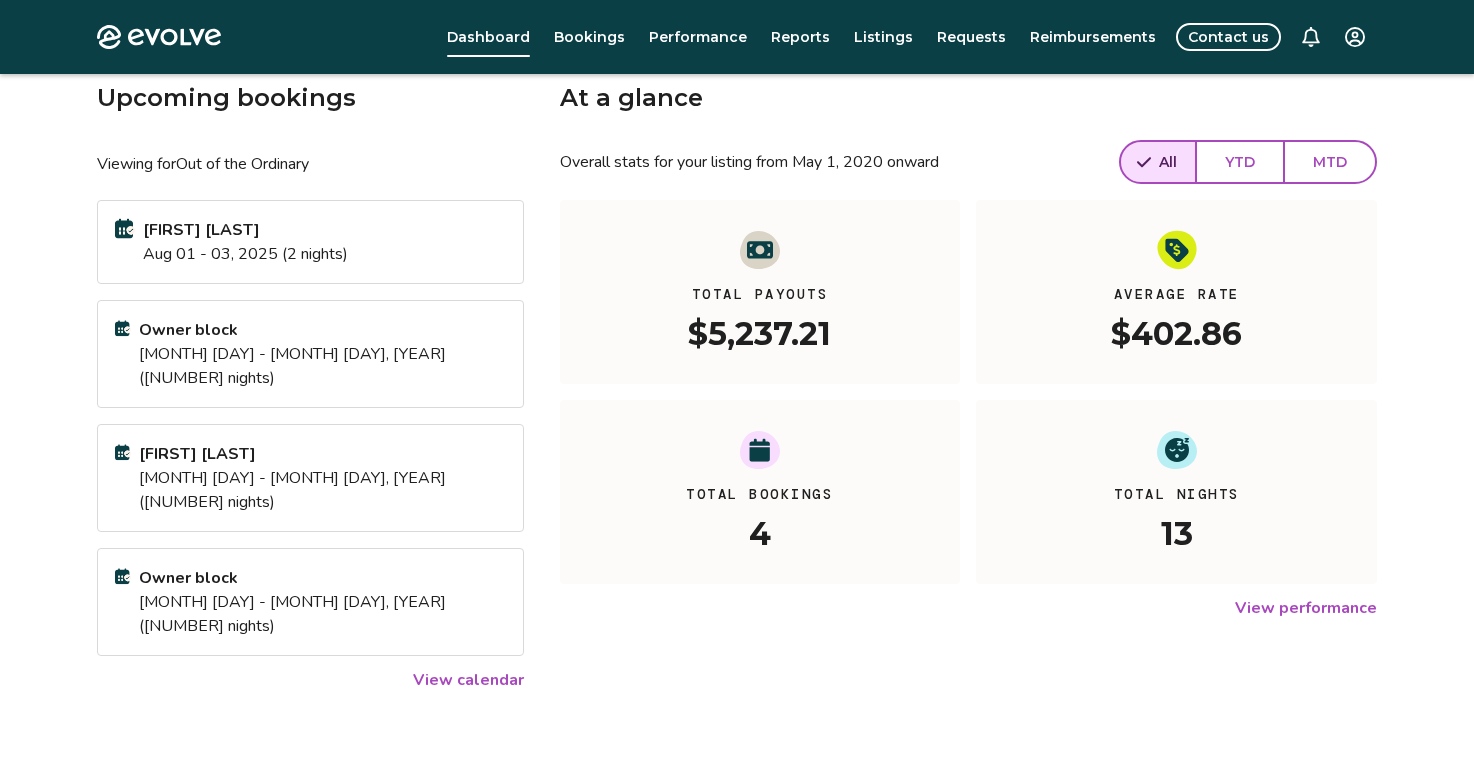 scroll, scrollTop: 107, scrollLeft: 0, axis: vertical 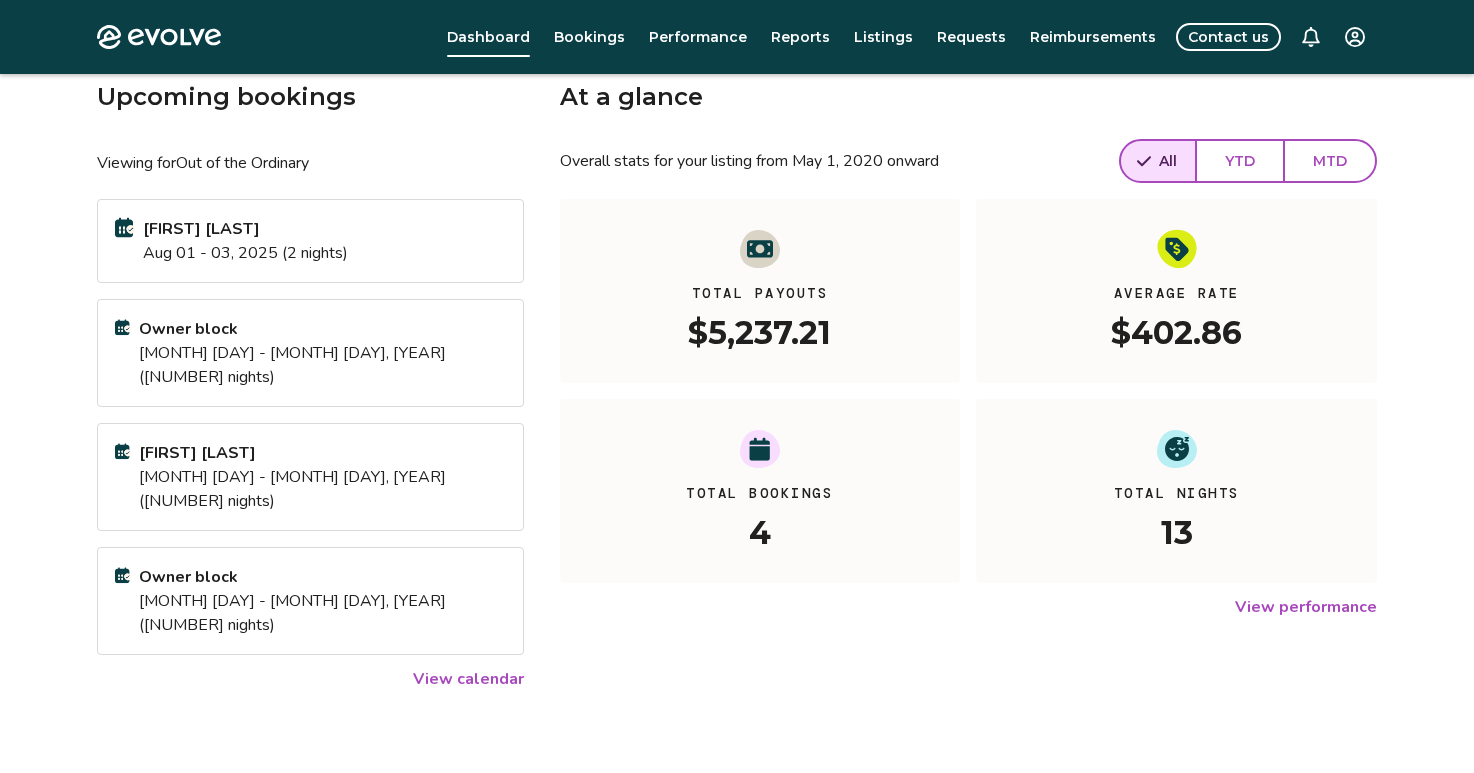 click on "[FIRST] [LAST] [MONTH] [DAY] - [MONTH] [DAY], [YEAR] ([NUMBER] nights)" at bounding box center [310, 477] 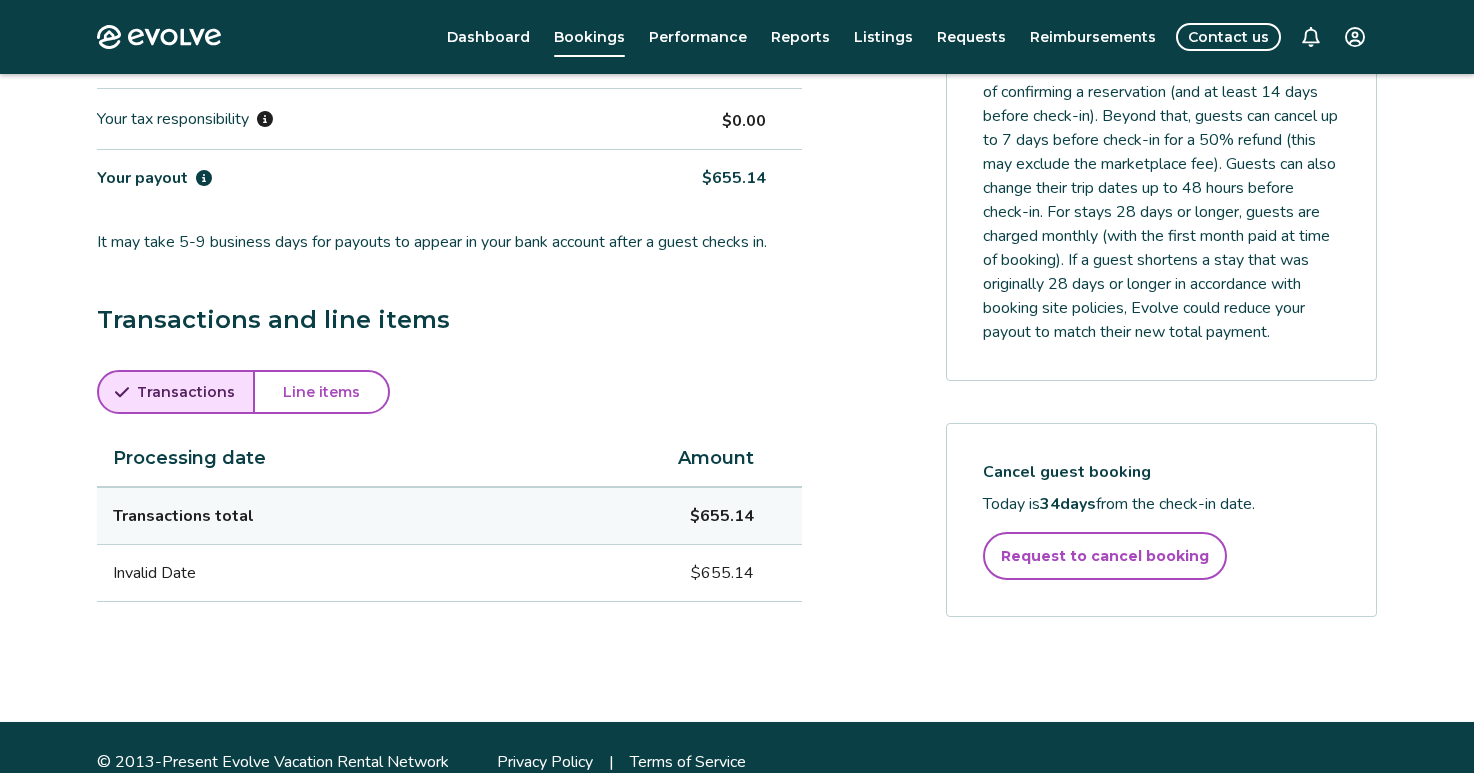 scroll, scrollTop: 794, scrollLeft: 0, axis: vertical 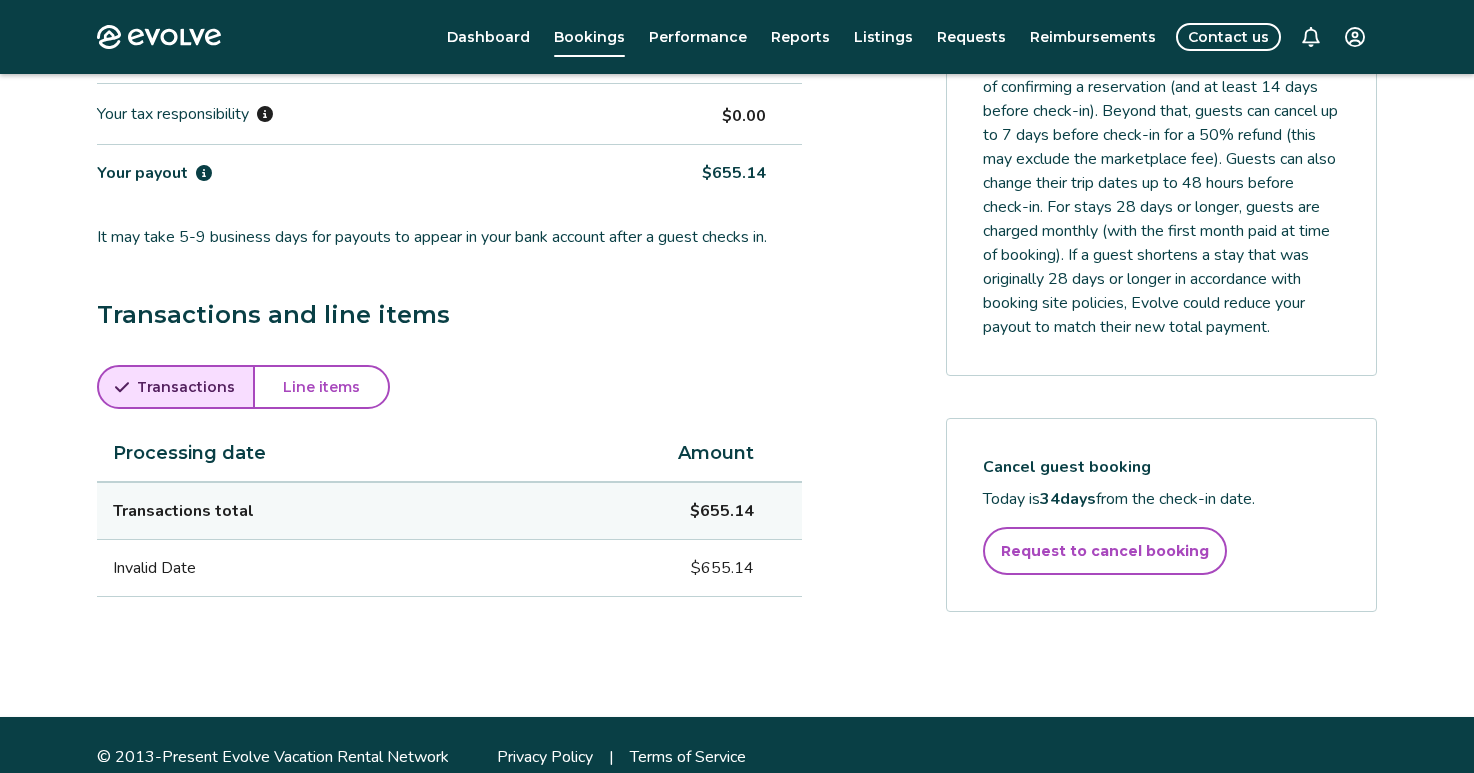 click on "Request to cancel booking" at bounding box center [1105, 551] 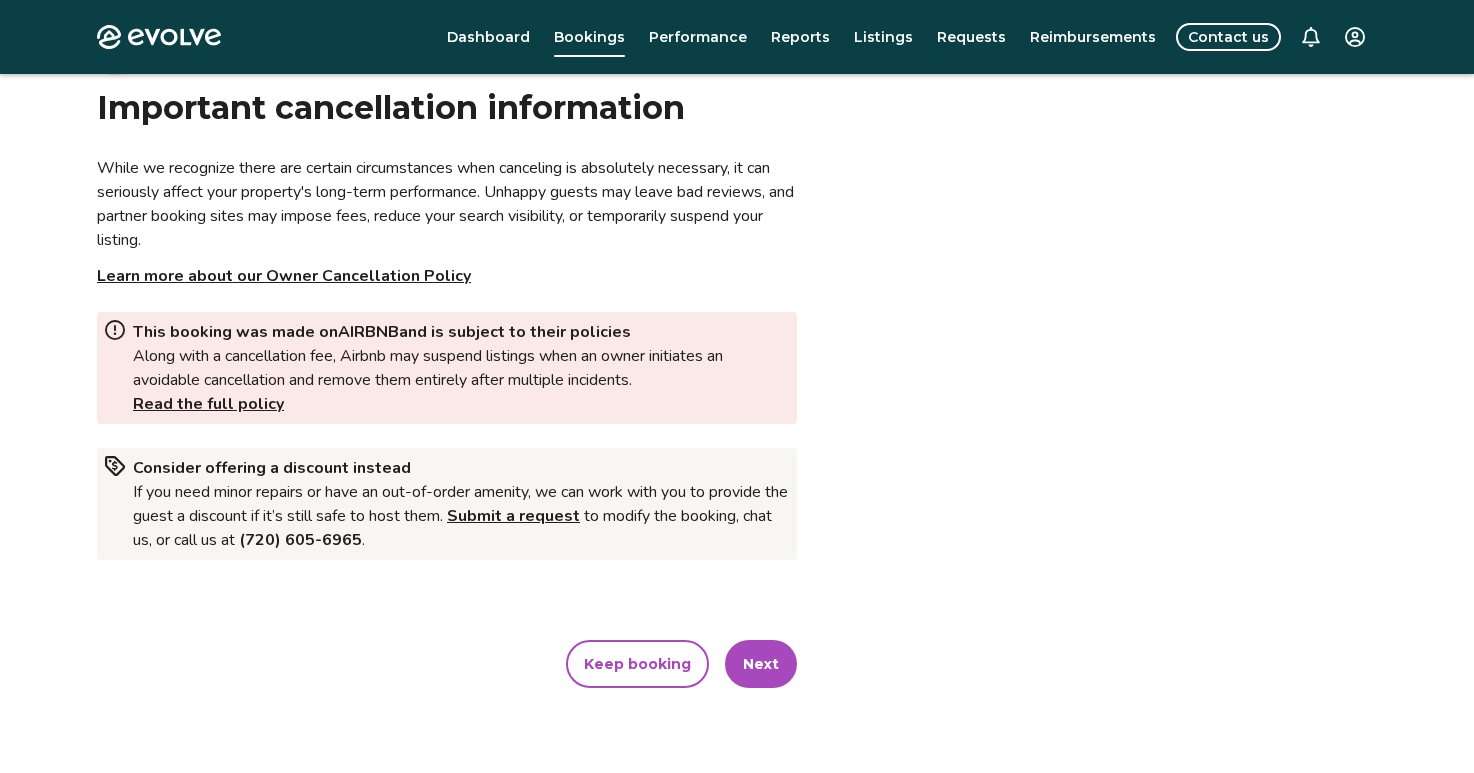 scroll, scrollTop: 134, scrollLeft: 0, axis: vertical 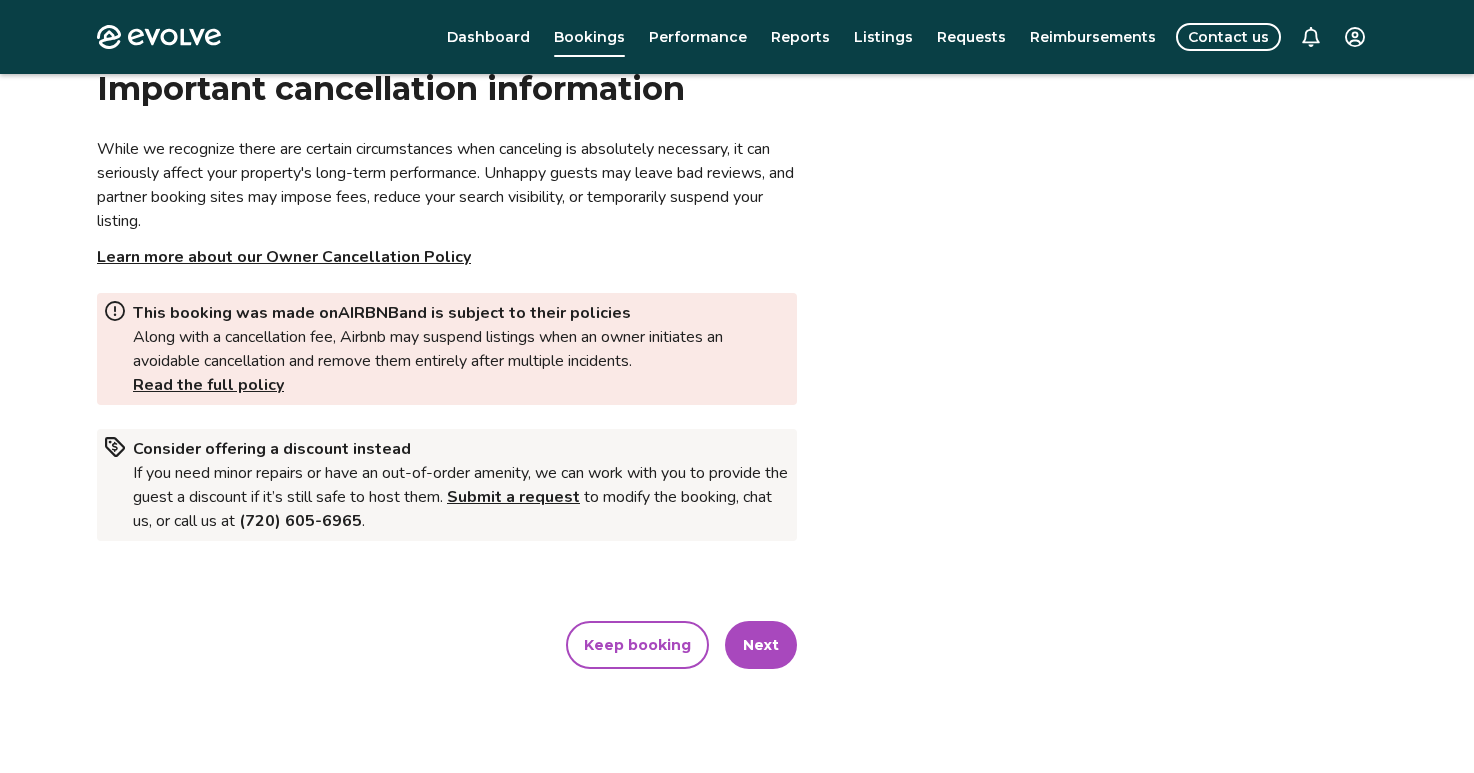 click on "Read the full policy" at bounding box center (208, 385) 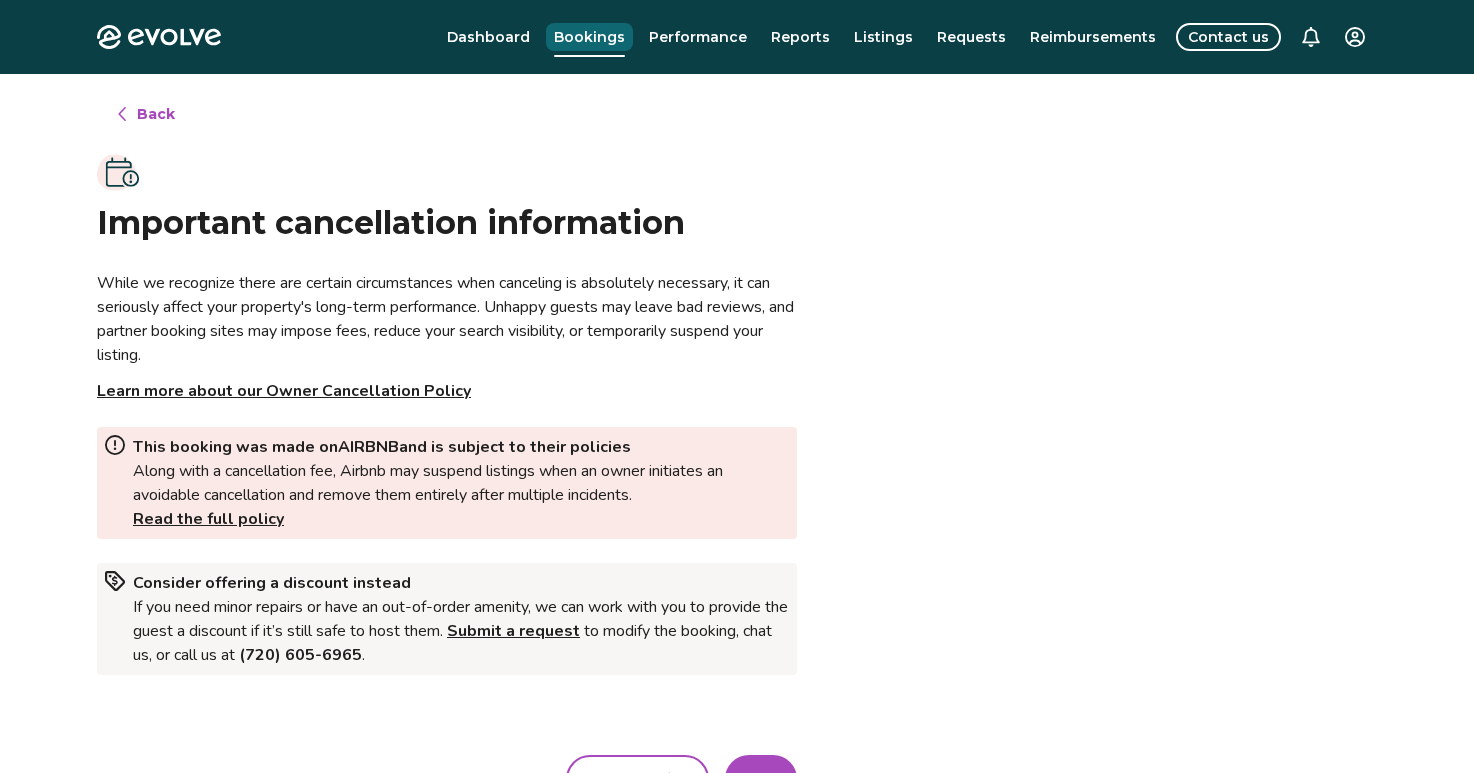 click on "Bookings" at bounding box center (589, 37) 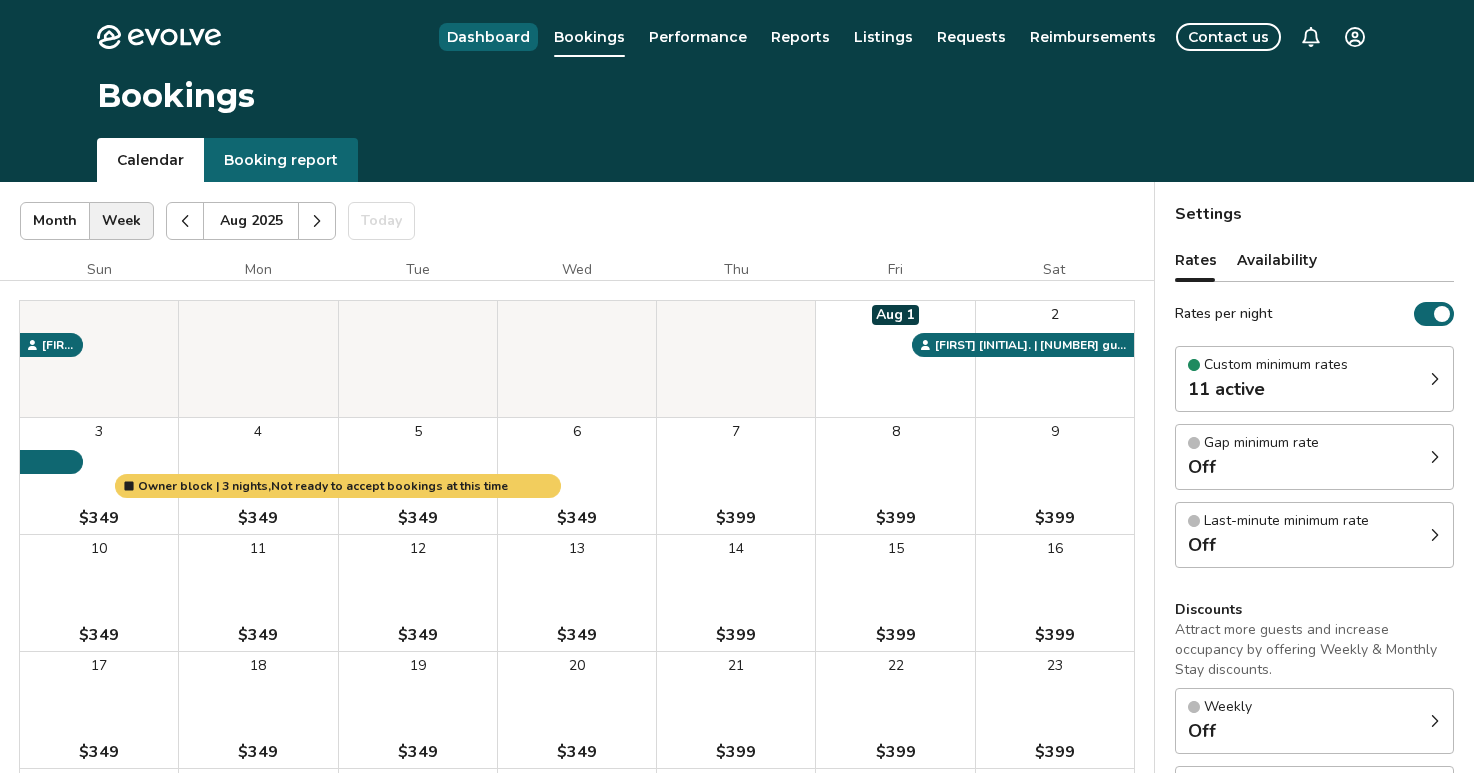 click on "Dashboard" at bounding box center (488, 37) 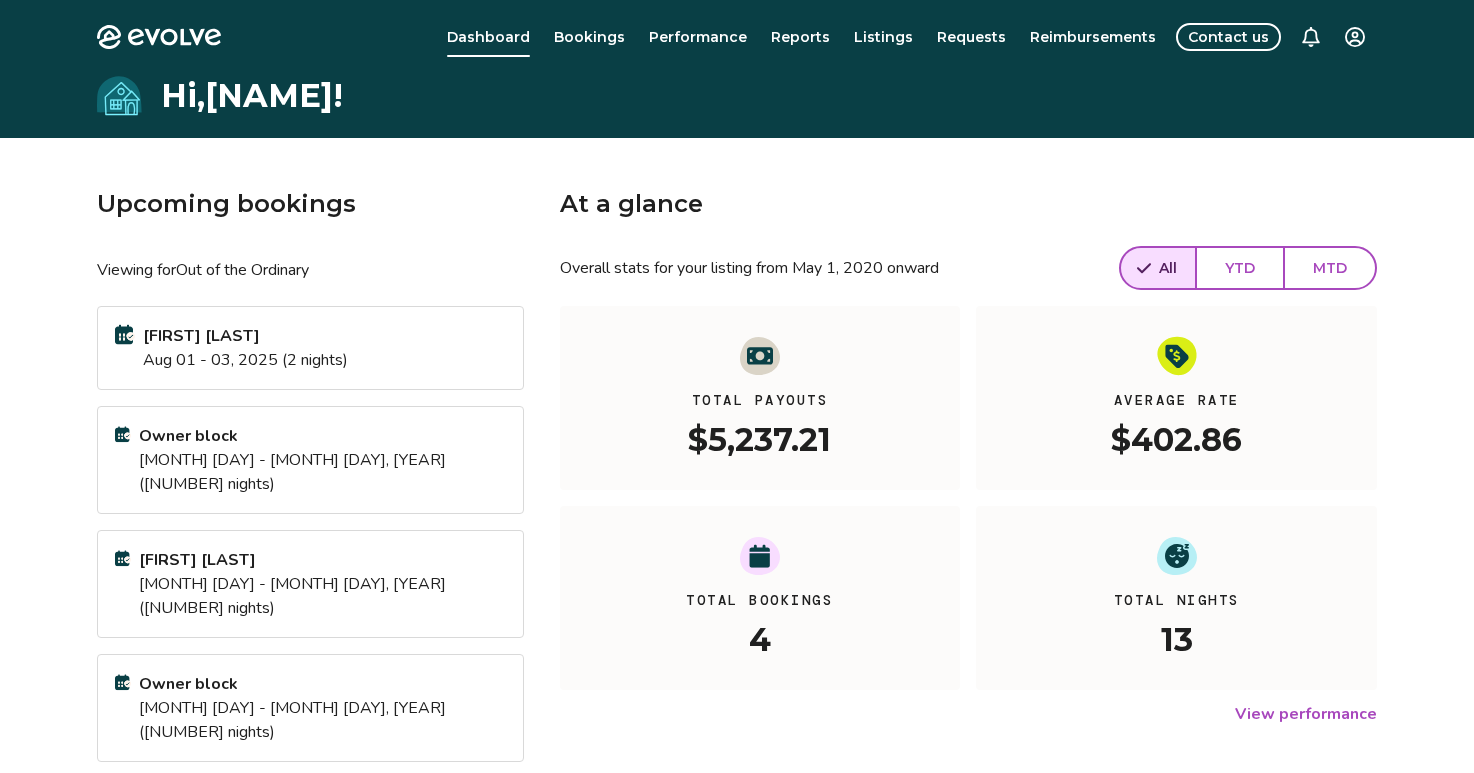 click on "[FIRST] [LAST]" at bounding box center [322, 560] 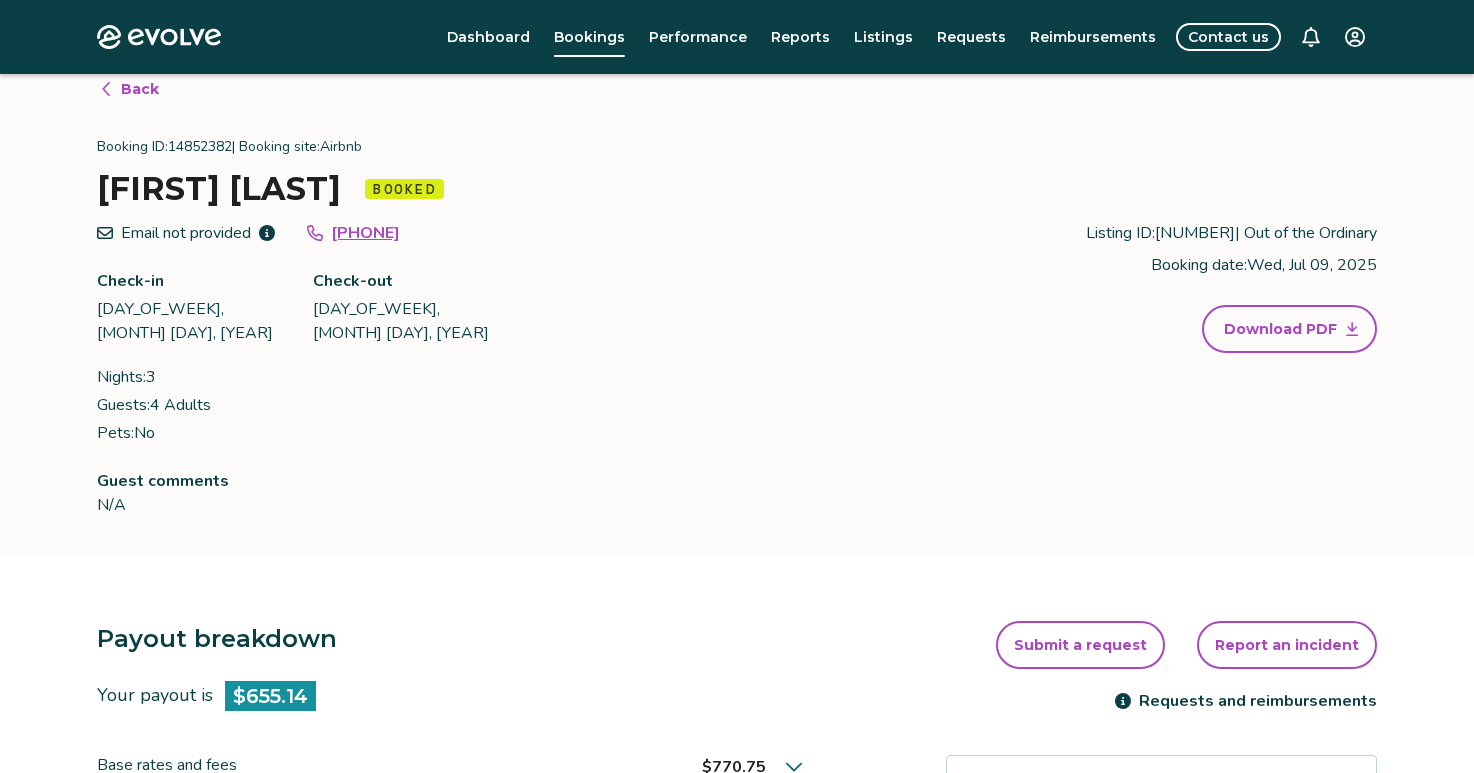 scroll, scrollTop: 0, scrollLeft: 0, axis: both 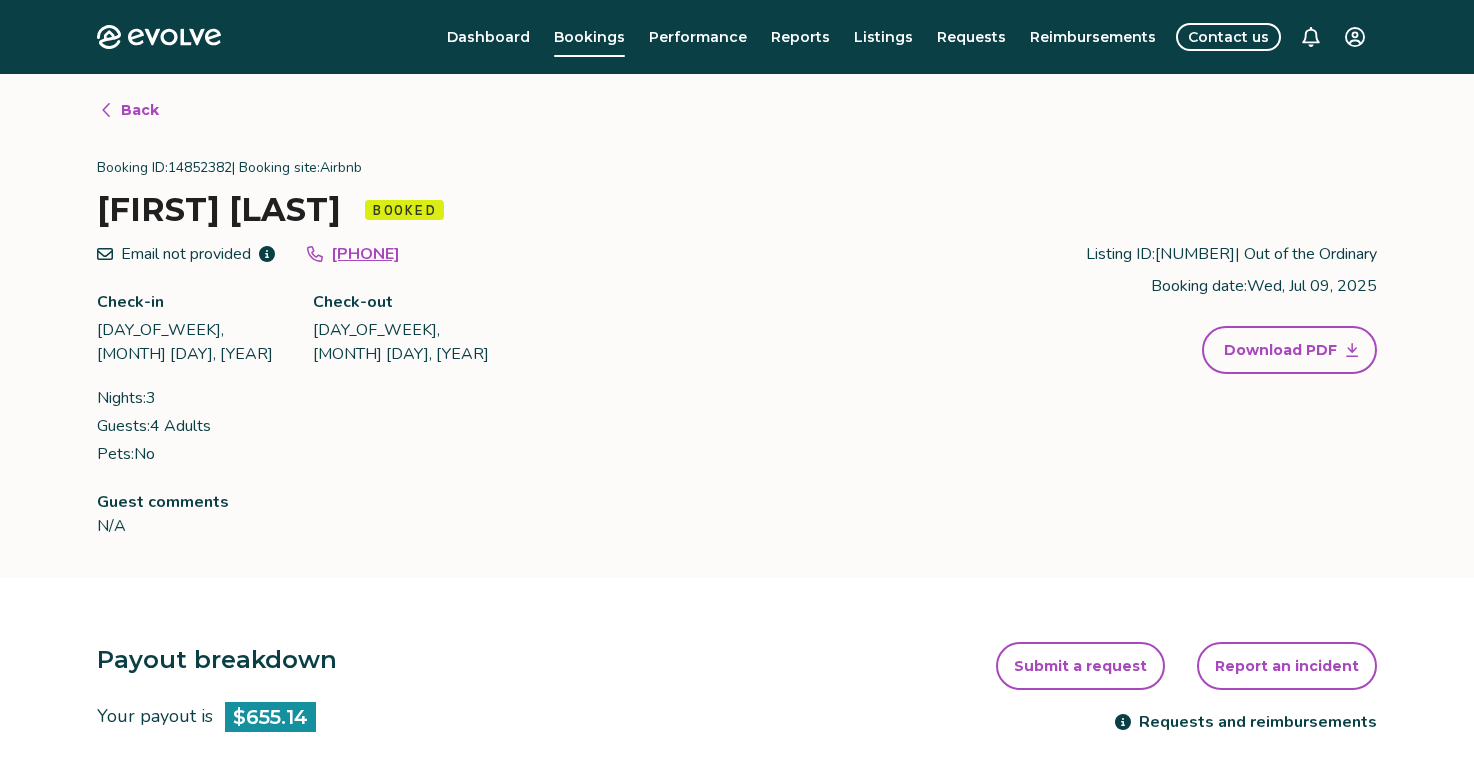 click on "[PHONE]" at bounding box center (365, 254) 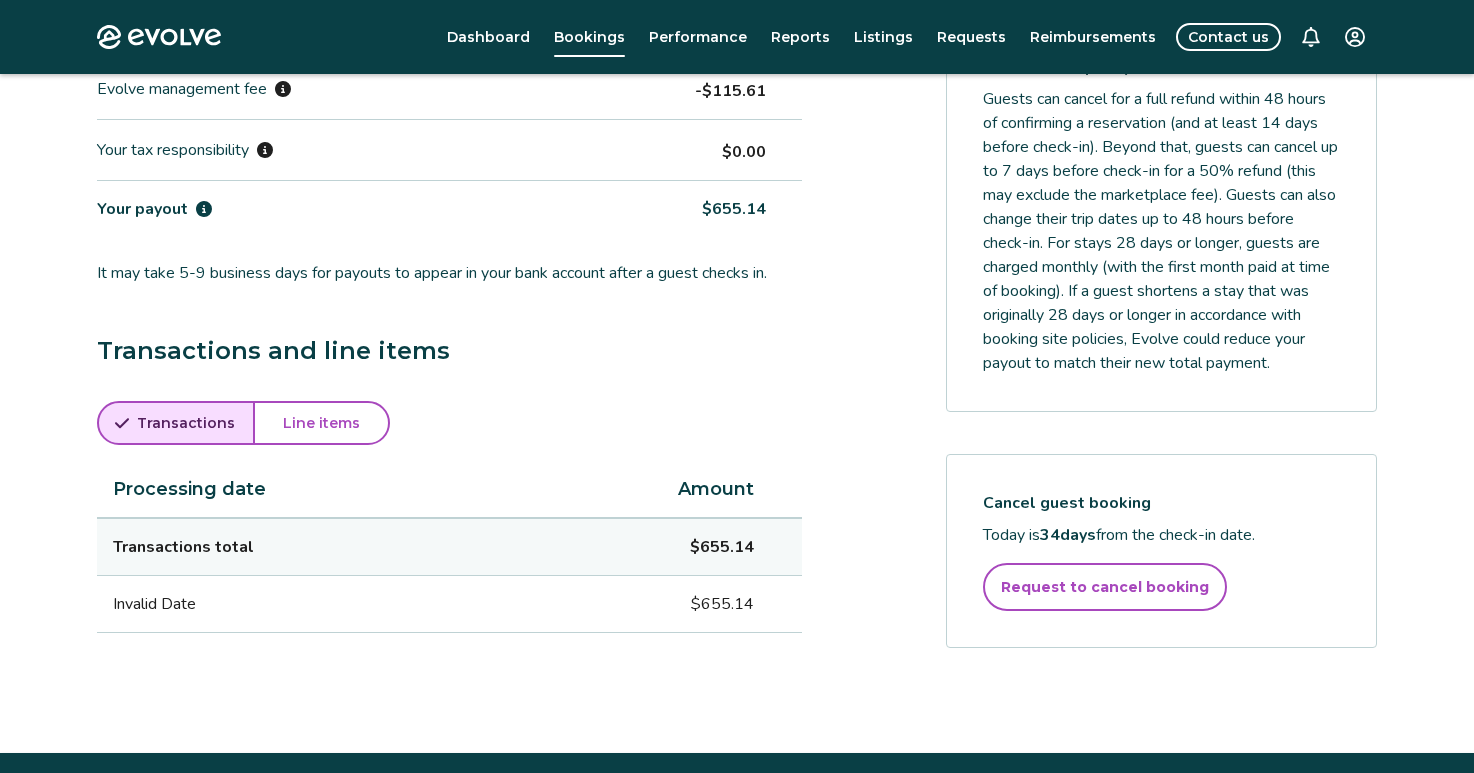 scroll, scrollTop: 794, scrollLeft: 0, axis: vertical 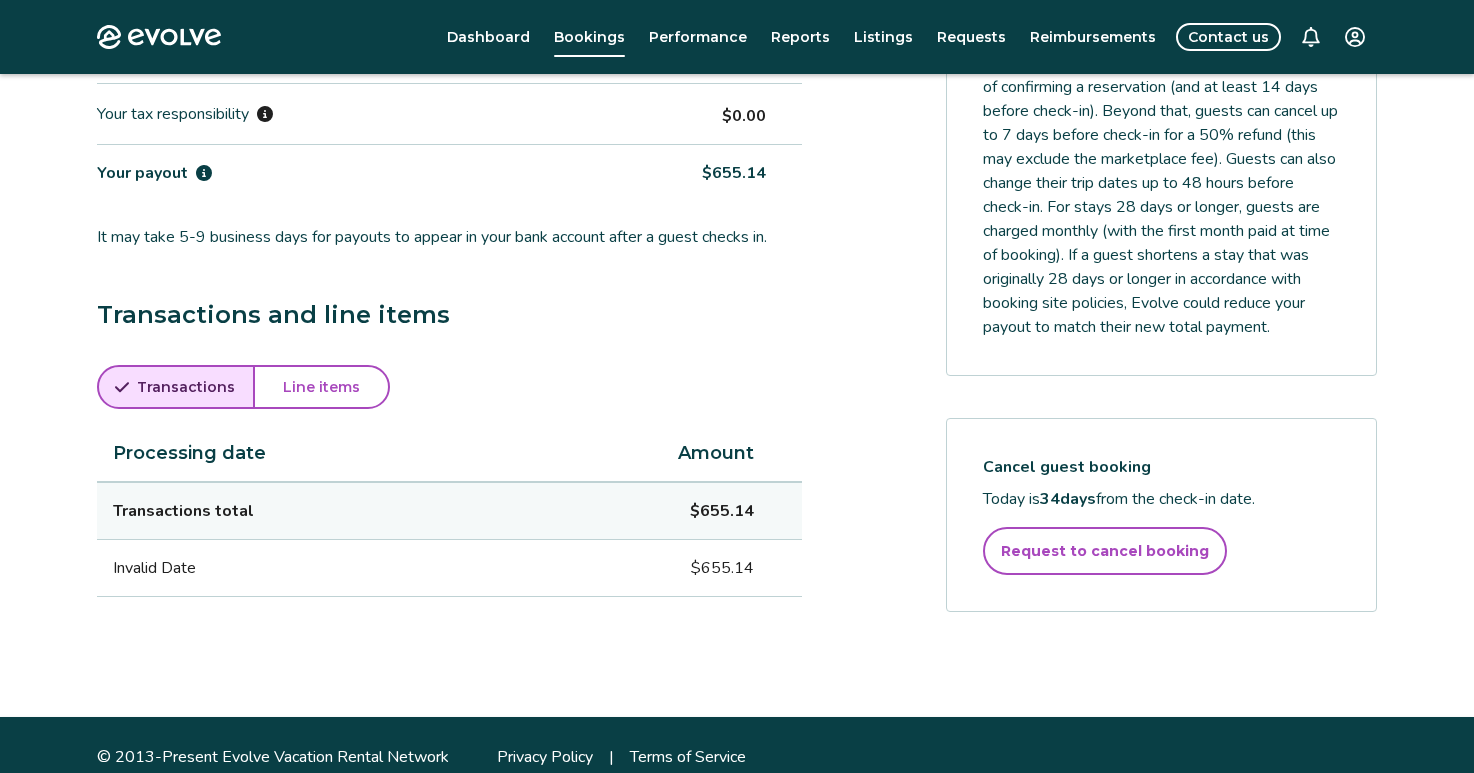 click on "Request to cancel booking" at bounding box center [1105, 551] 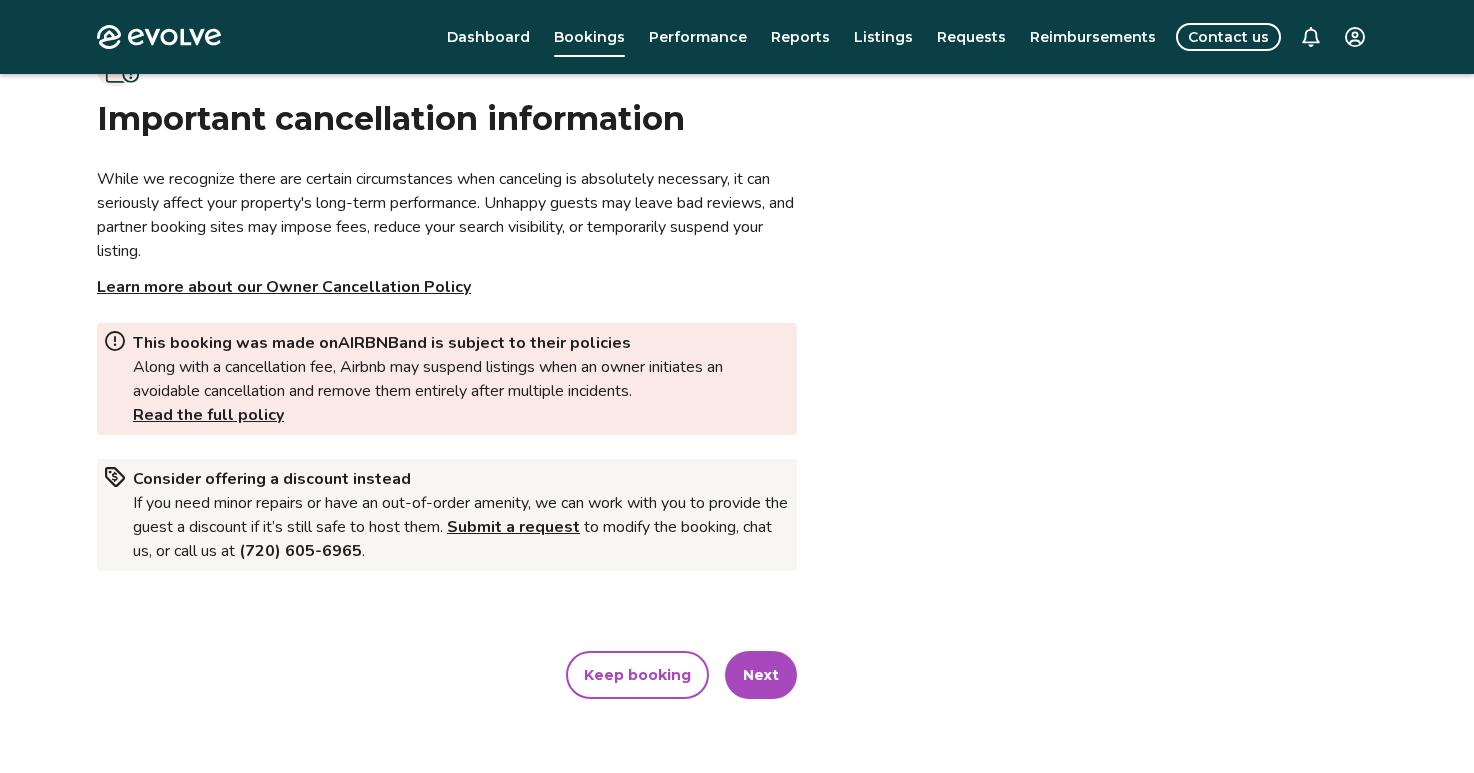 scroll, scrollTop: 122, scrollLeft: 0, axis: vertical 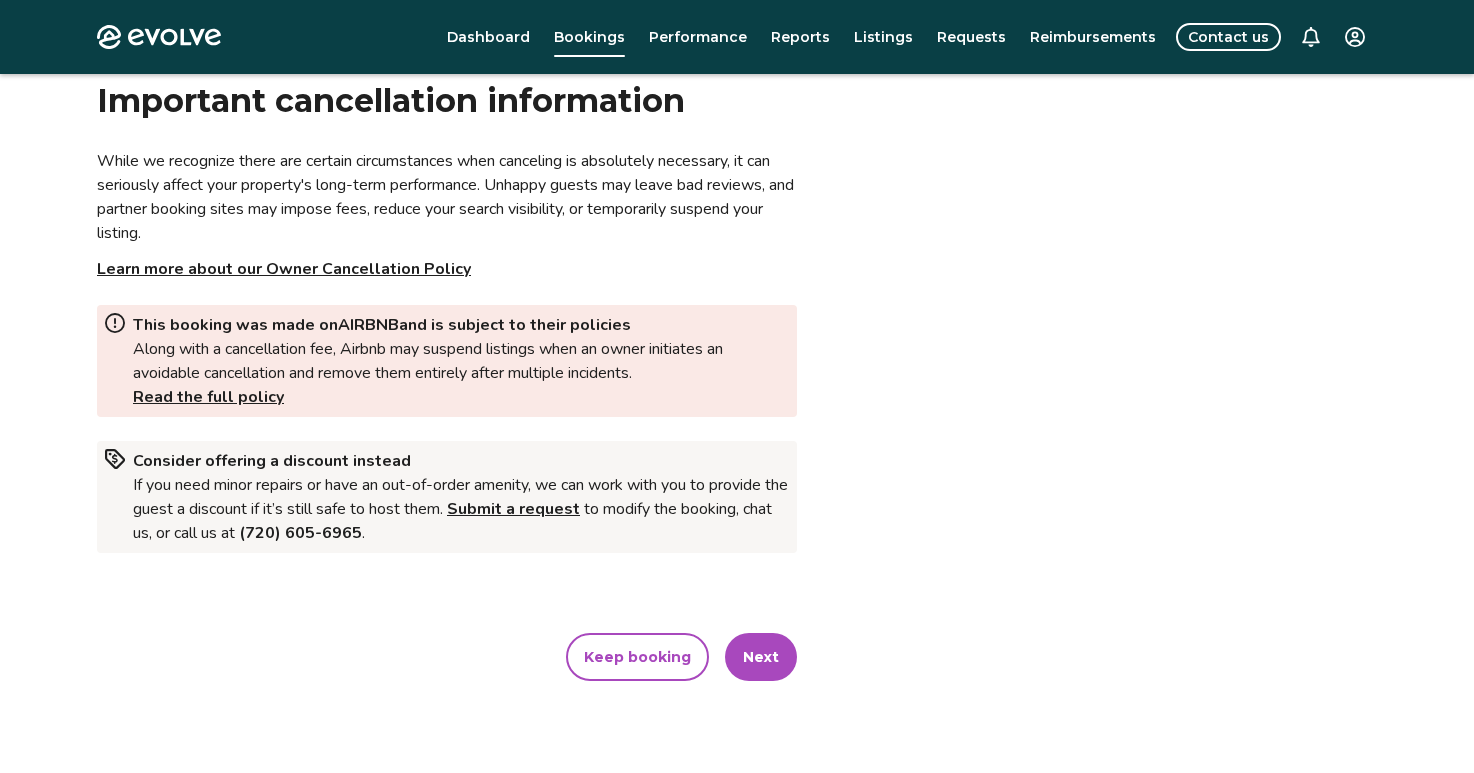 click on "Next" at bounding box center (761, 657) 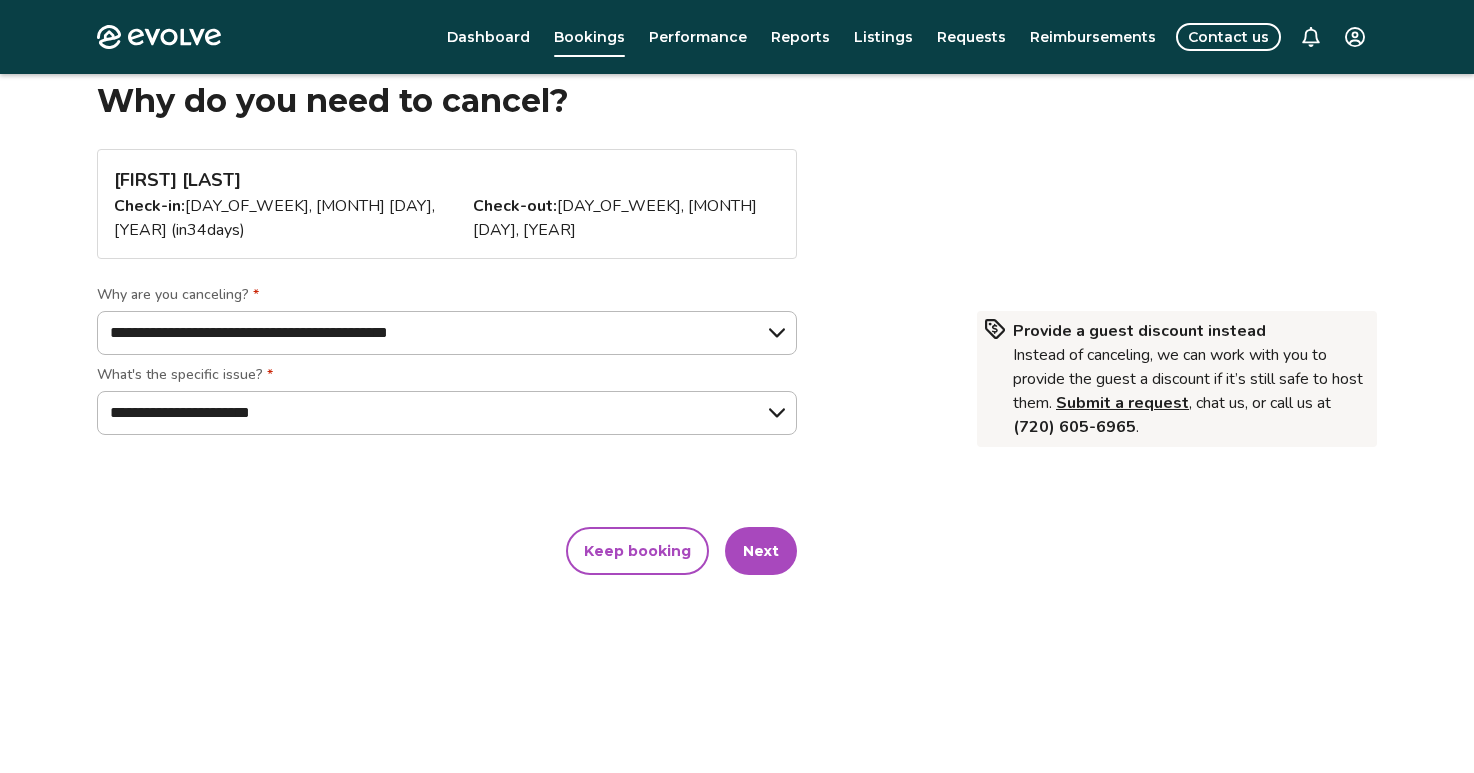 scroll, scrollTop: 0, scrollLeft: 0, axis: both 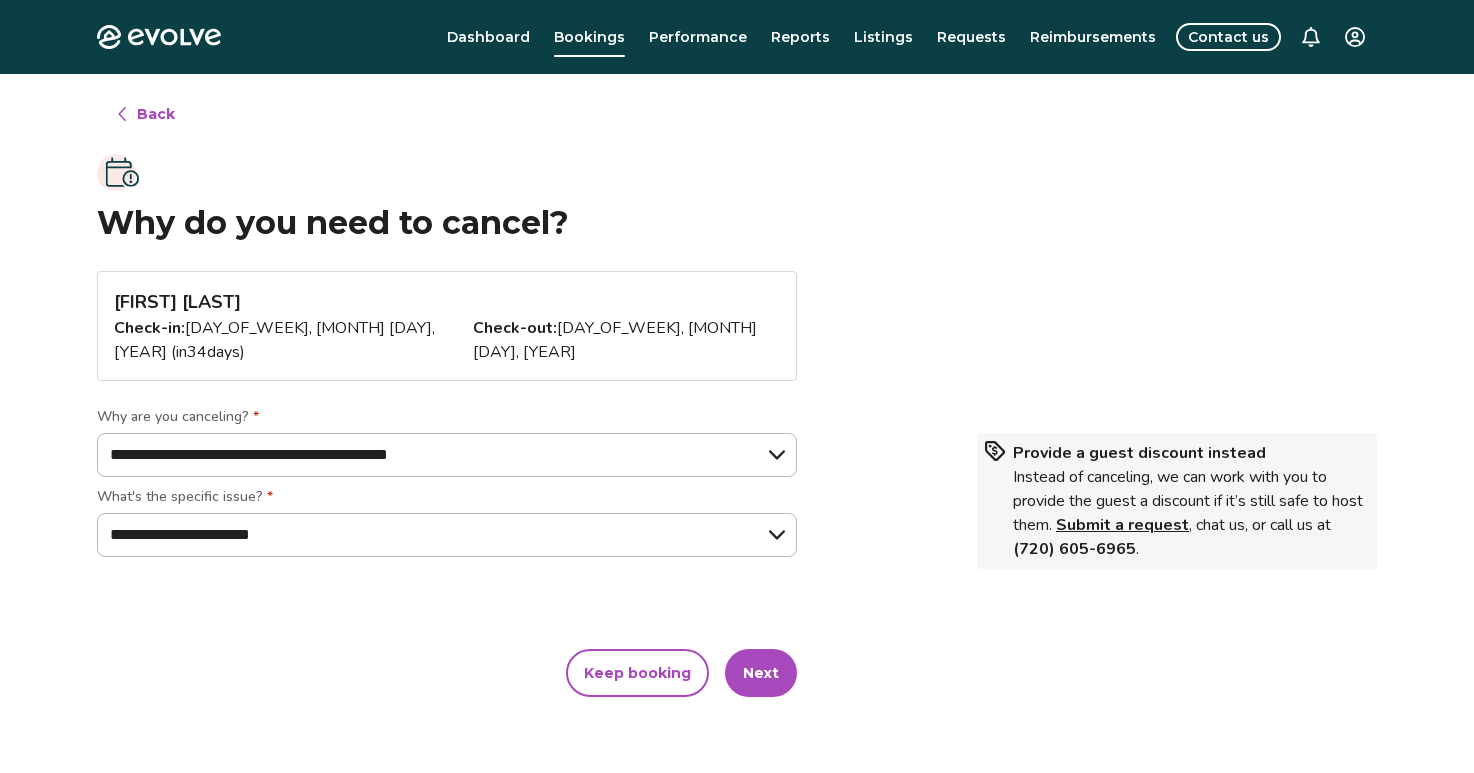 click on "Next" at bounding box center (761, 673) 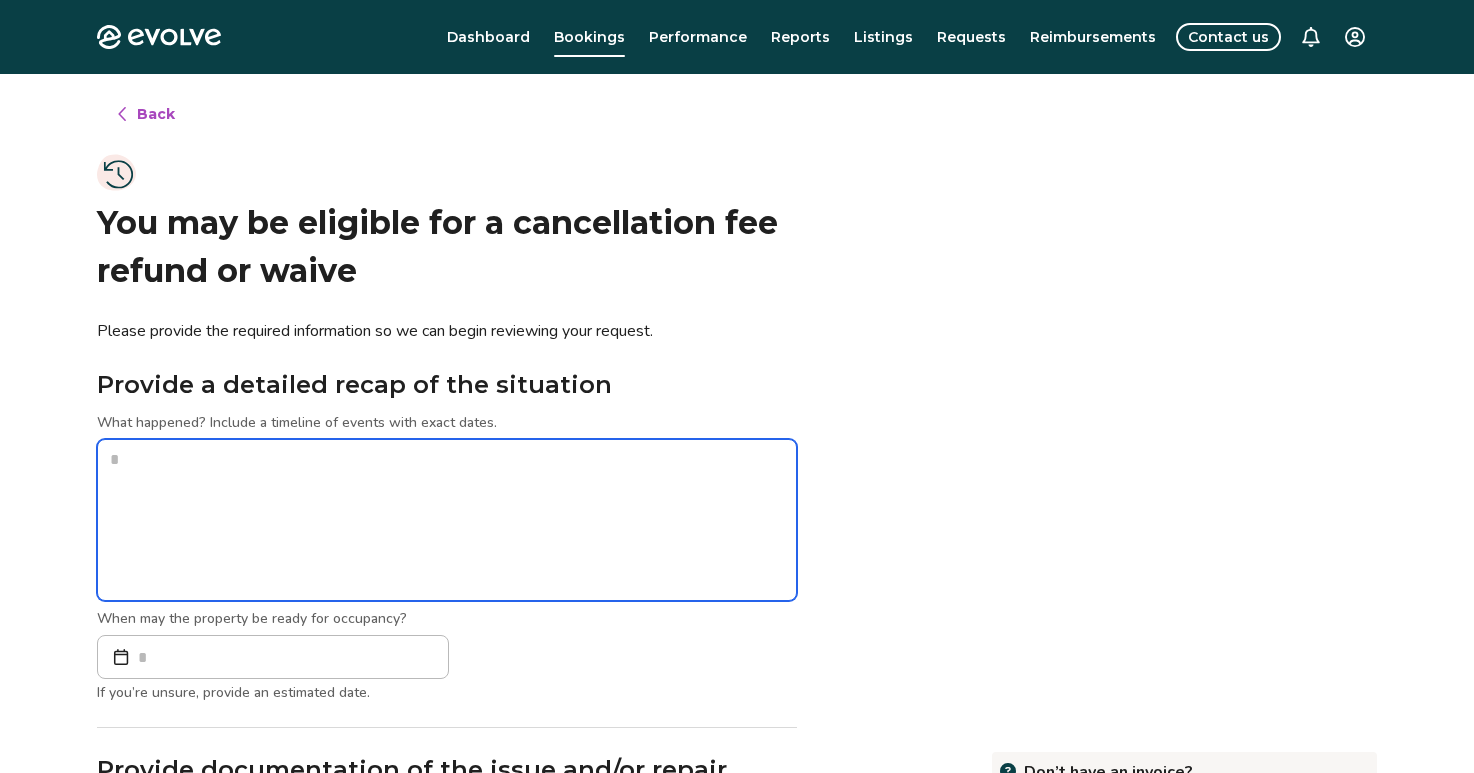 click at bounding box center [447, 520] 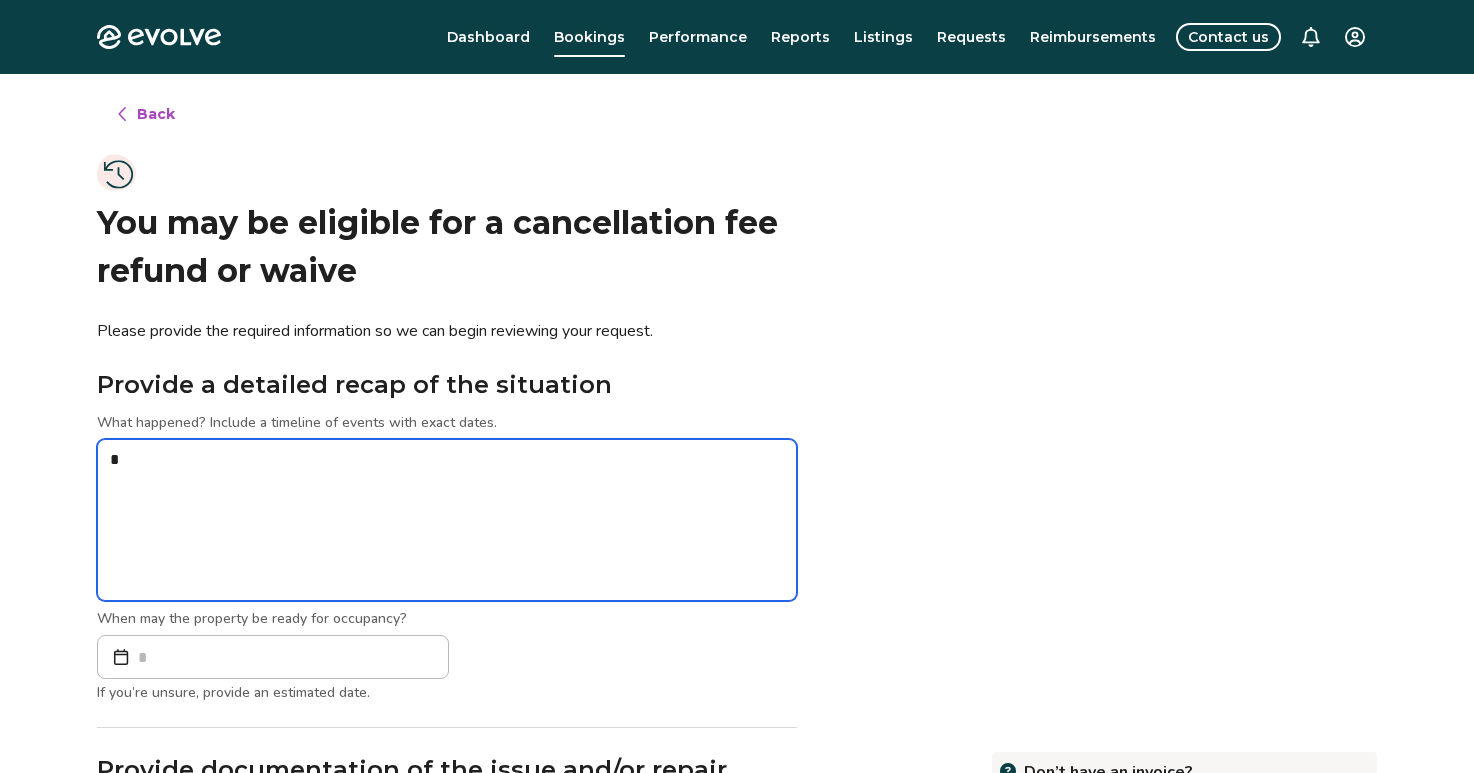 type on "*" 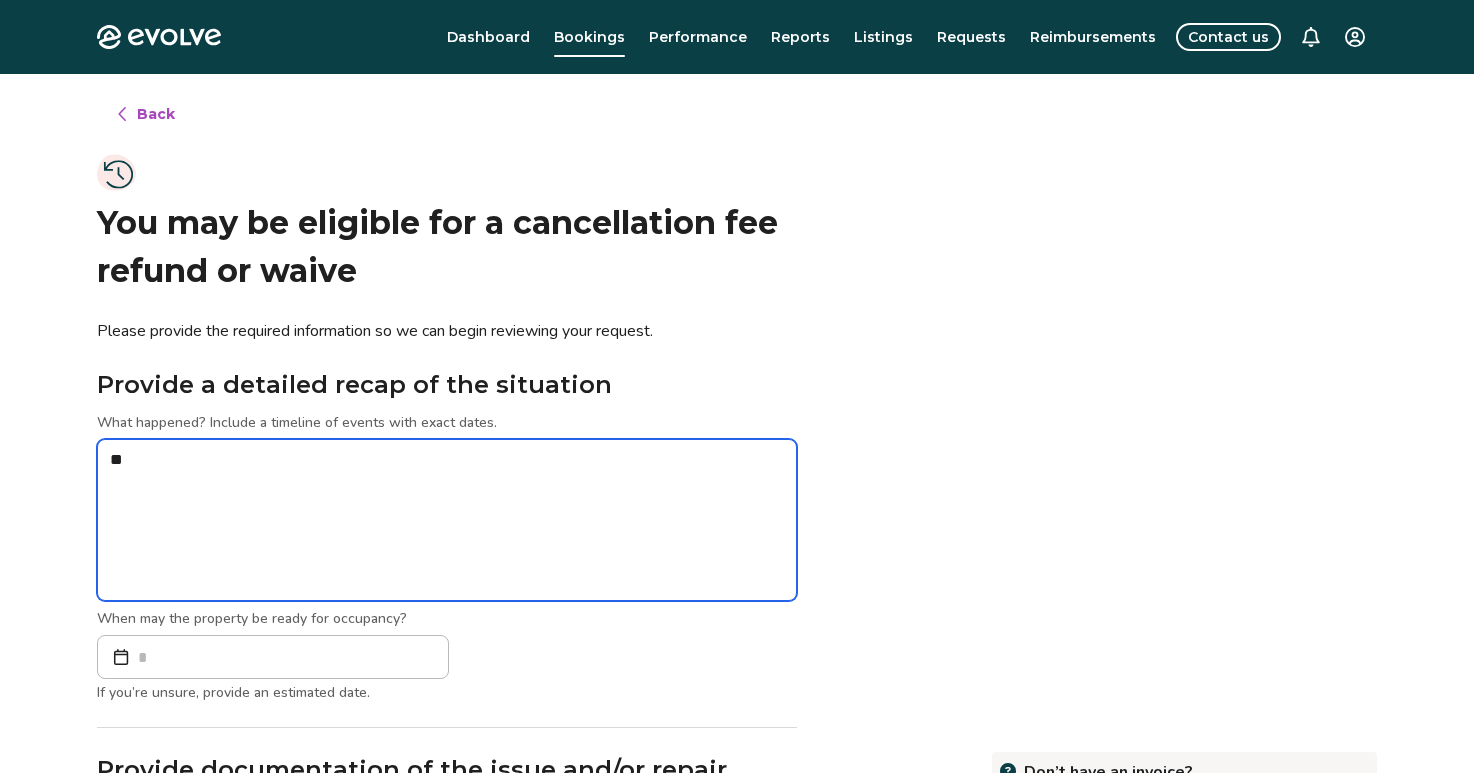 type on "*" 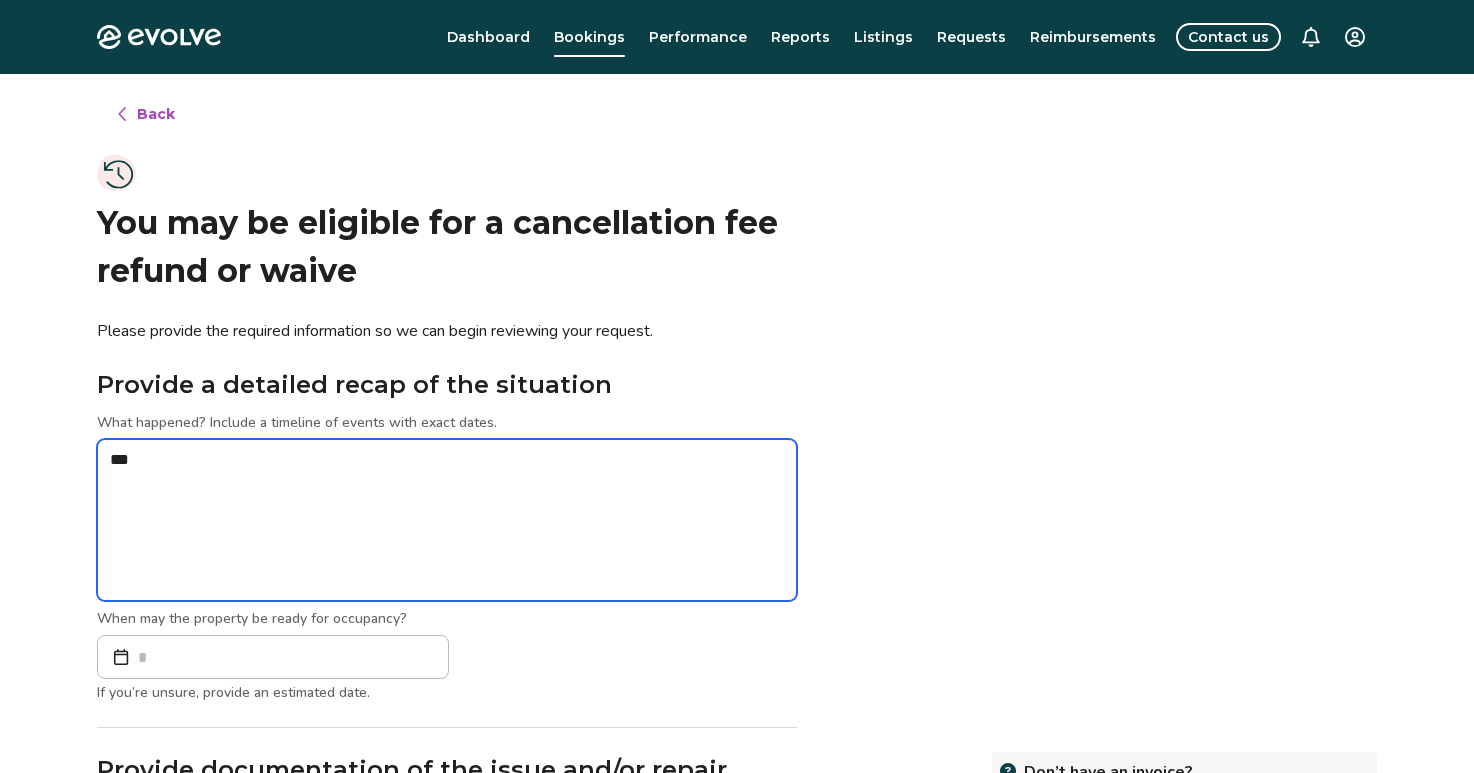 type on "*" 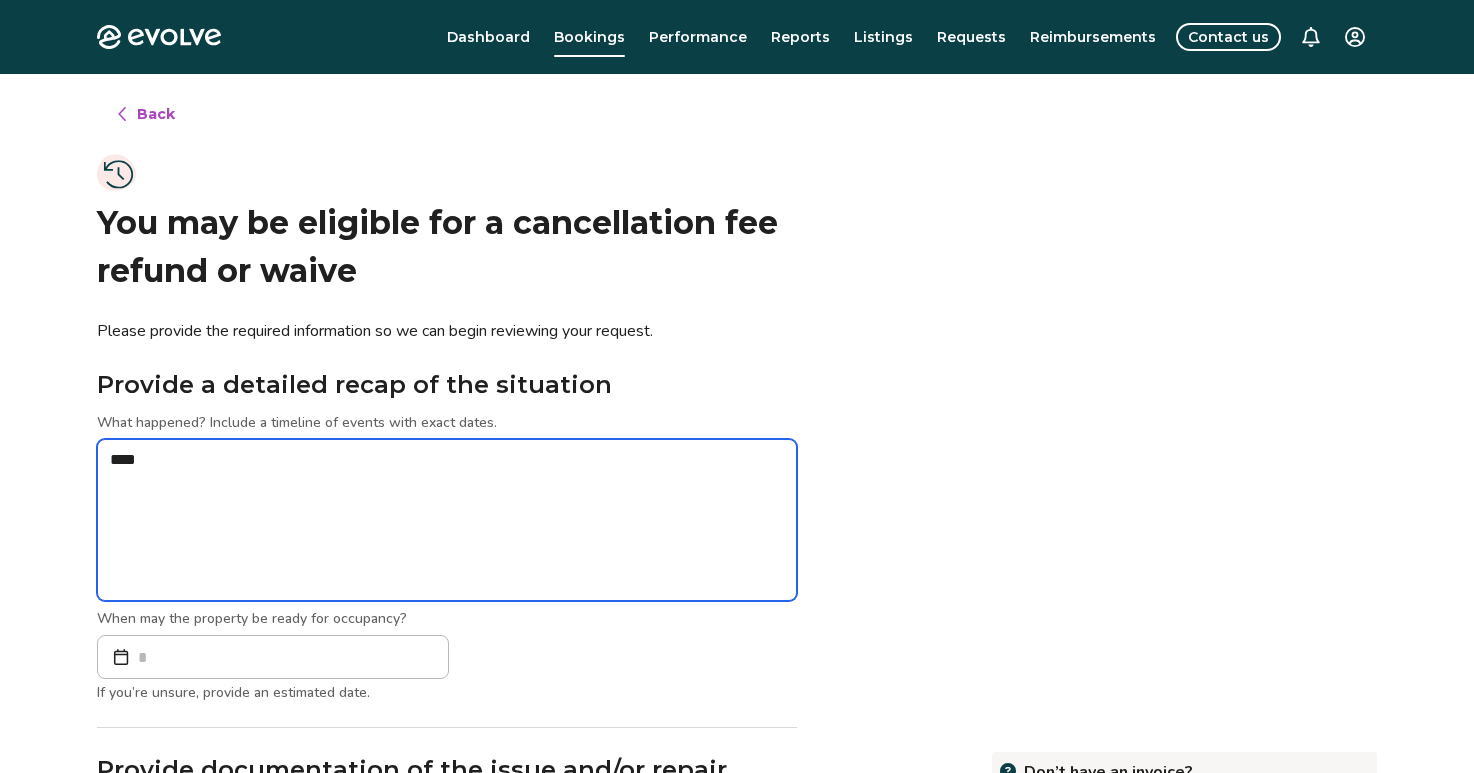 type on "*" 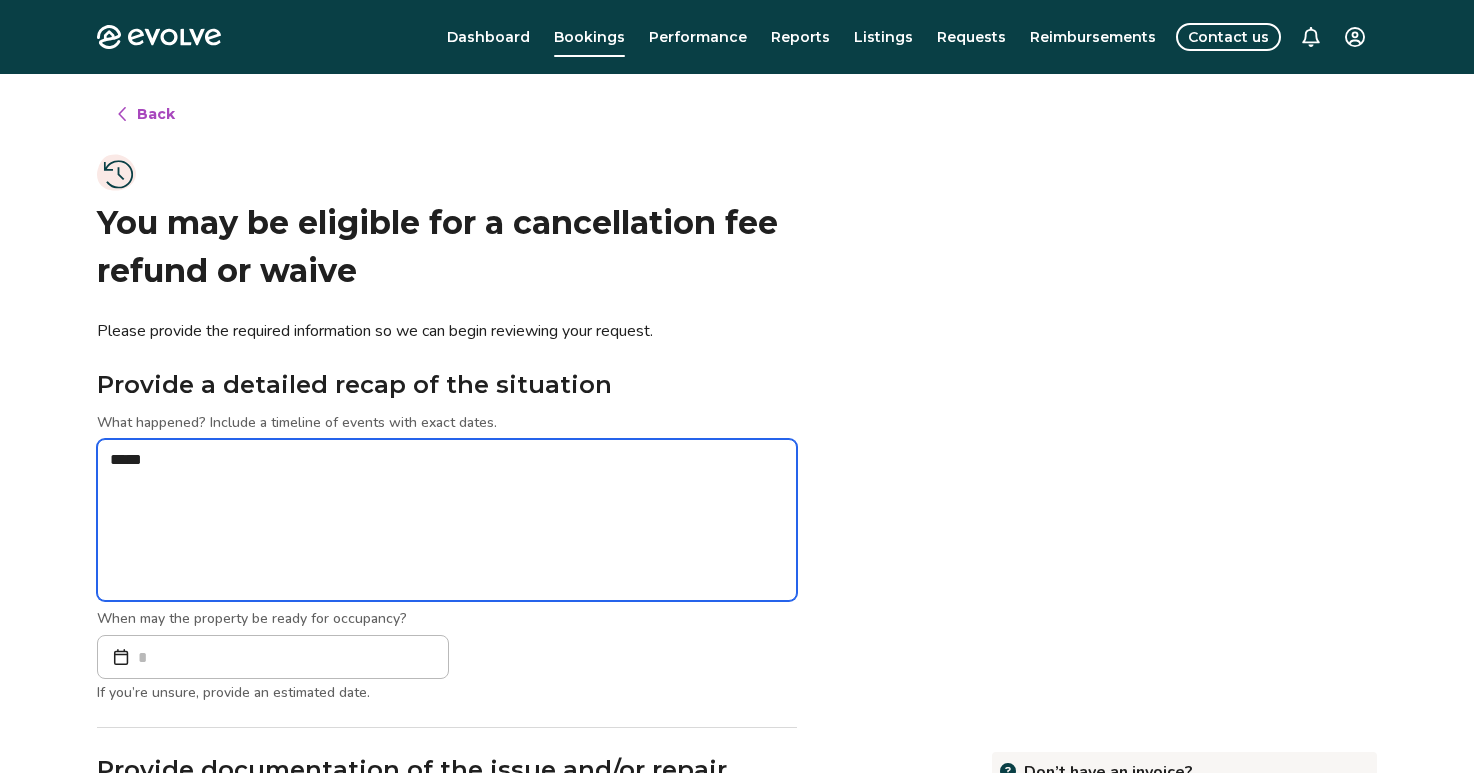 type on "*" 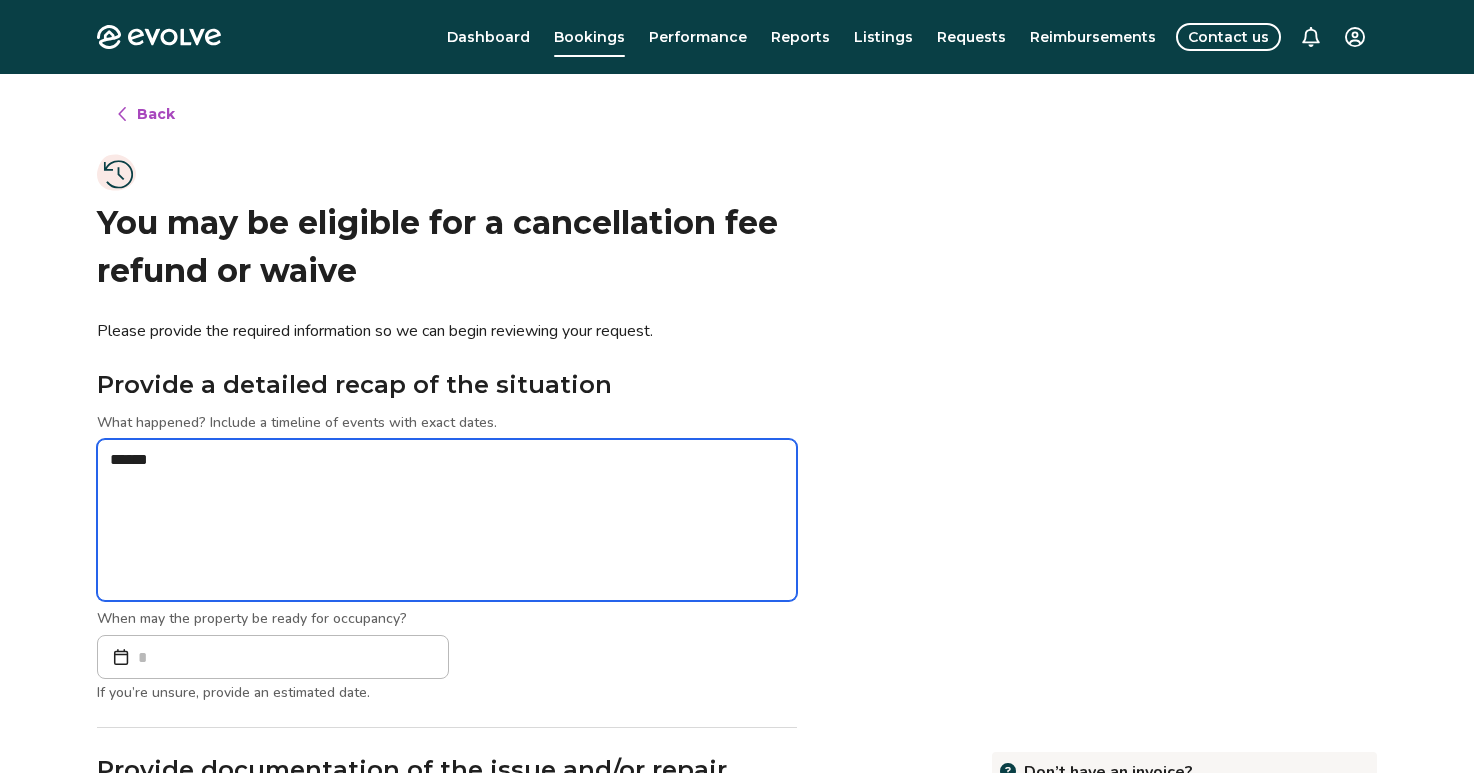 type on "*" 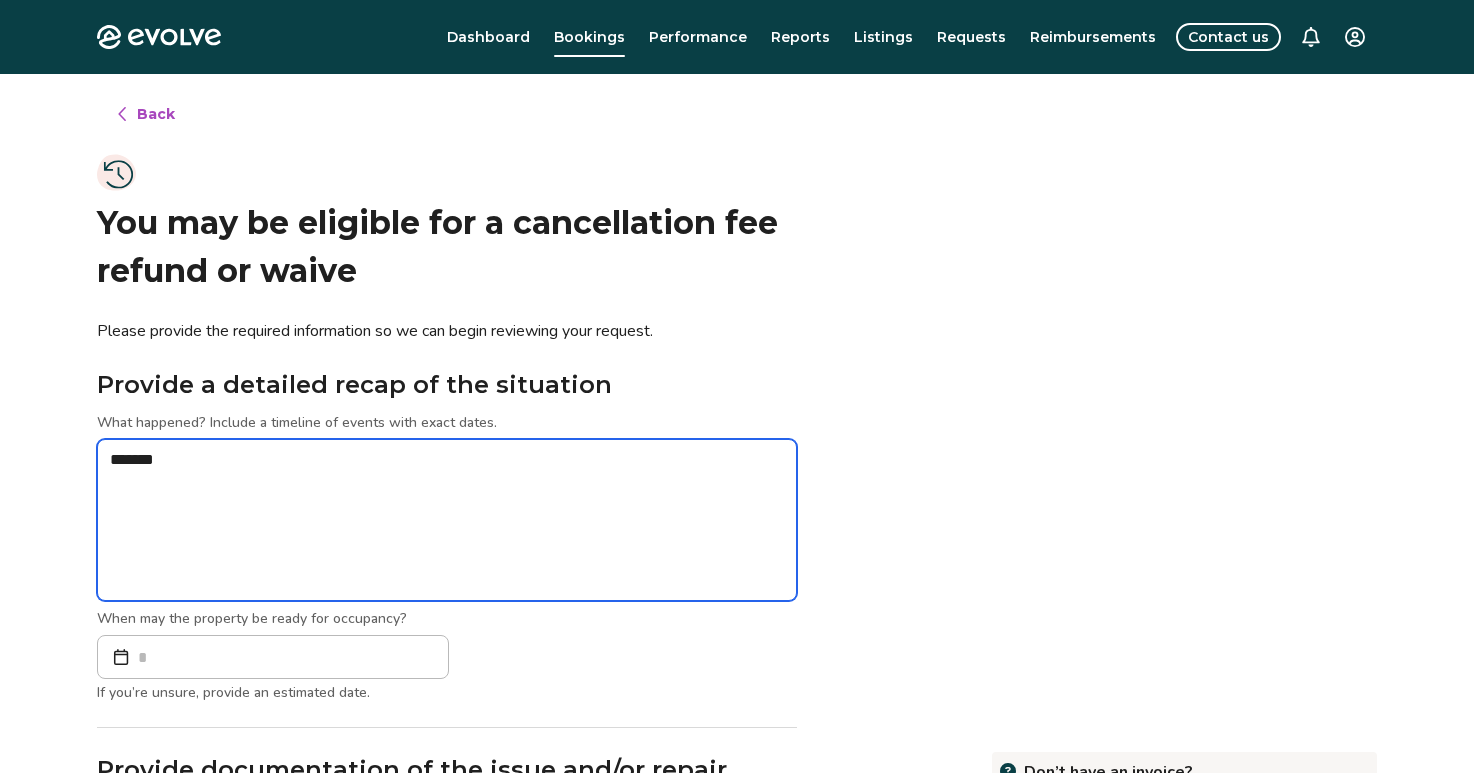 type on "*" 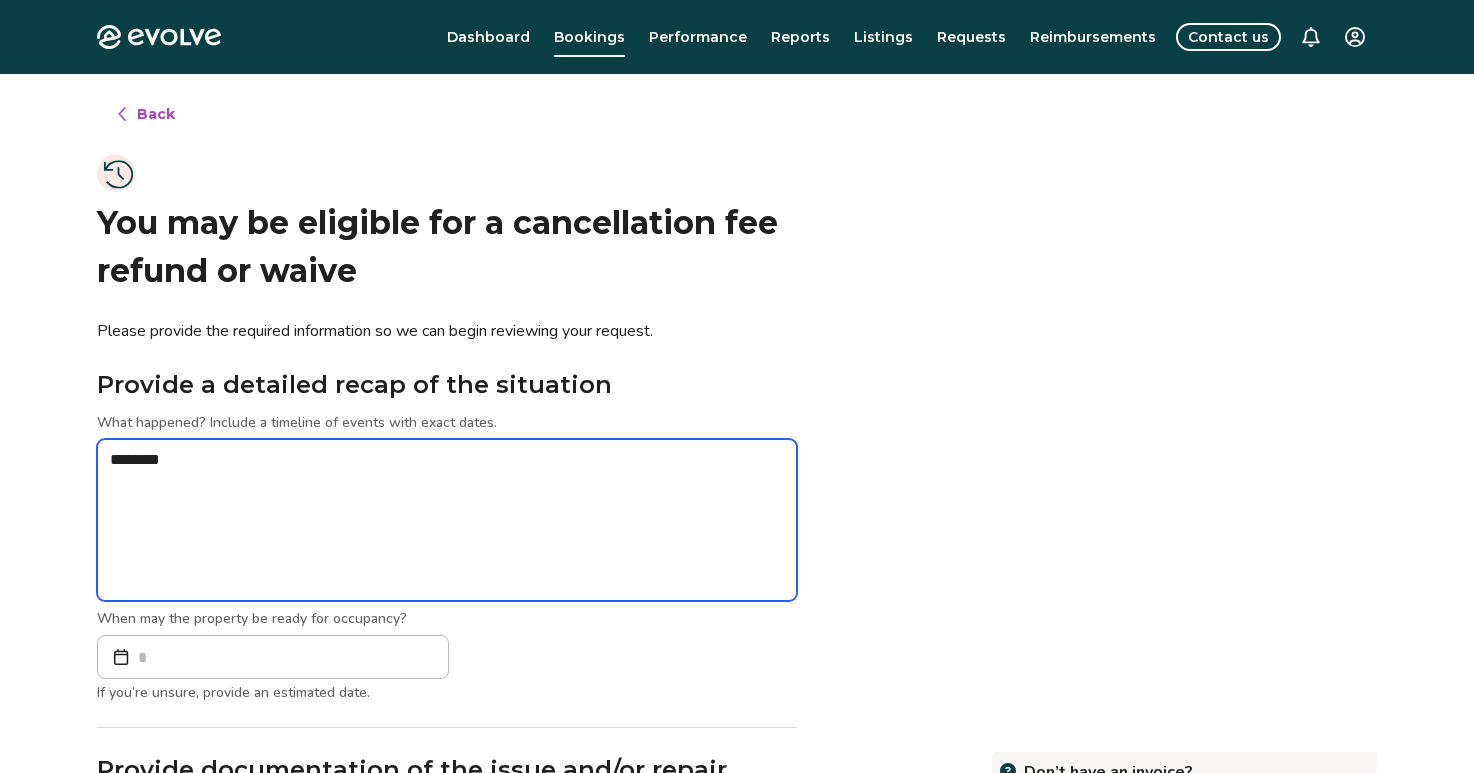 type on "*" 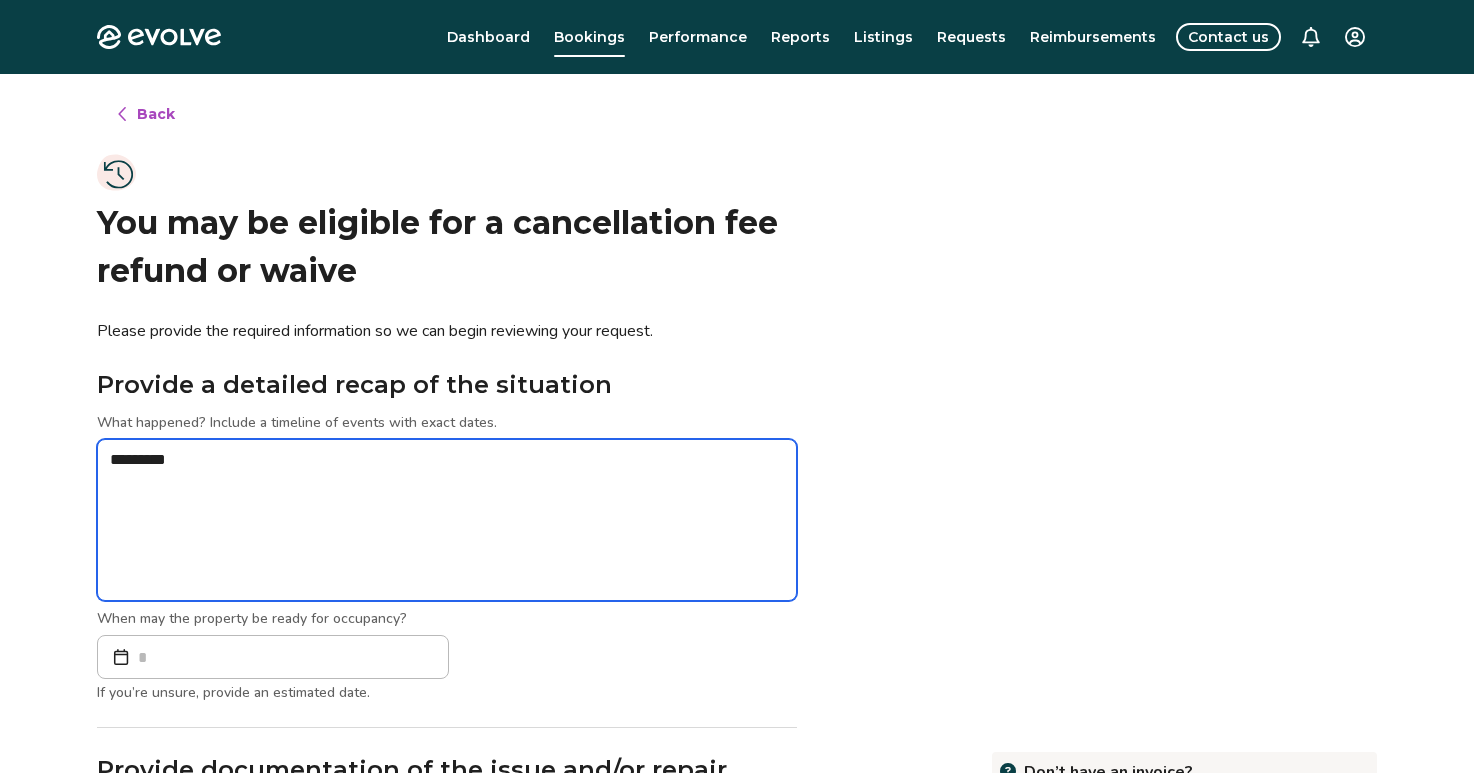 type on "*" 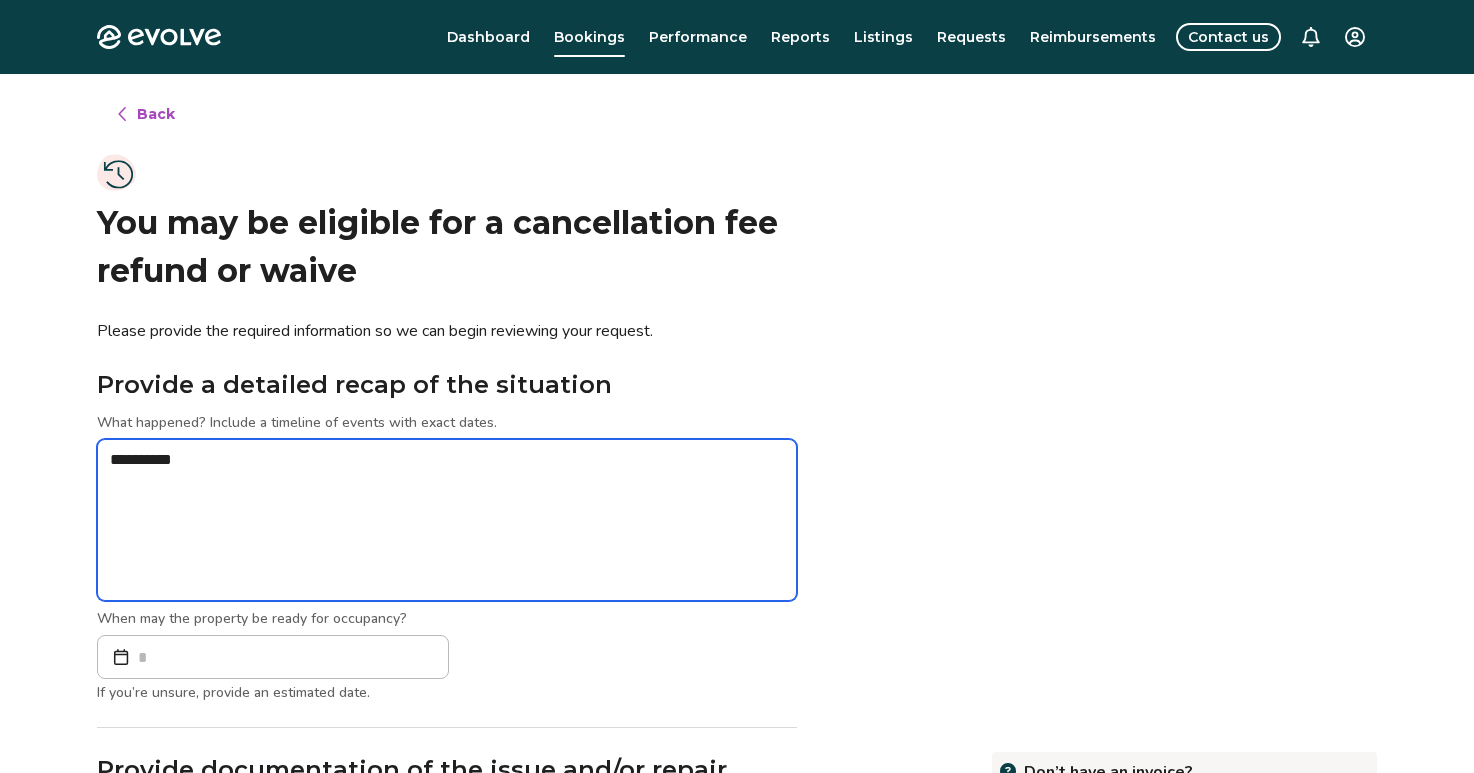 type on "*" 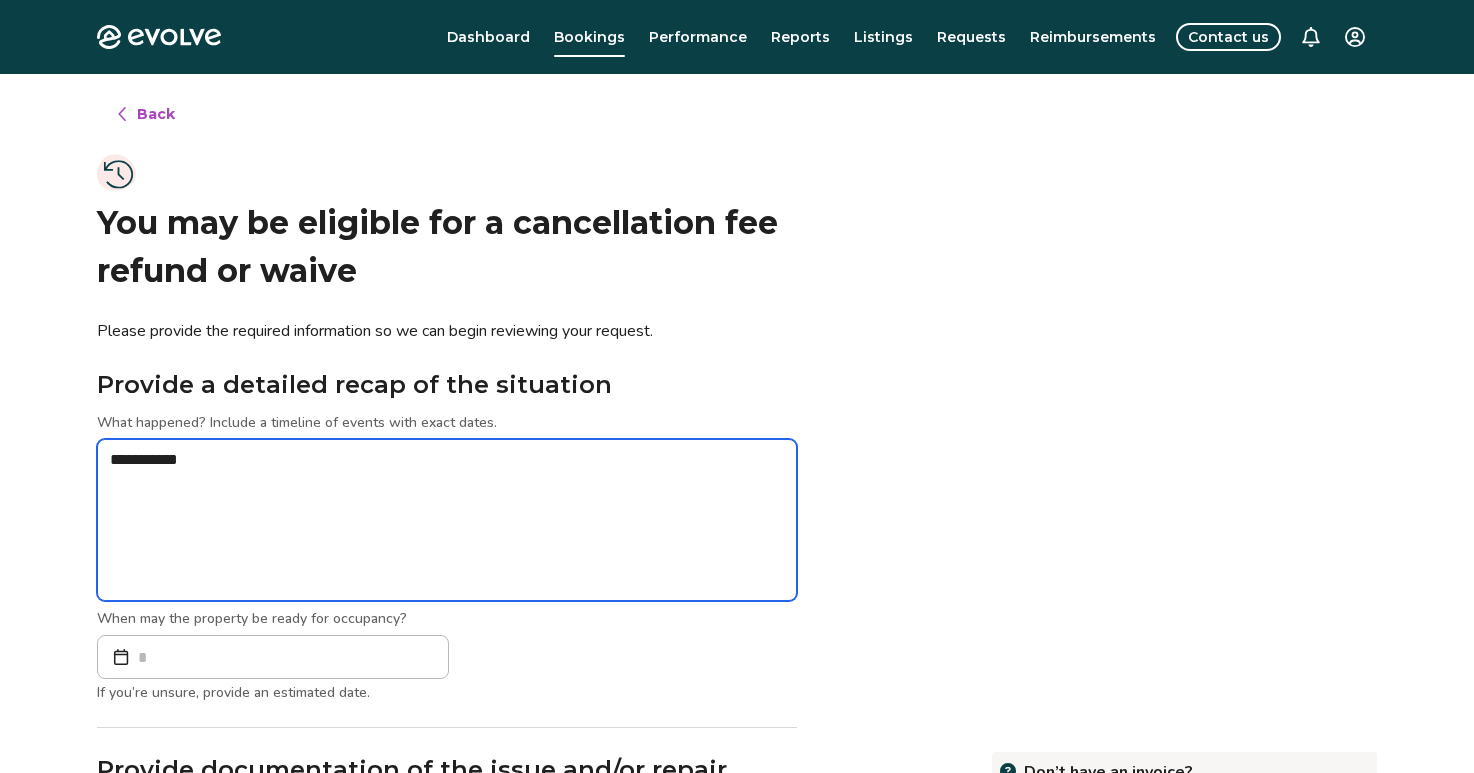 type on "*" 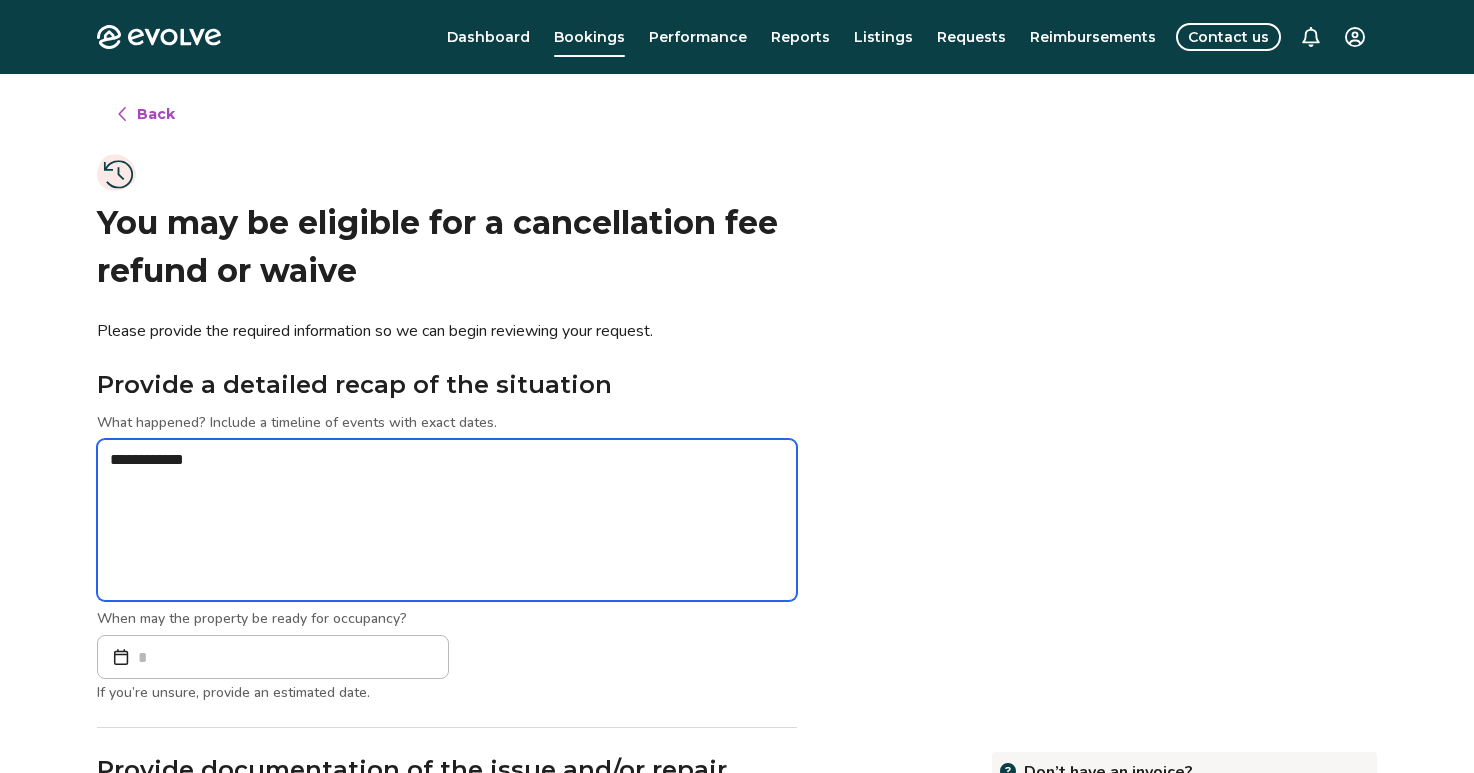 type on "*" 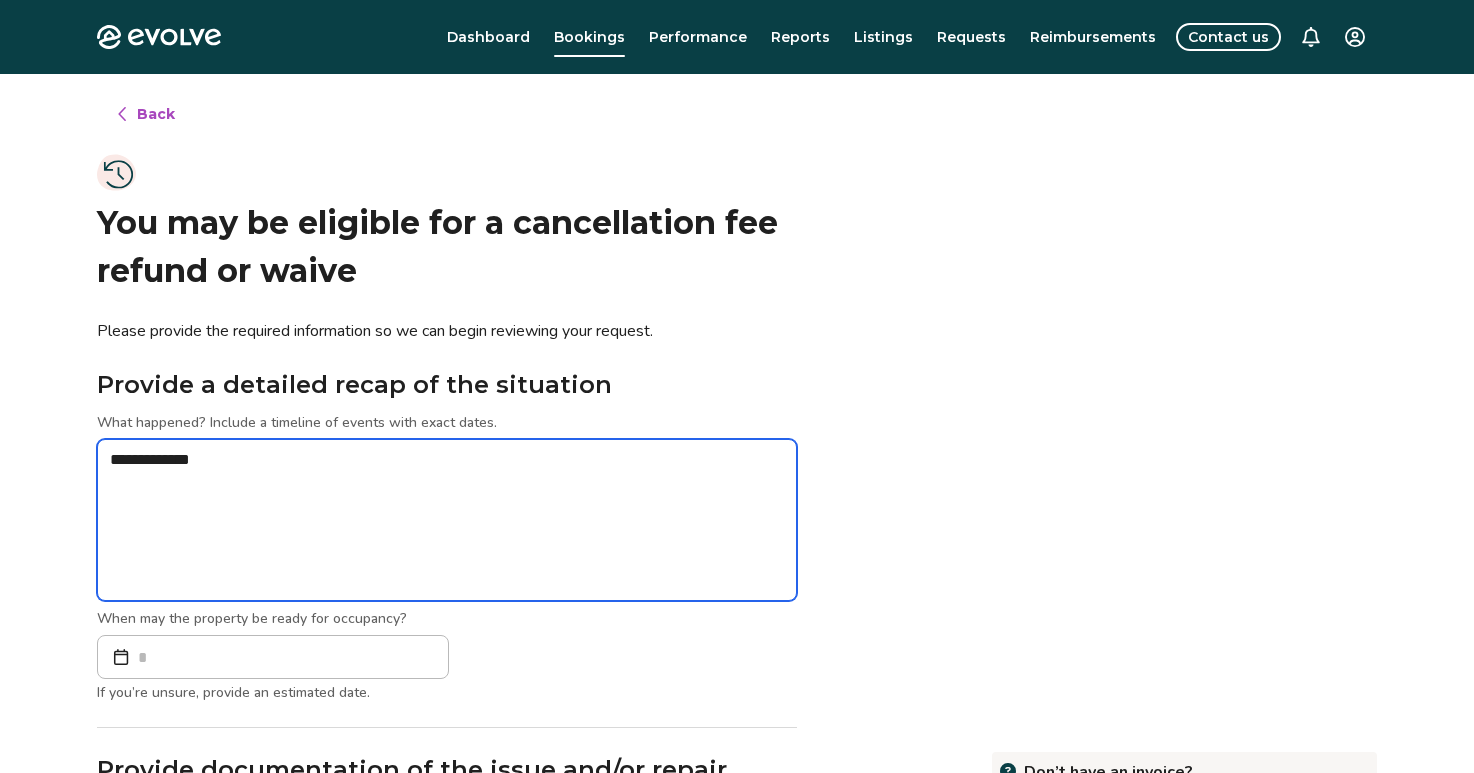 type on "*" 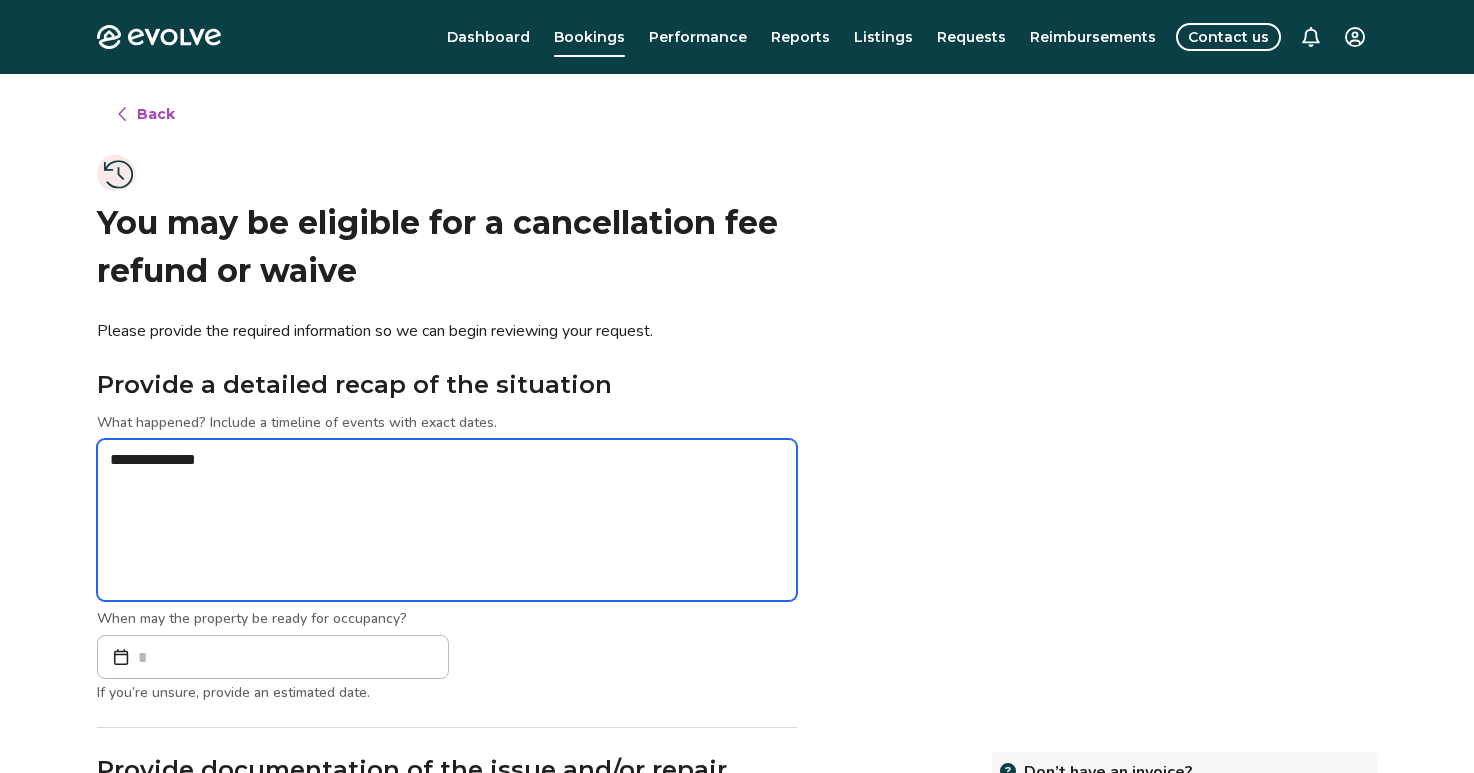 type on "*" 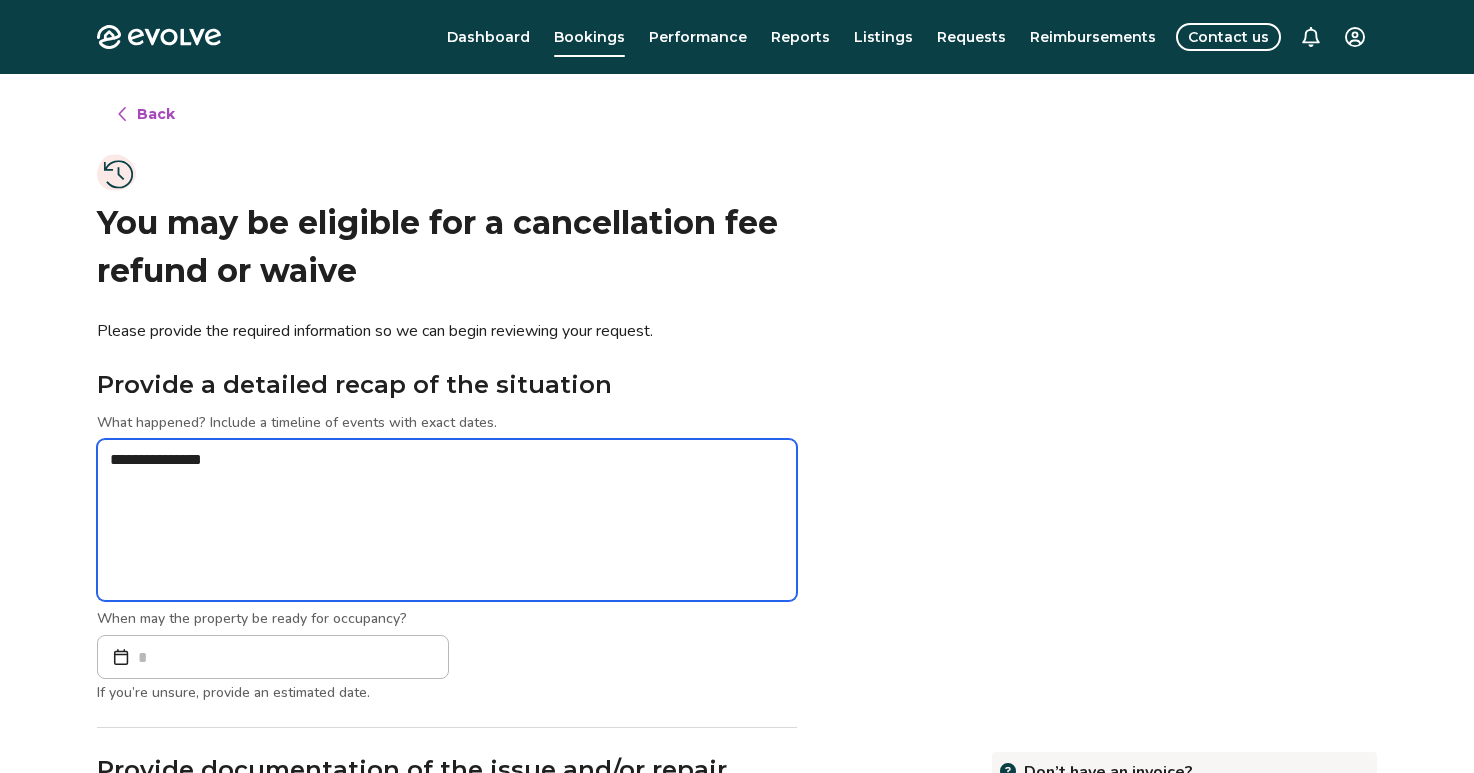 type on "*" 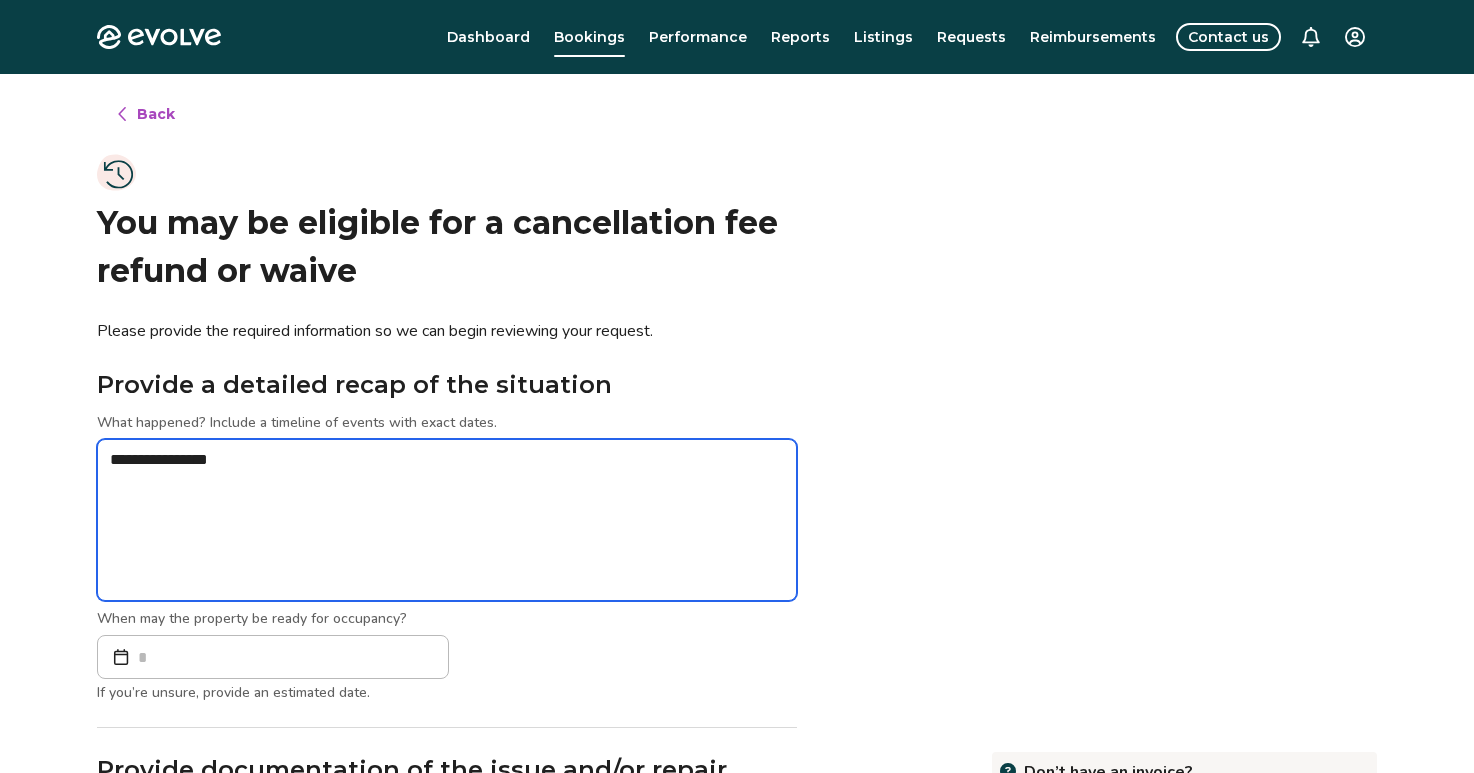 type on "*" 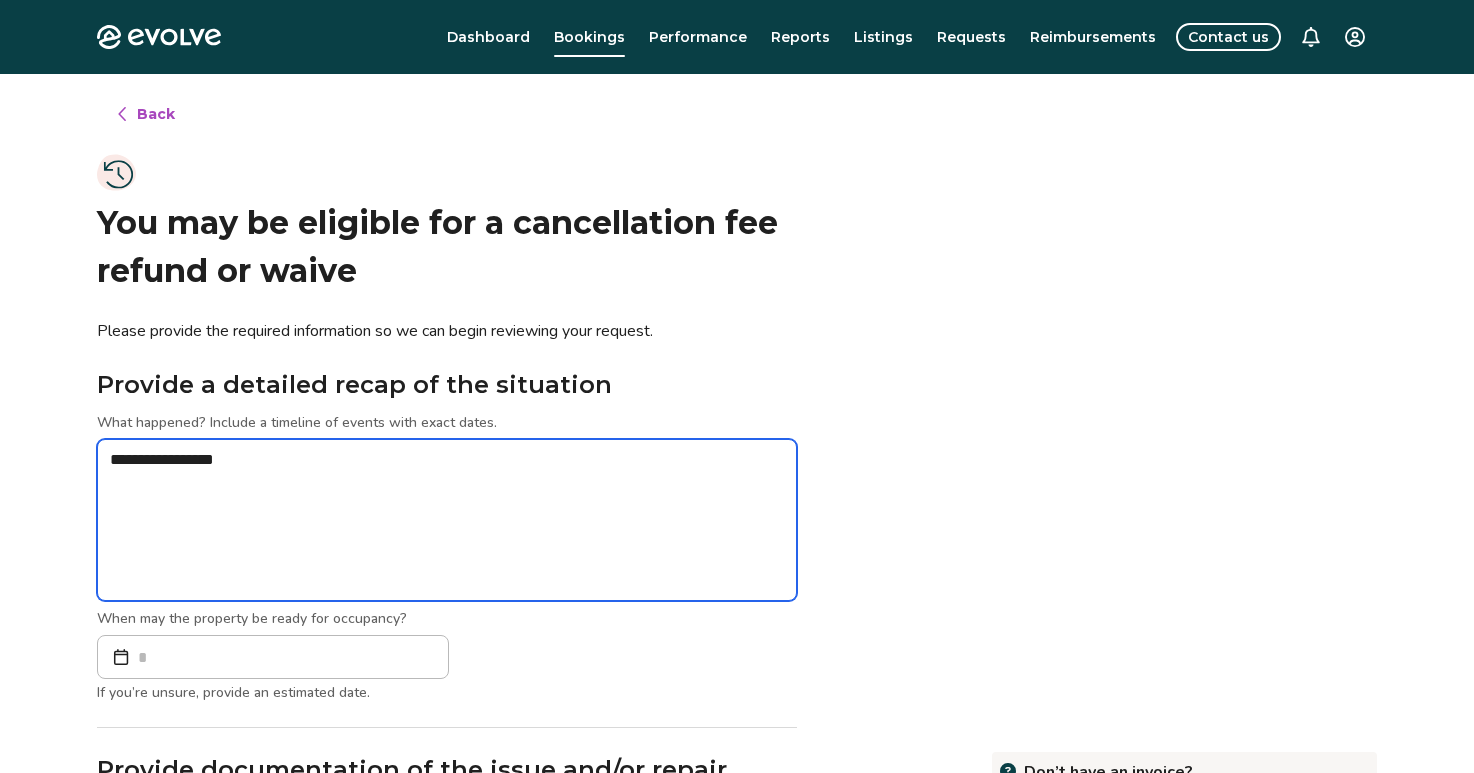 type on "*" 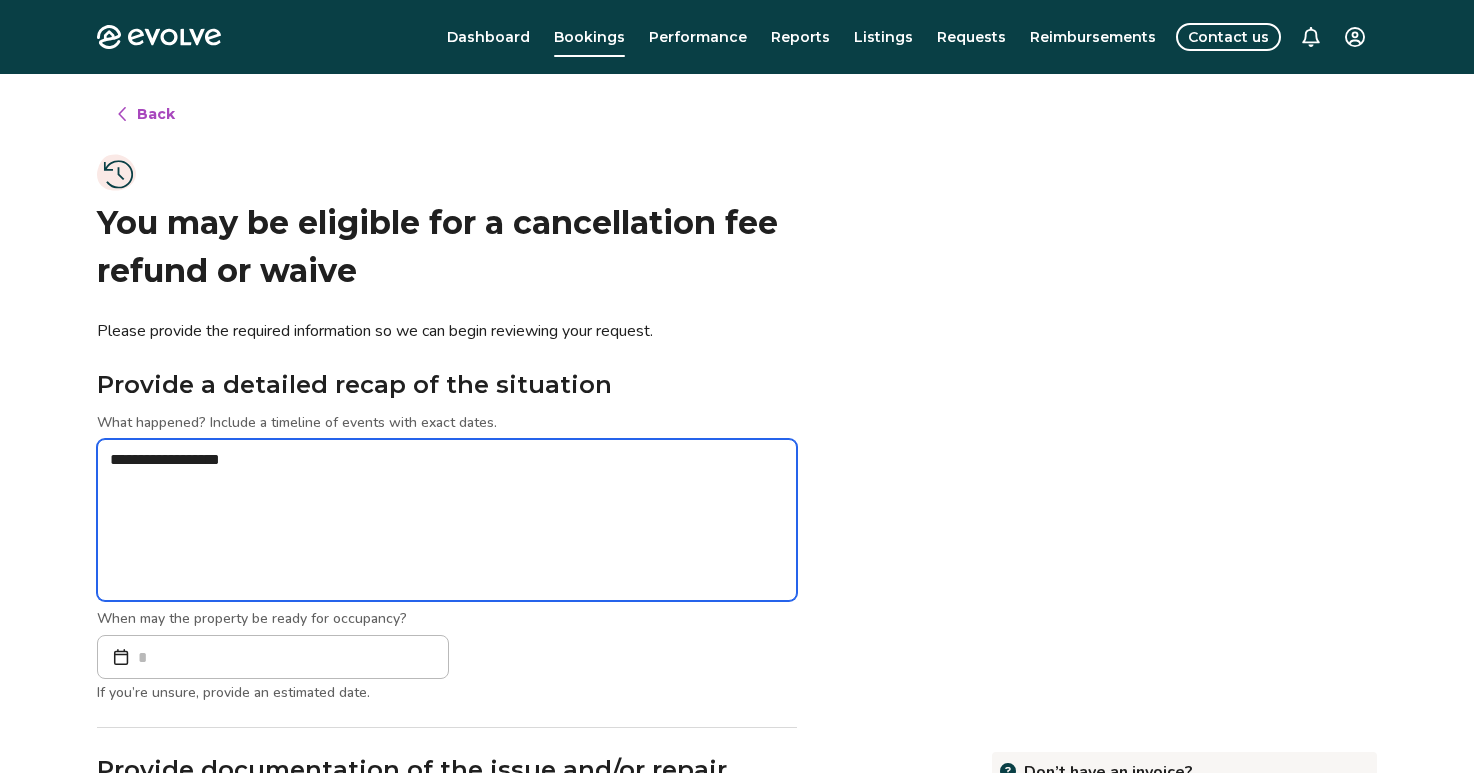 type on "*" 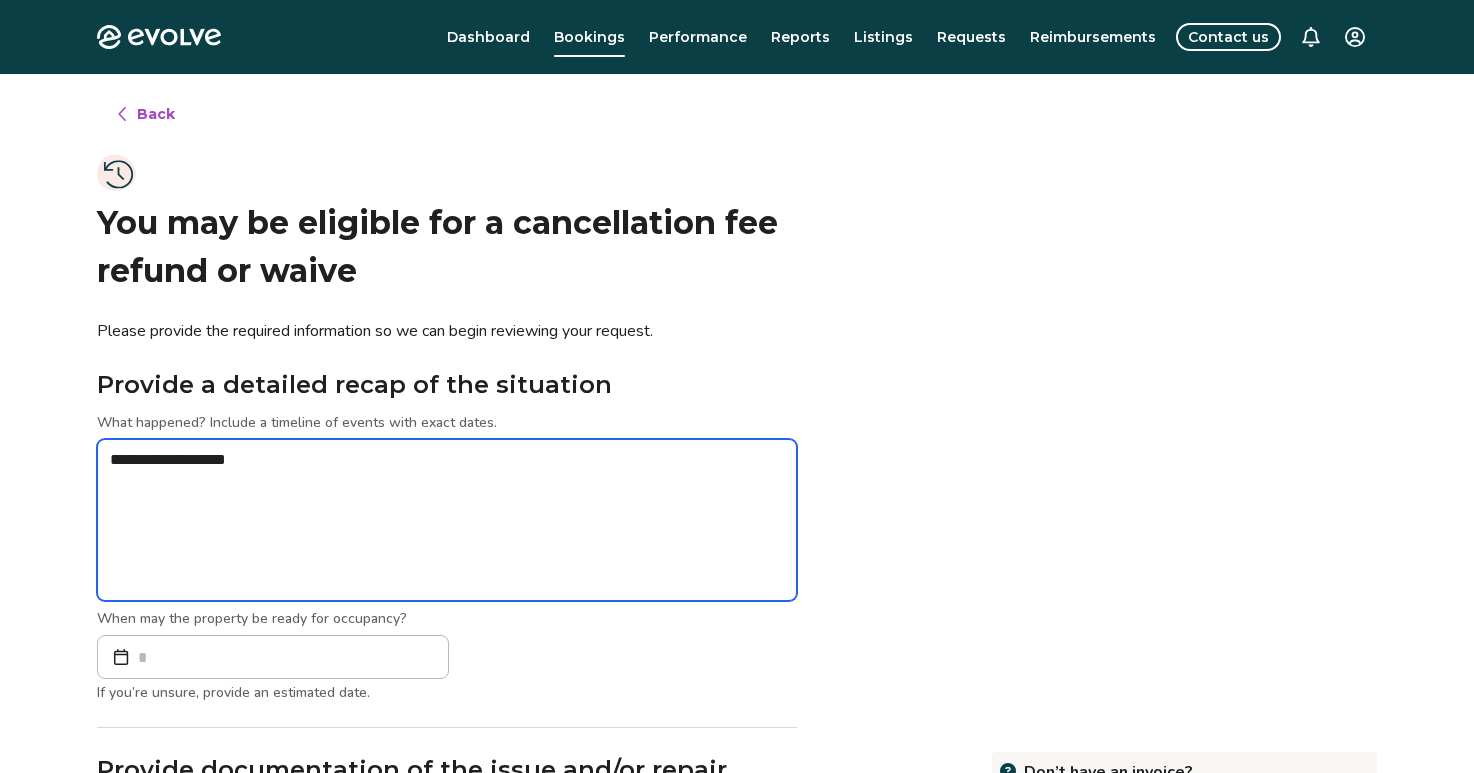 type on "*" 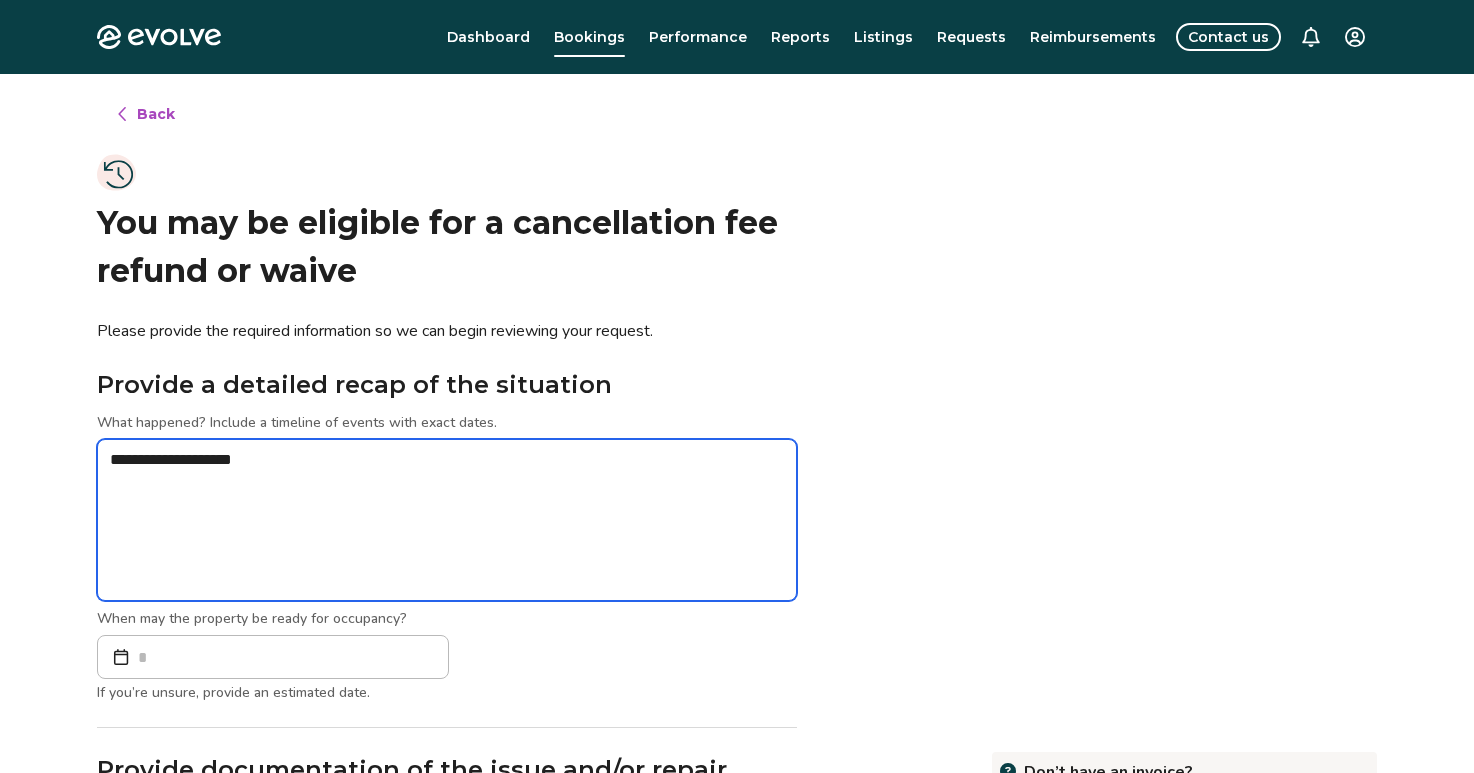 type on "*" 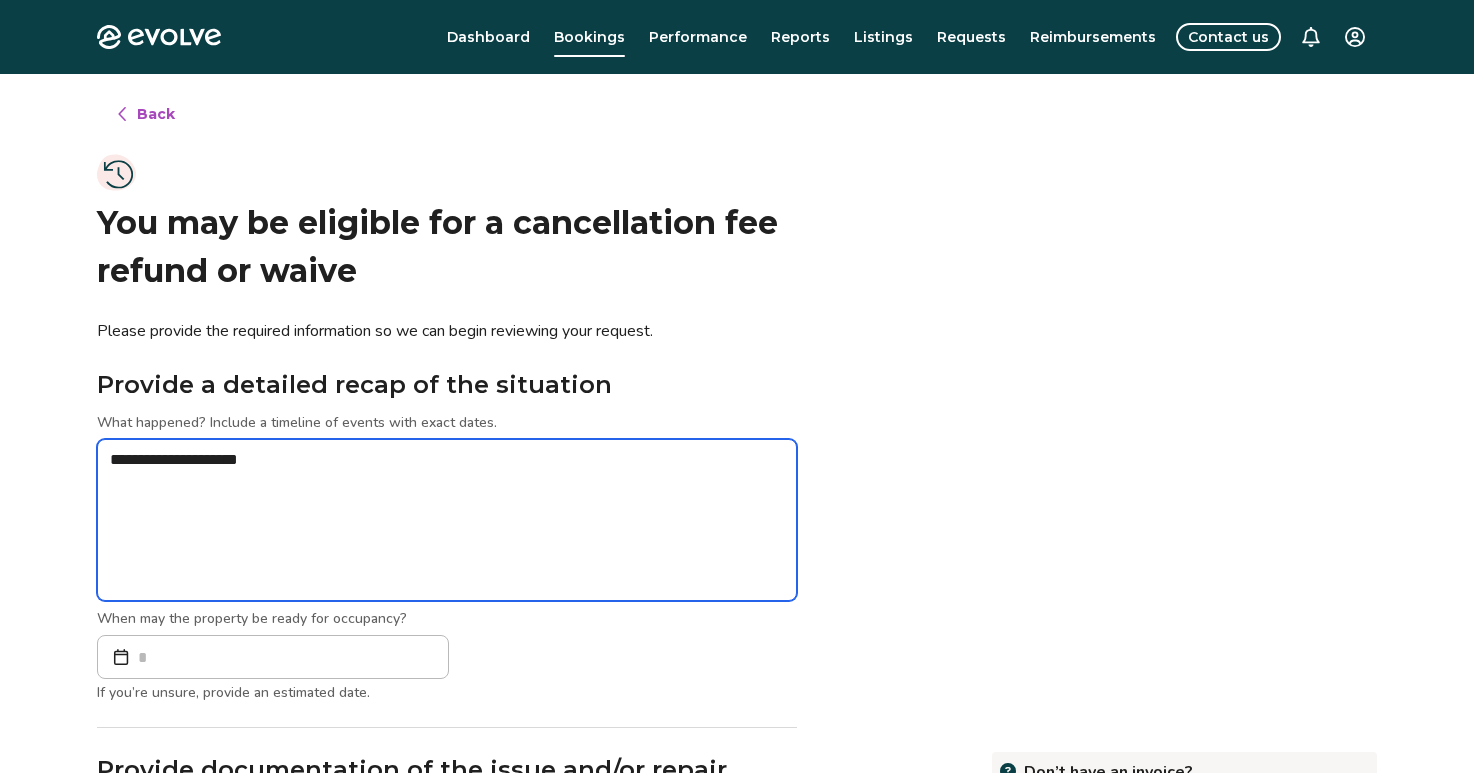 type on "*" 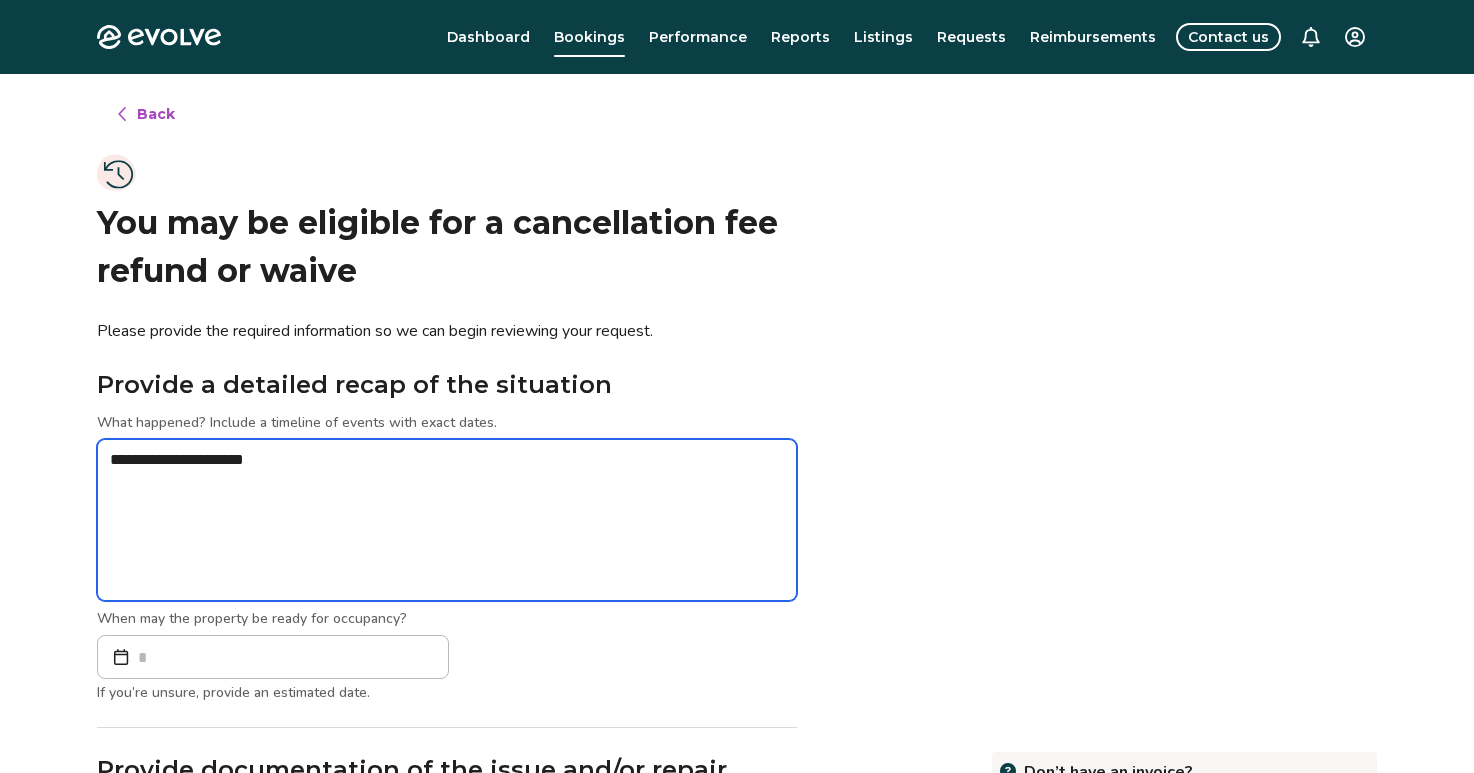 type on "*" 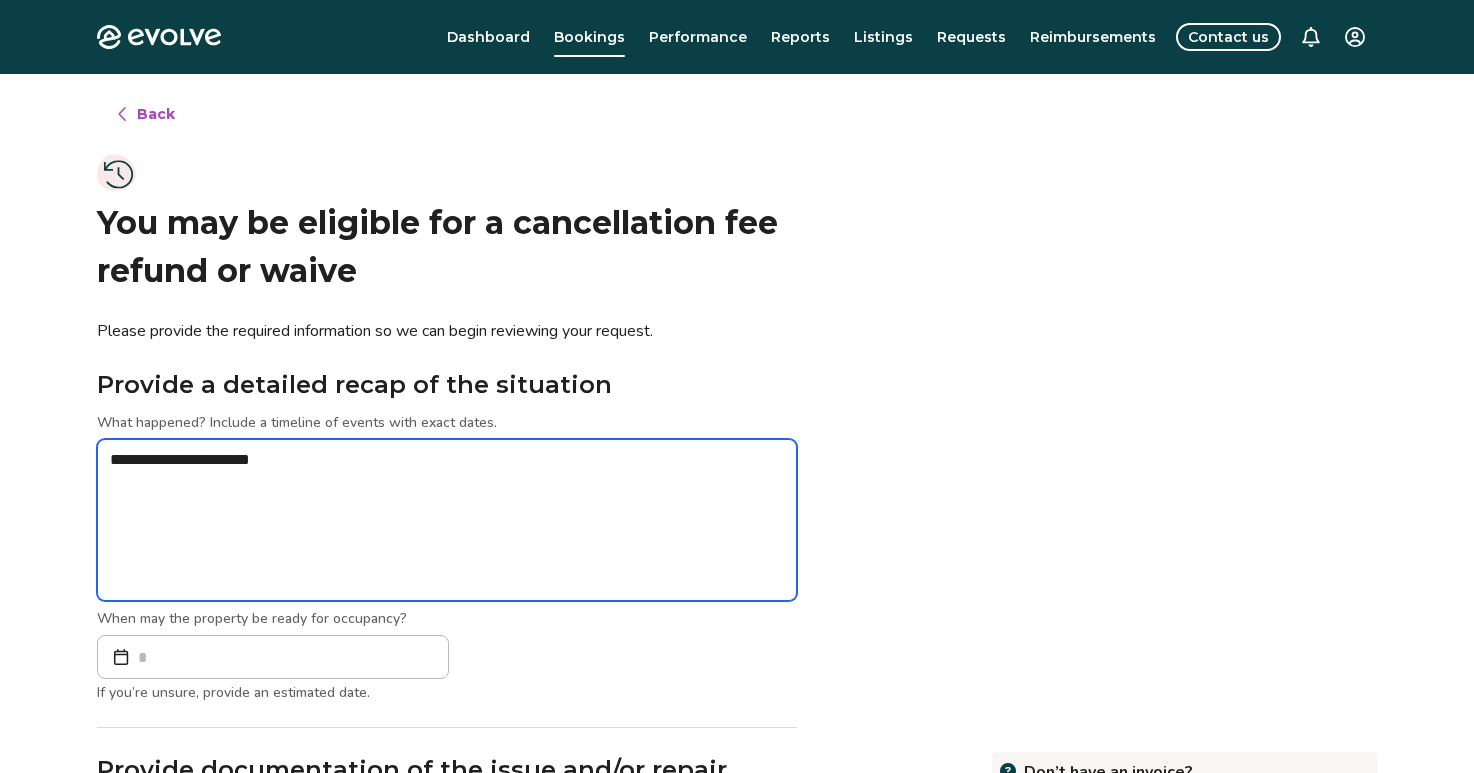 type on "*" 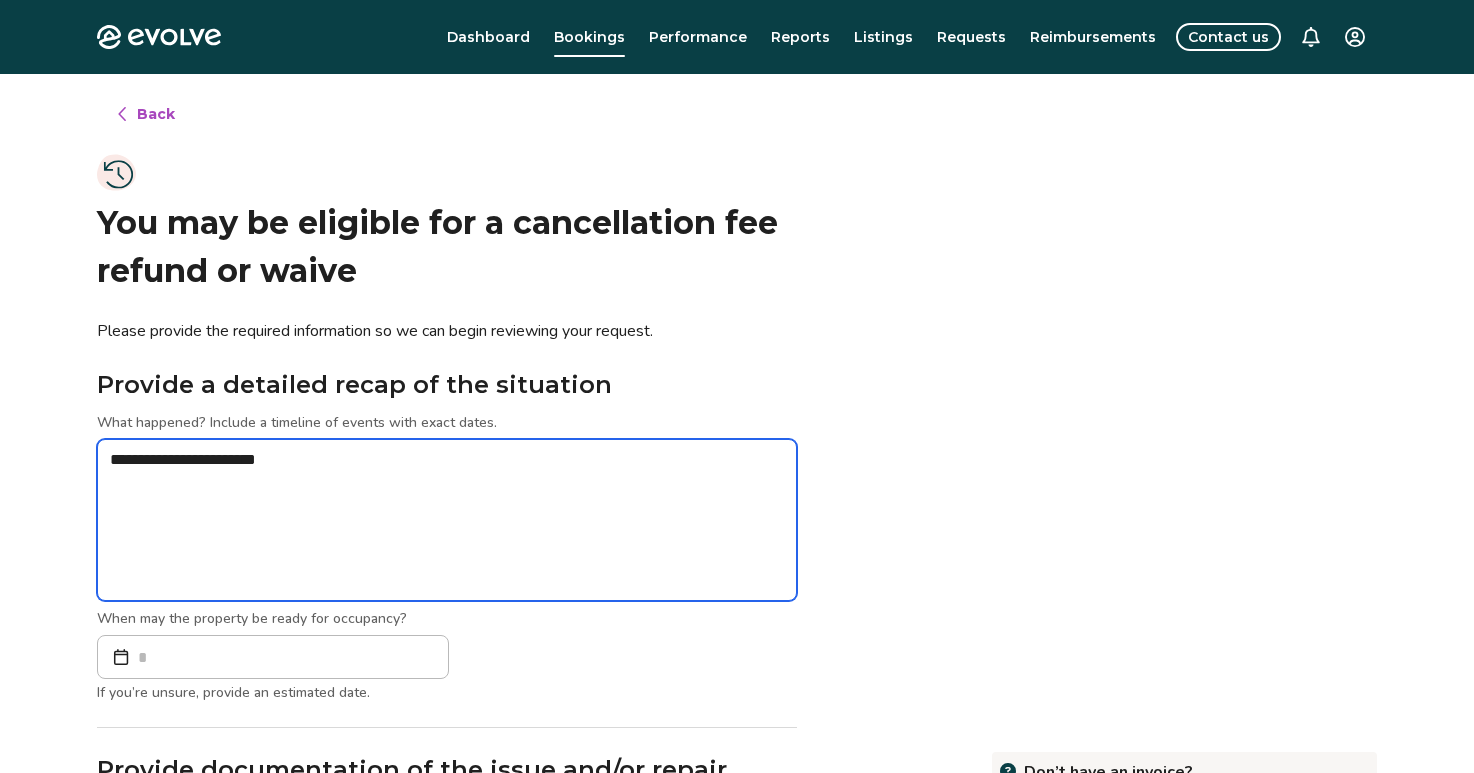 type on "*" 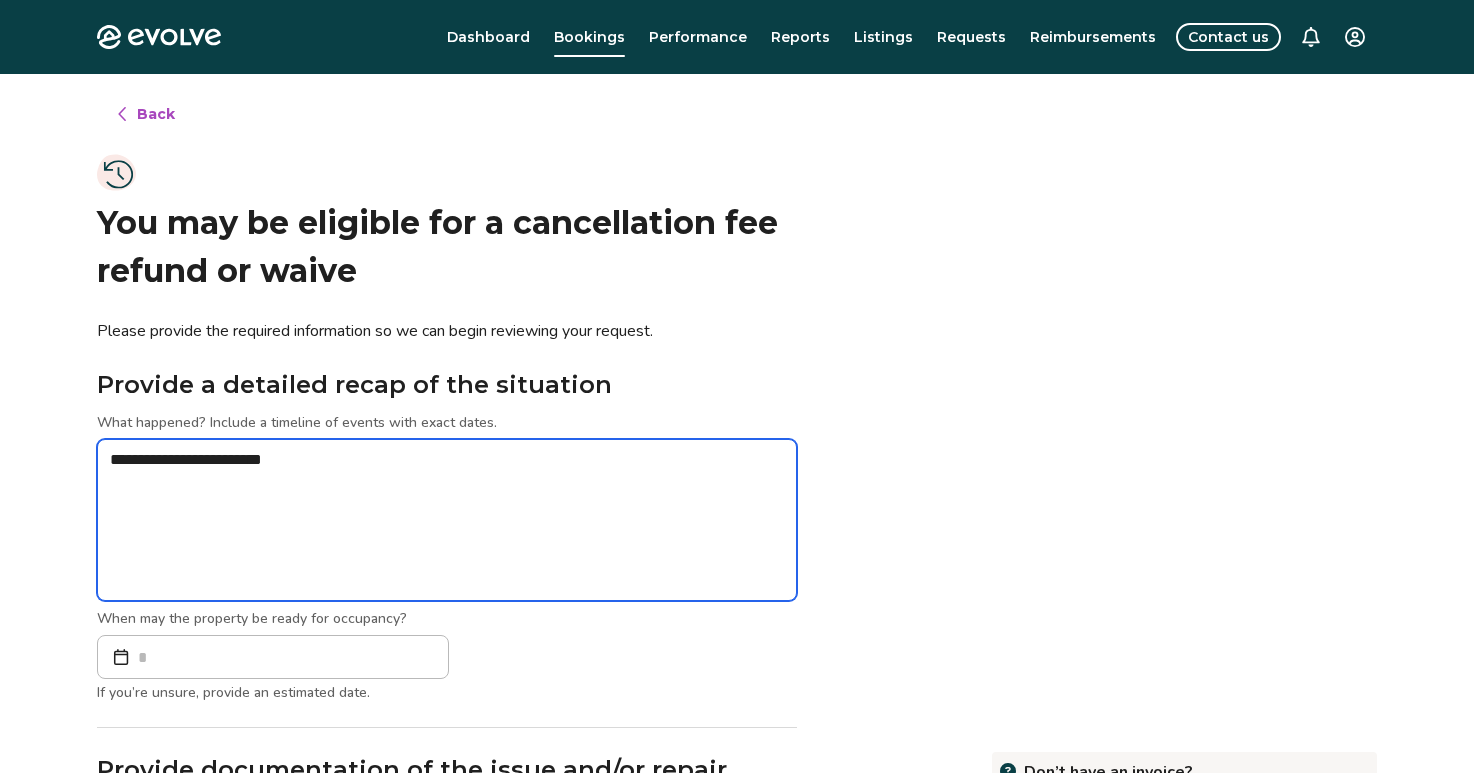 type on "*" 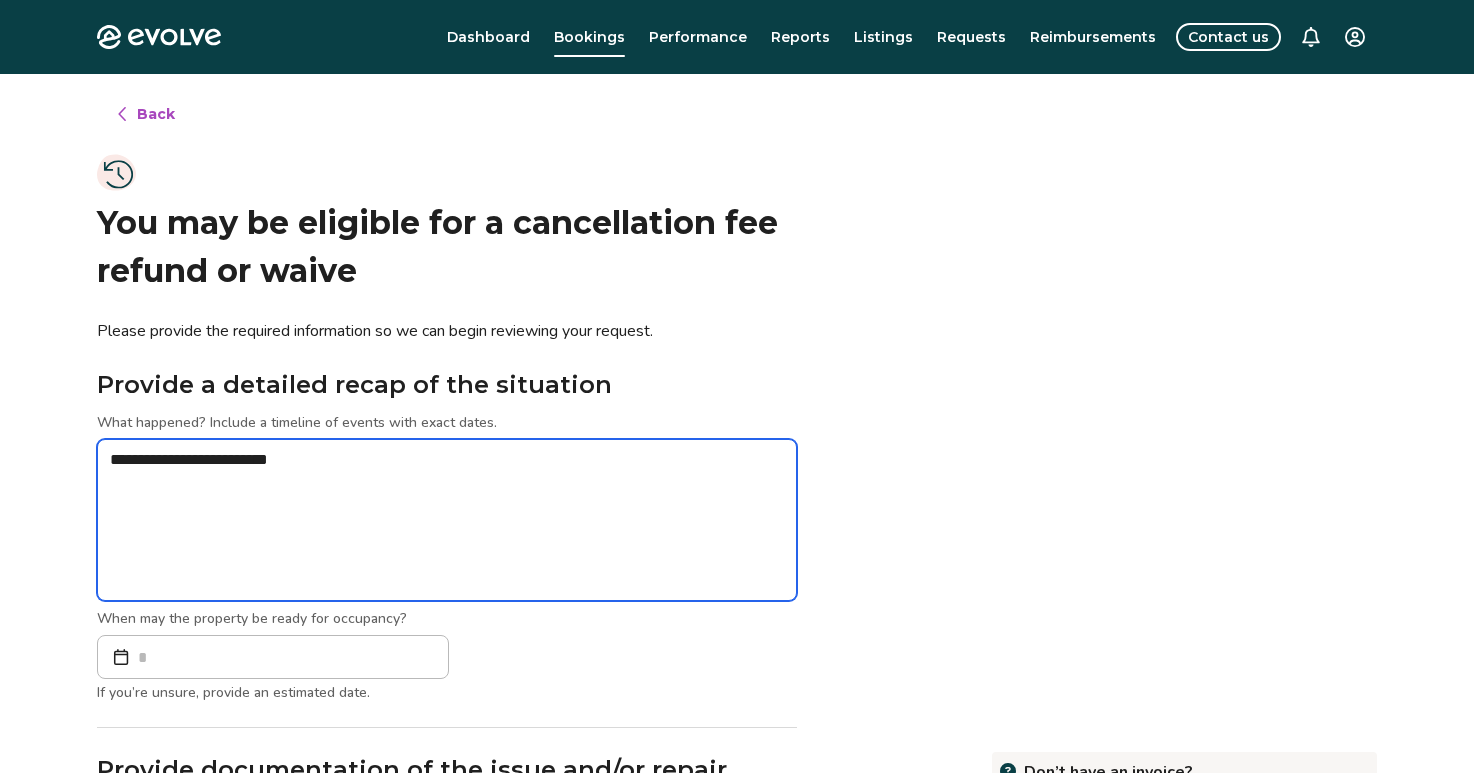 type on "*" 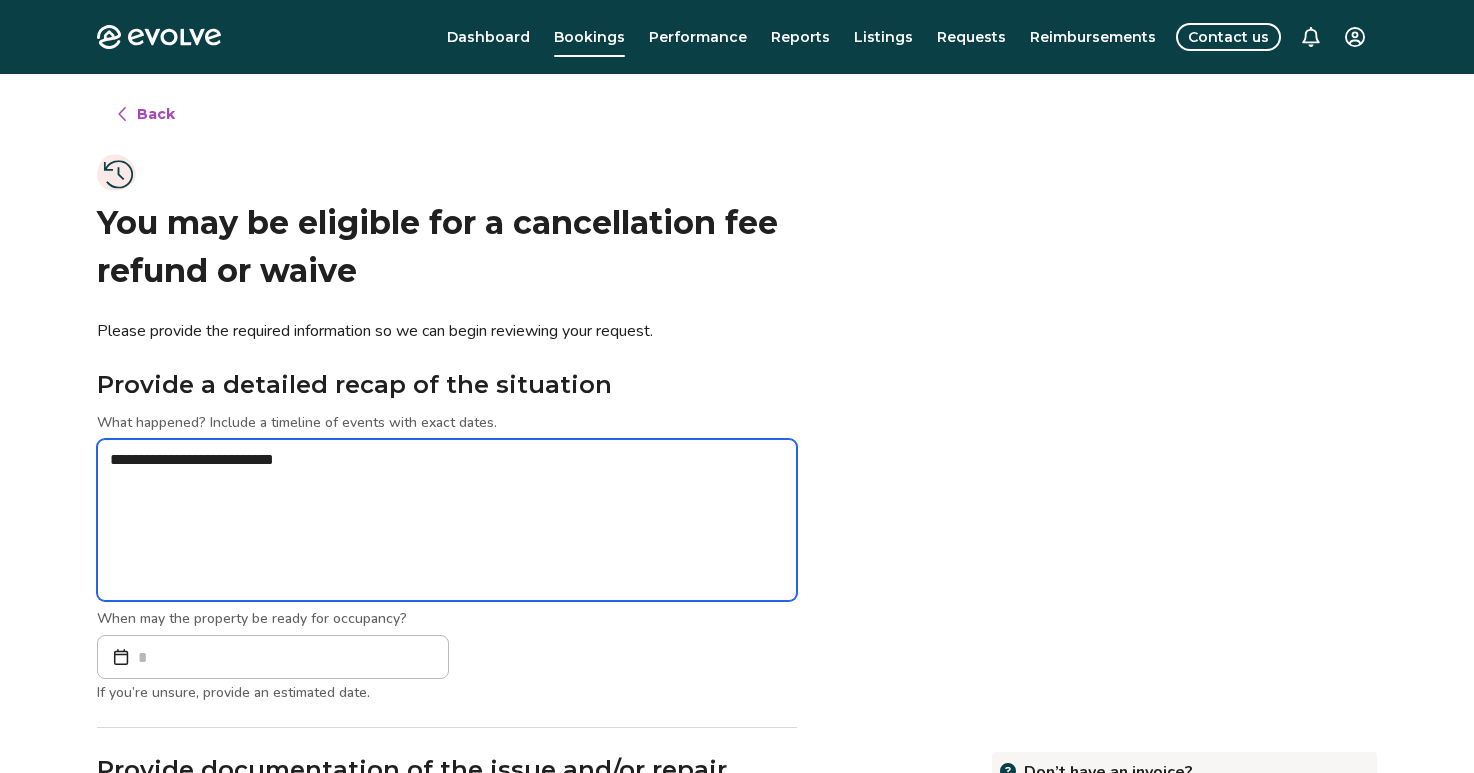 type on "*" 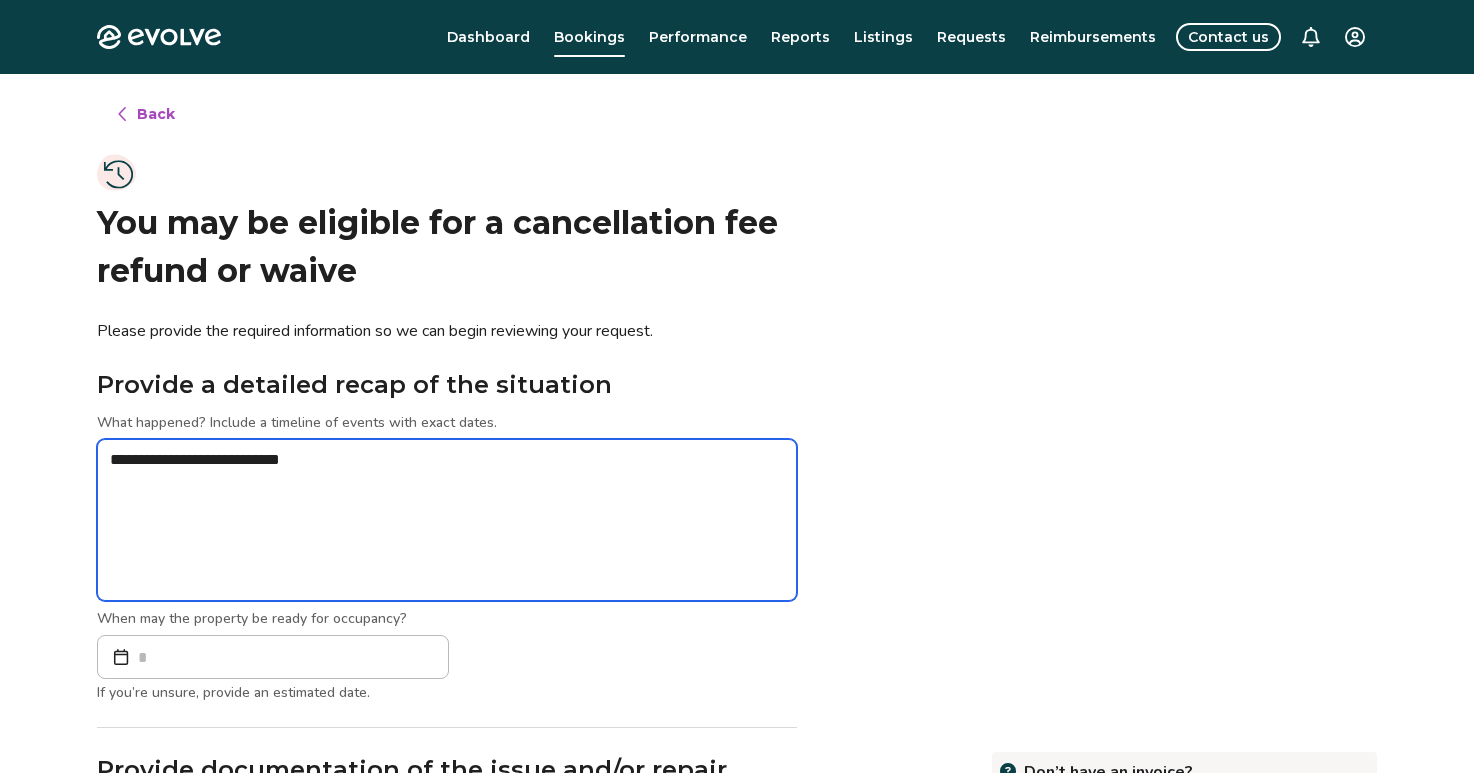 type on "*" 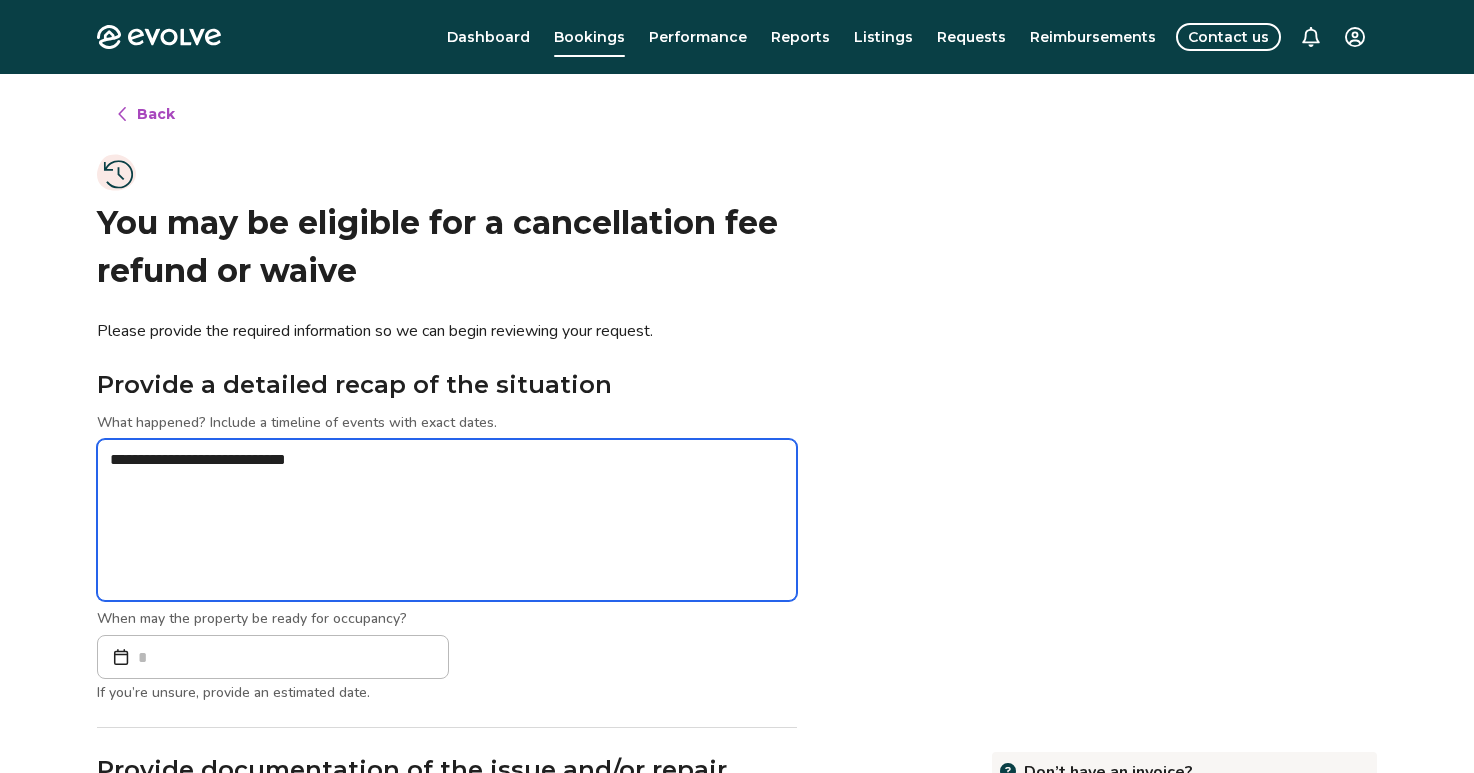 type on "*" 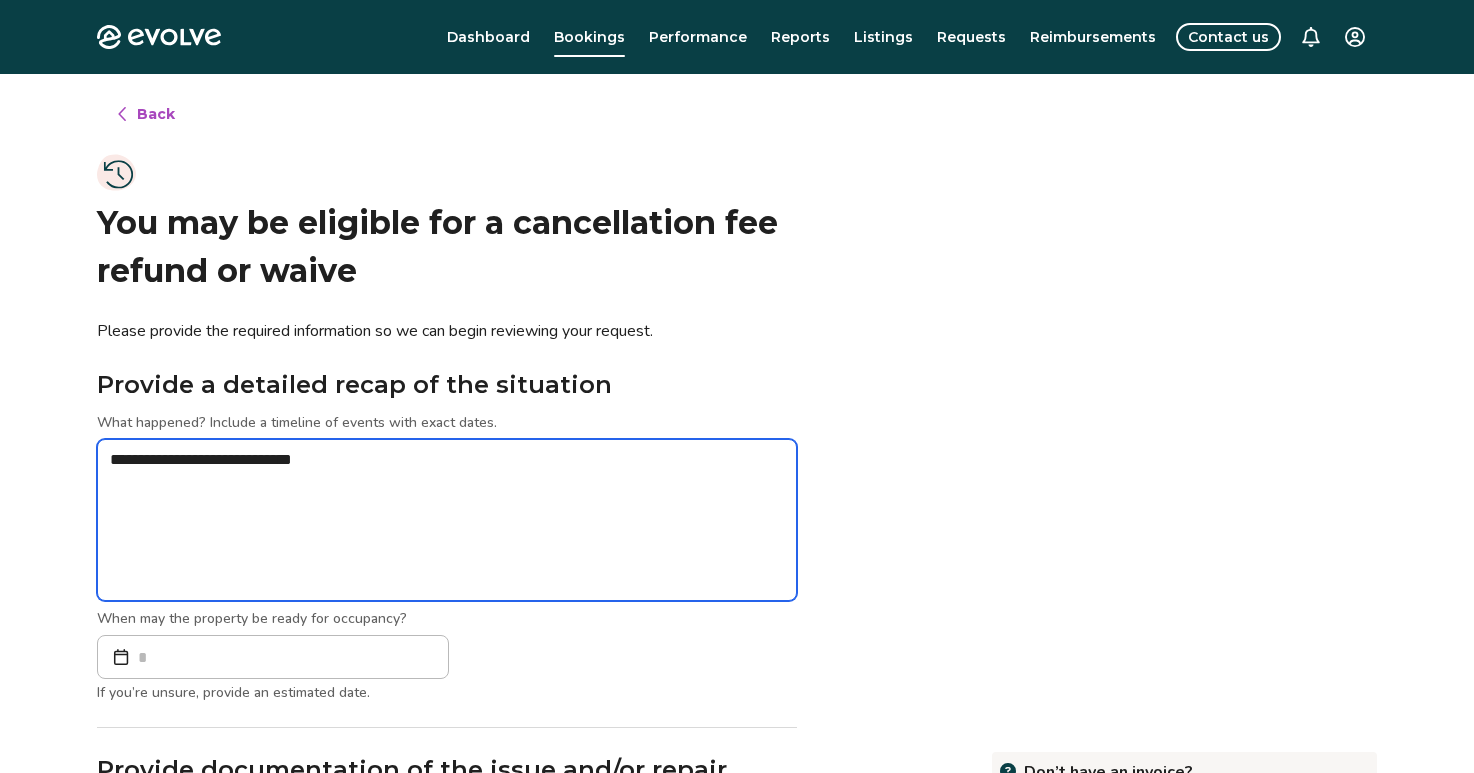 type on "*" 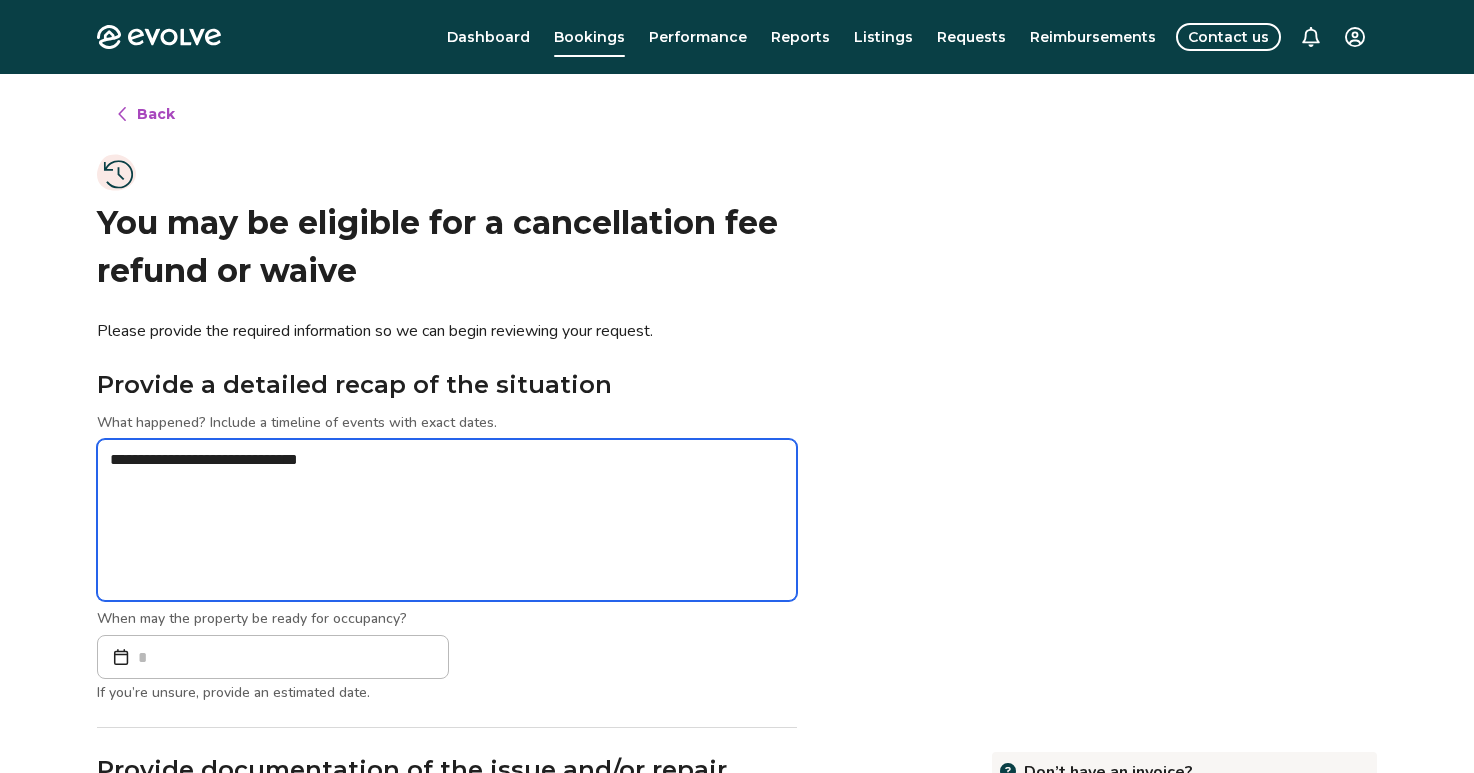 type on "*" 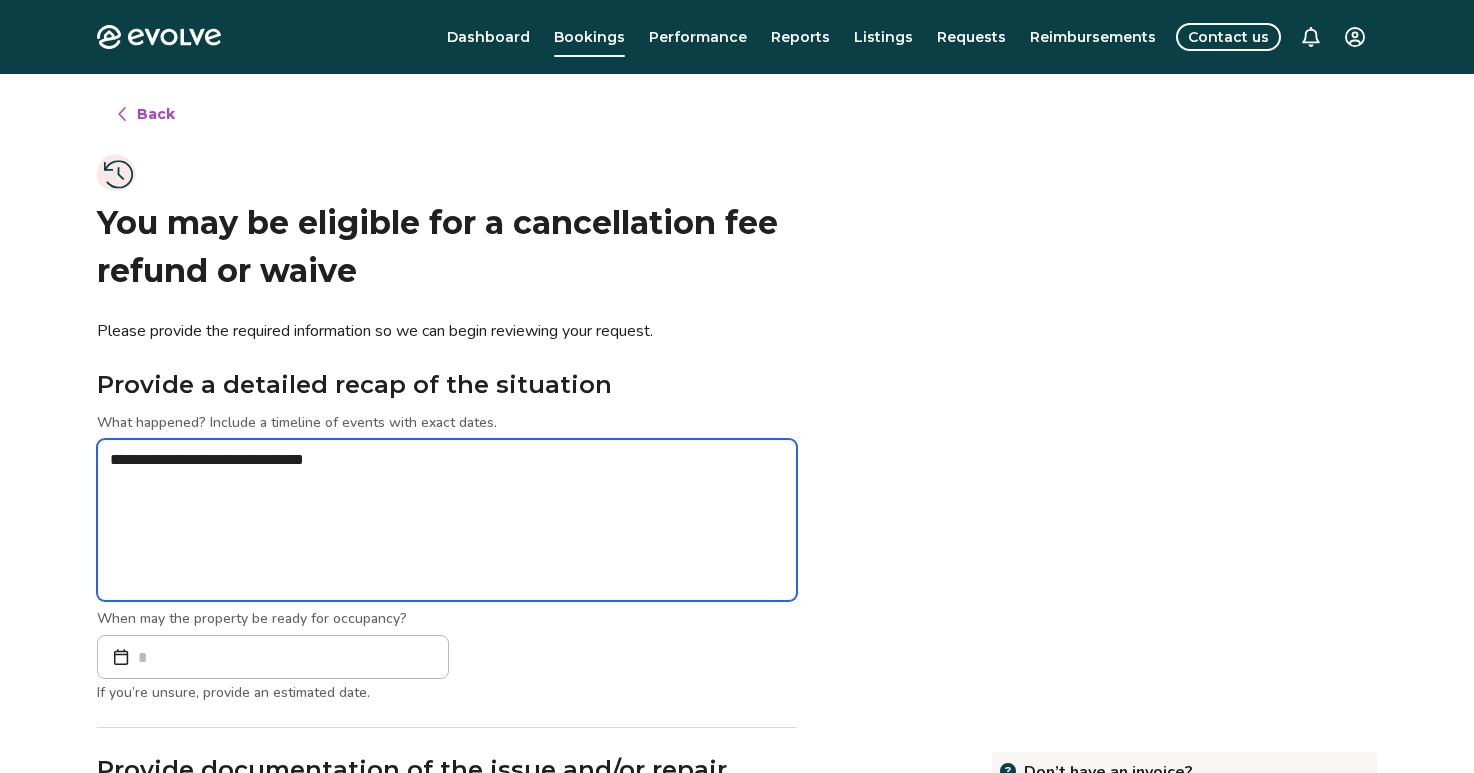 type on "*" 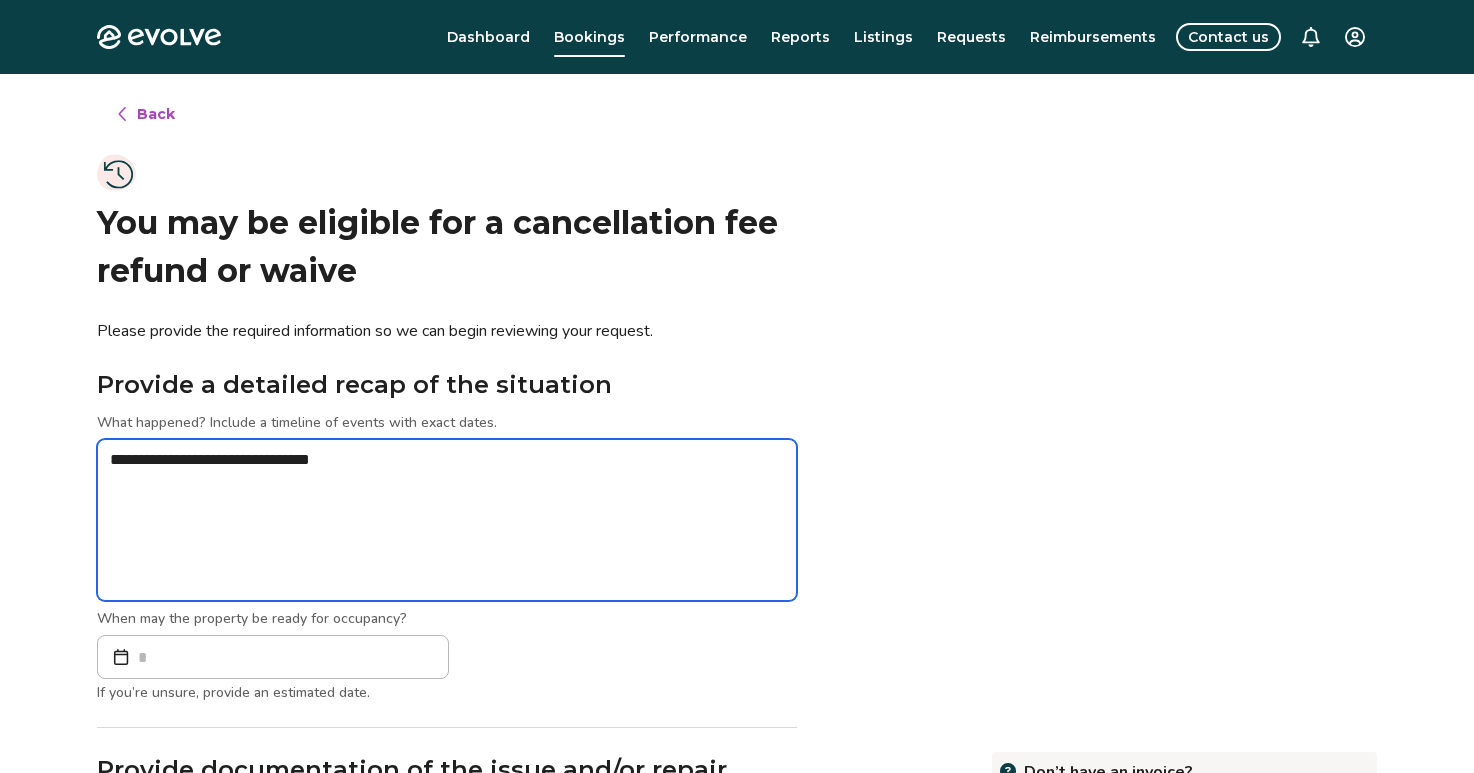 type on "*" 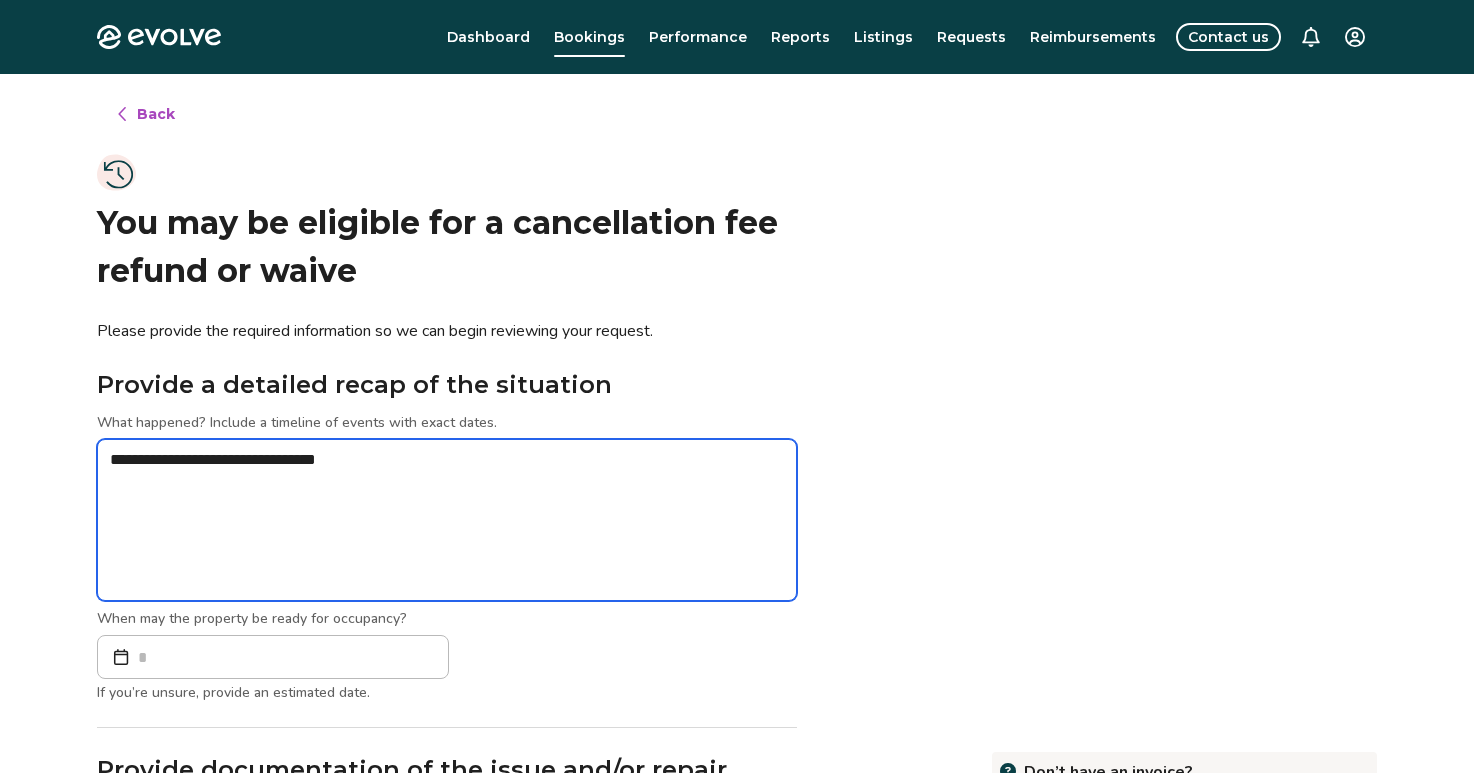 type on "*" 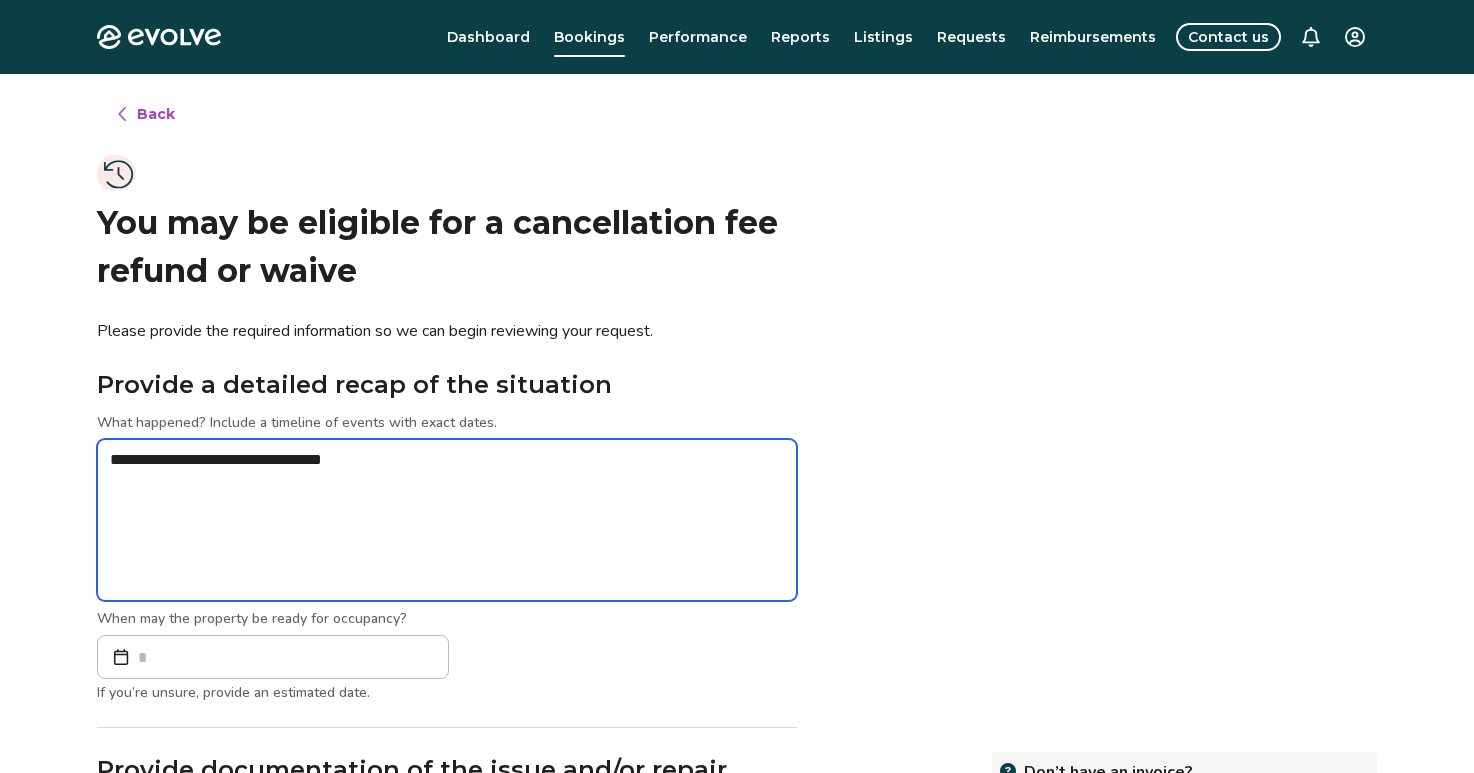 type on "*" 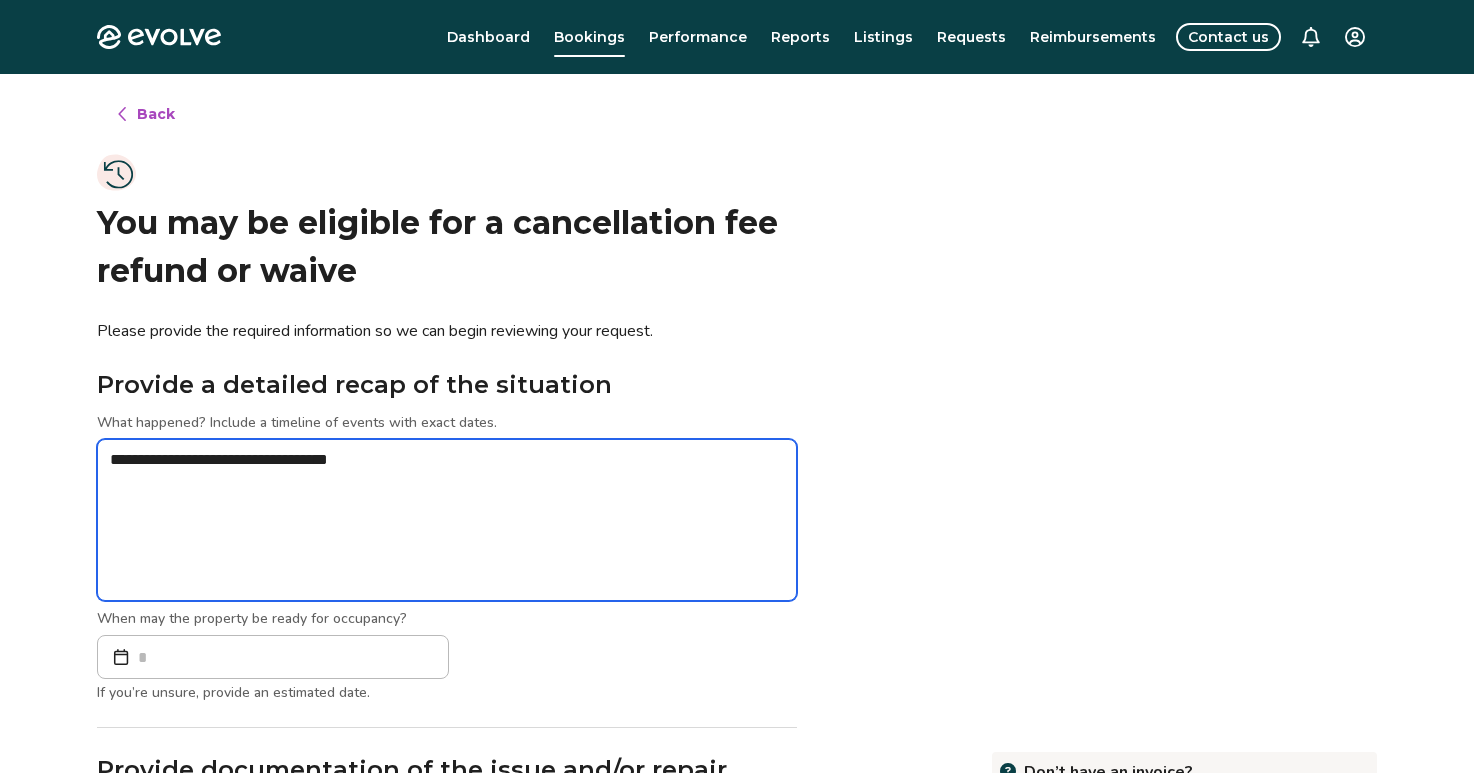 type on "*" 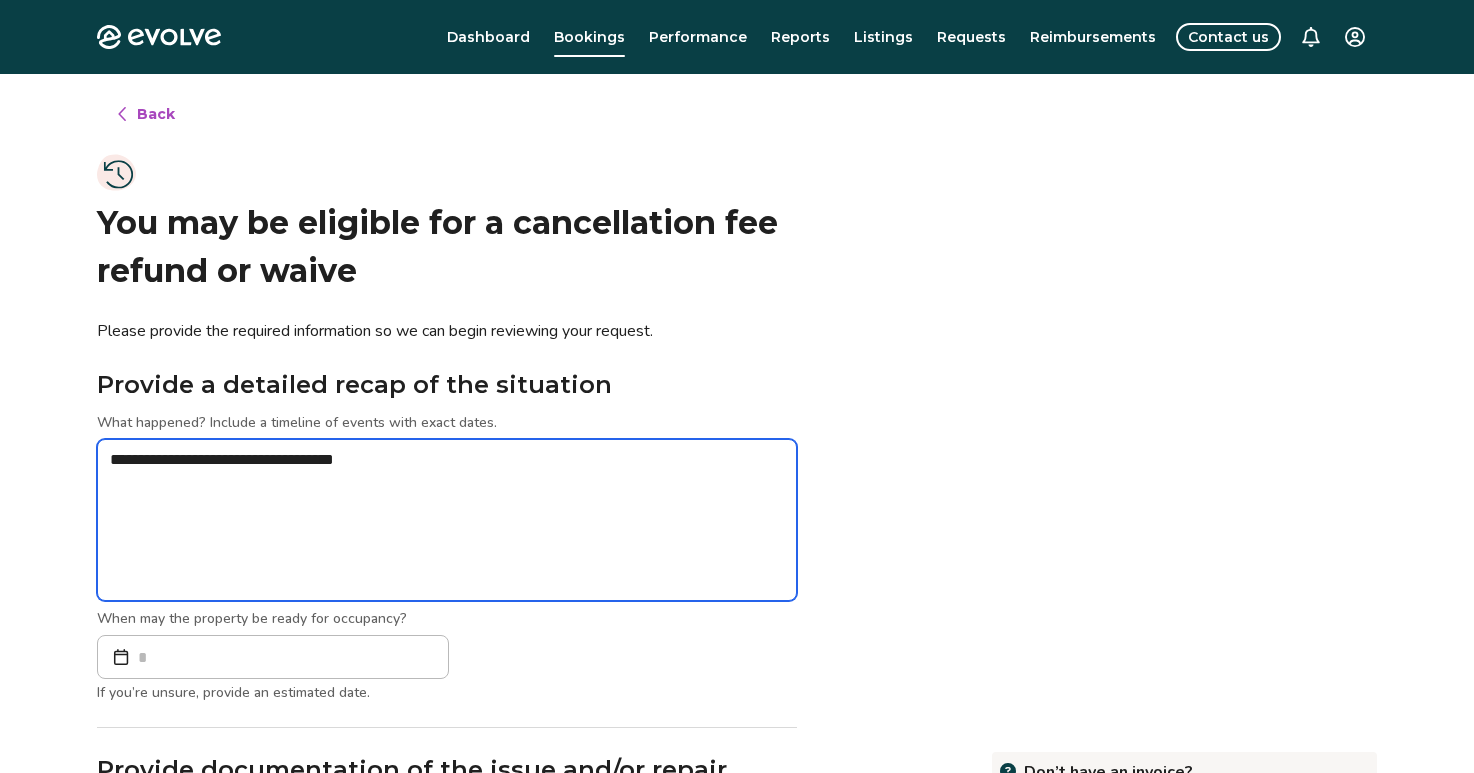 type on "*" 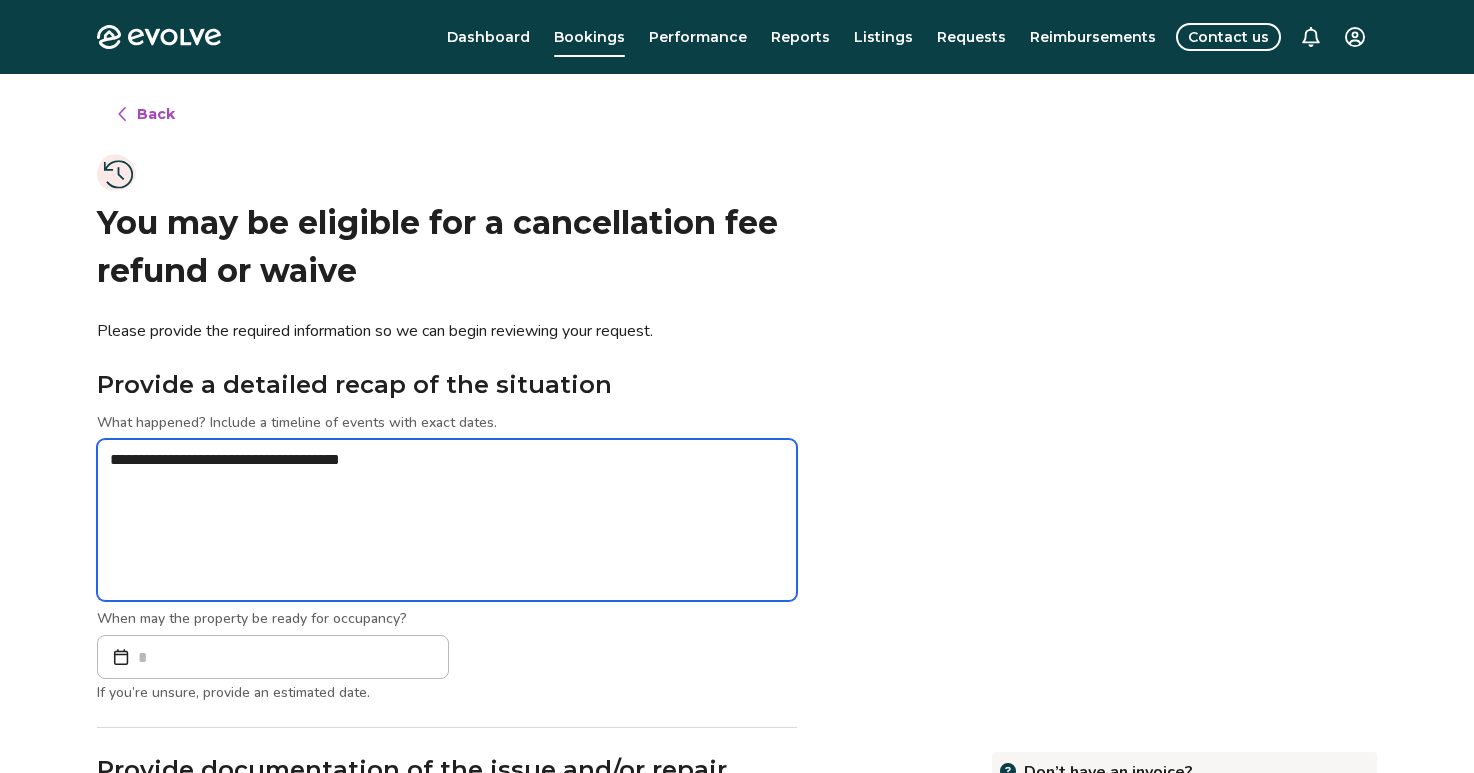 type on "*" 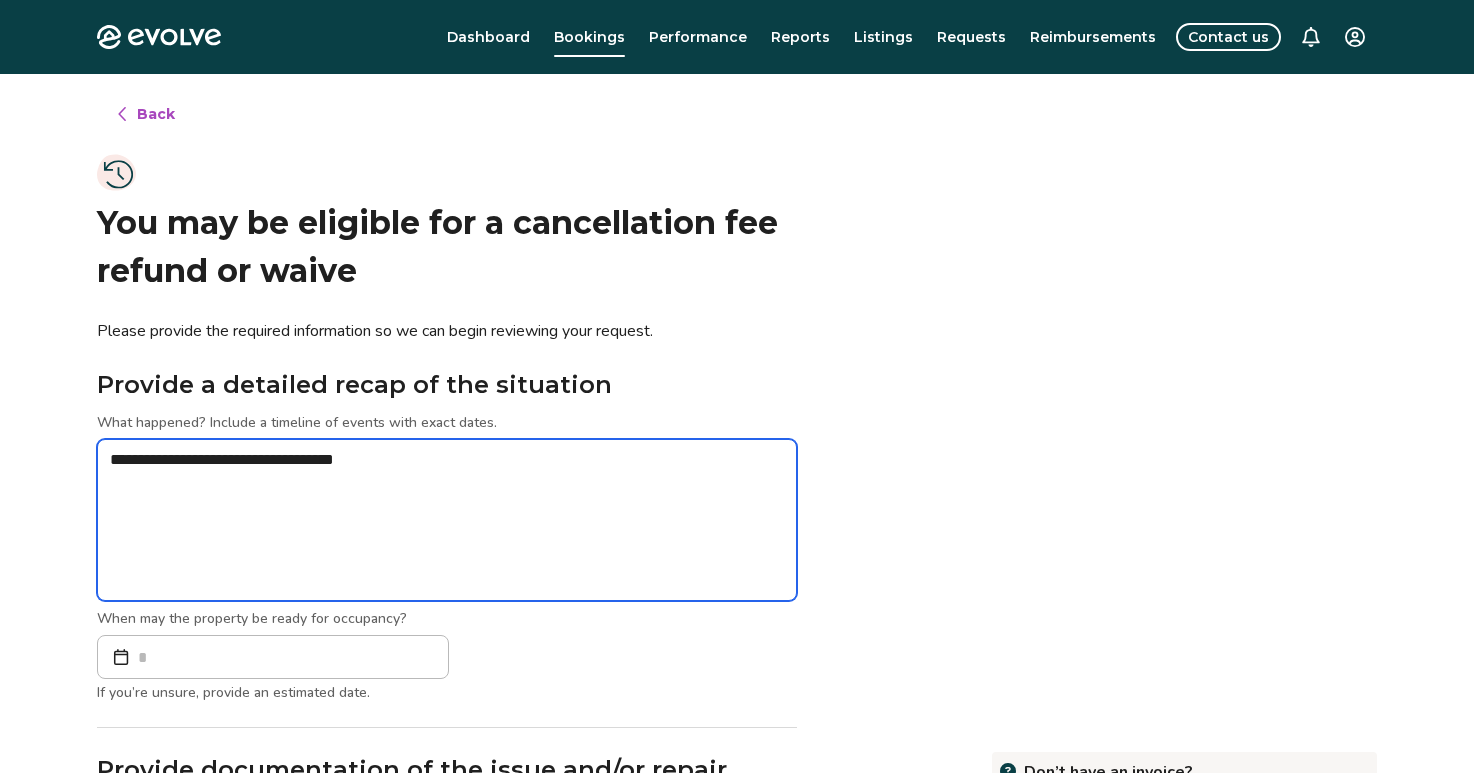 type on "*" 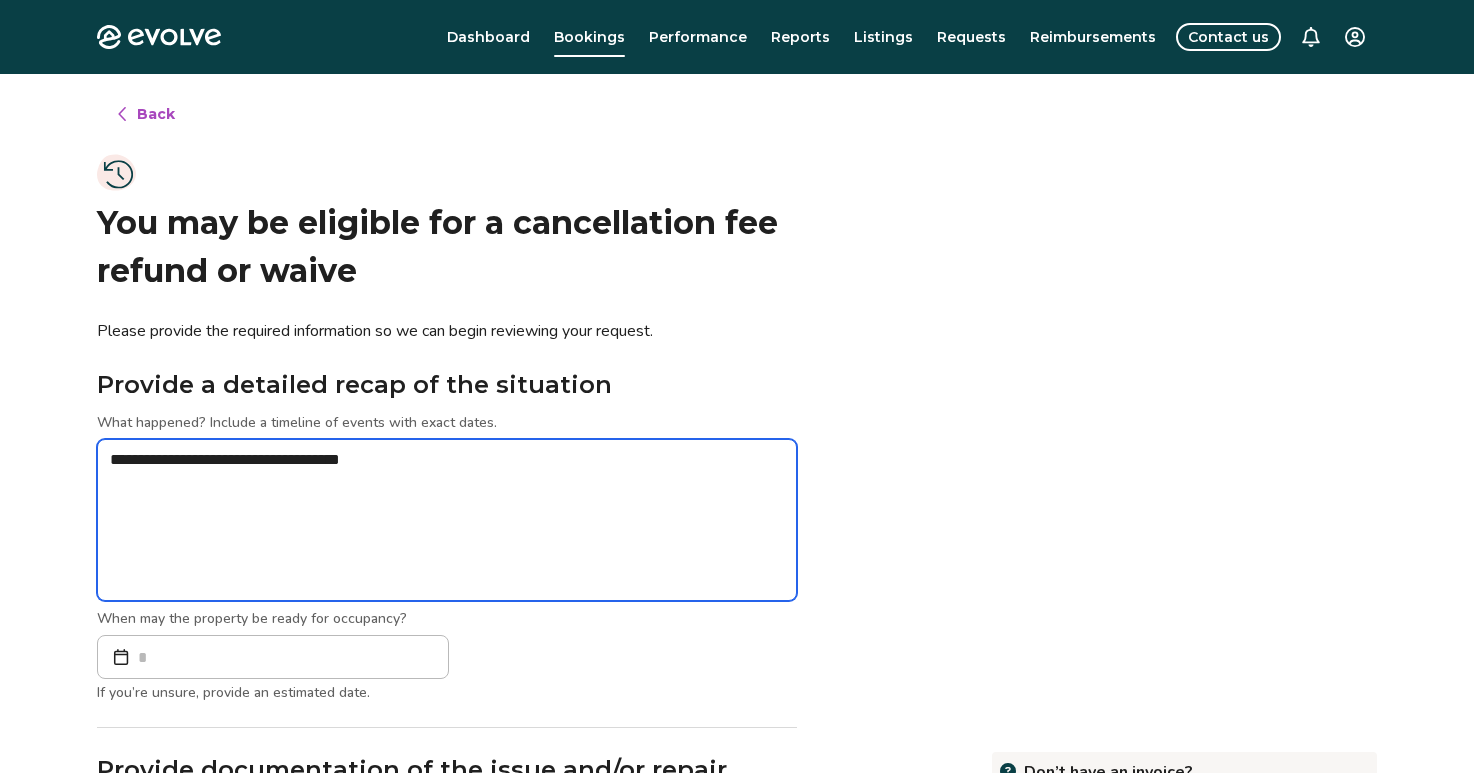 type on "*" 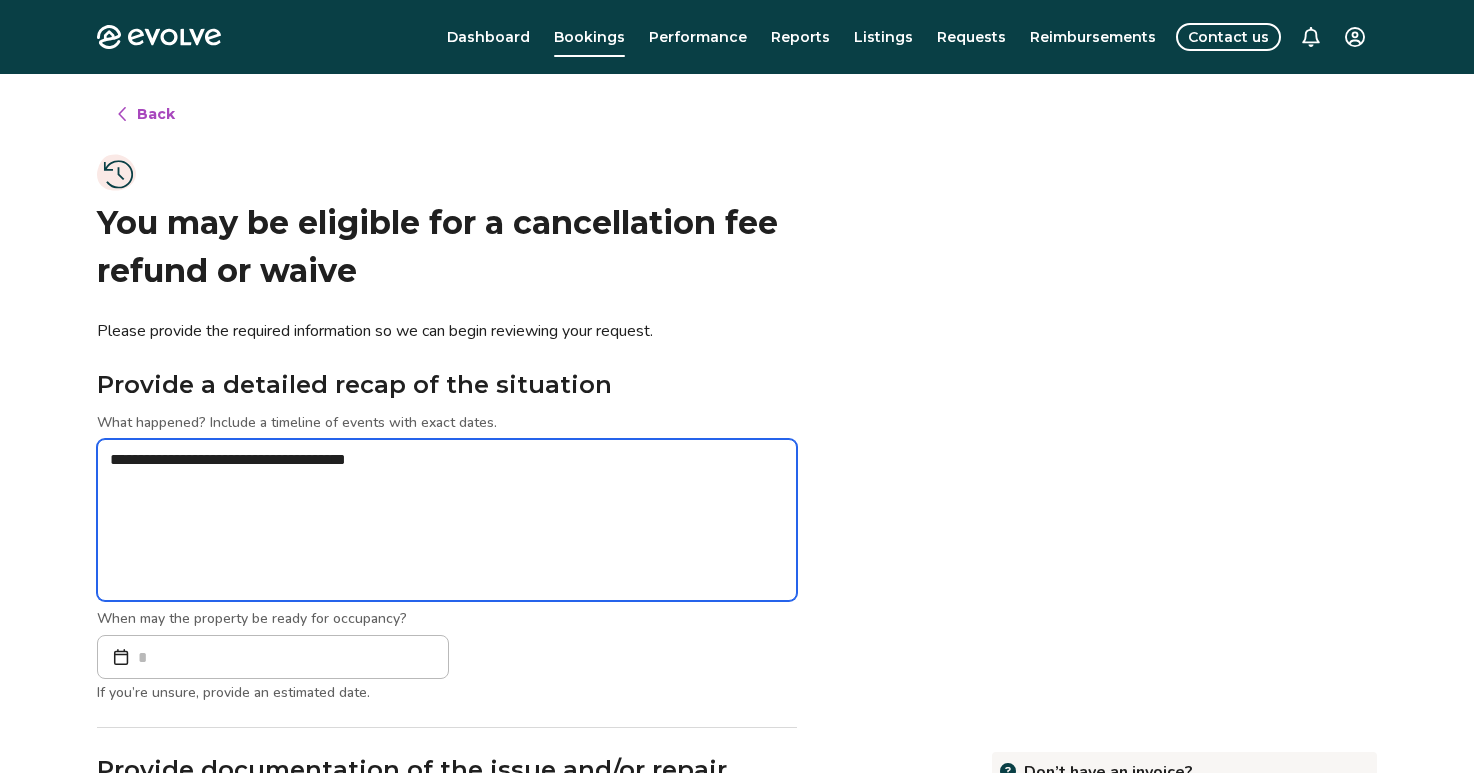 type on "*" 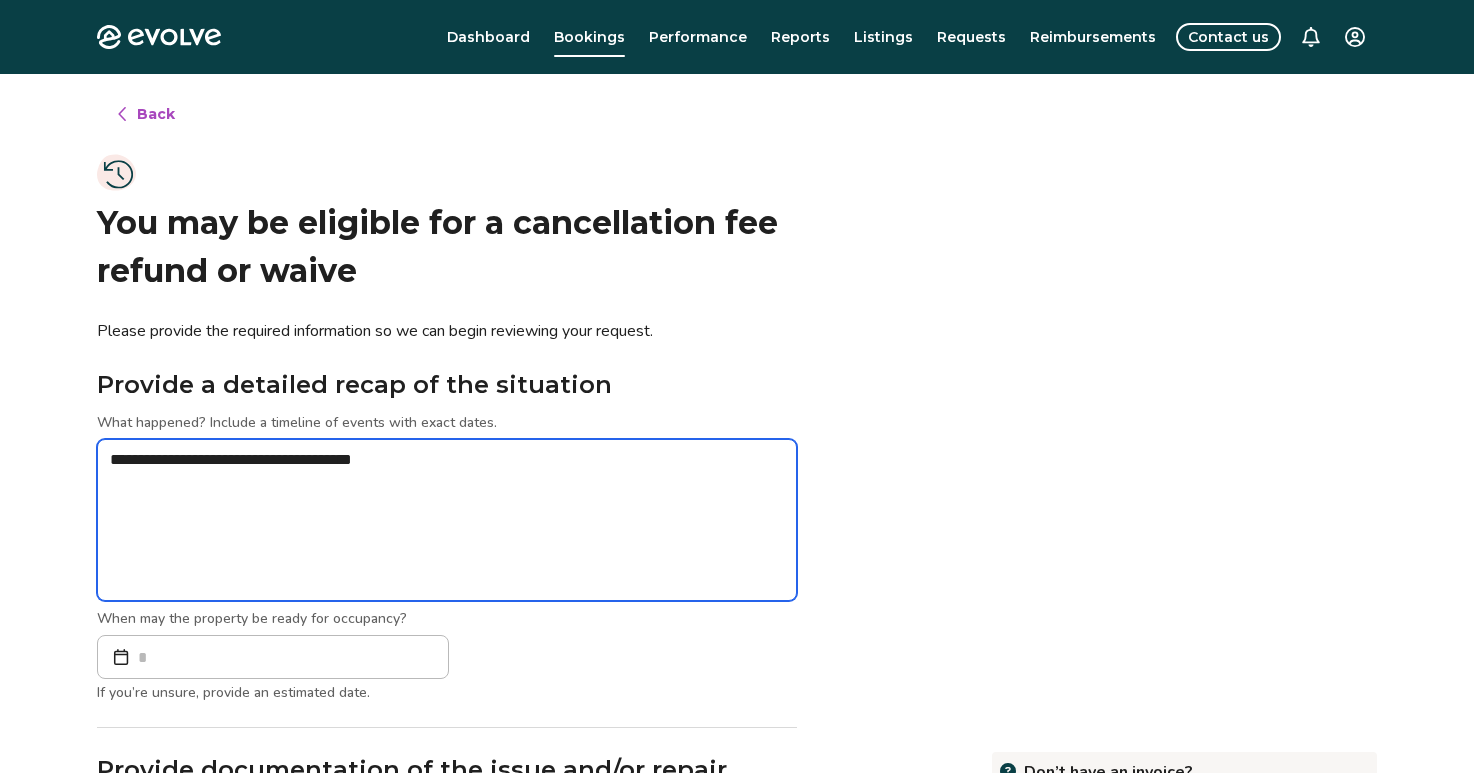type on "*" 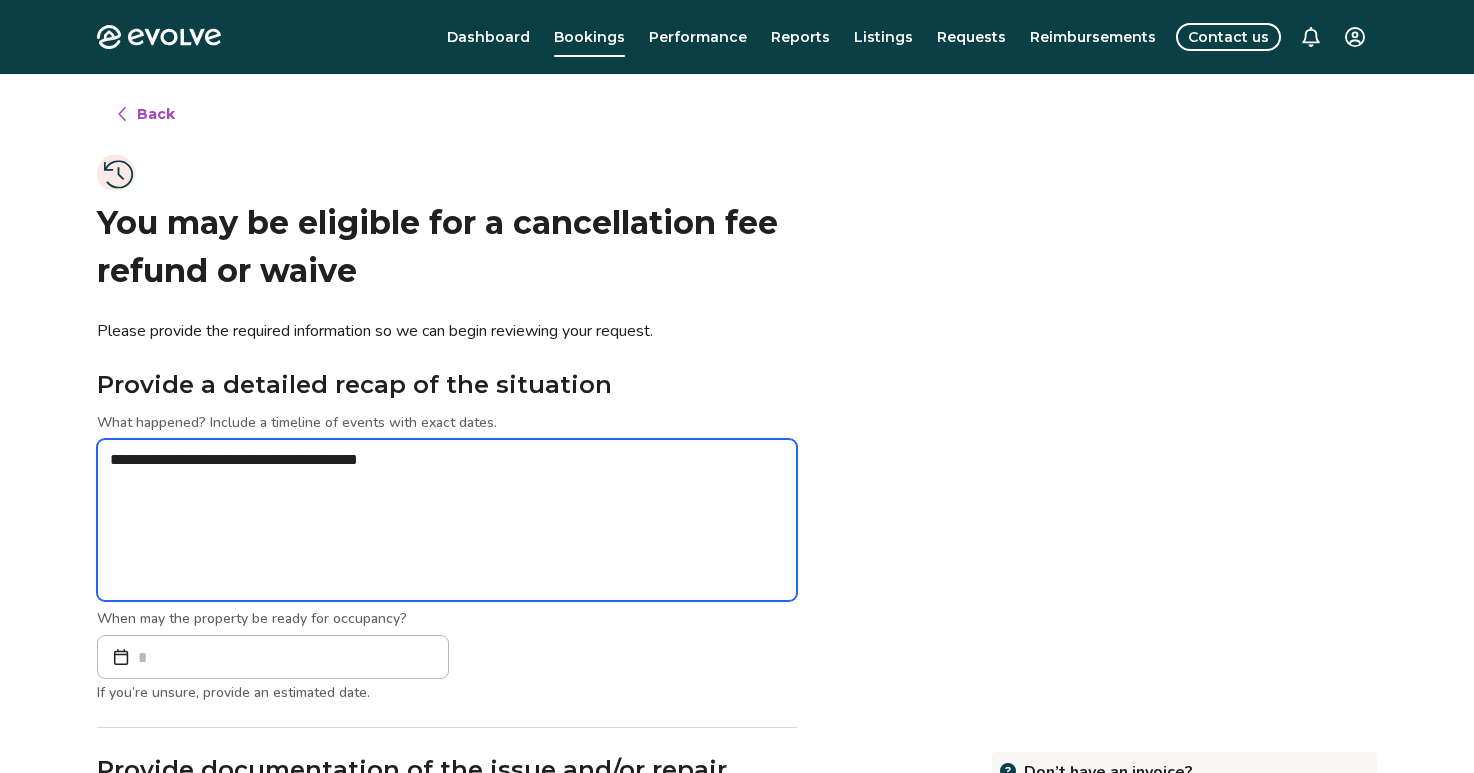 type on "*" 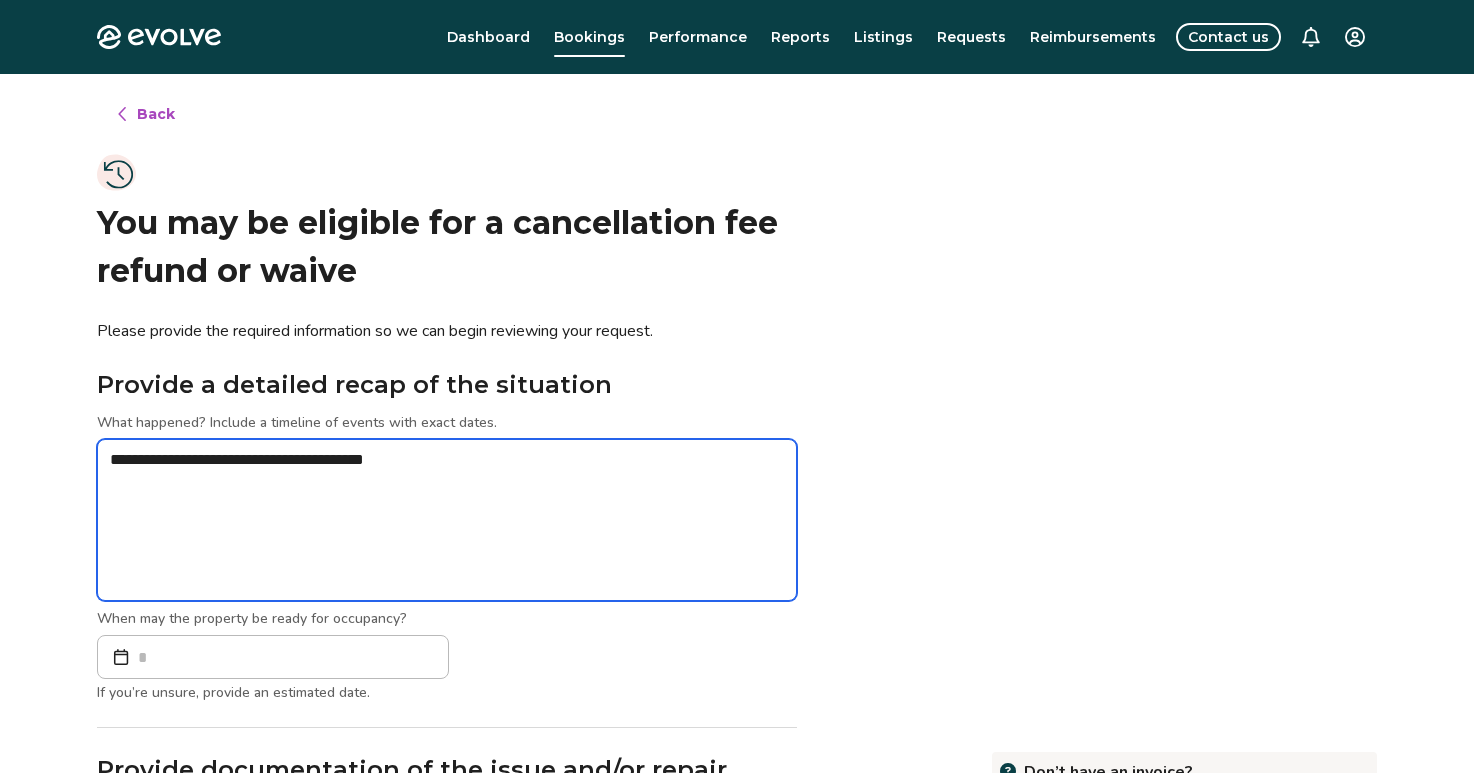 type on "*" 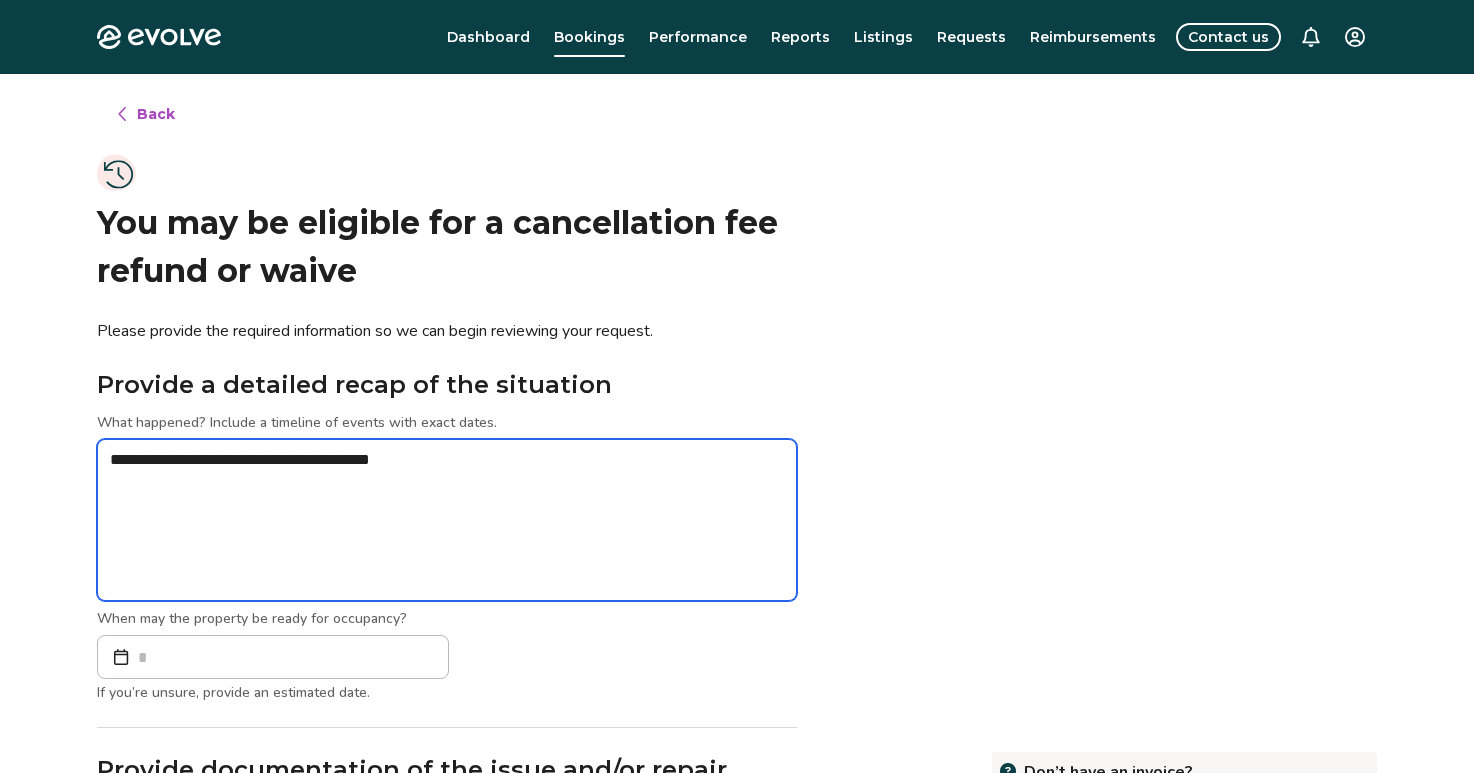 type on "*" 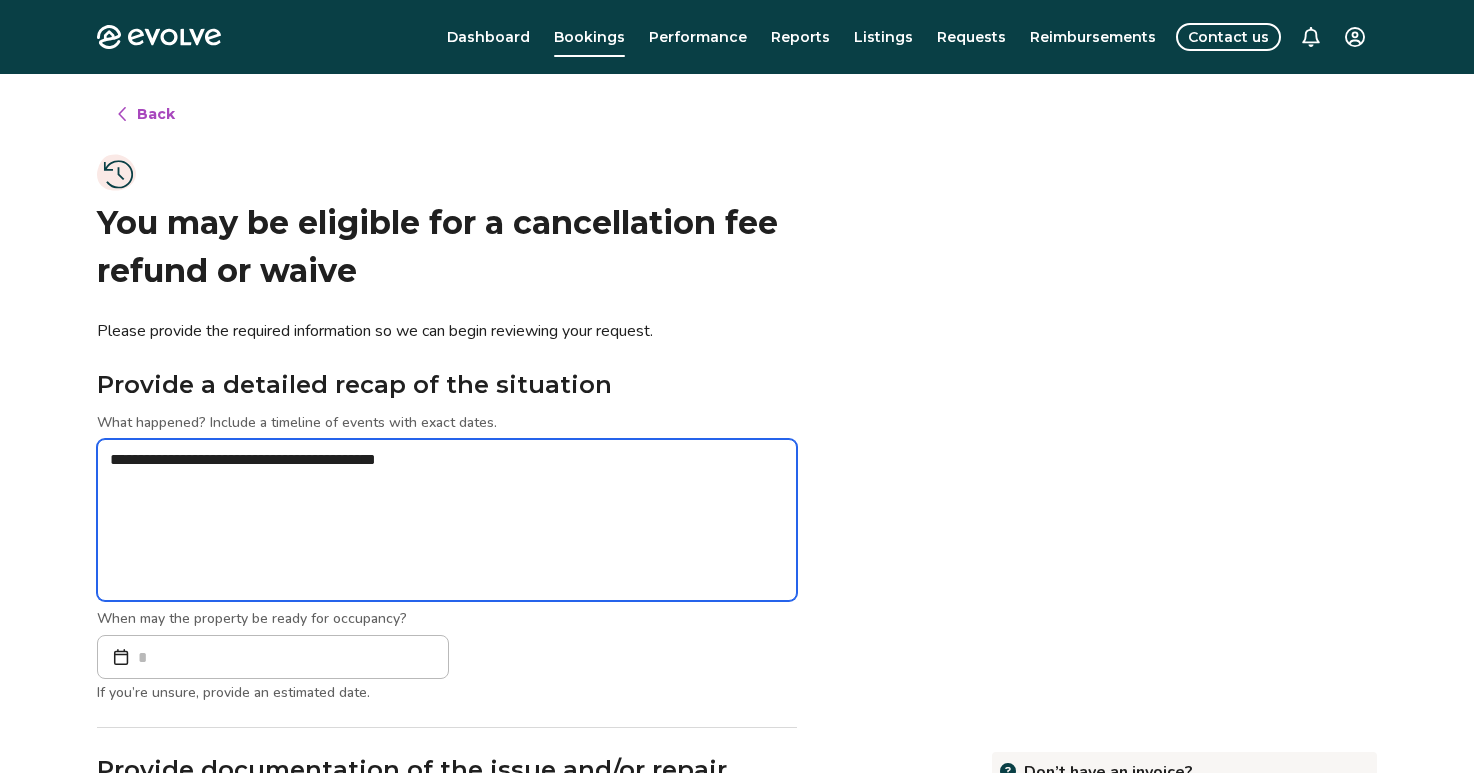 type on "*" 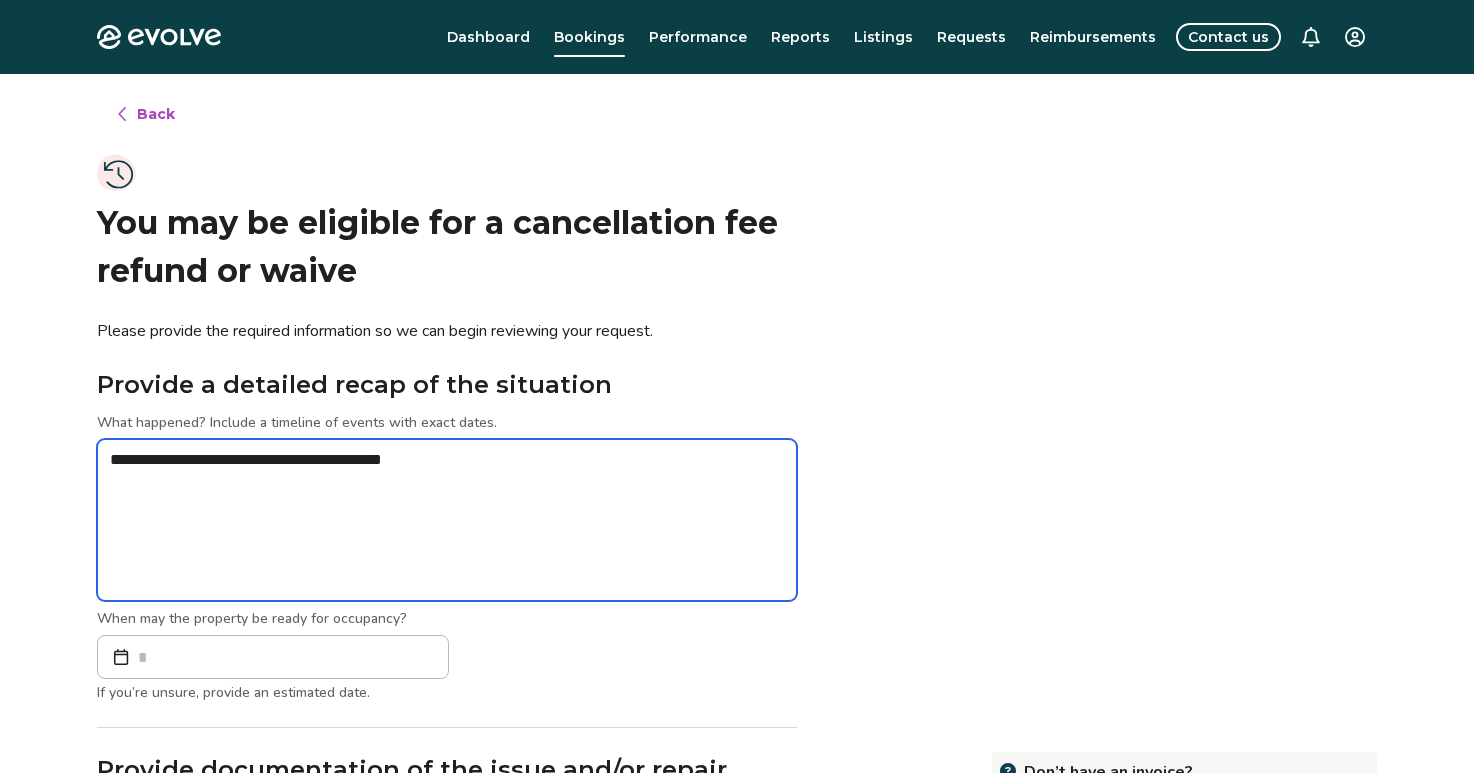 type on "*" 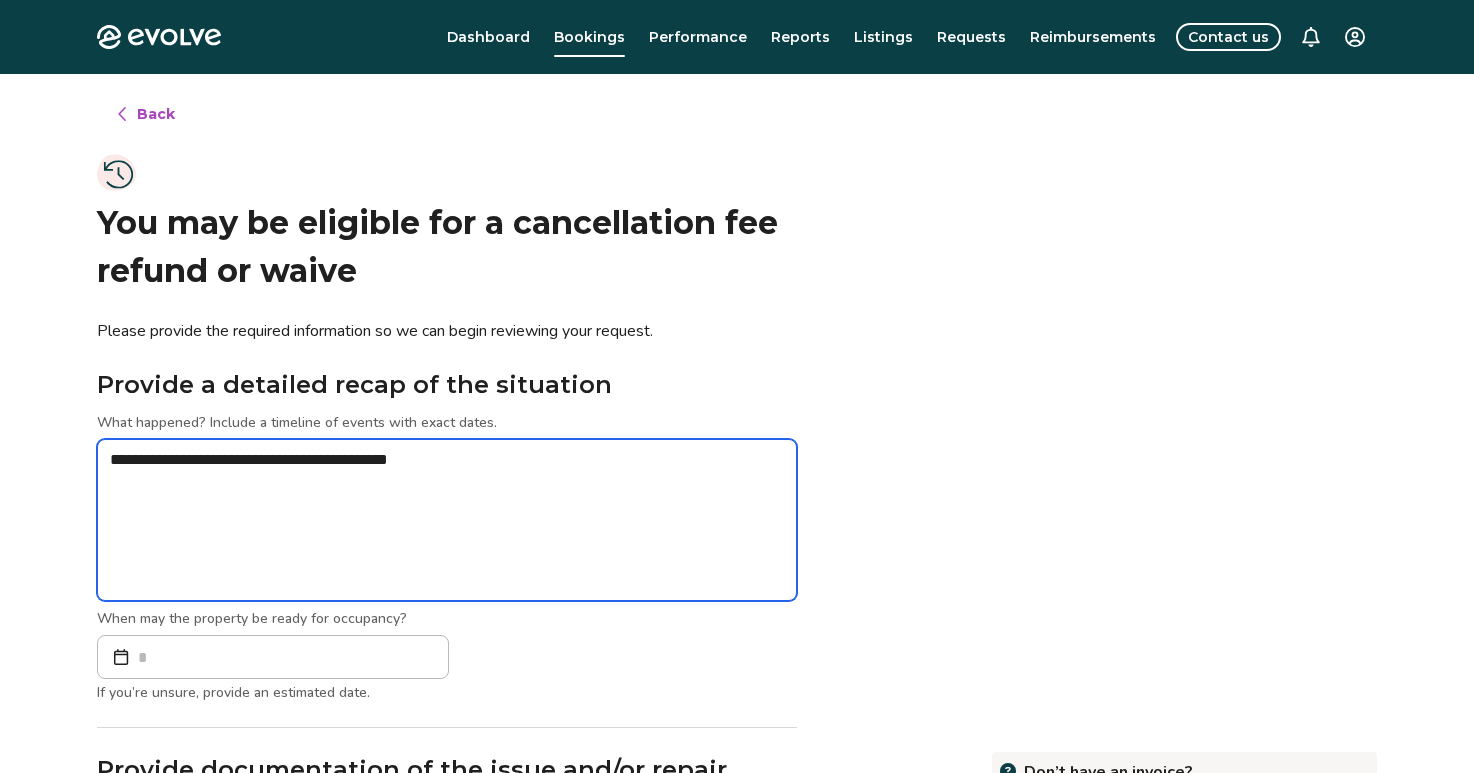 type on "*" 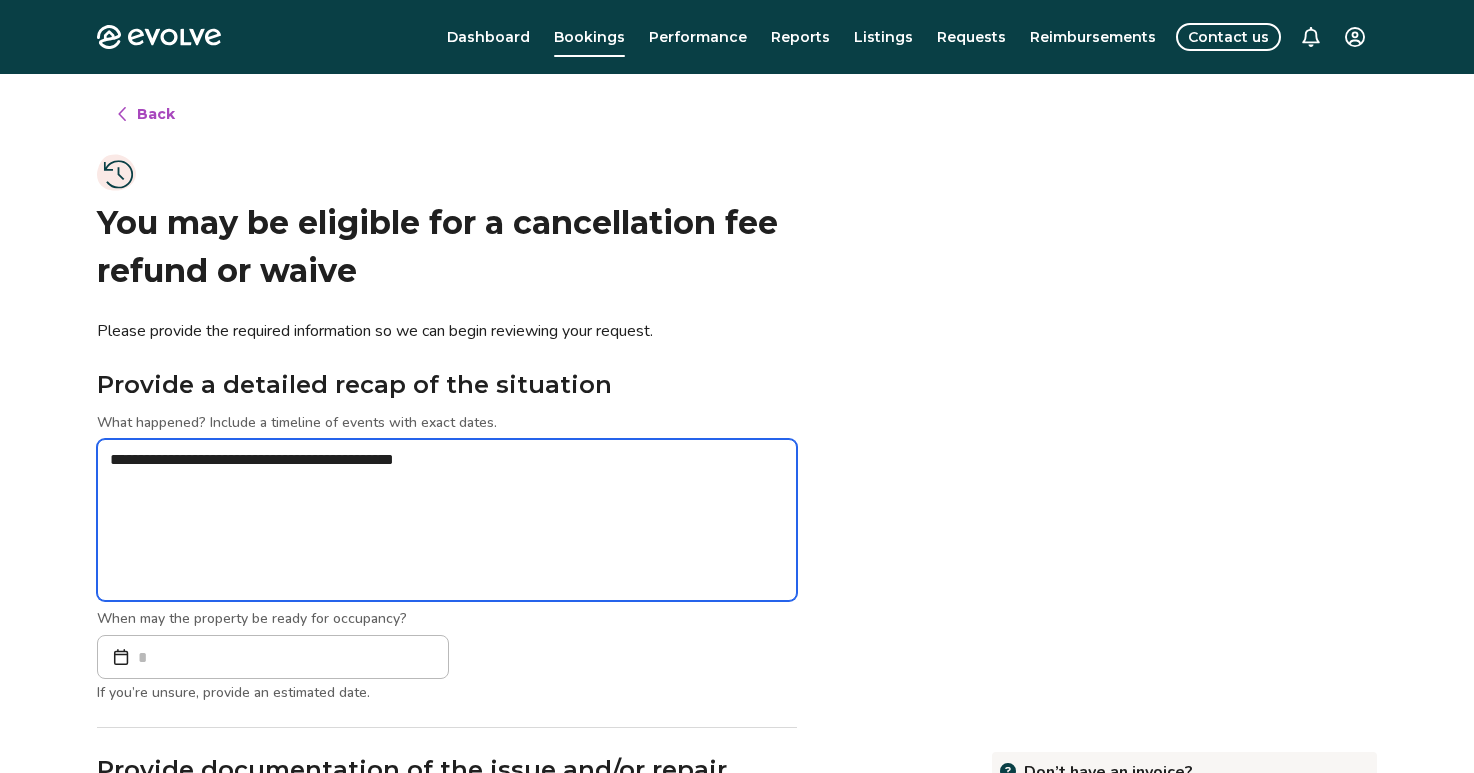 type on "*" 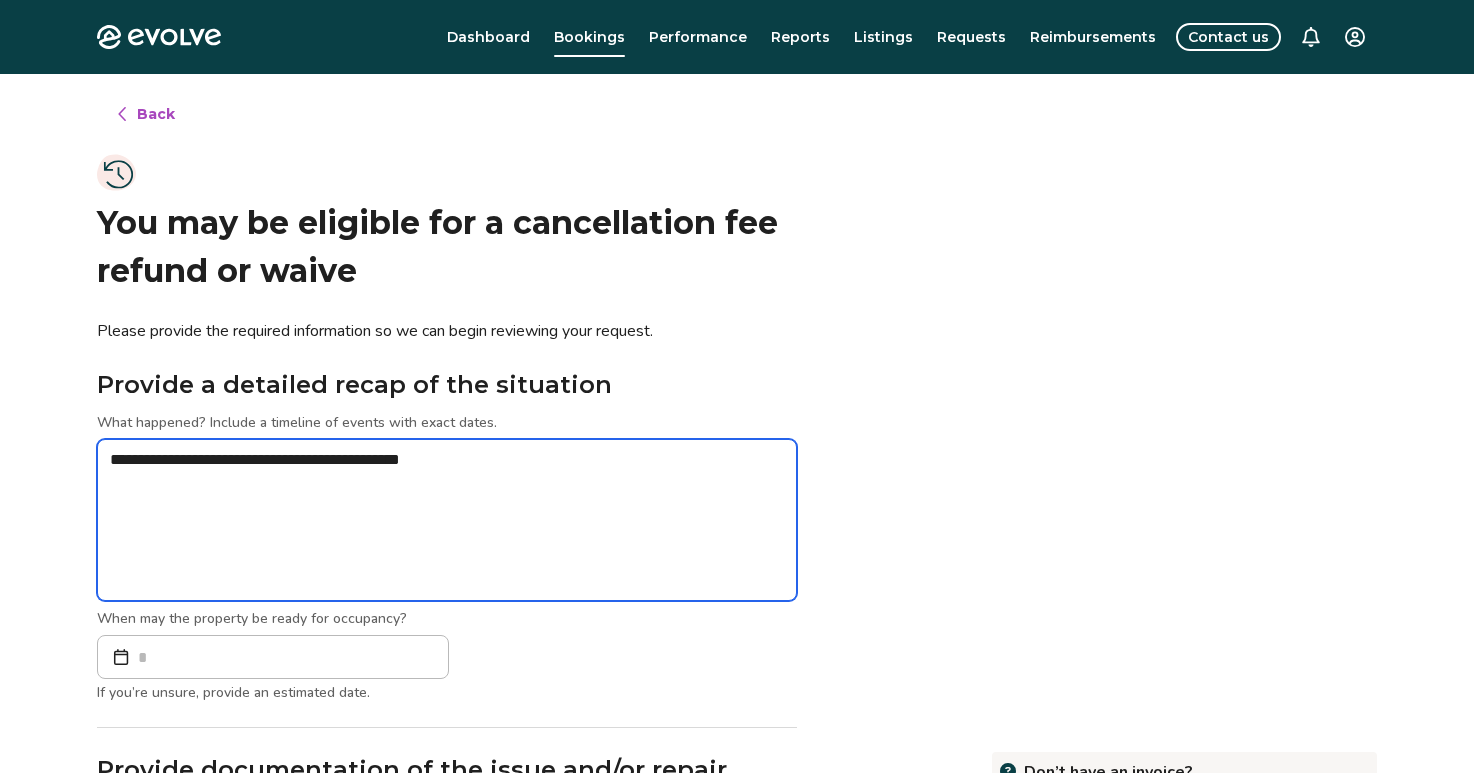 type on "*" 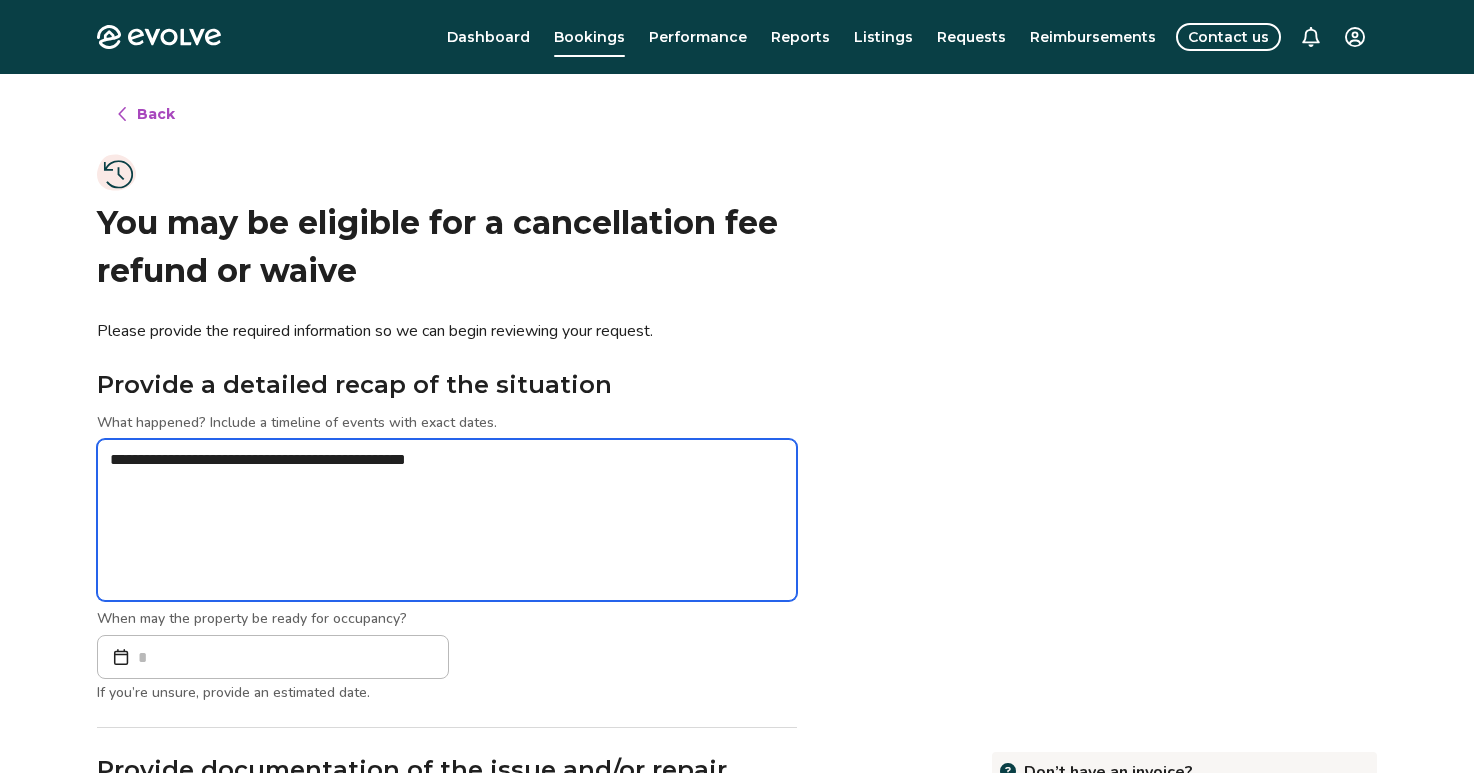type on "*" 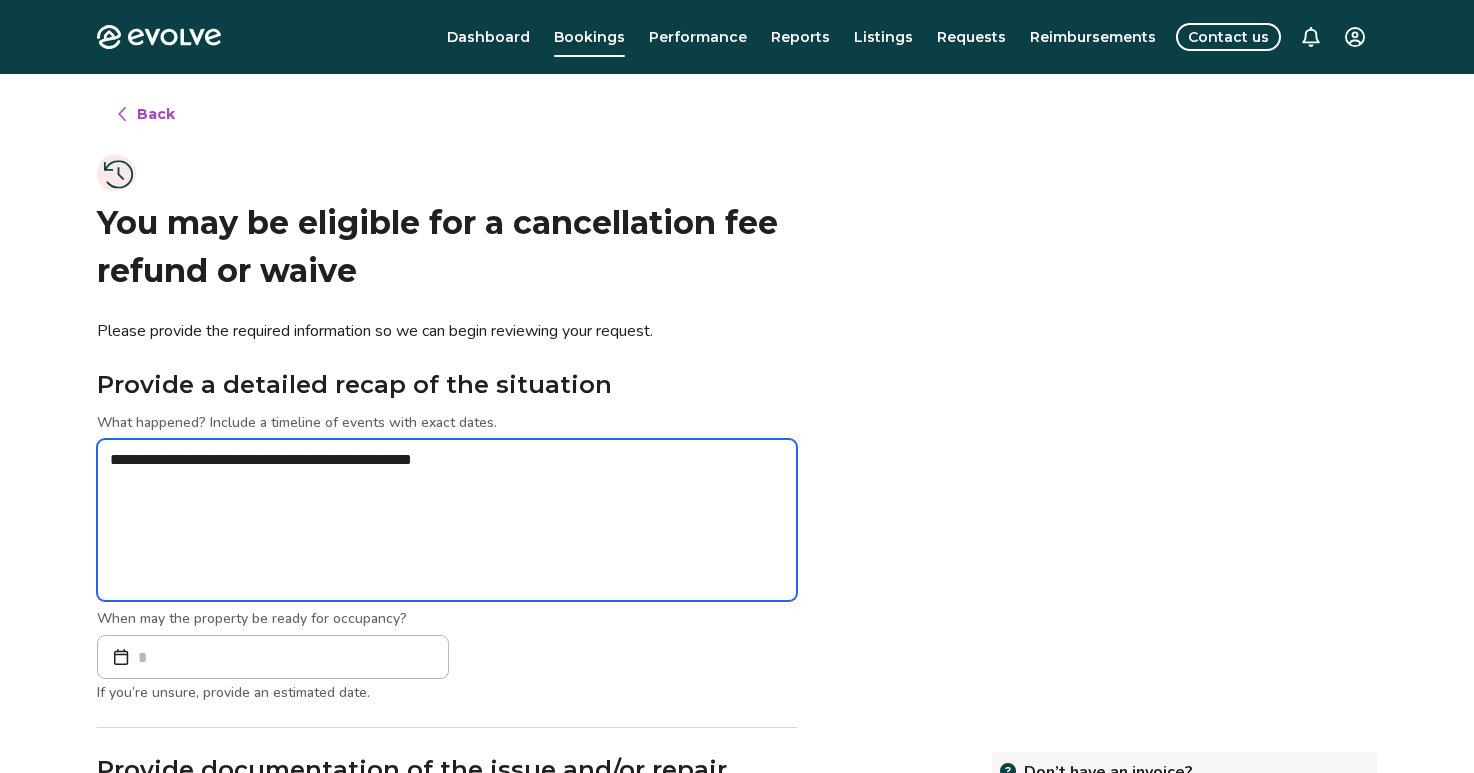 type on "*" 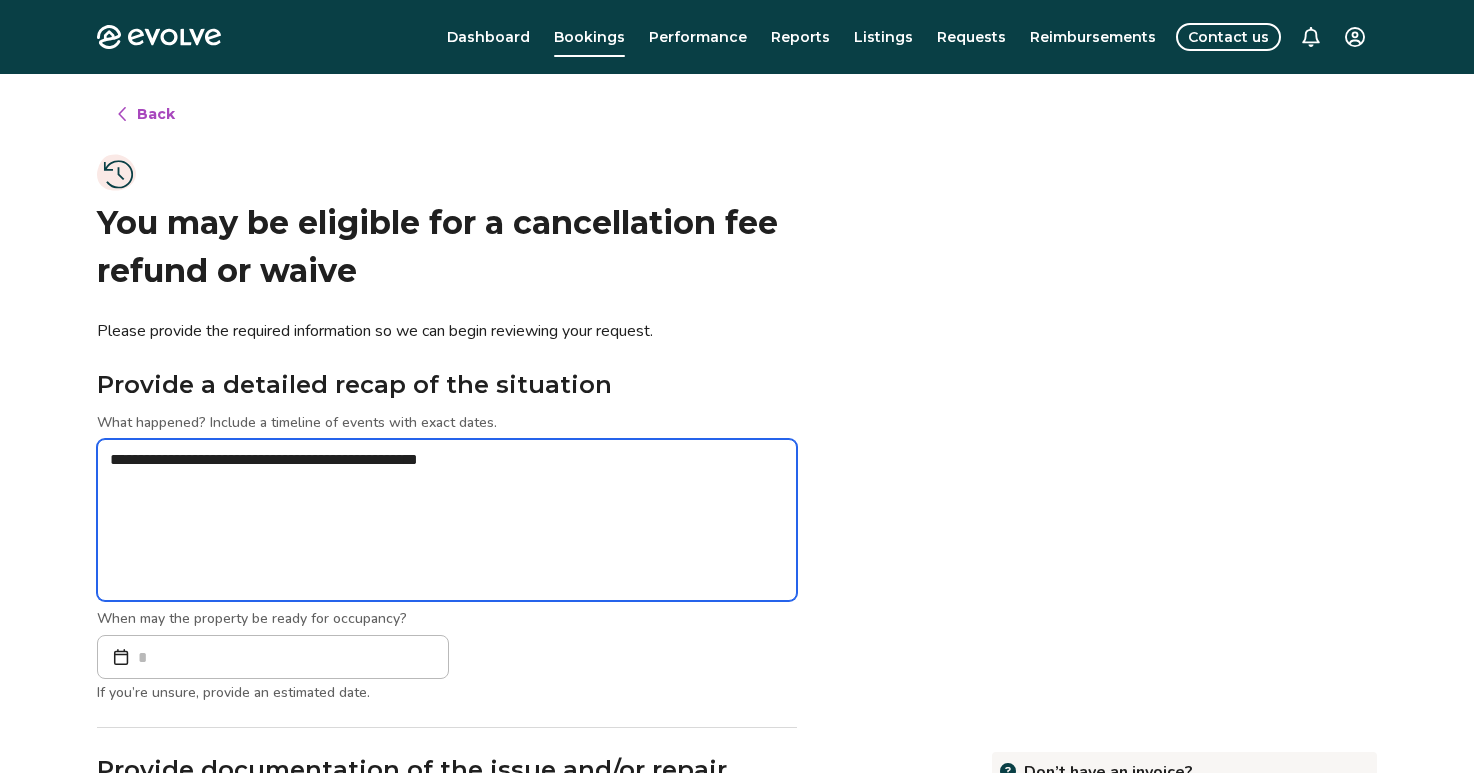 type on "*" 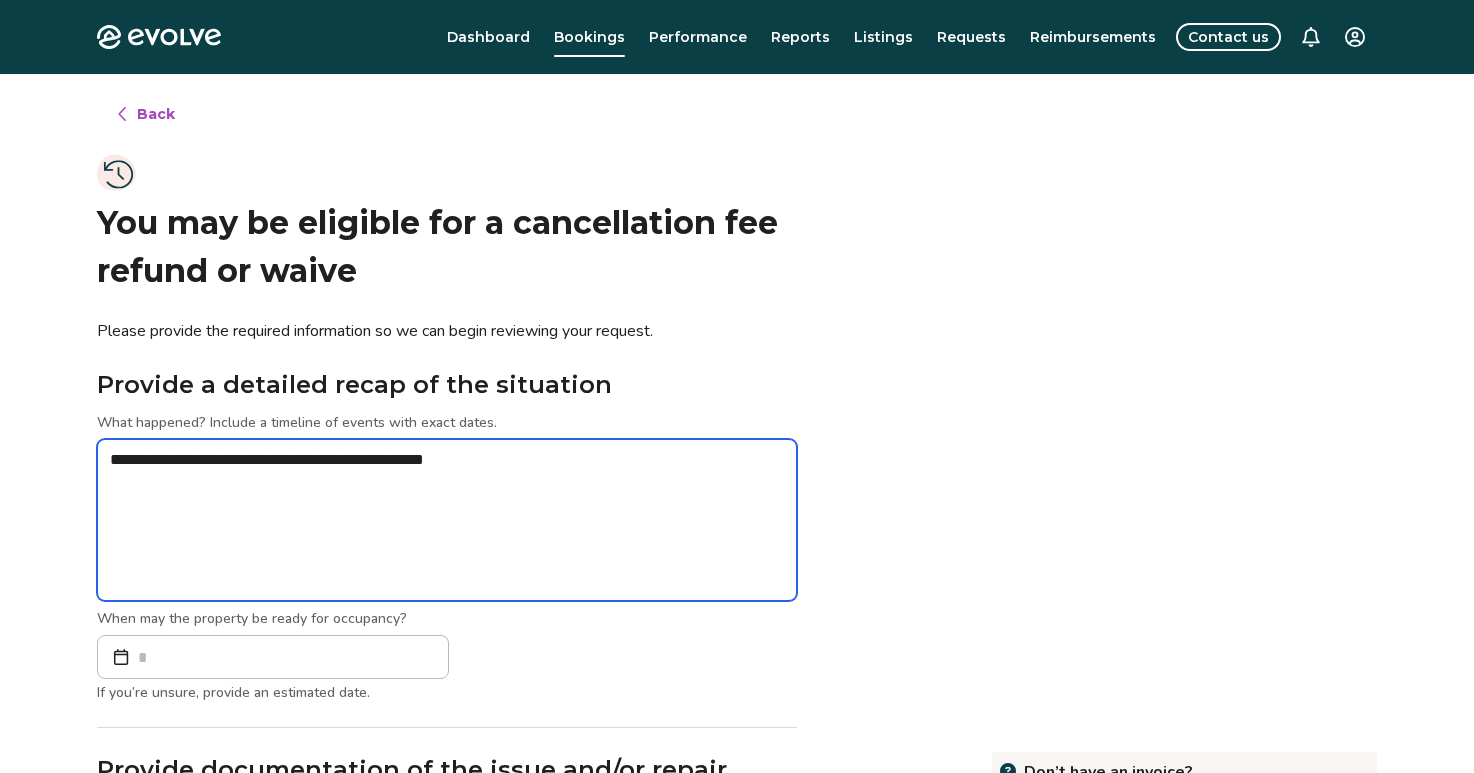 type on "*" 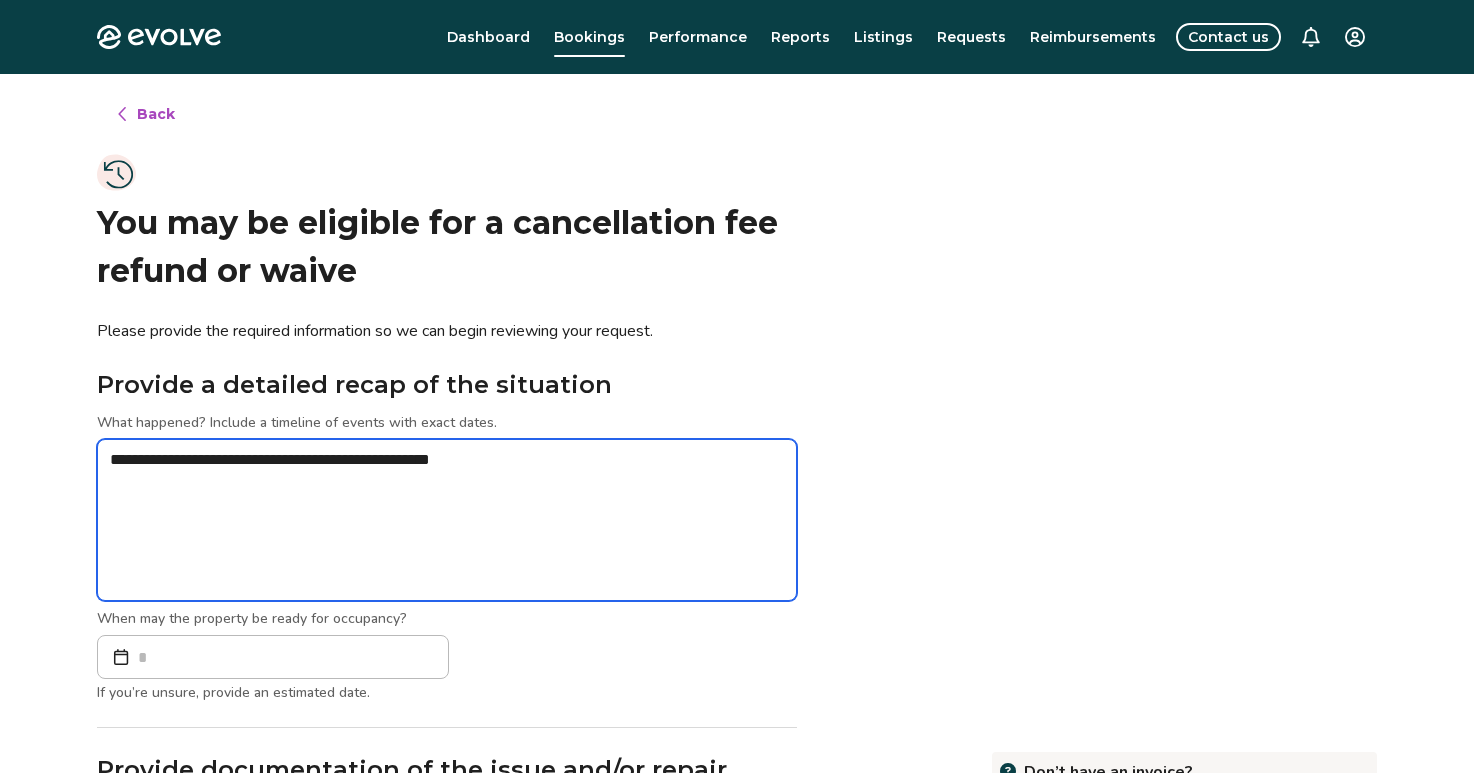 type on "*" 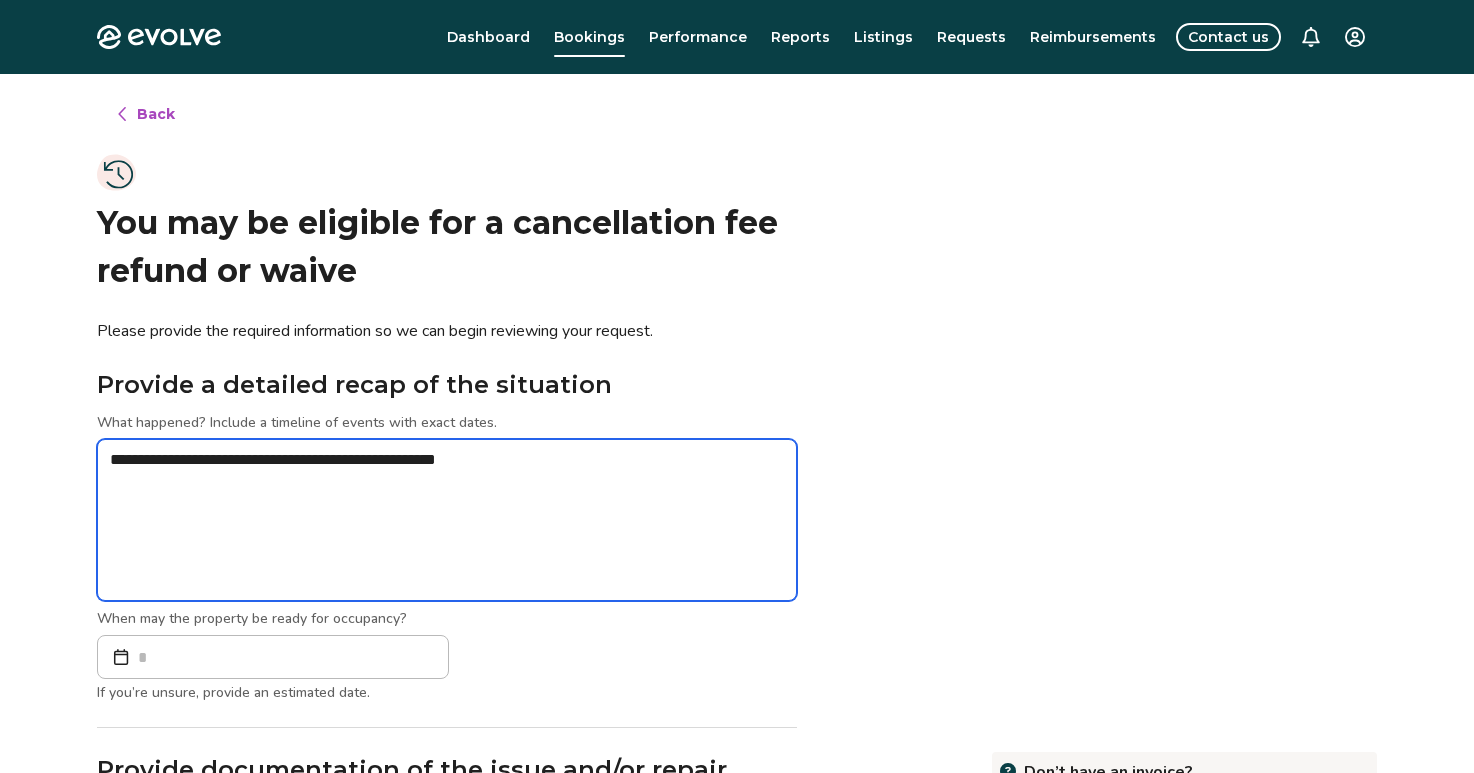 type on "*" 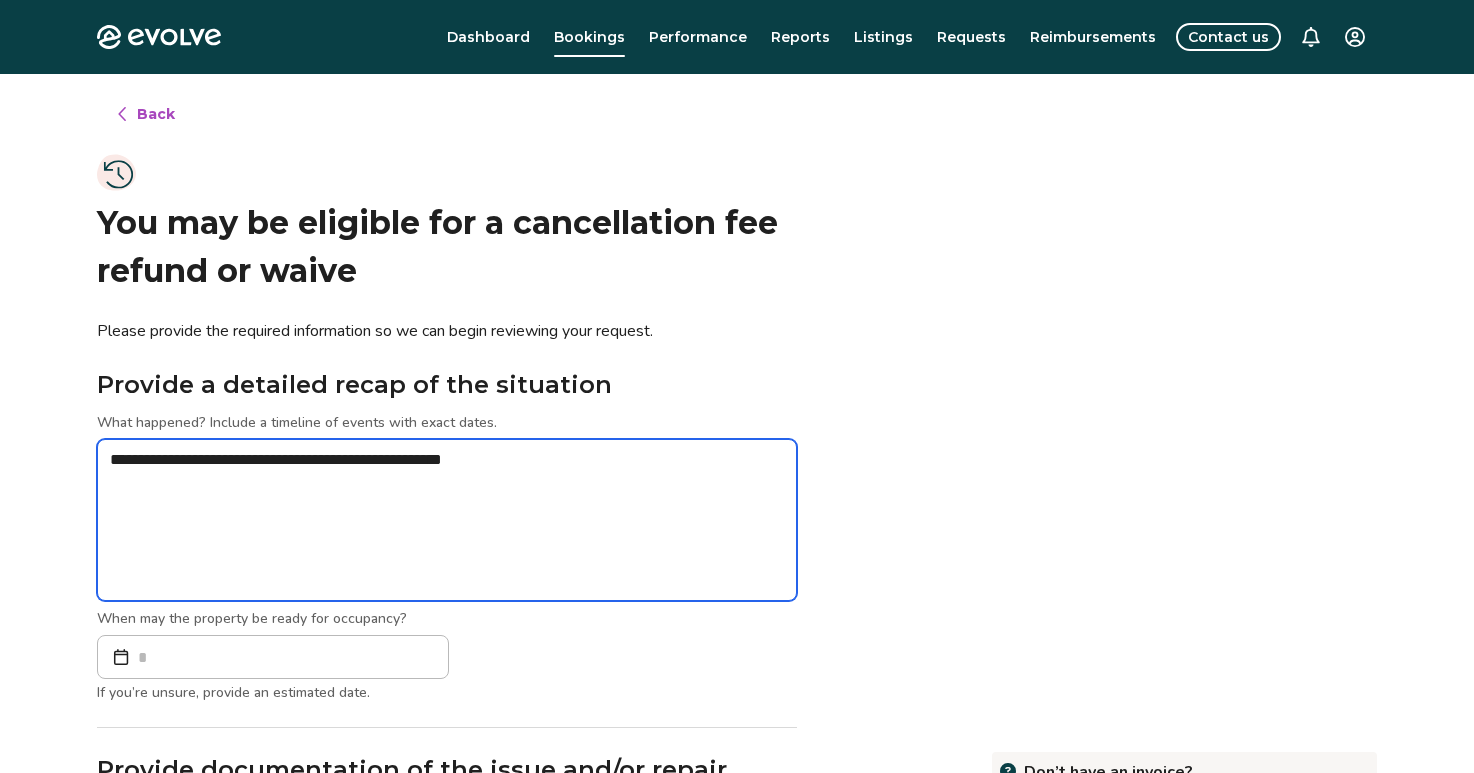 type on "*" 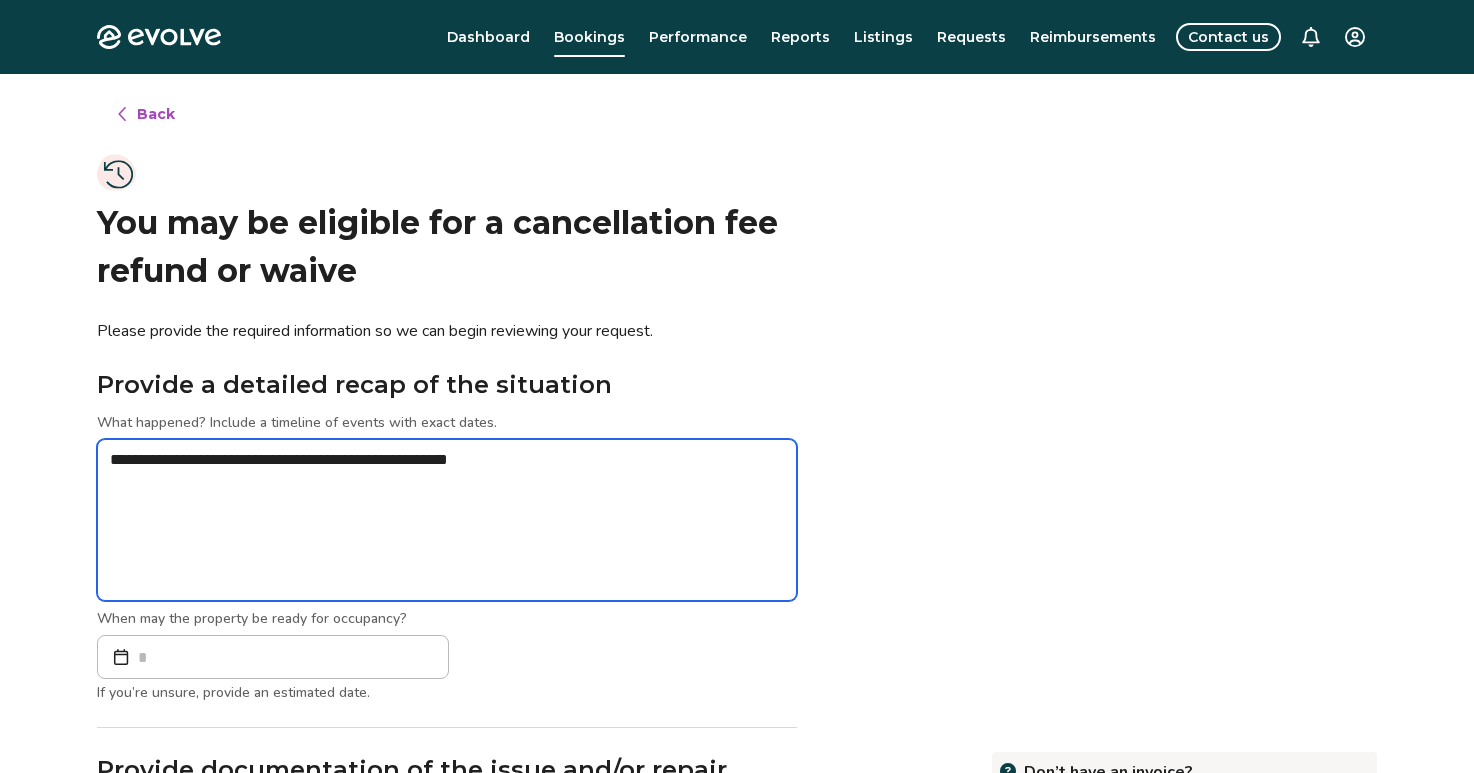 type on "*" 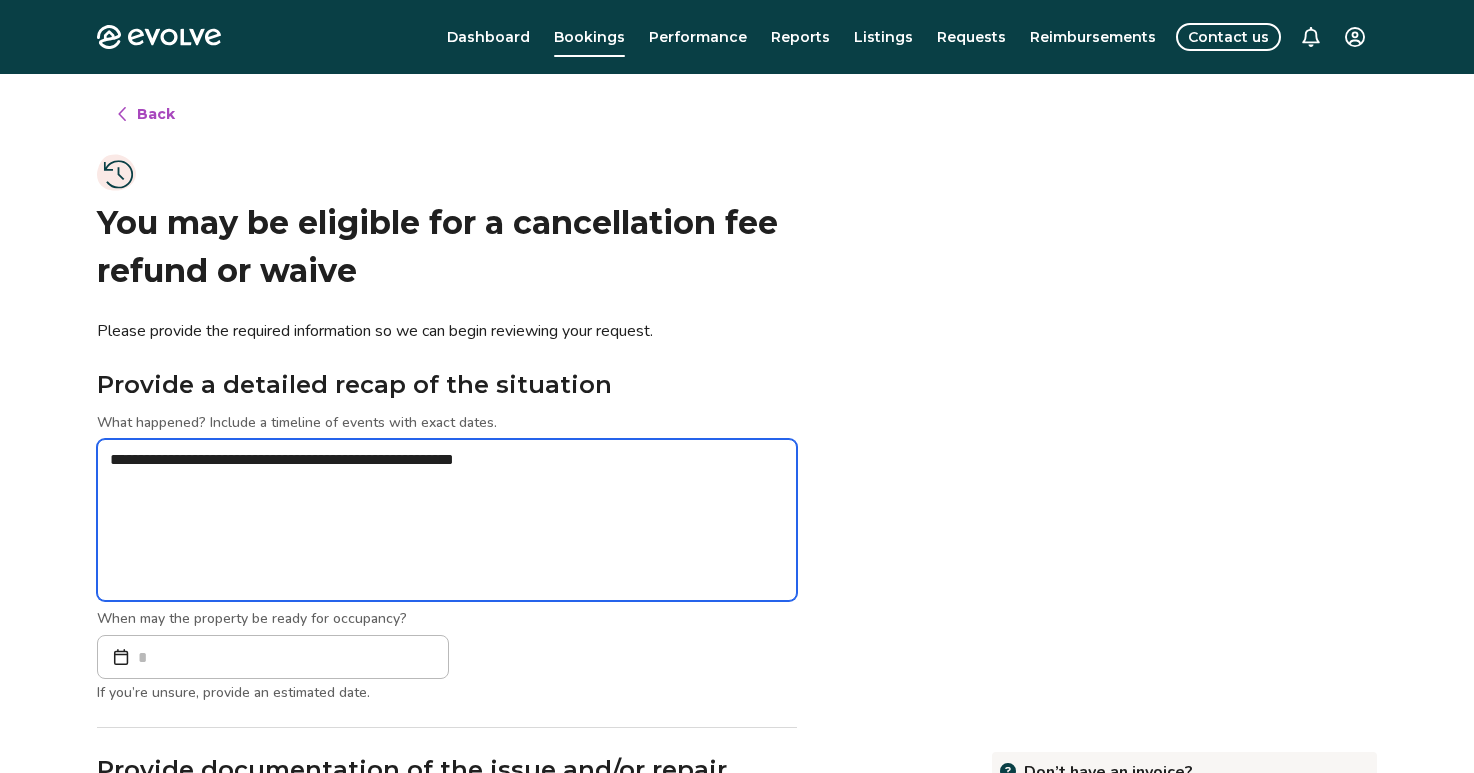 type on "*" 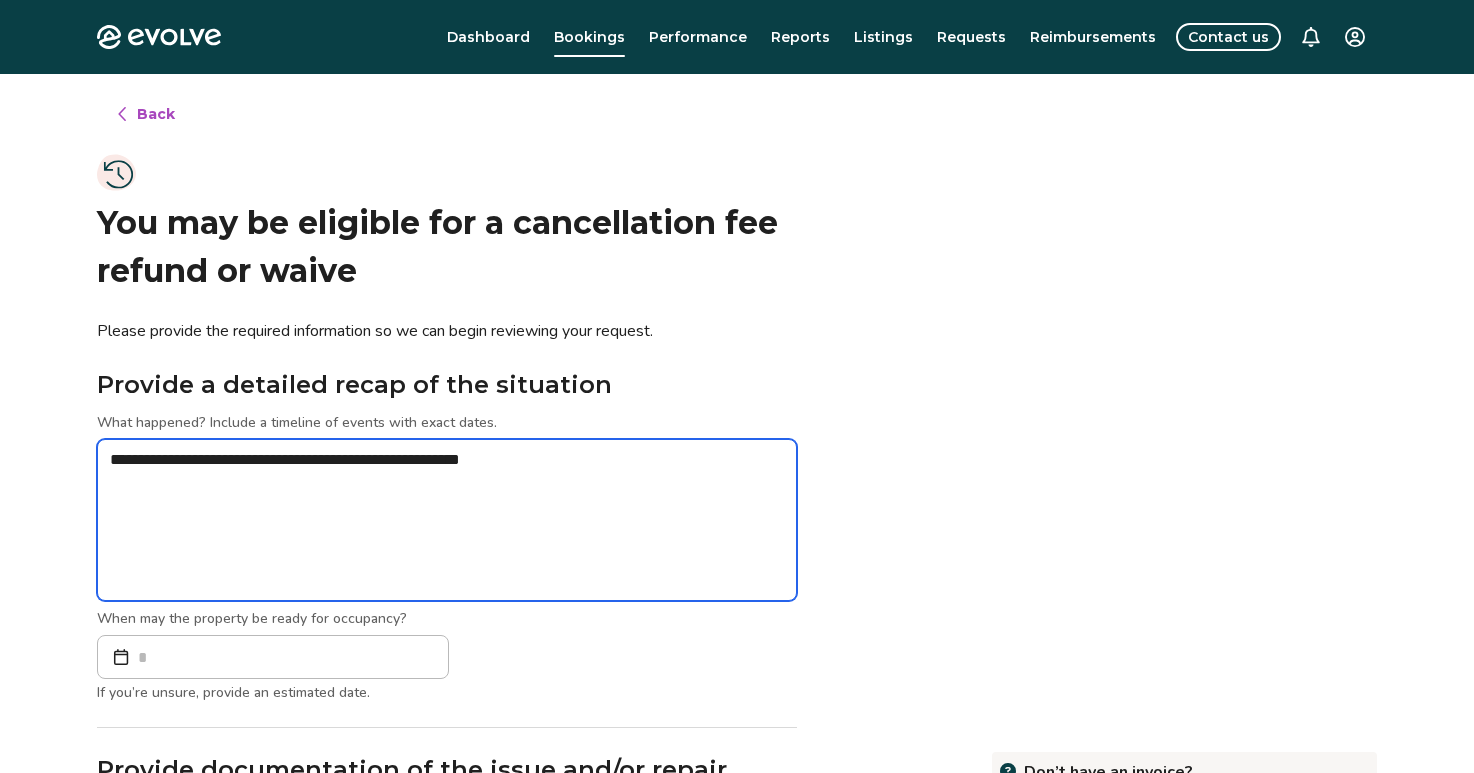 type on "*" 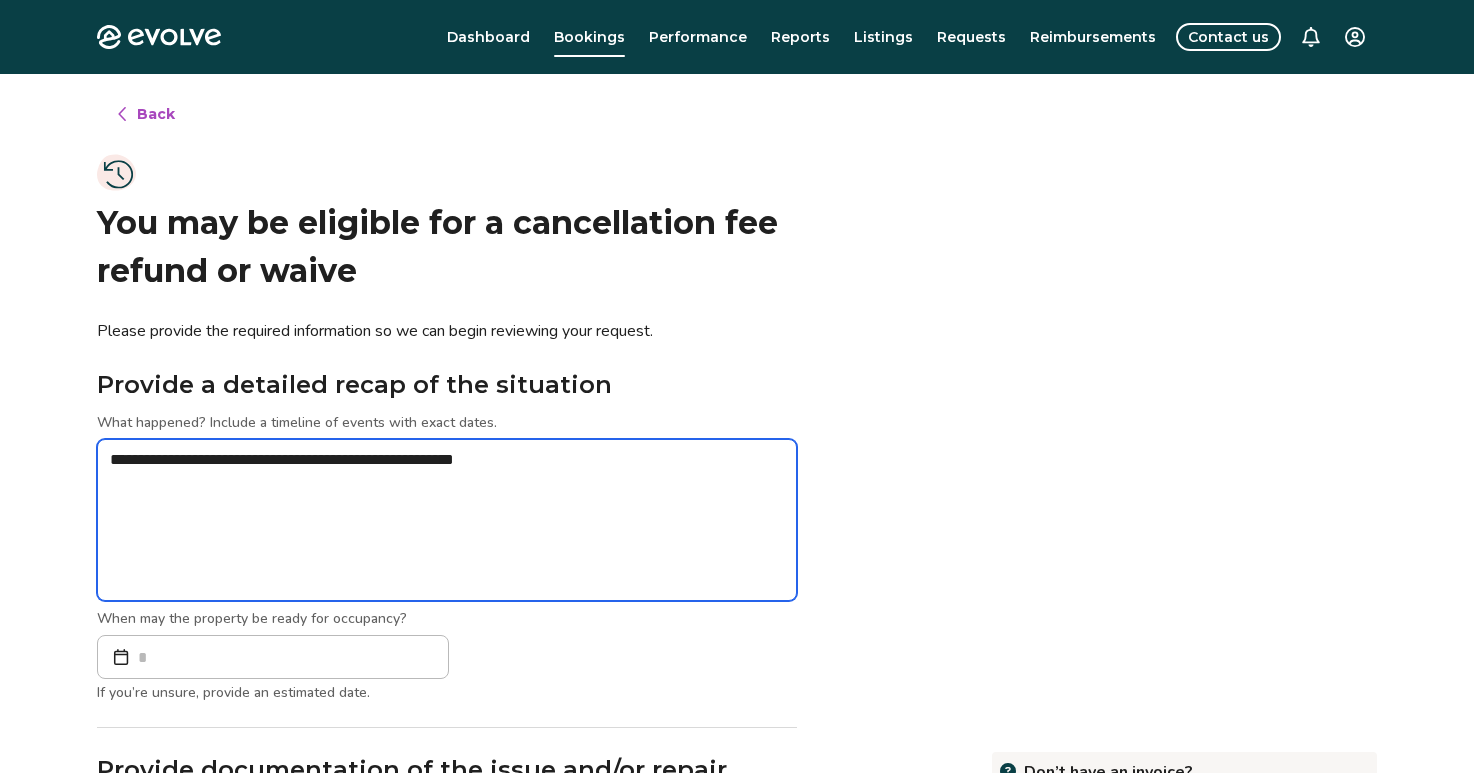type on "*" 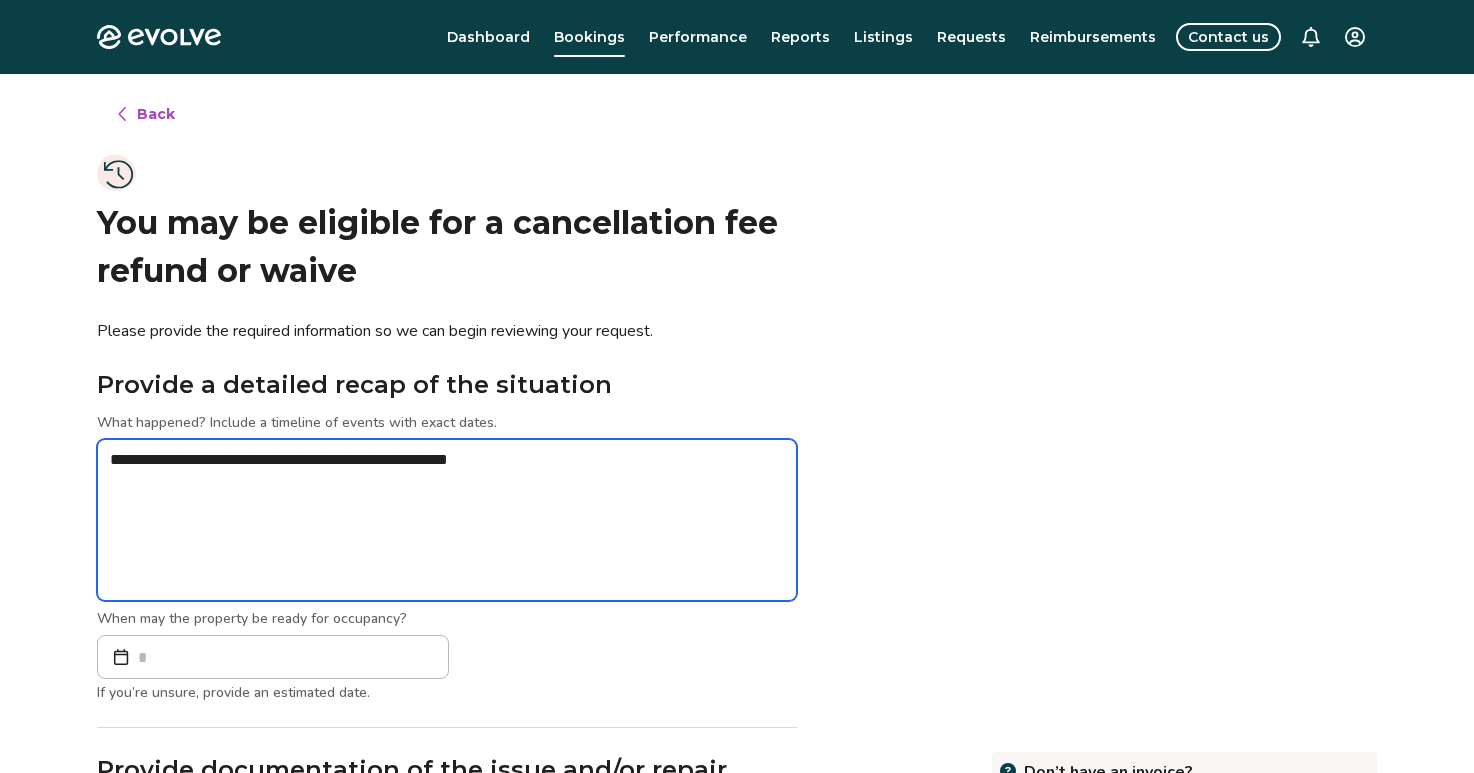 type on "*" 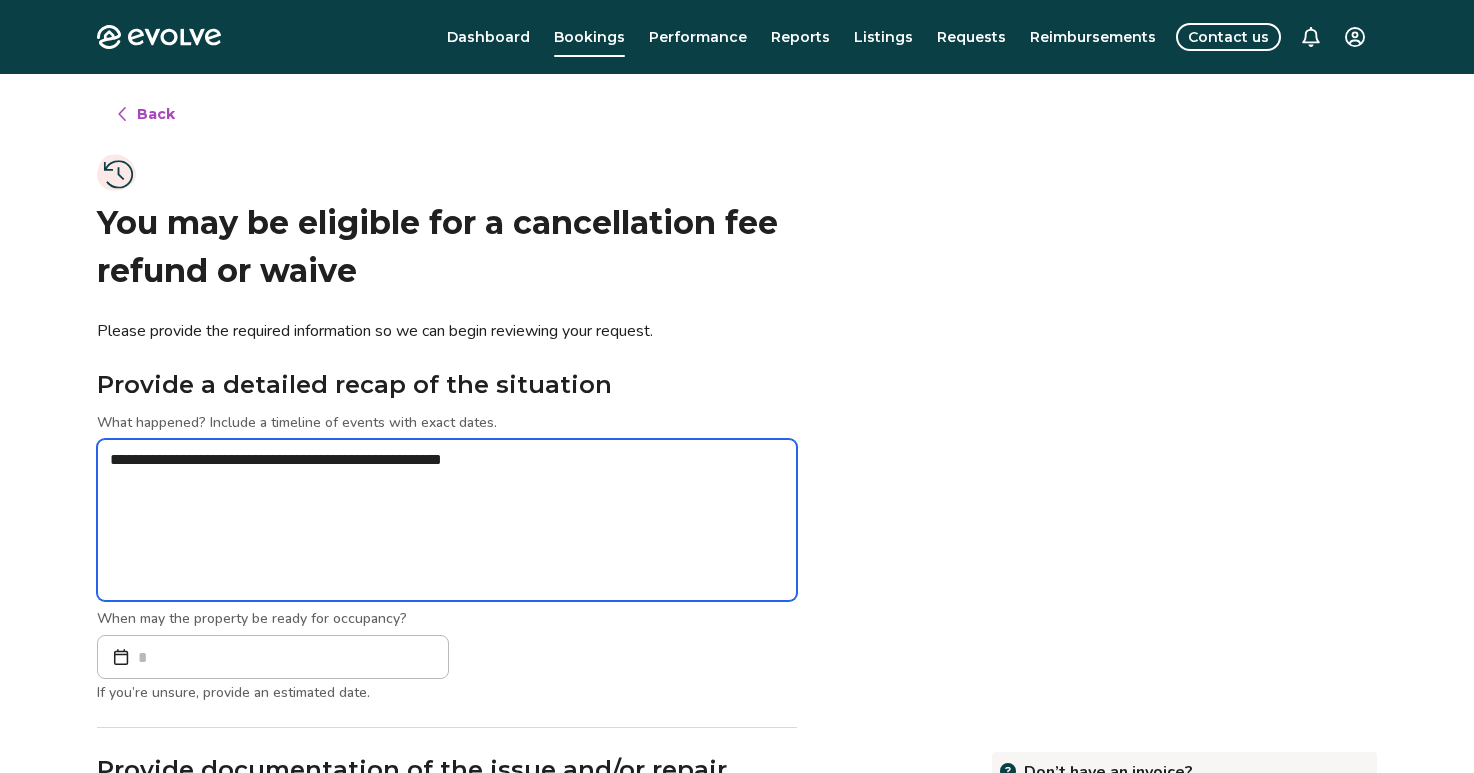 type on "*" 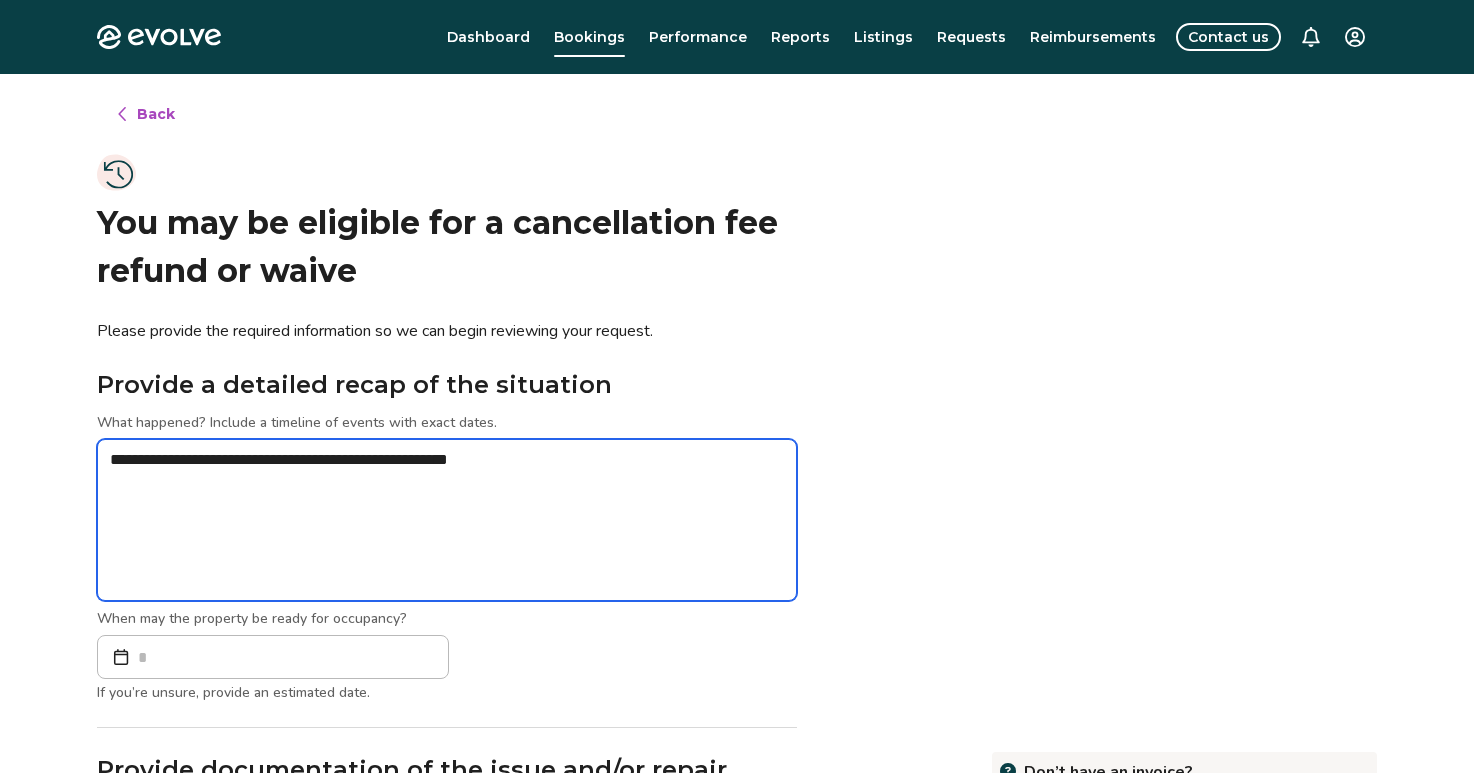 type on "*" 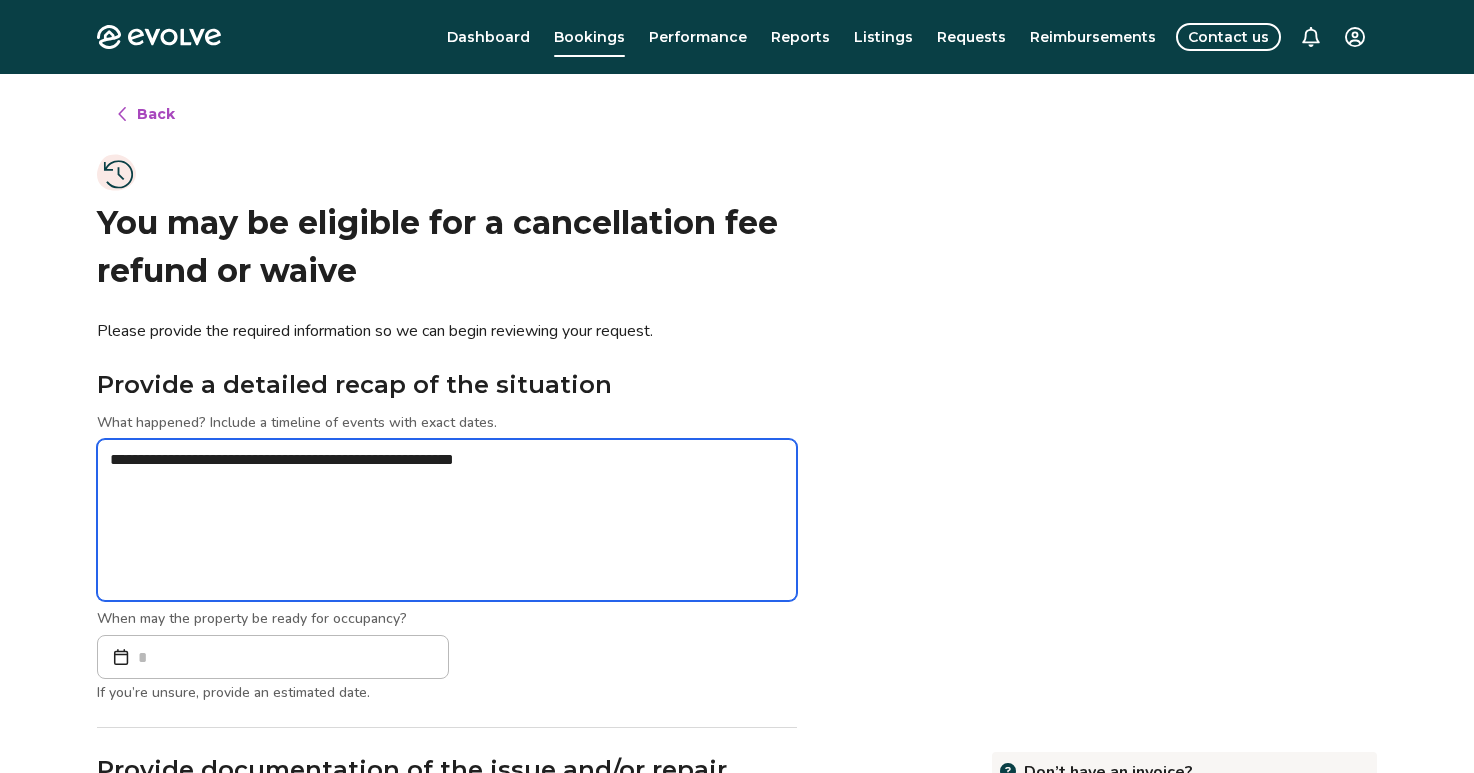 type on "*" 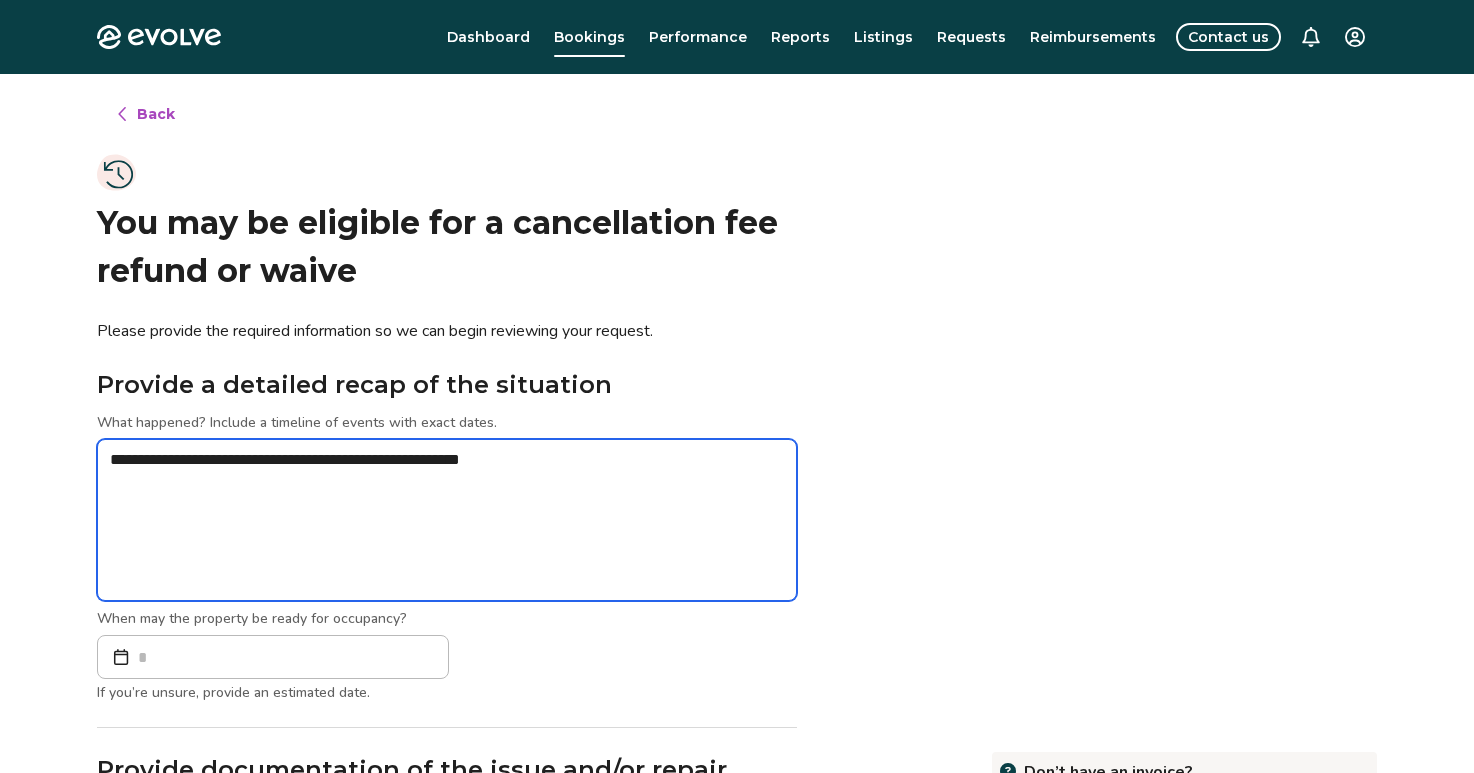click on "**********" at bounding box center [447, 520] 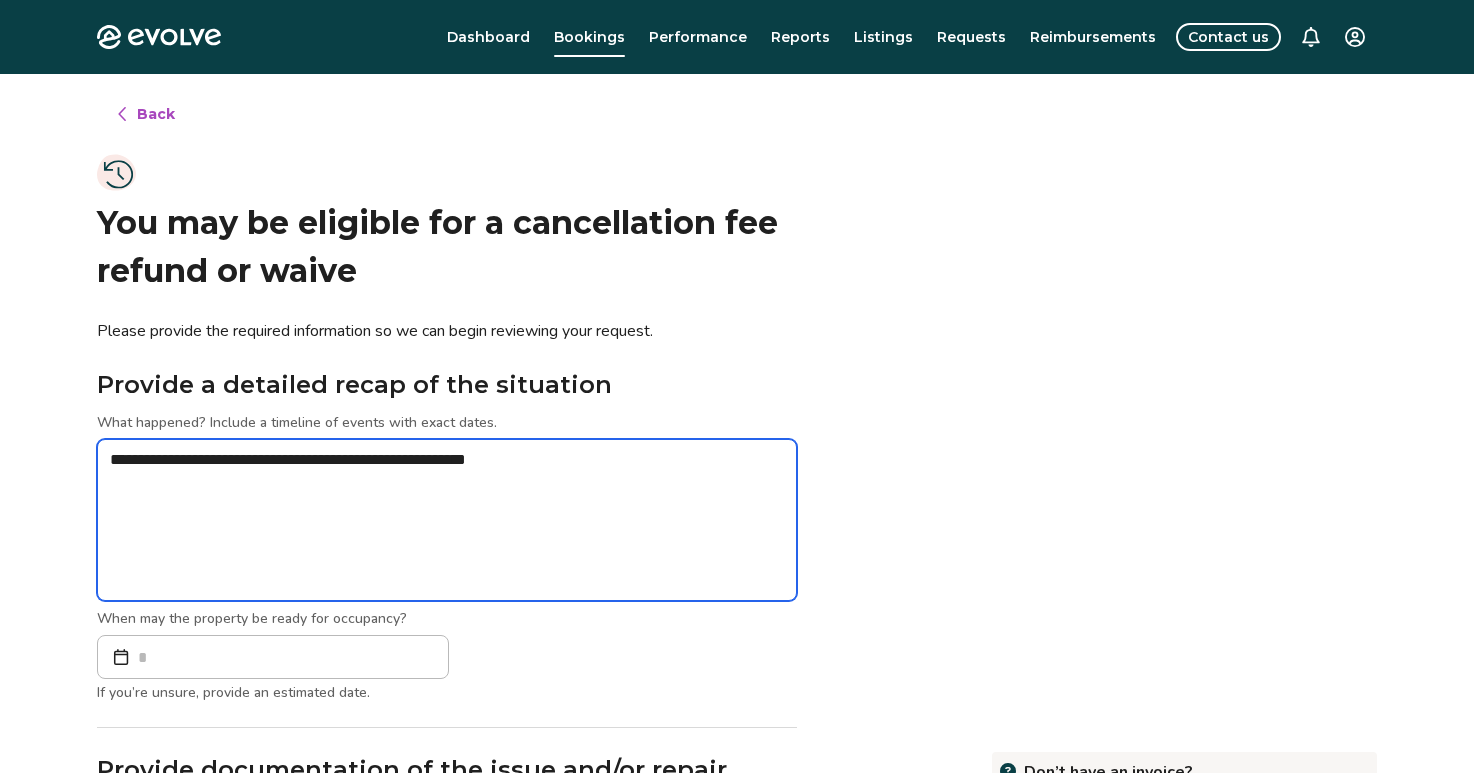 type on "*" 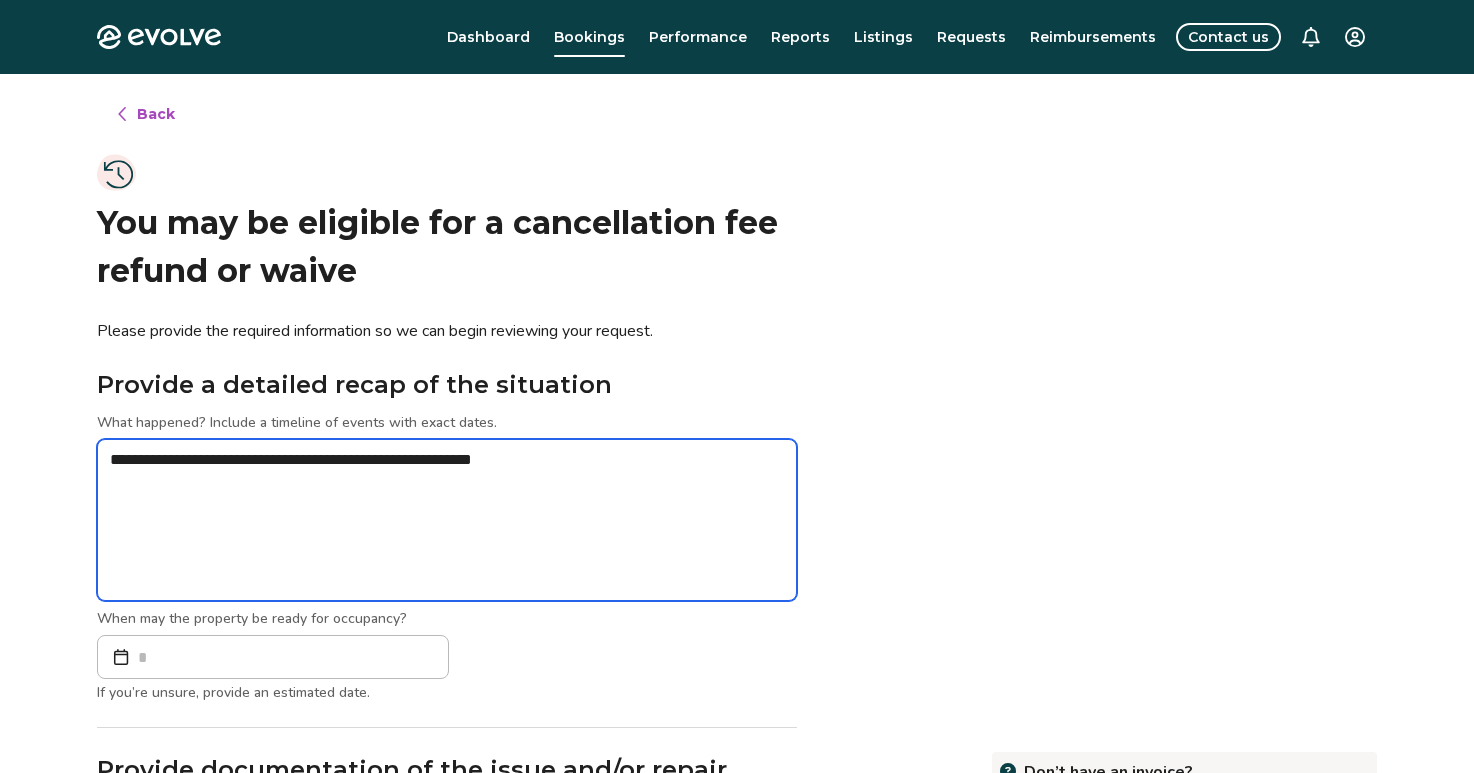 type on "*" 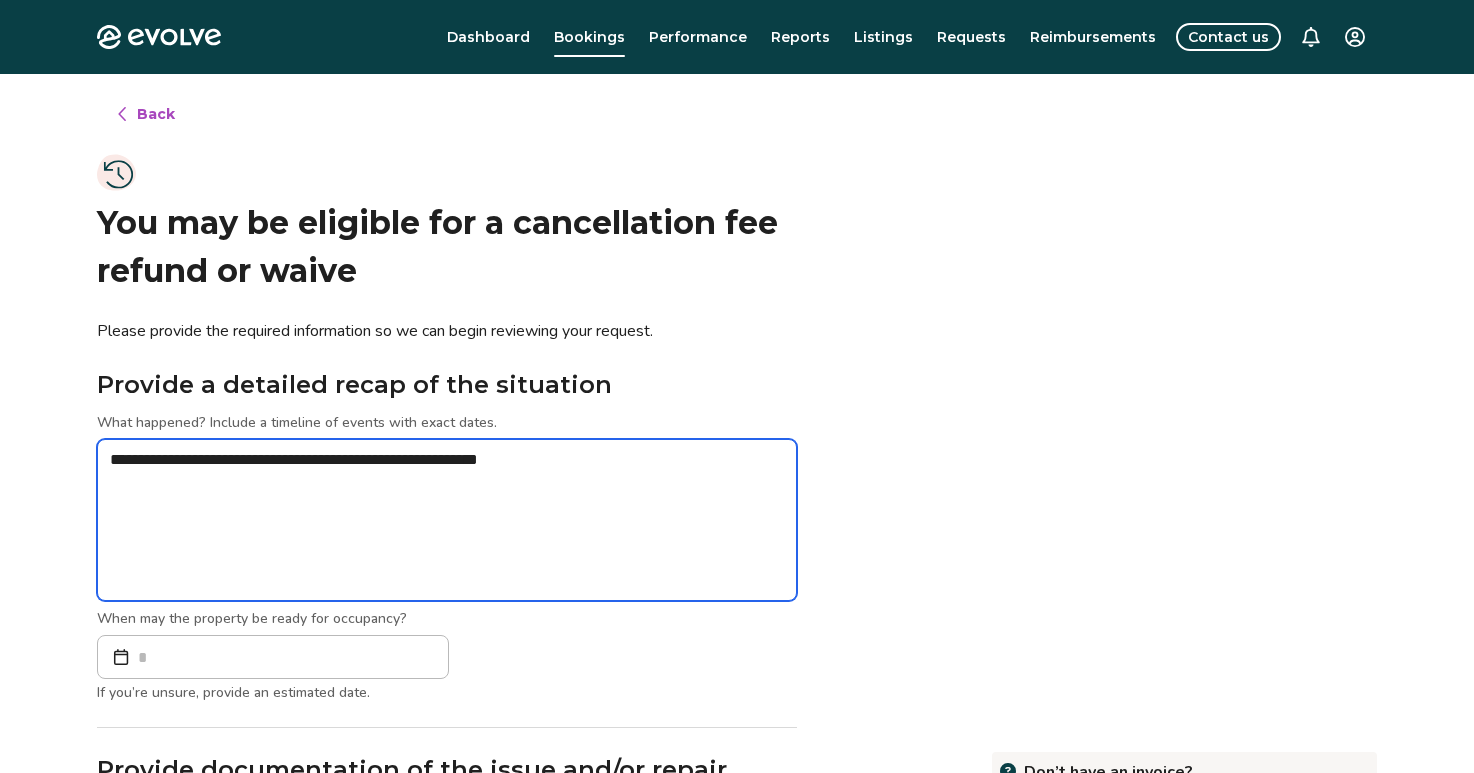 type on "*" 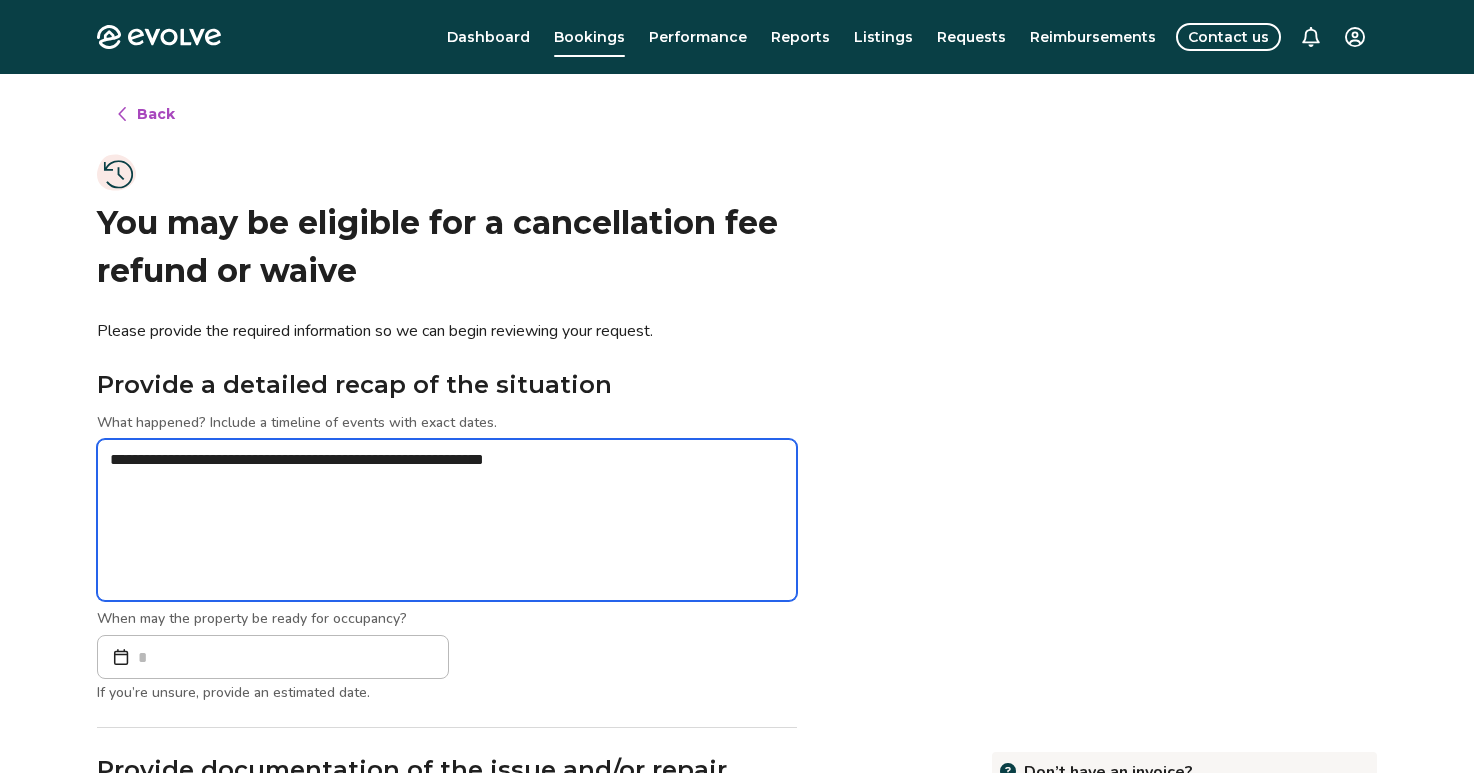 type on "*" 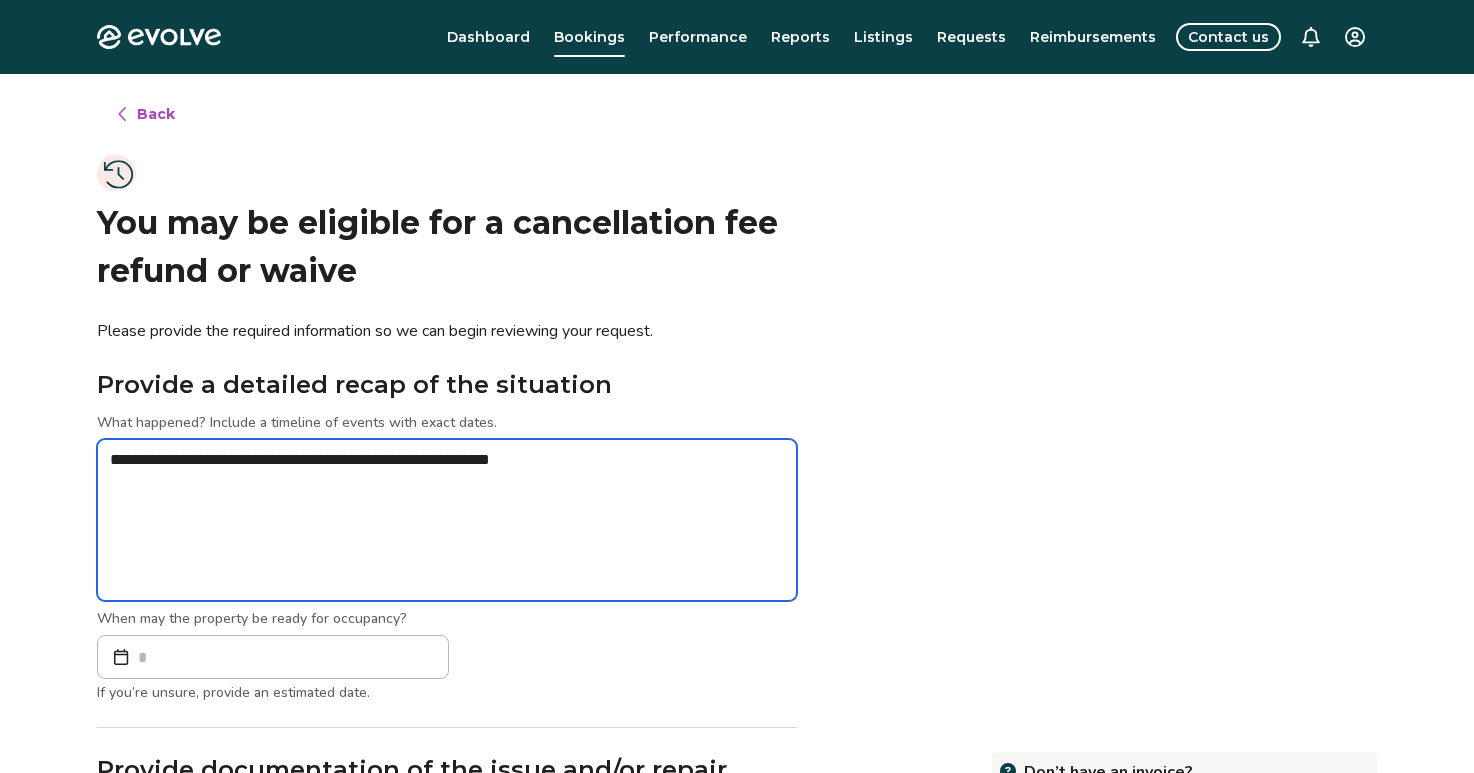 type on "*" 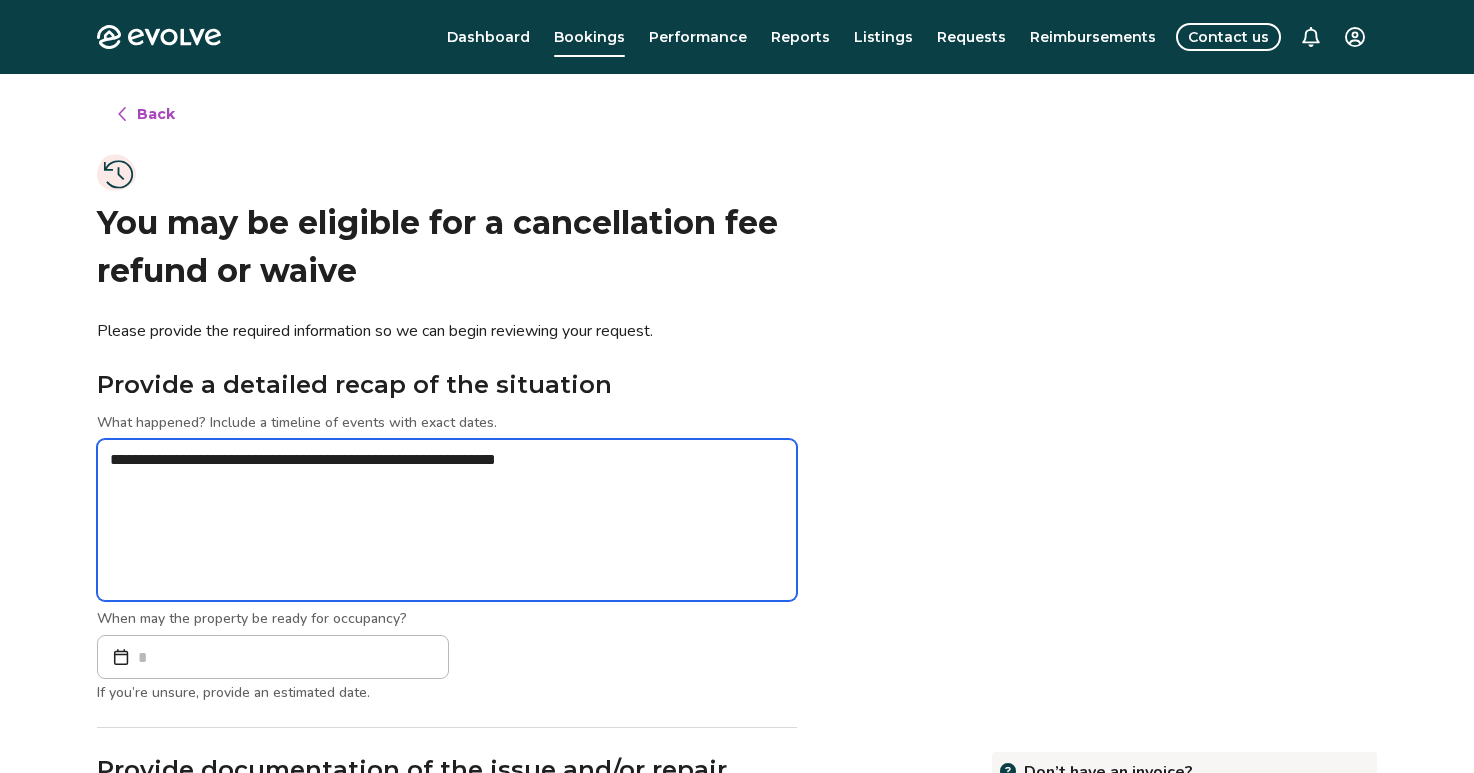 type on "*" 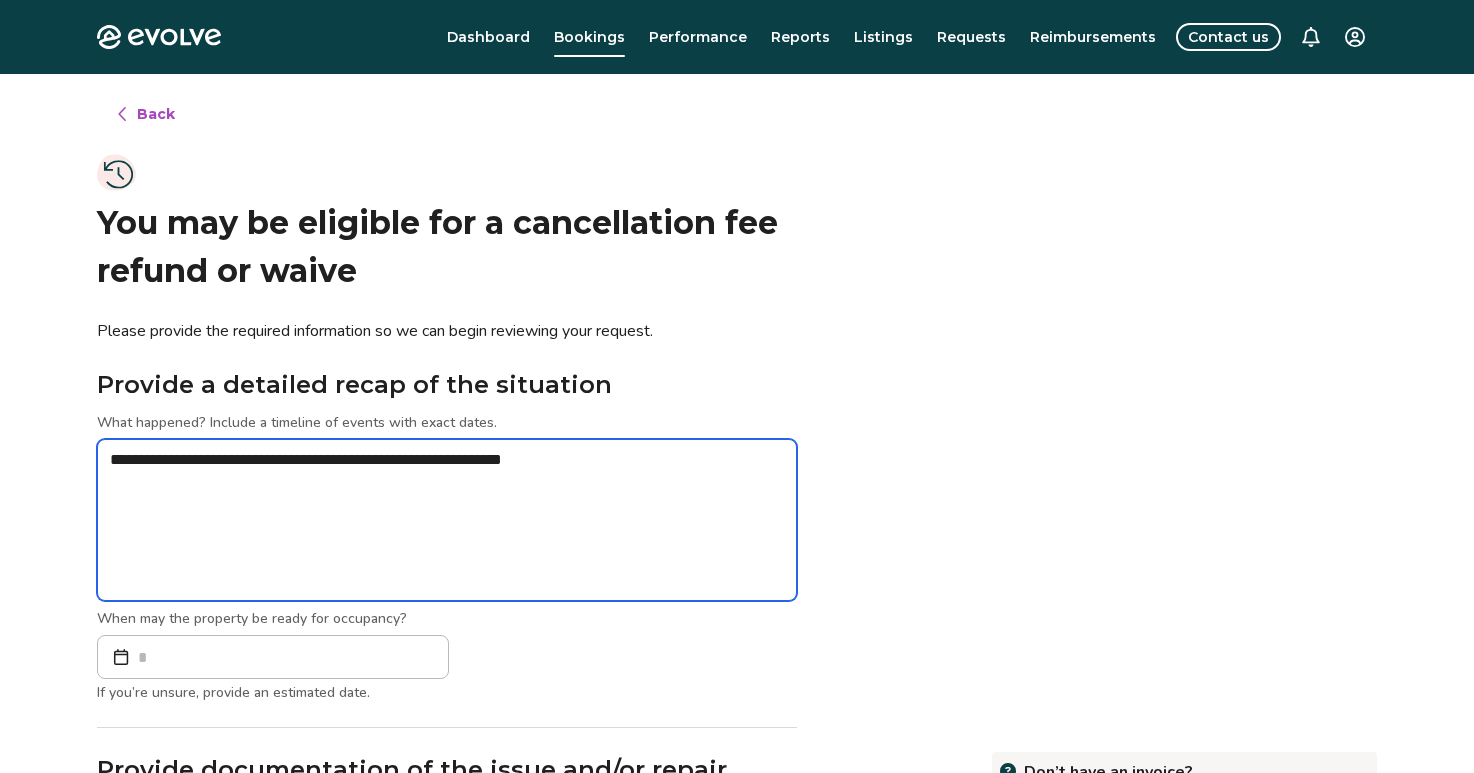 type on "*" 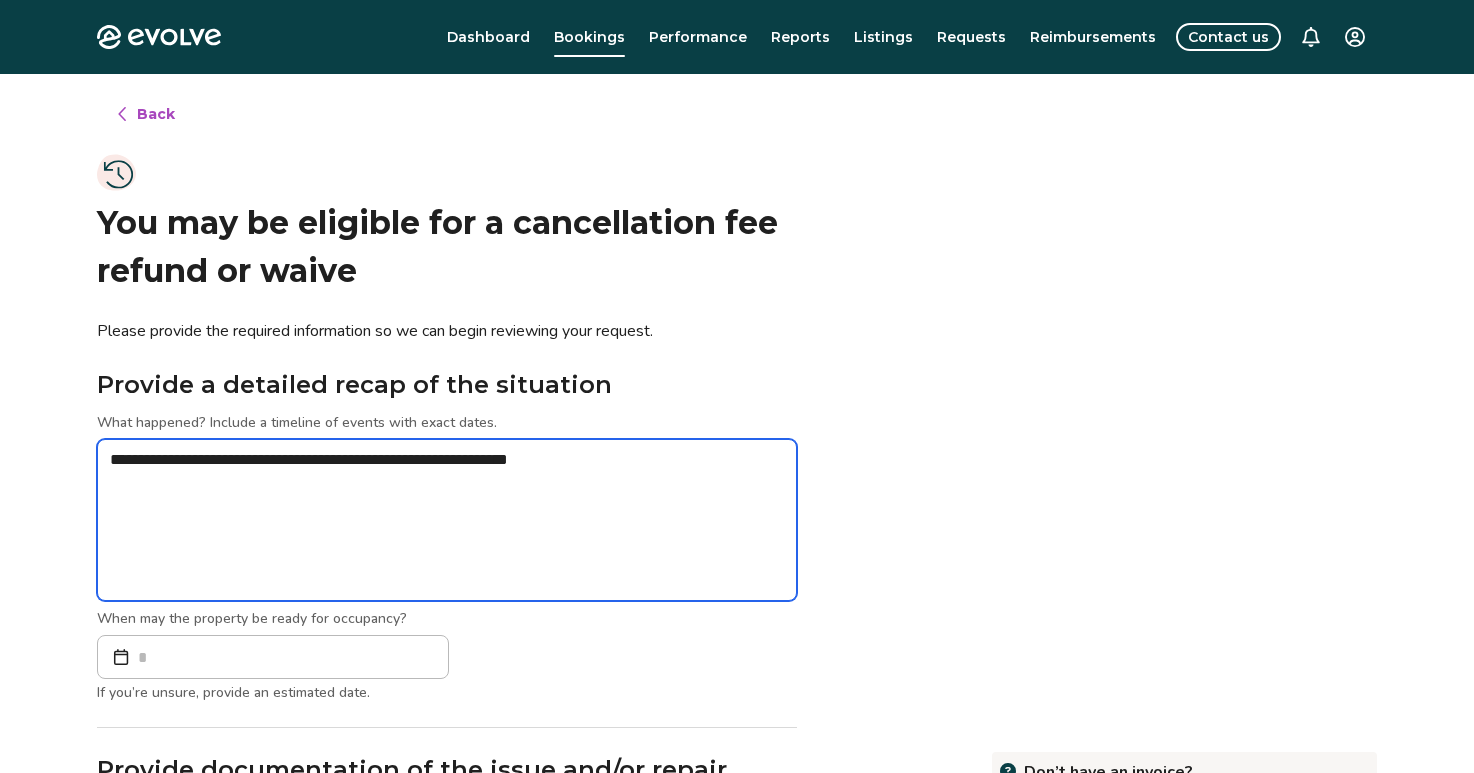 type on "*" 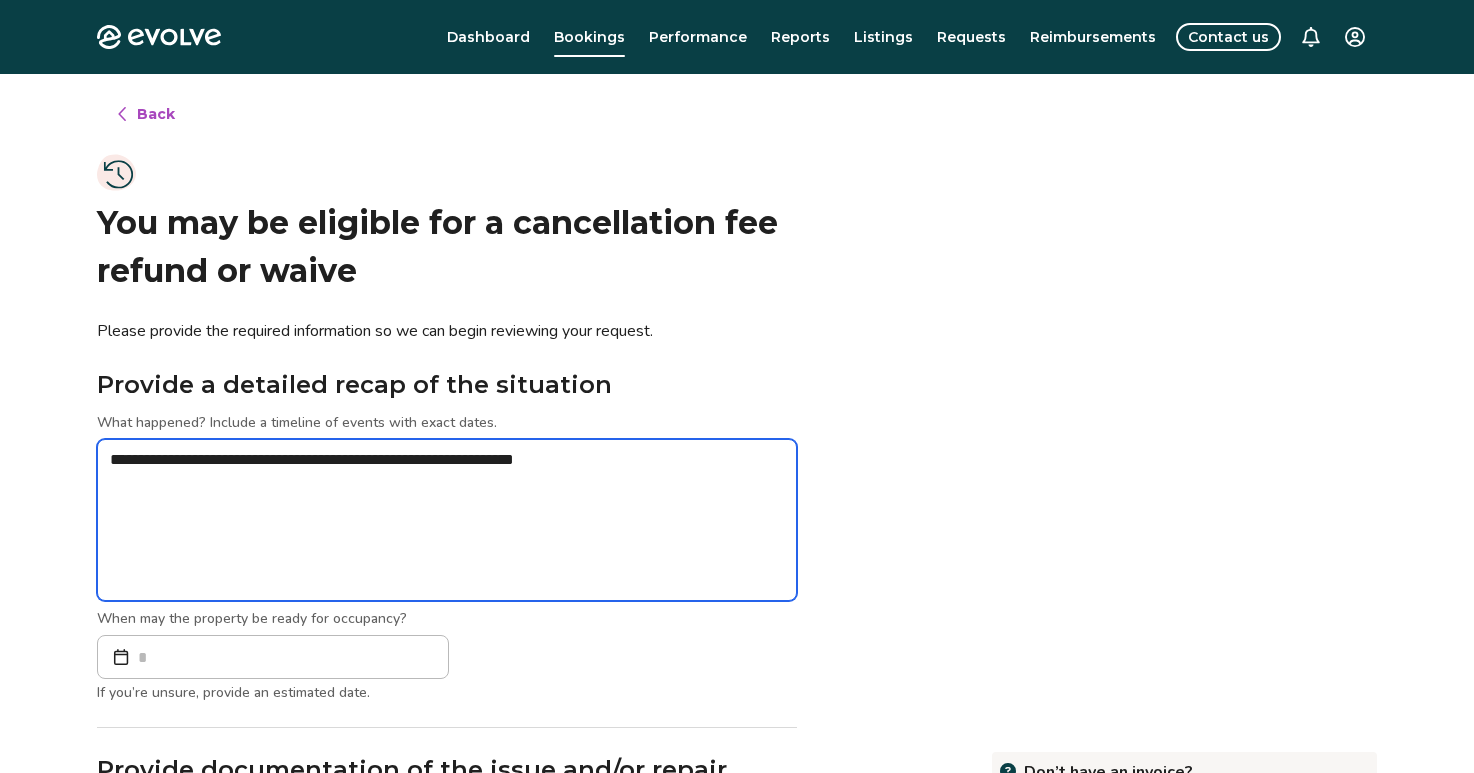 type on "*" 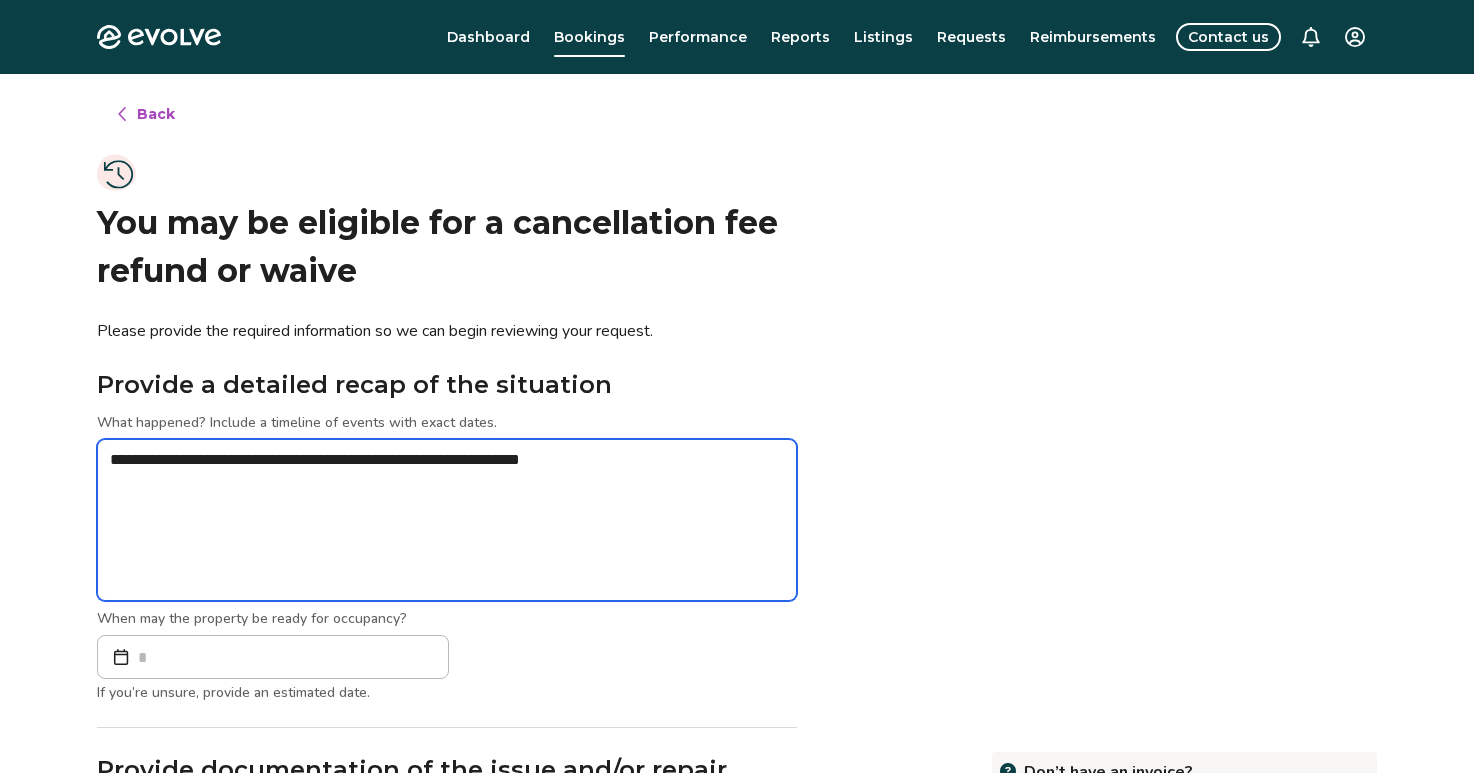 type on "*" 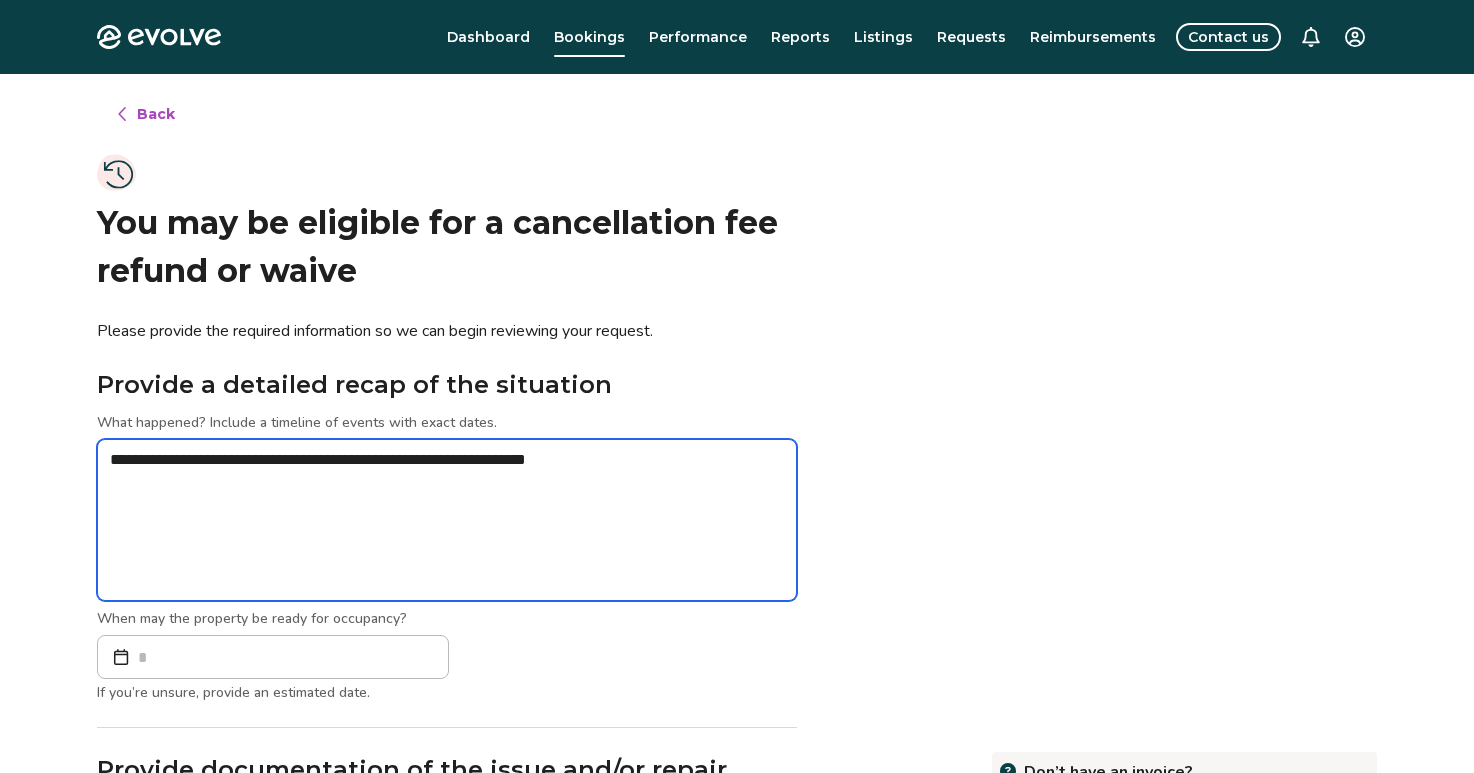 type on "*" 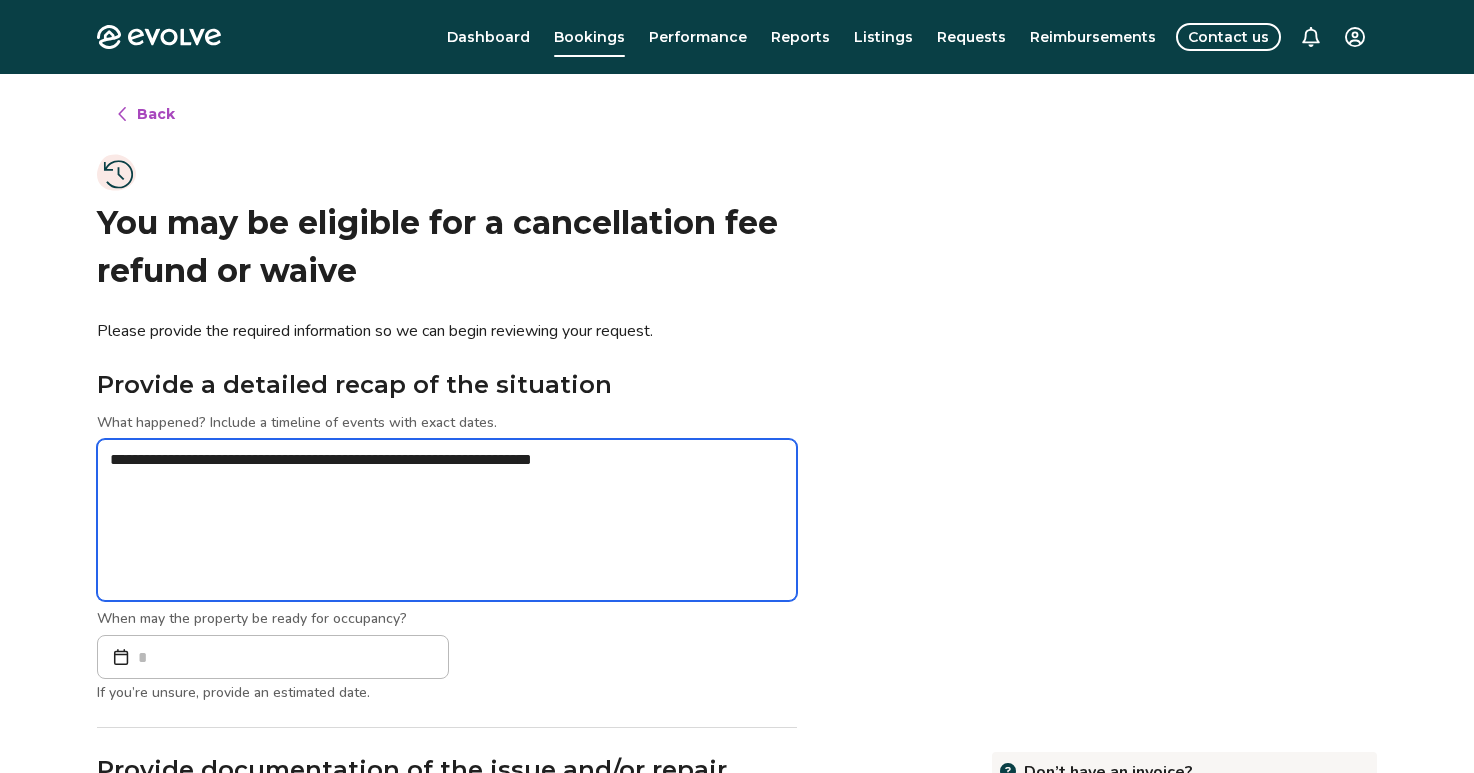 type on "*" 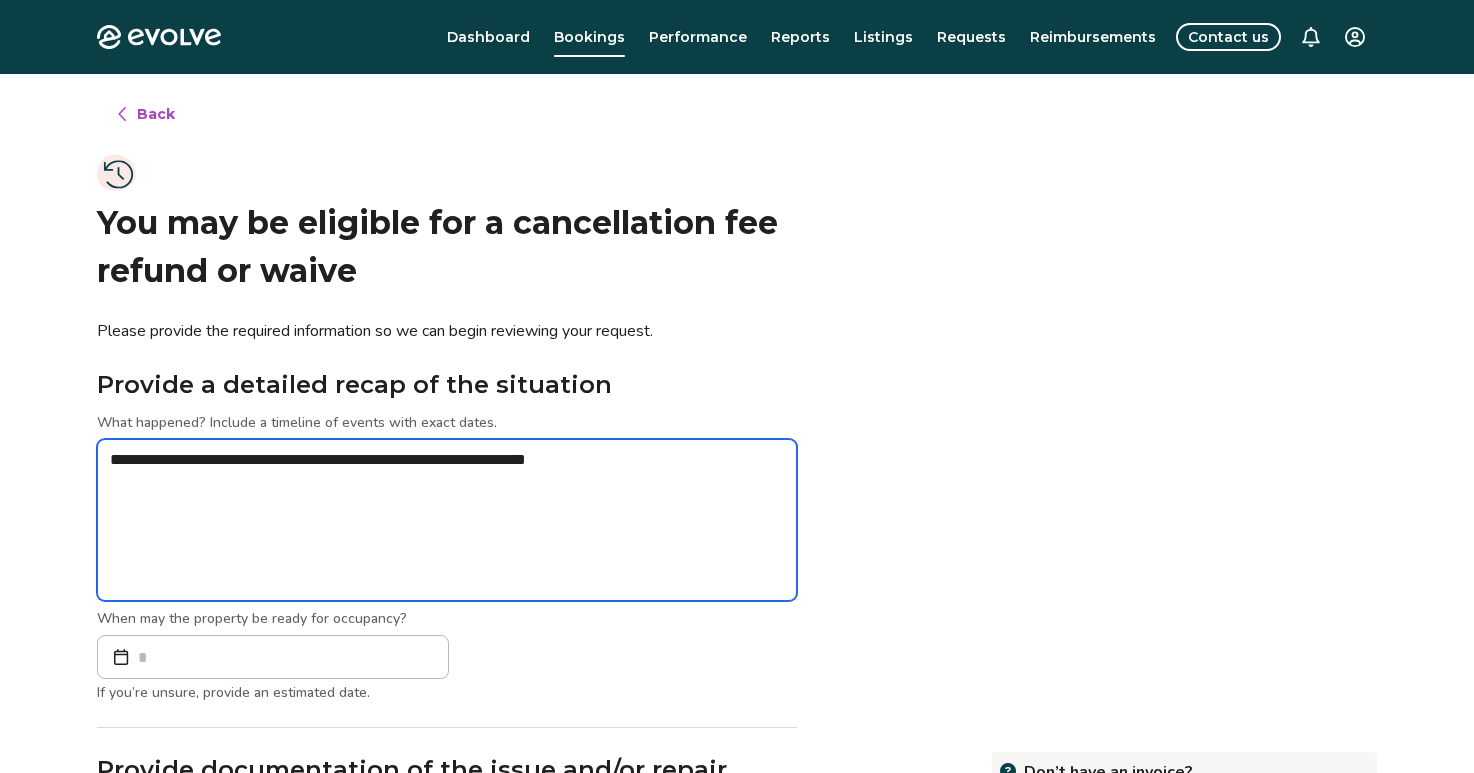 type on "*" 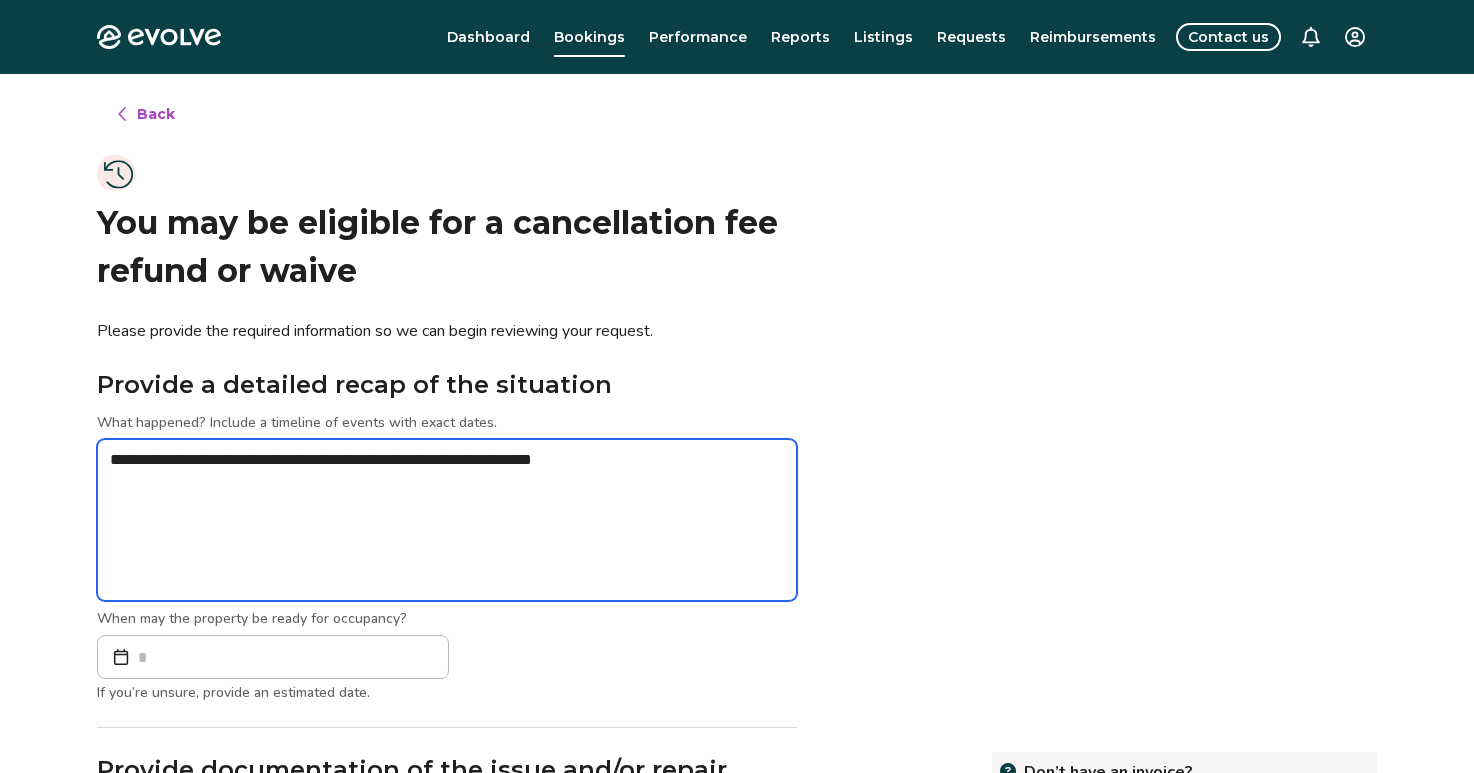 type on "*" 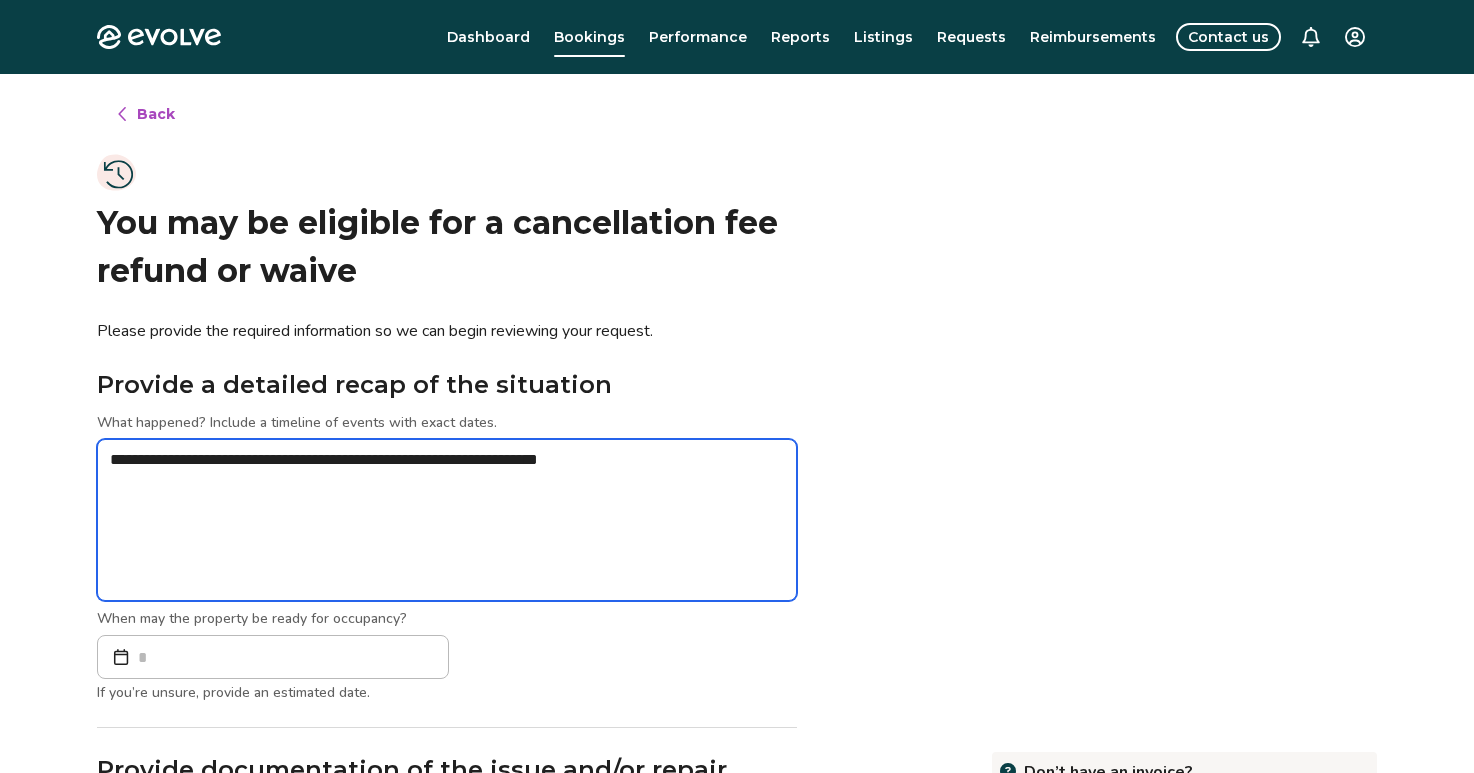 type on "*" 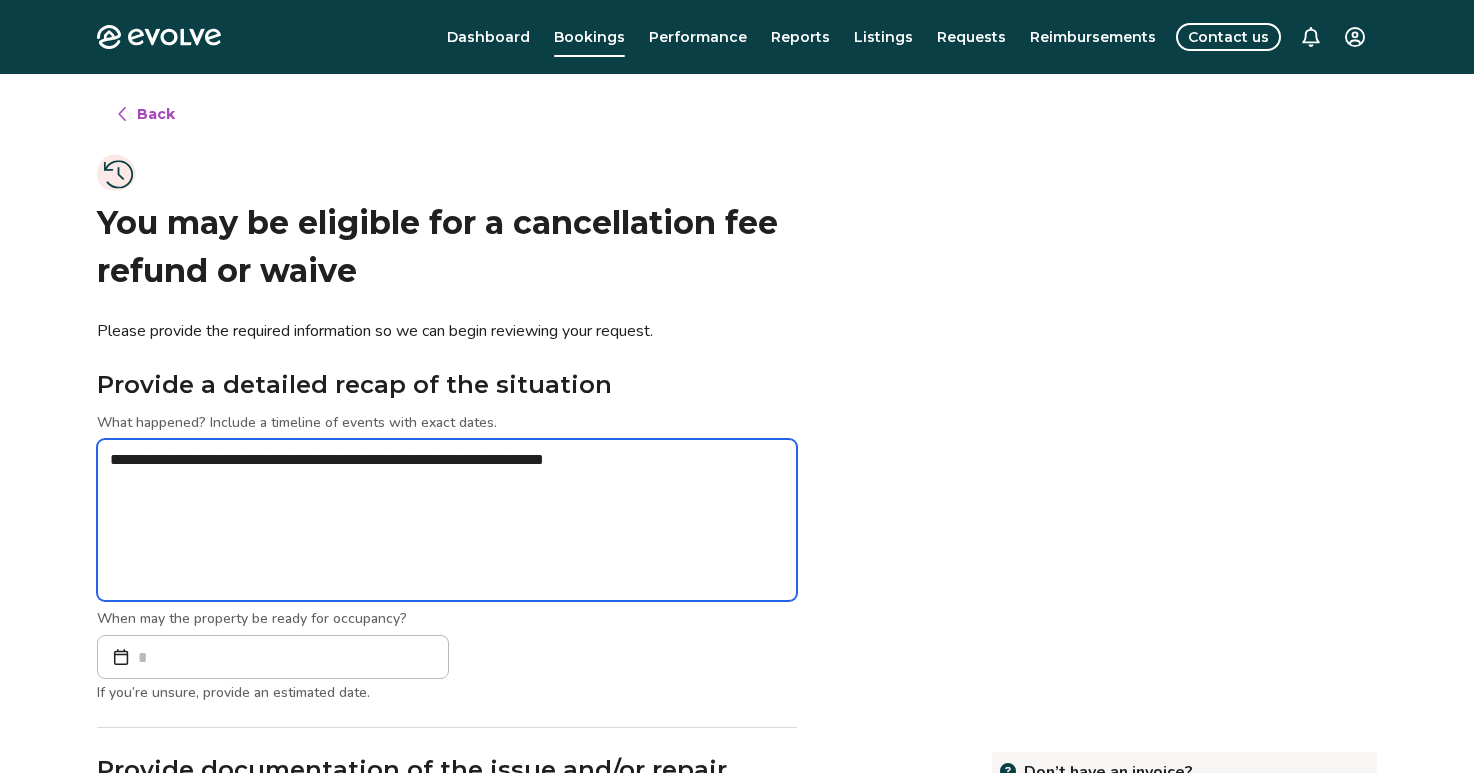 type on "*" 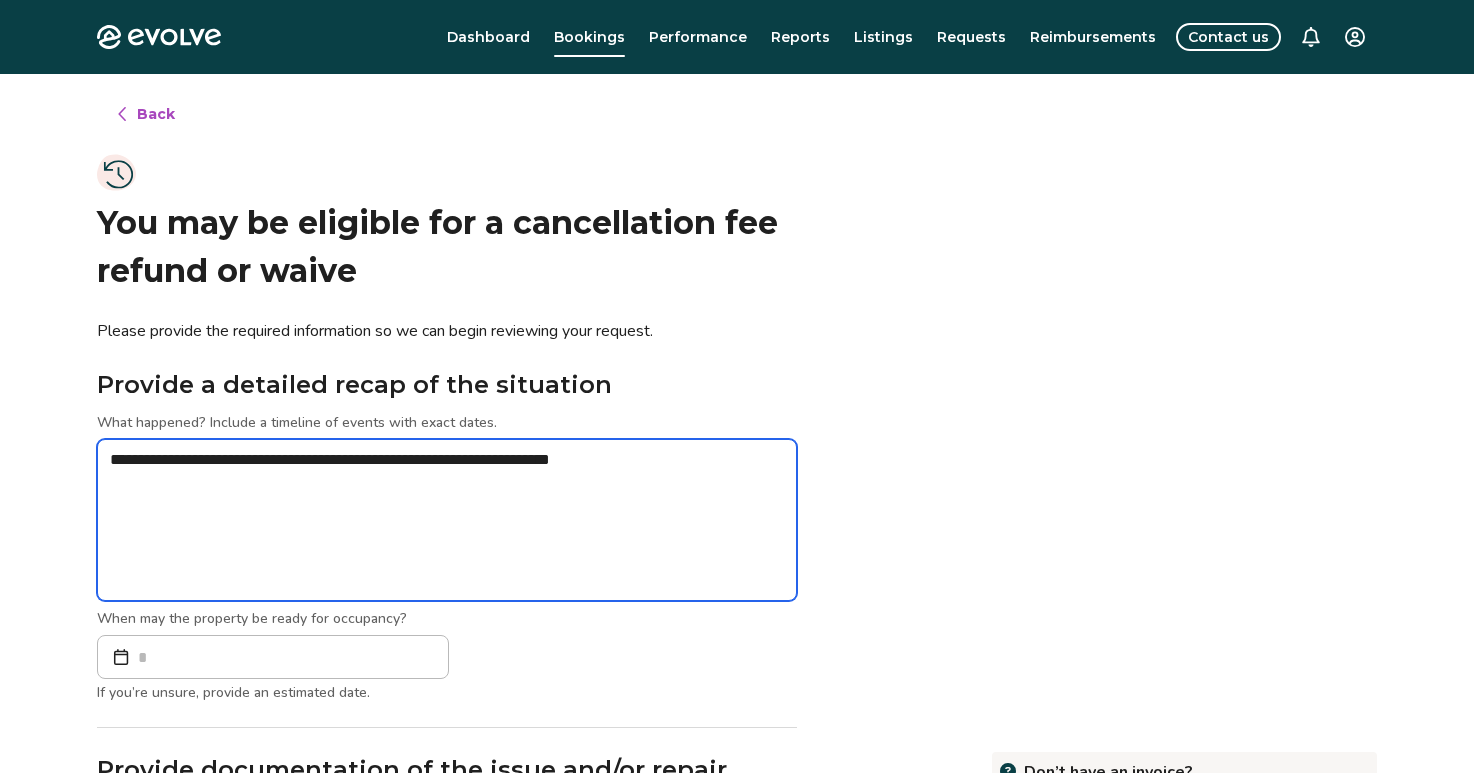 type on "*" 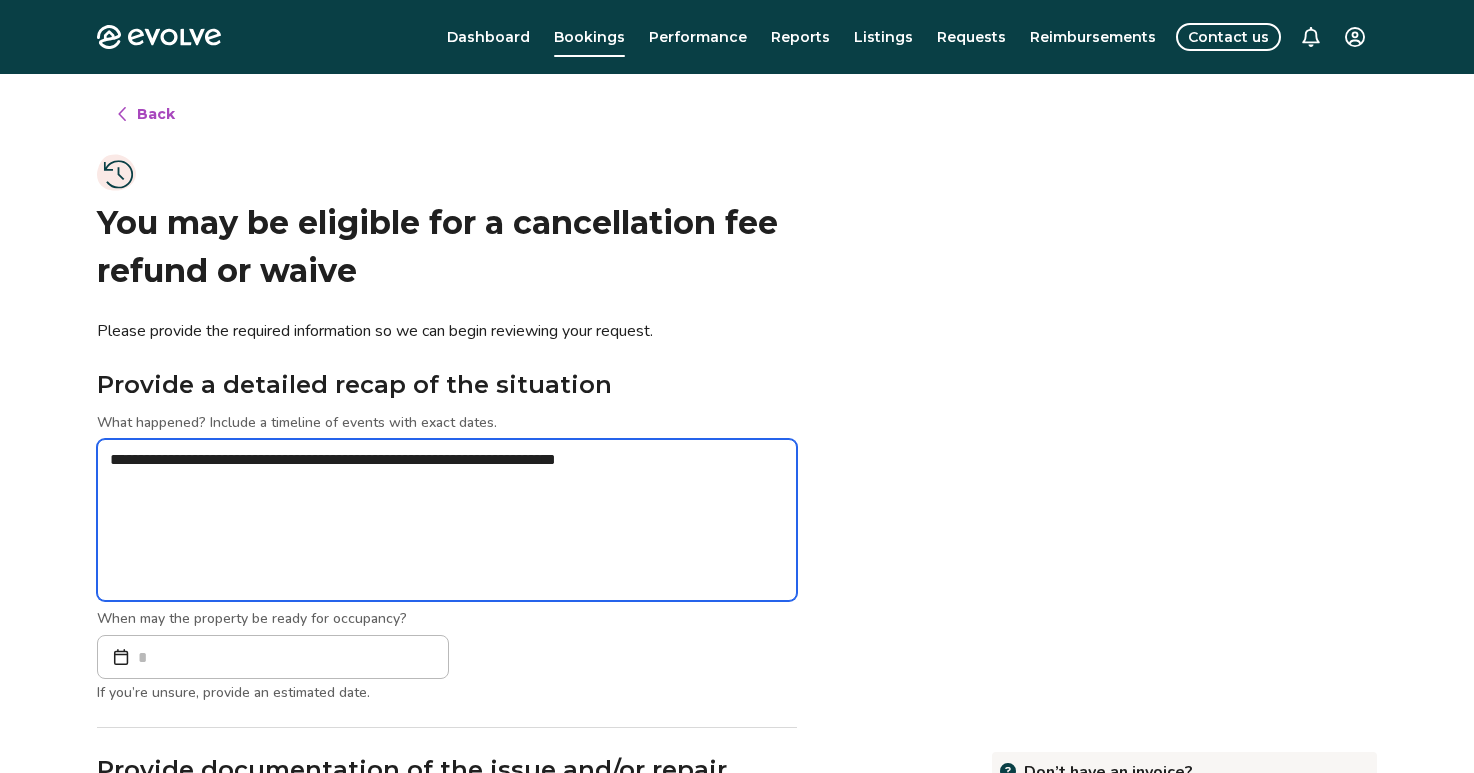 type on "*" 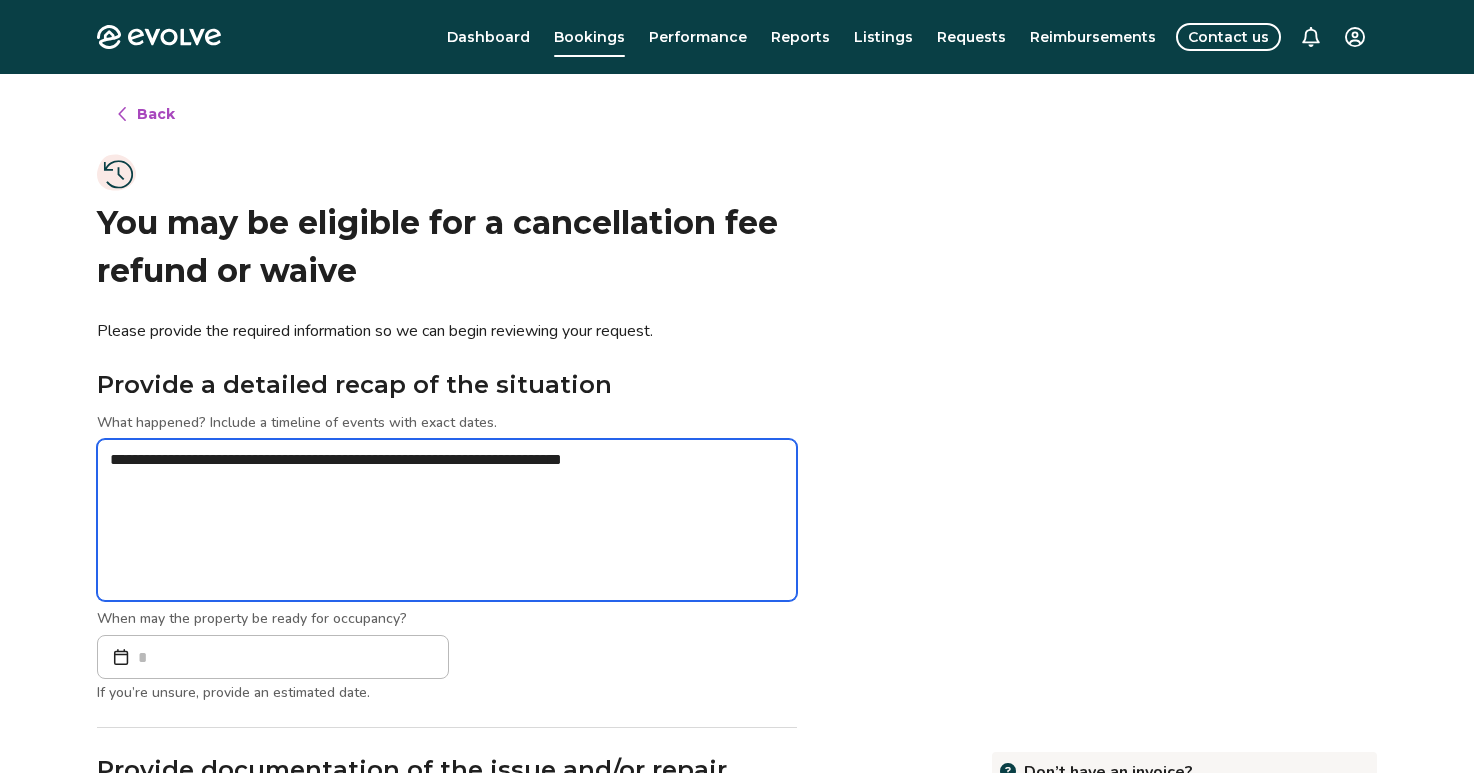 type on "*" 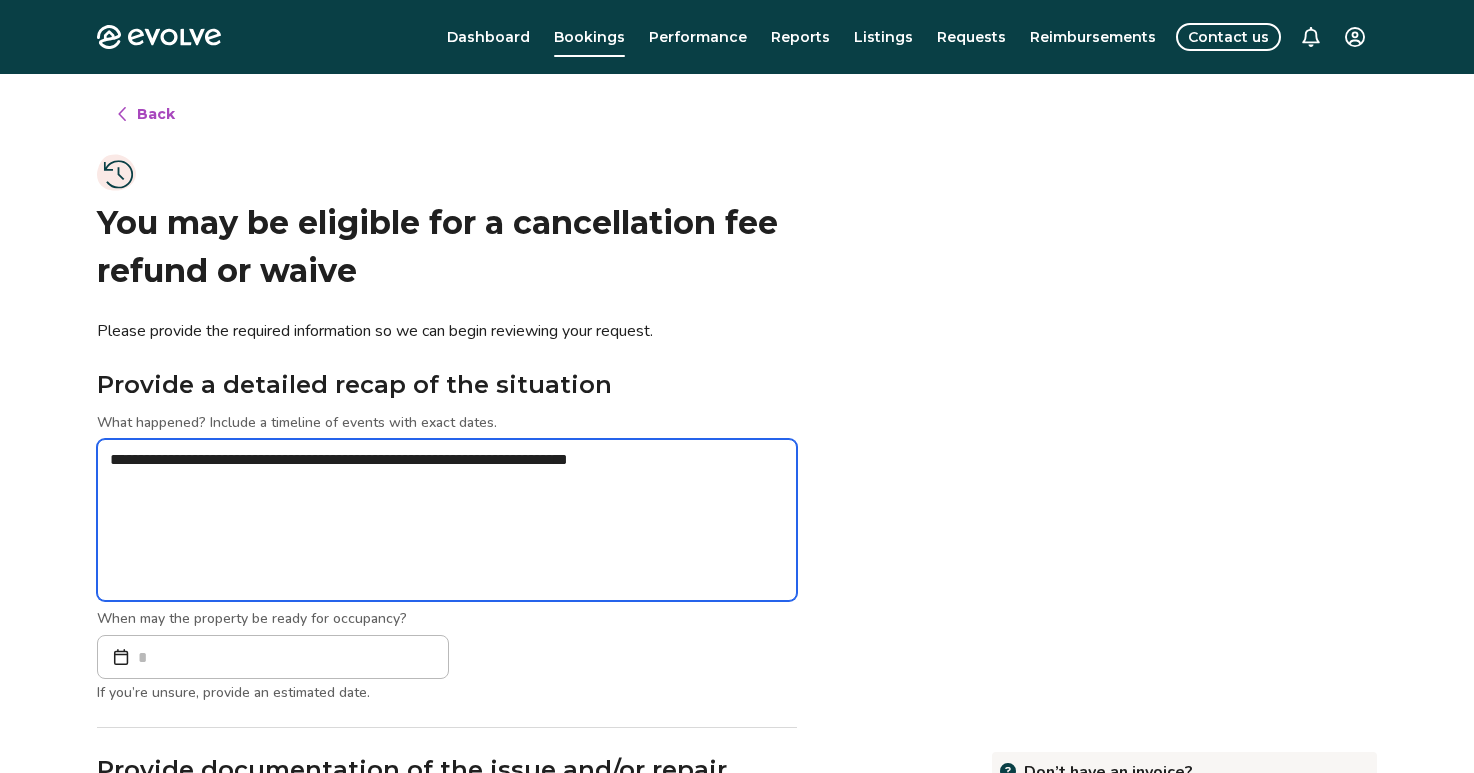 type on "*" 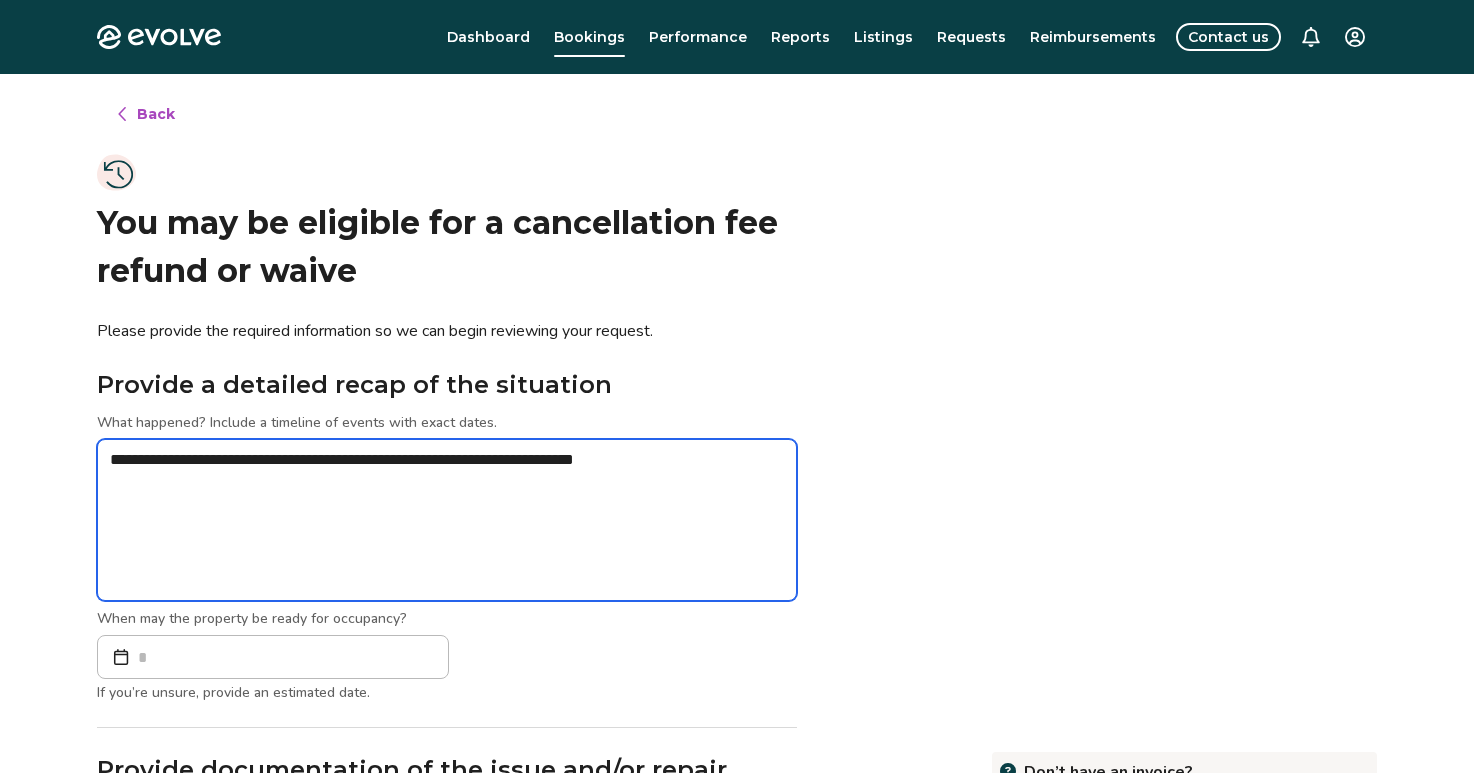 type on "*" 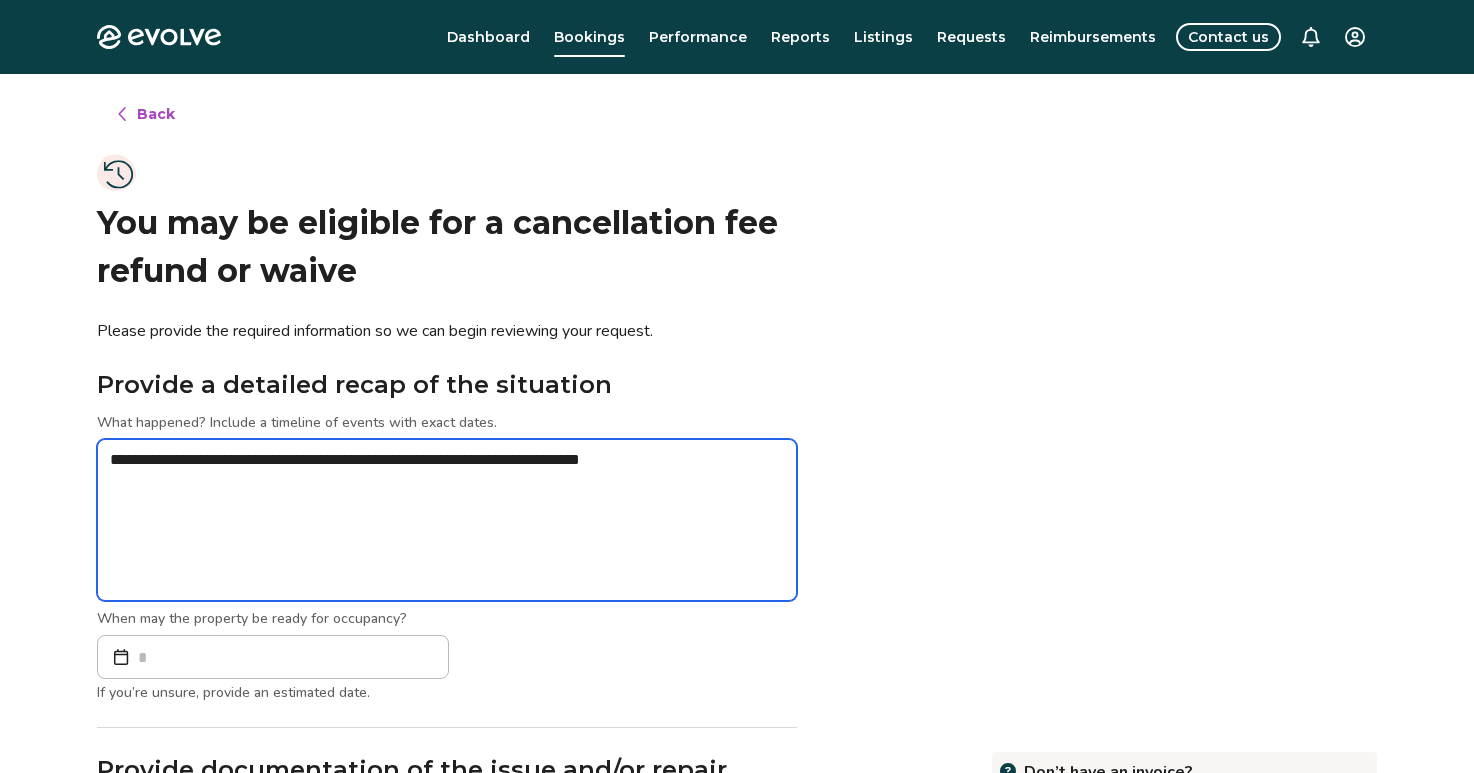 type on "*" 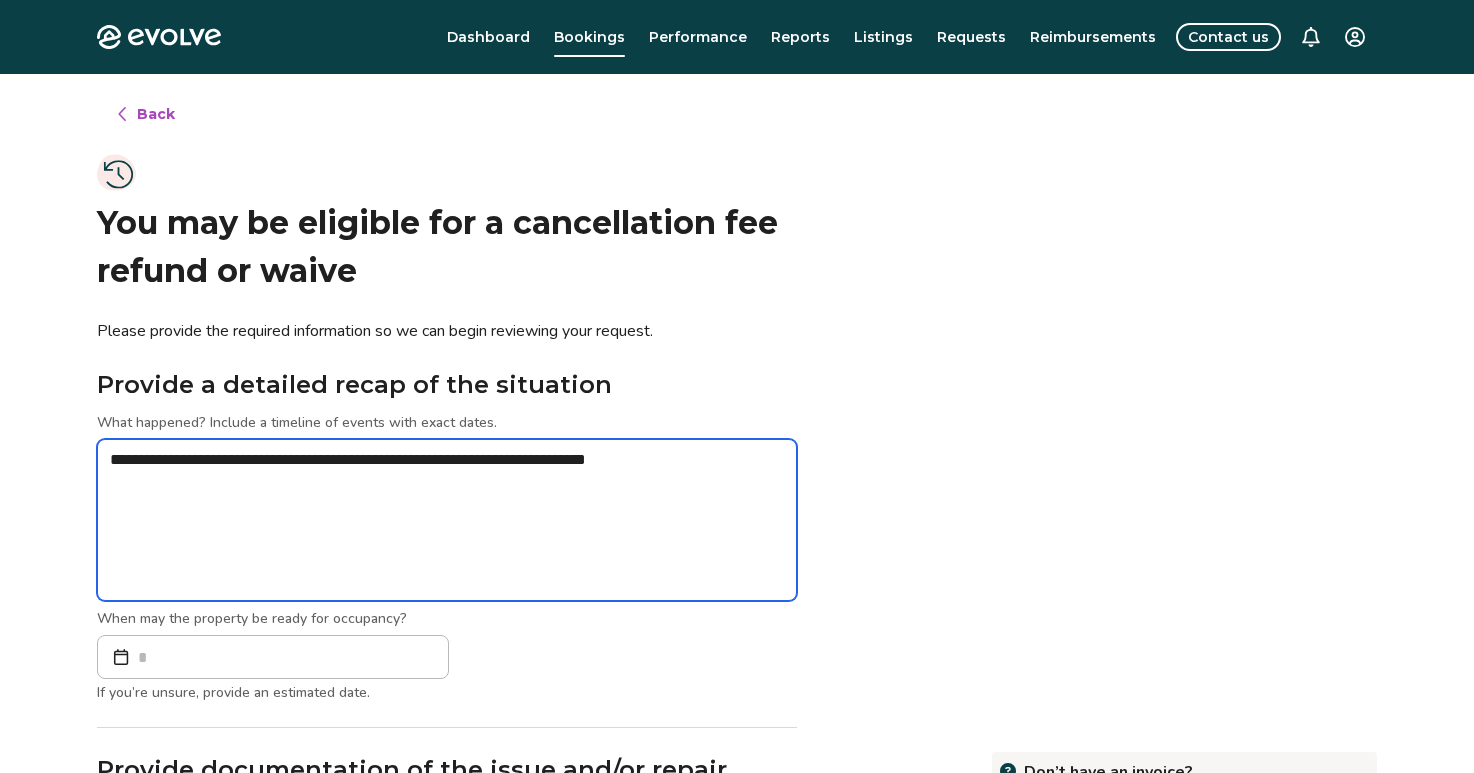 type on "*" 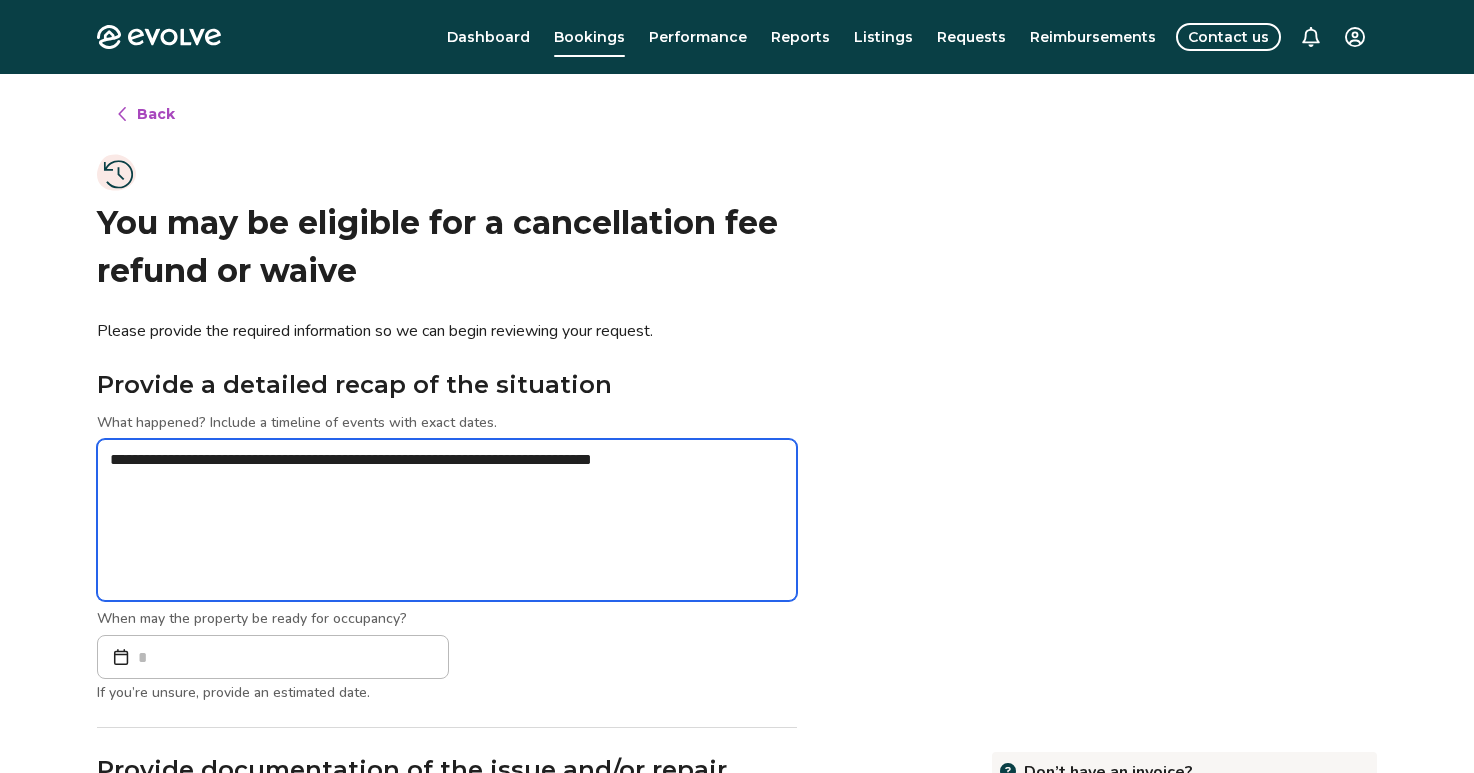 type on "*" 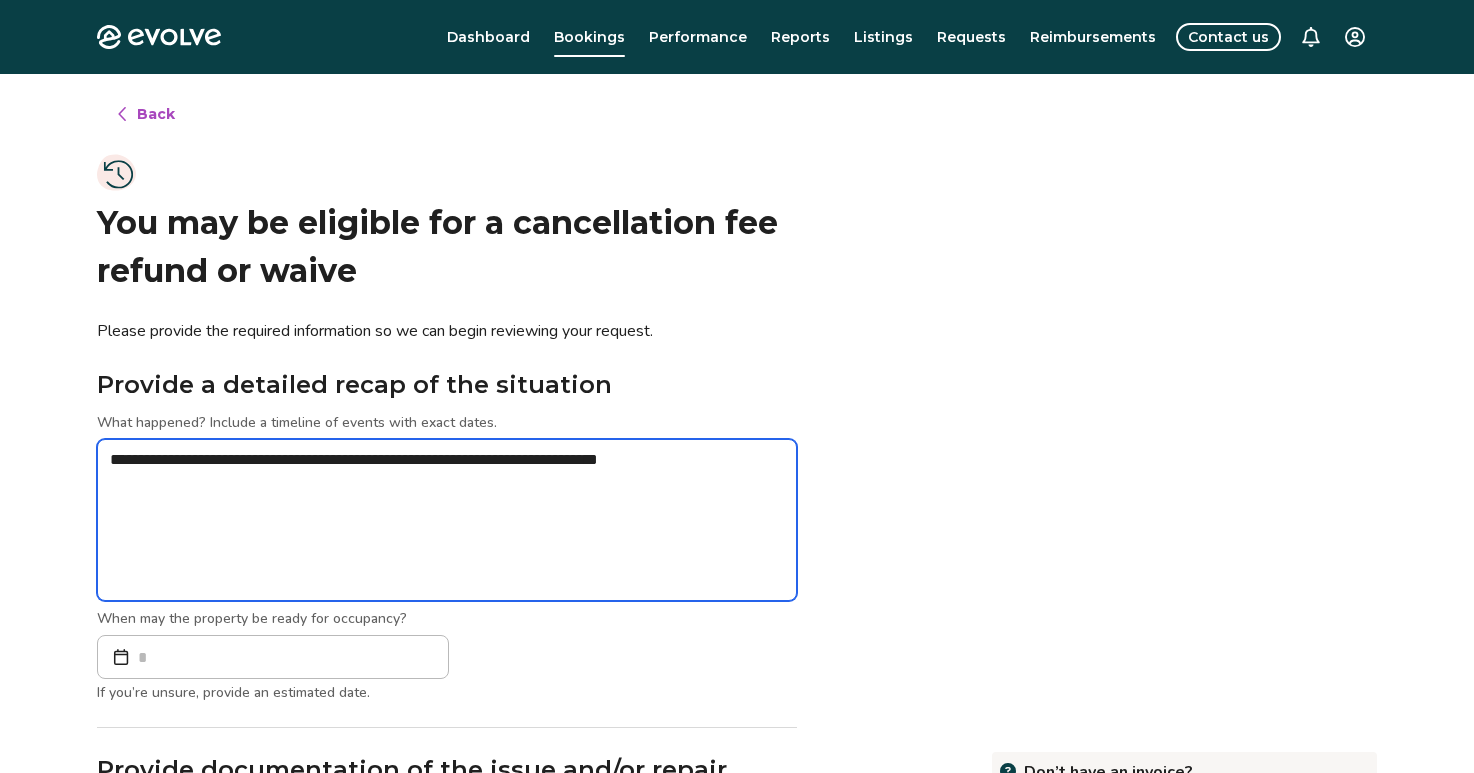 type on "*" 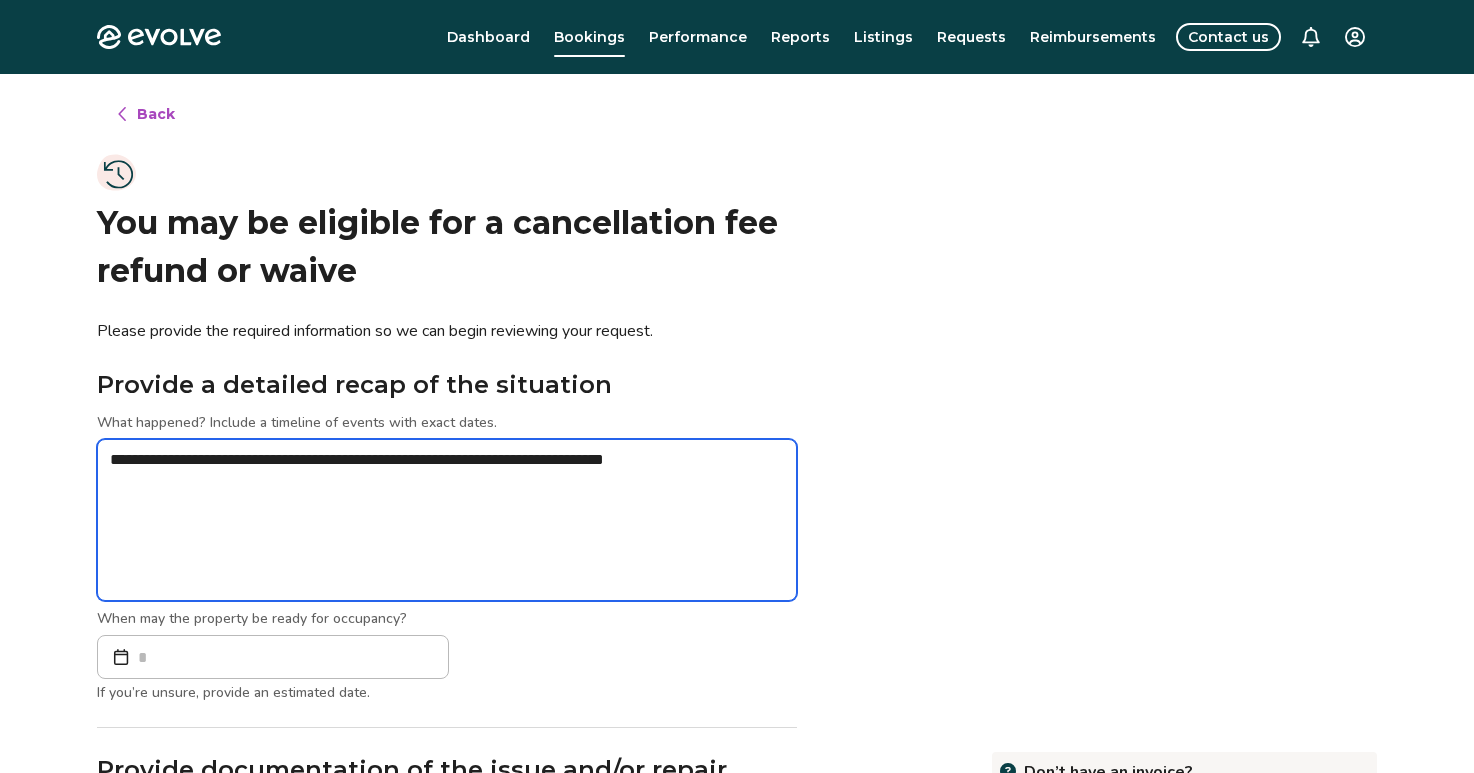 type on "*" 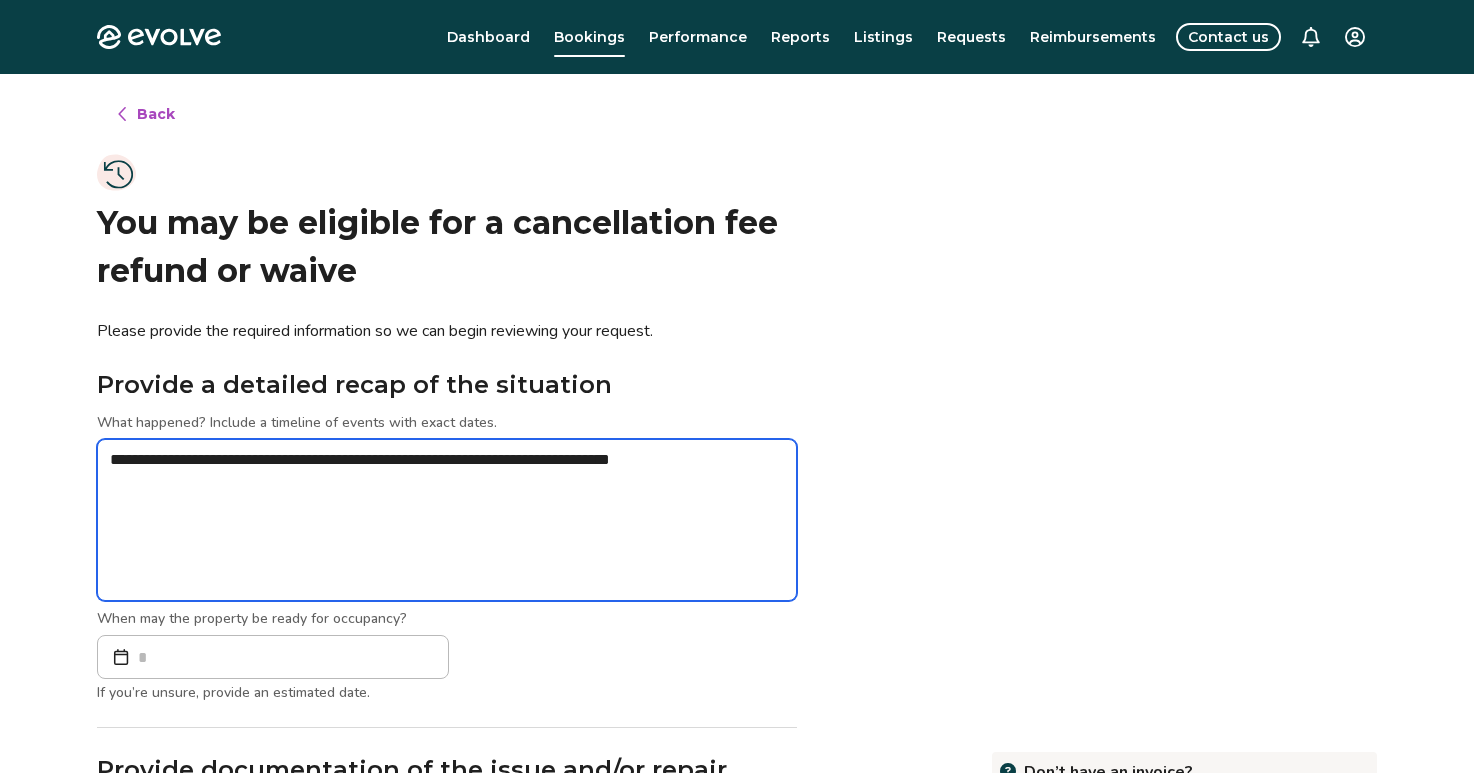type on "*" 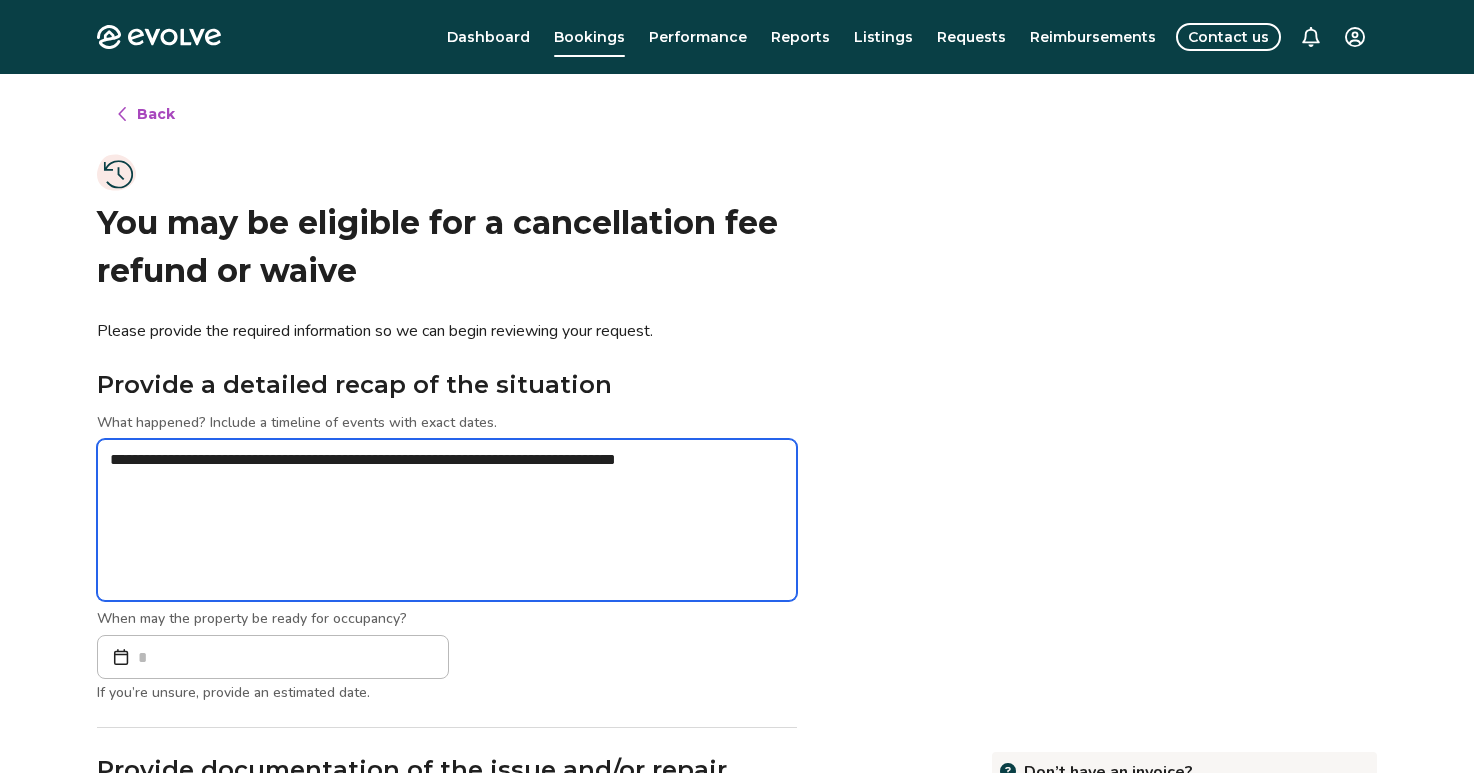 type on "*" 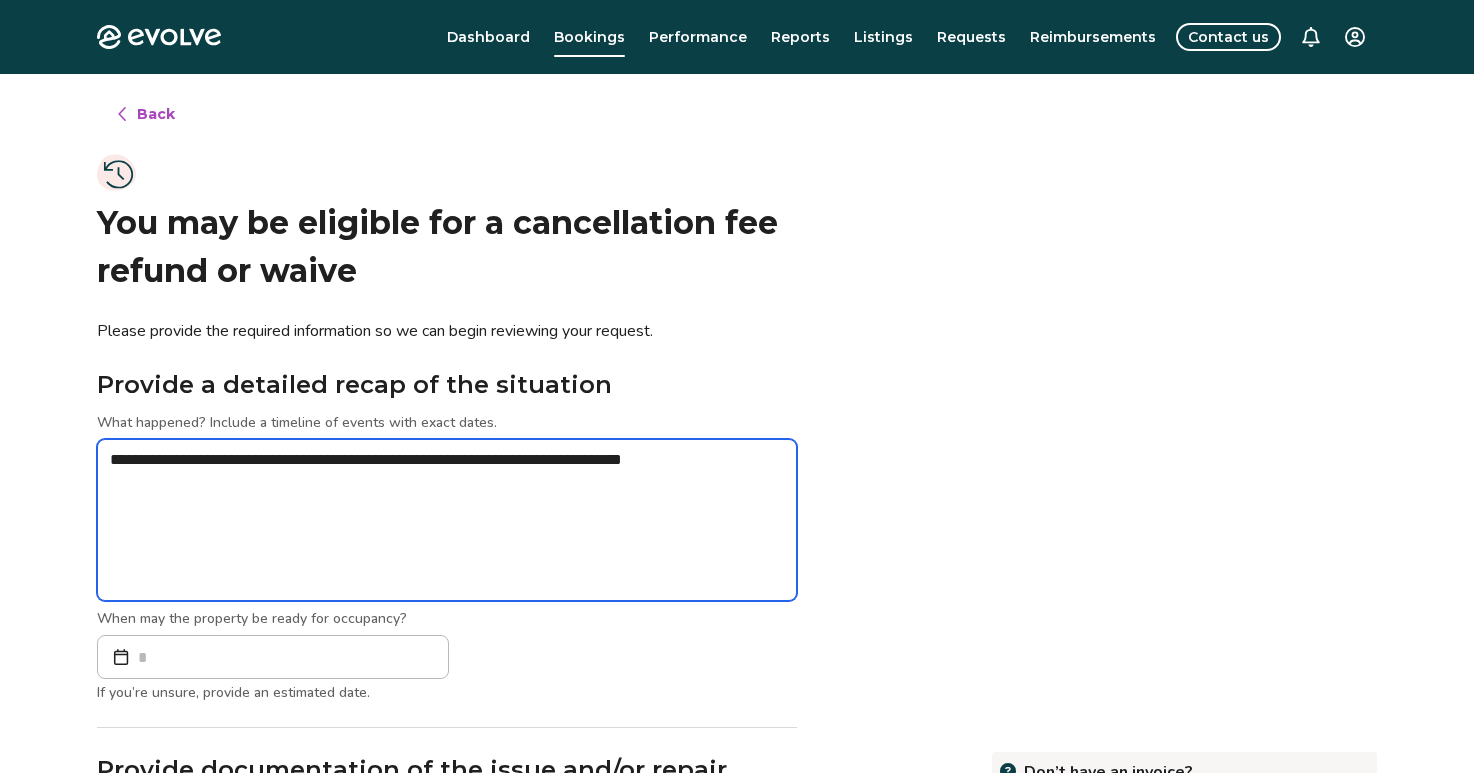 type on "*" 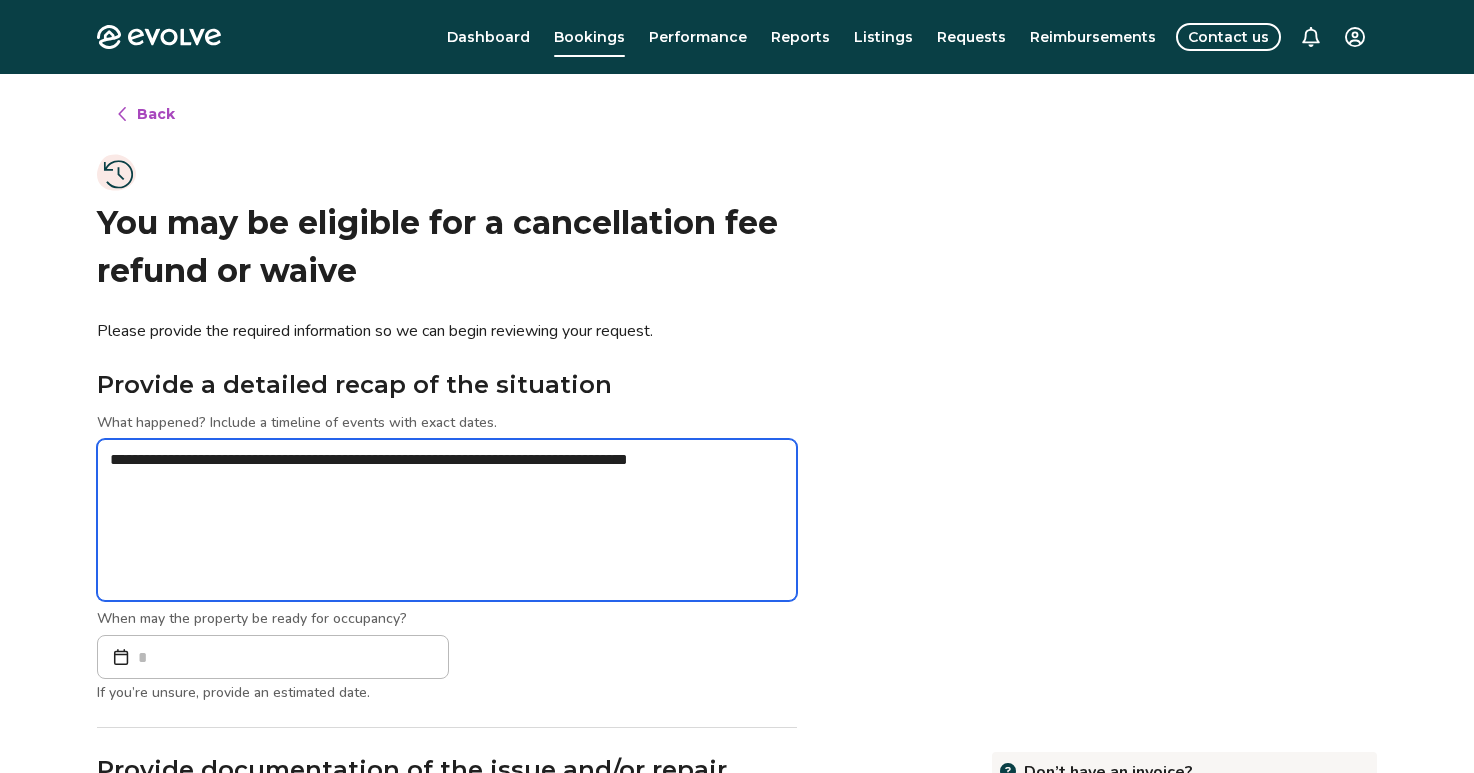 type on "*" 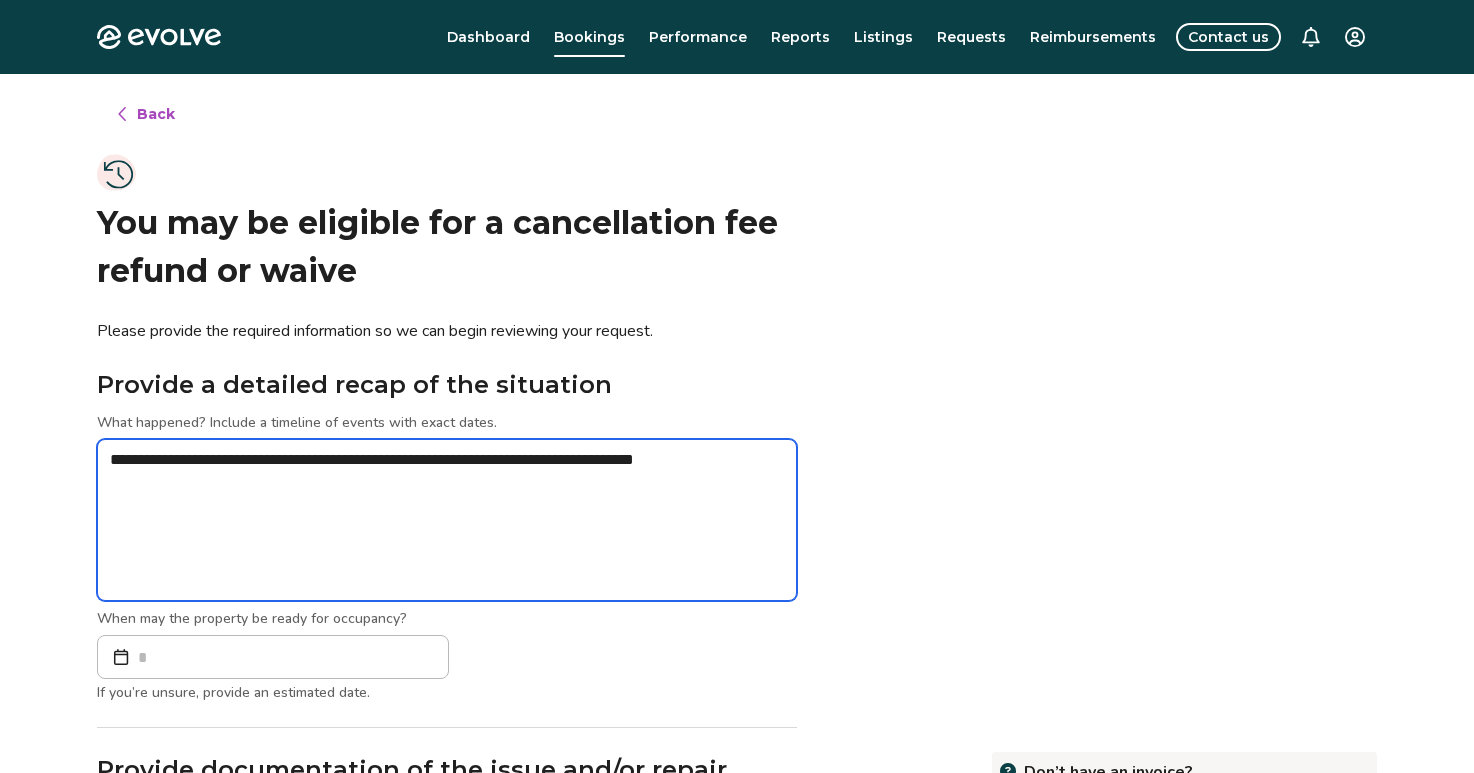 type on "*" 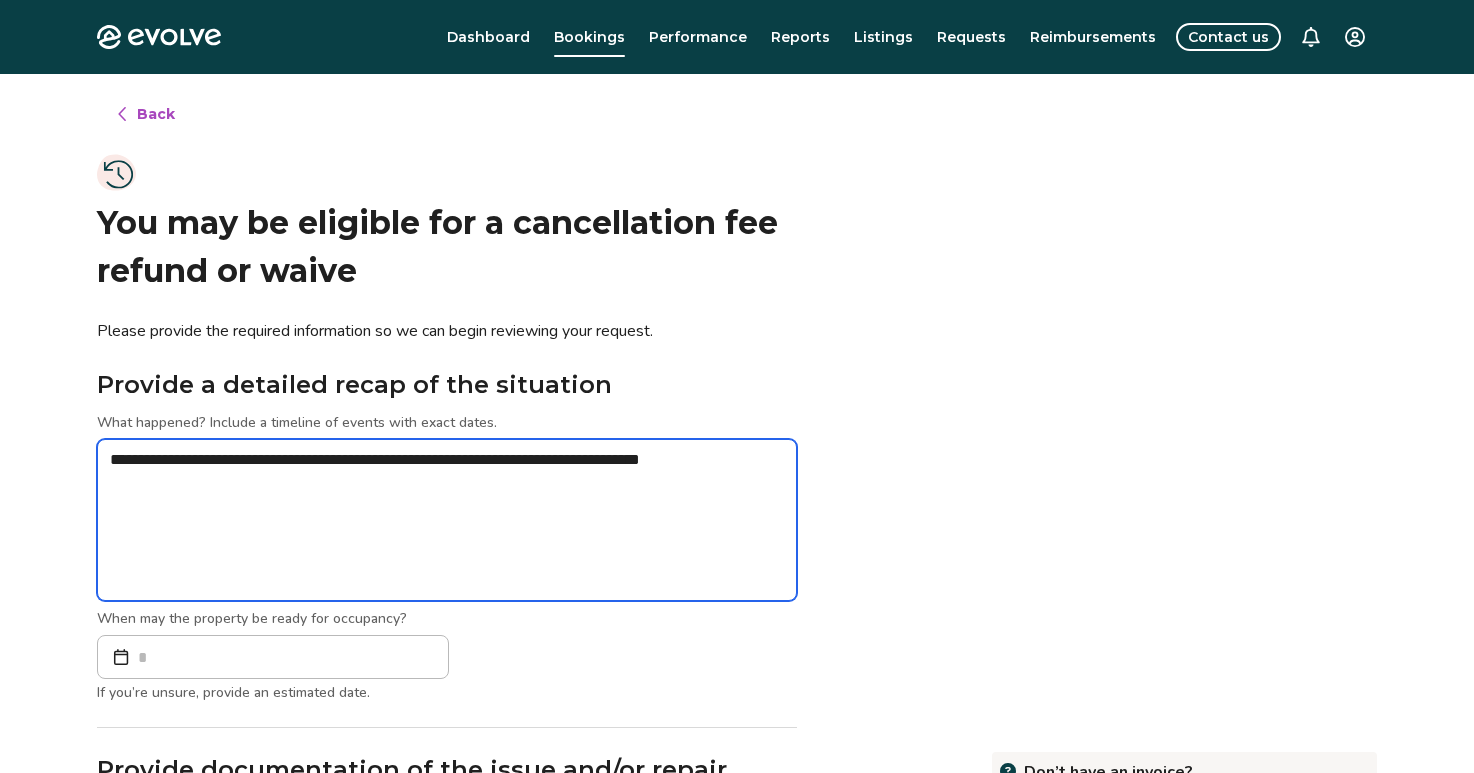 type on "*" 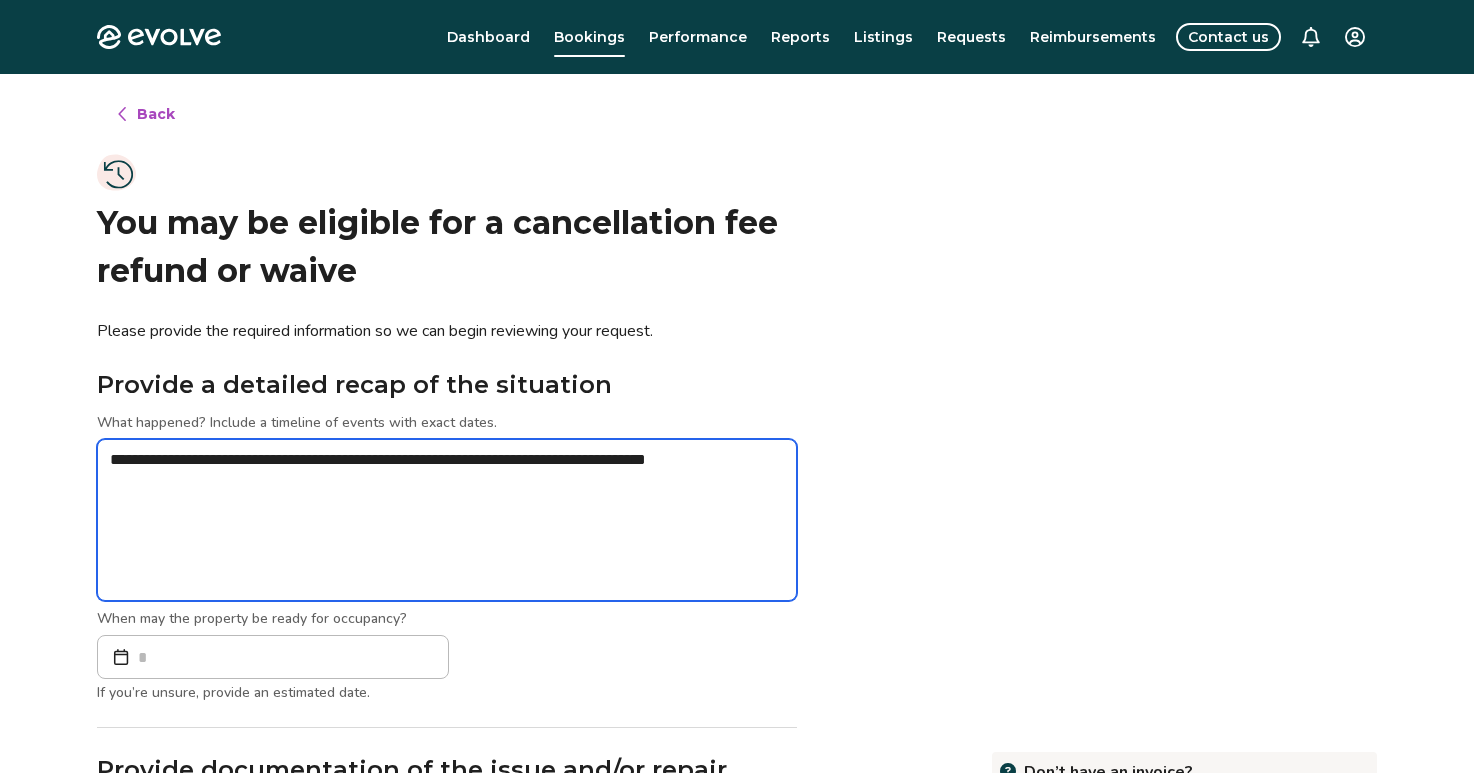 type on "*" 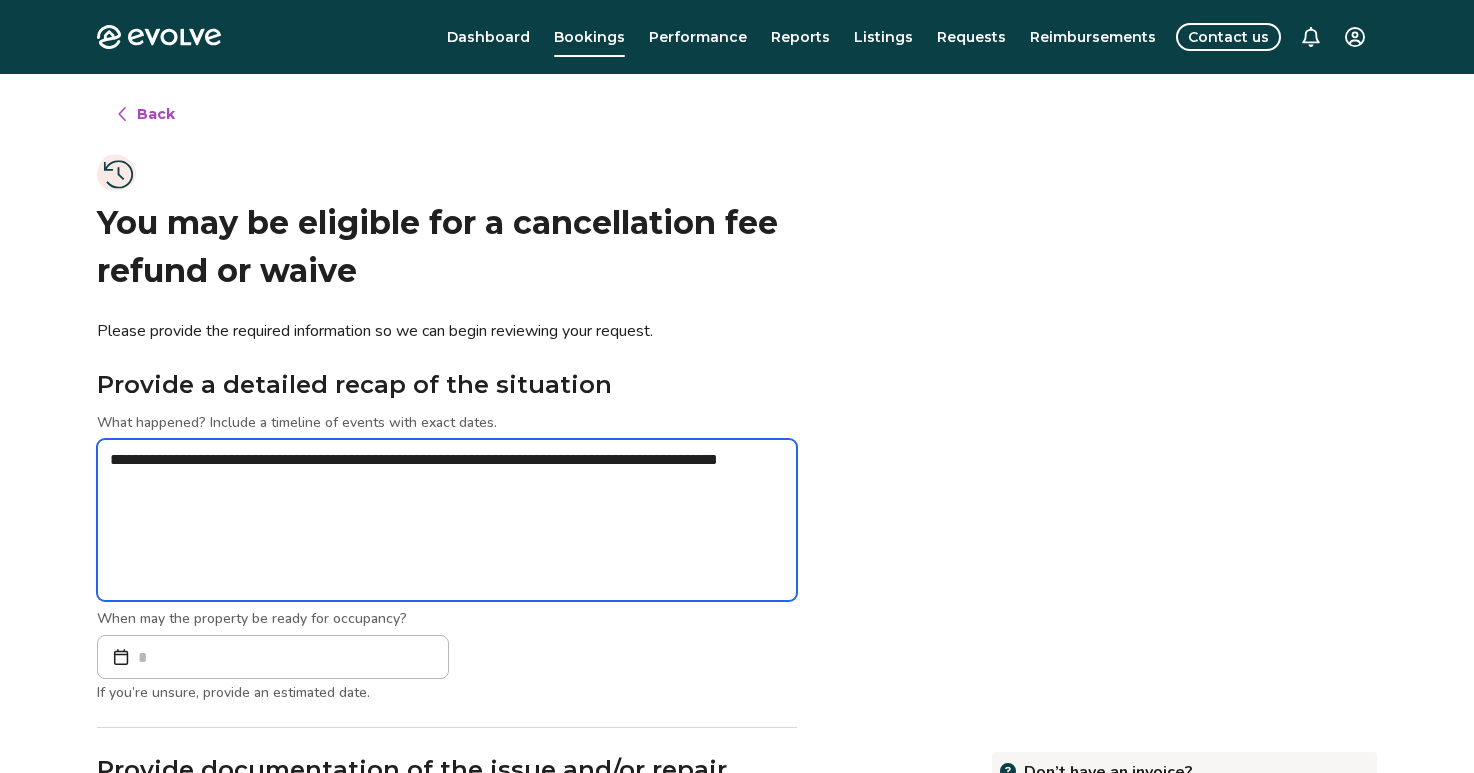 click on "**********" at bounding box center [447, 520] 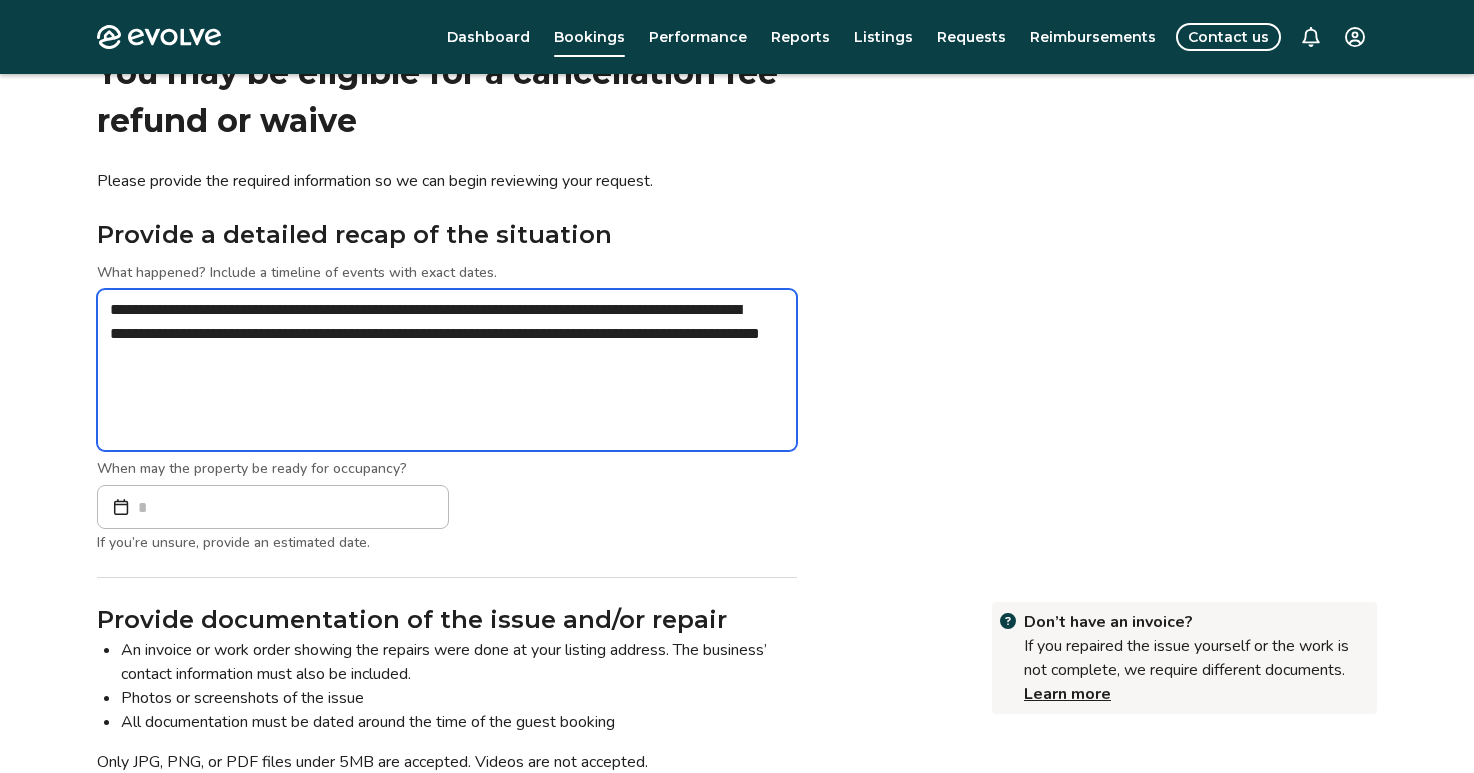 scroll, scrollTop: 172, scrollLeft: 0, axis: vertical 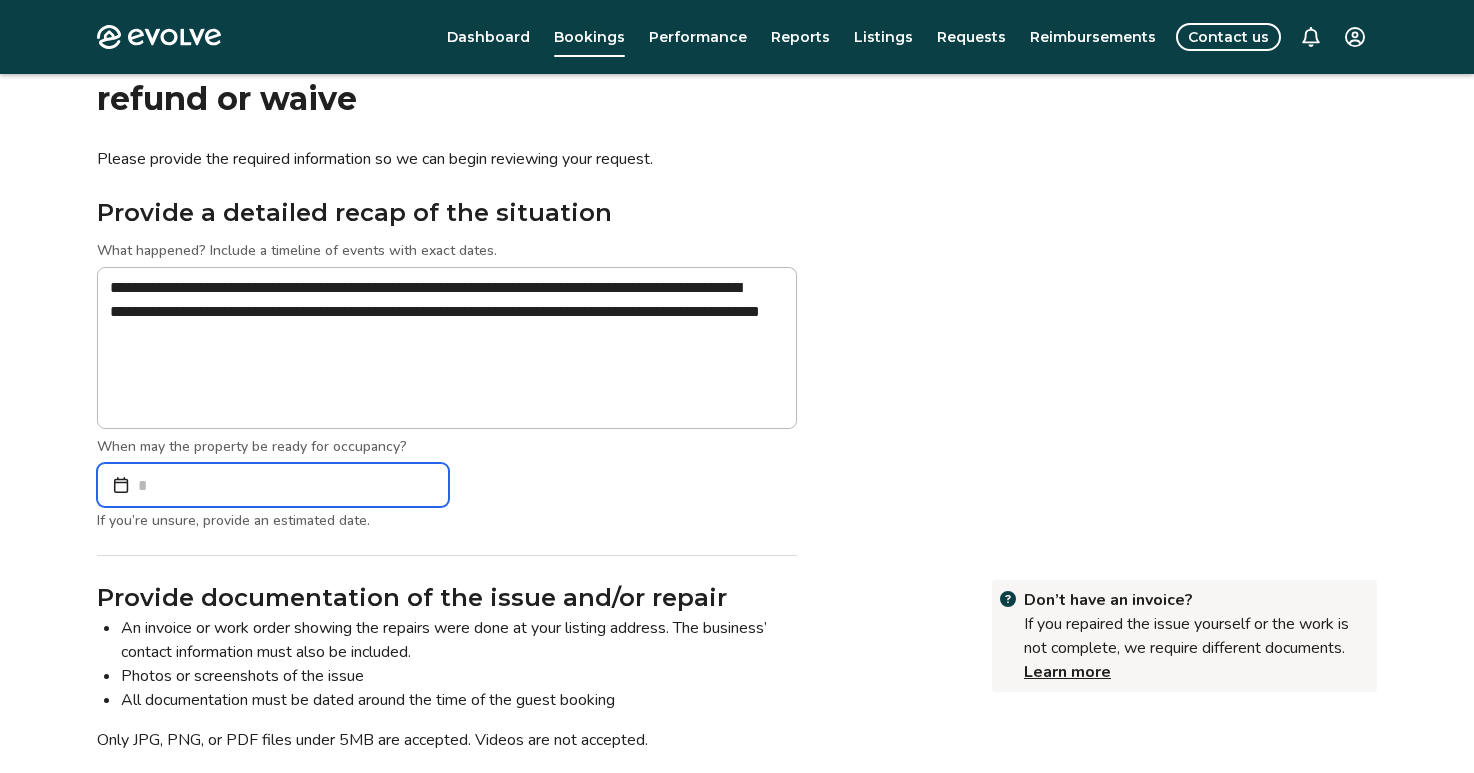 click at bounding box center [273, 485] 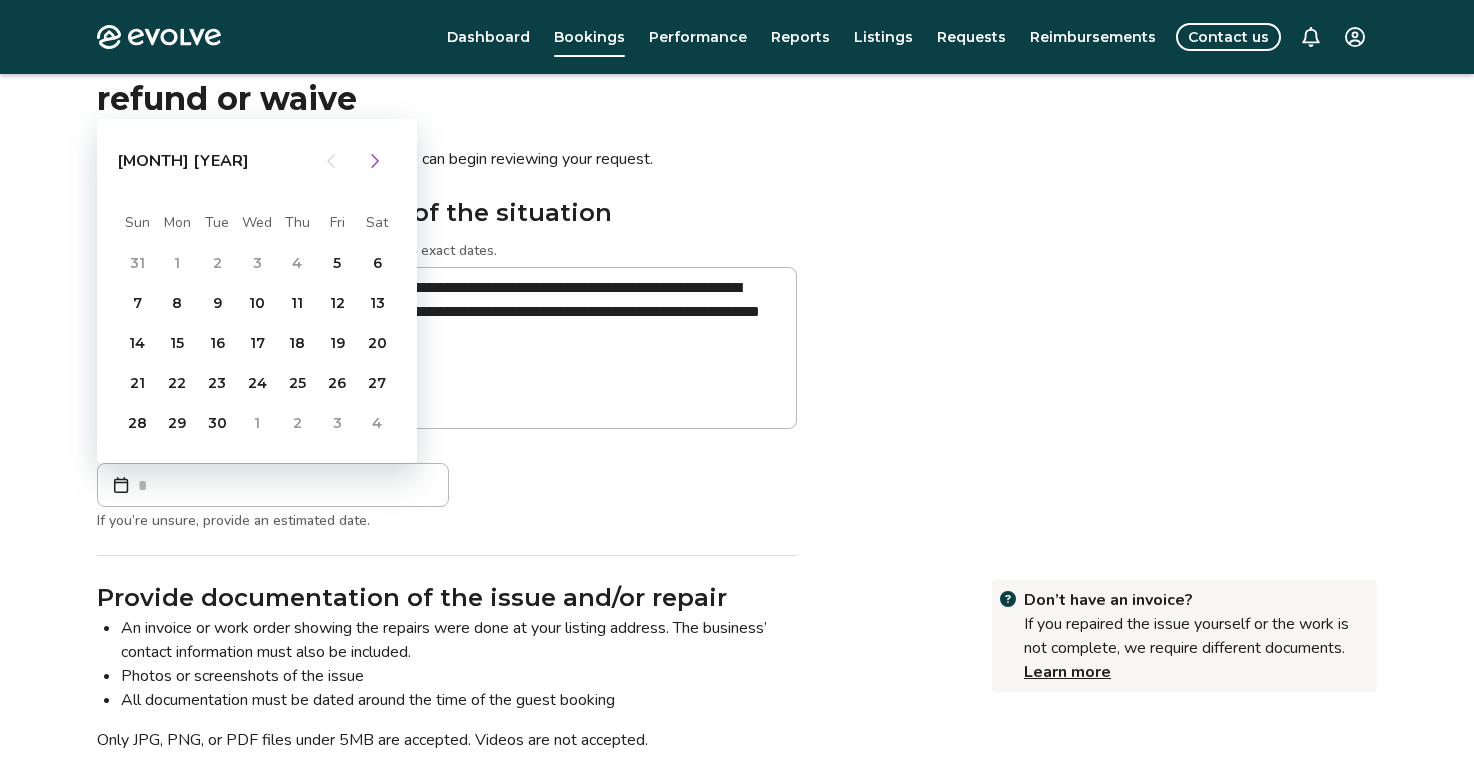 click 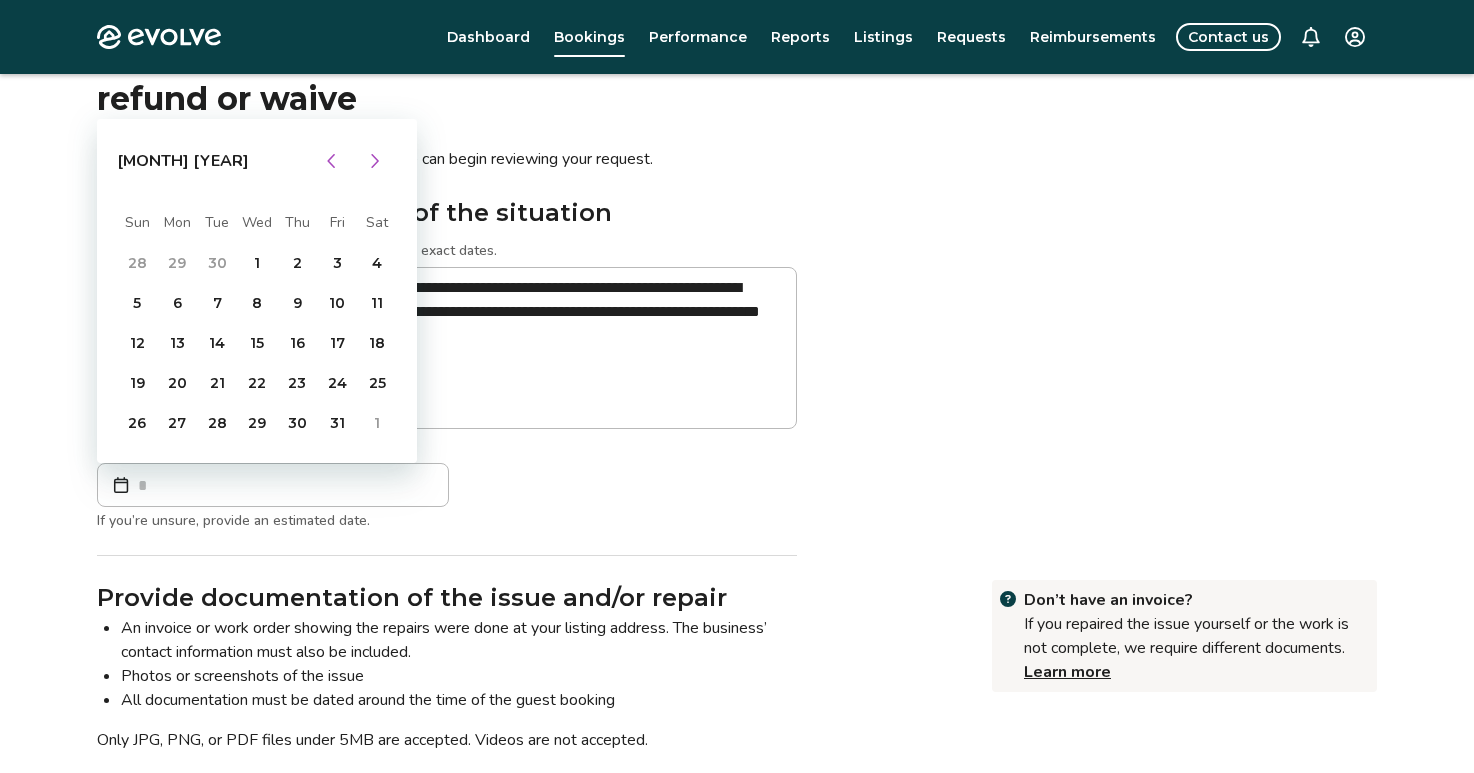 click 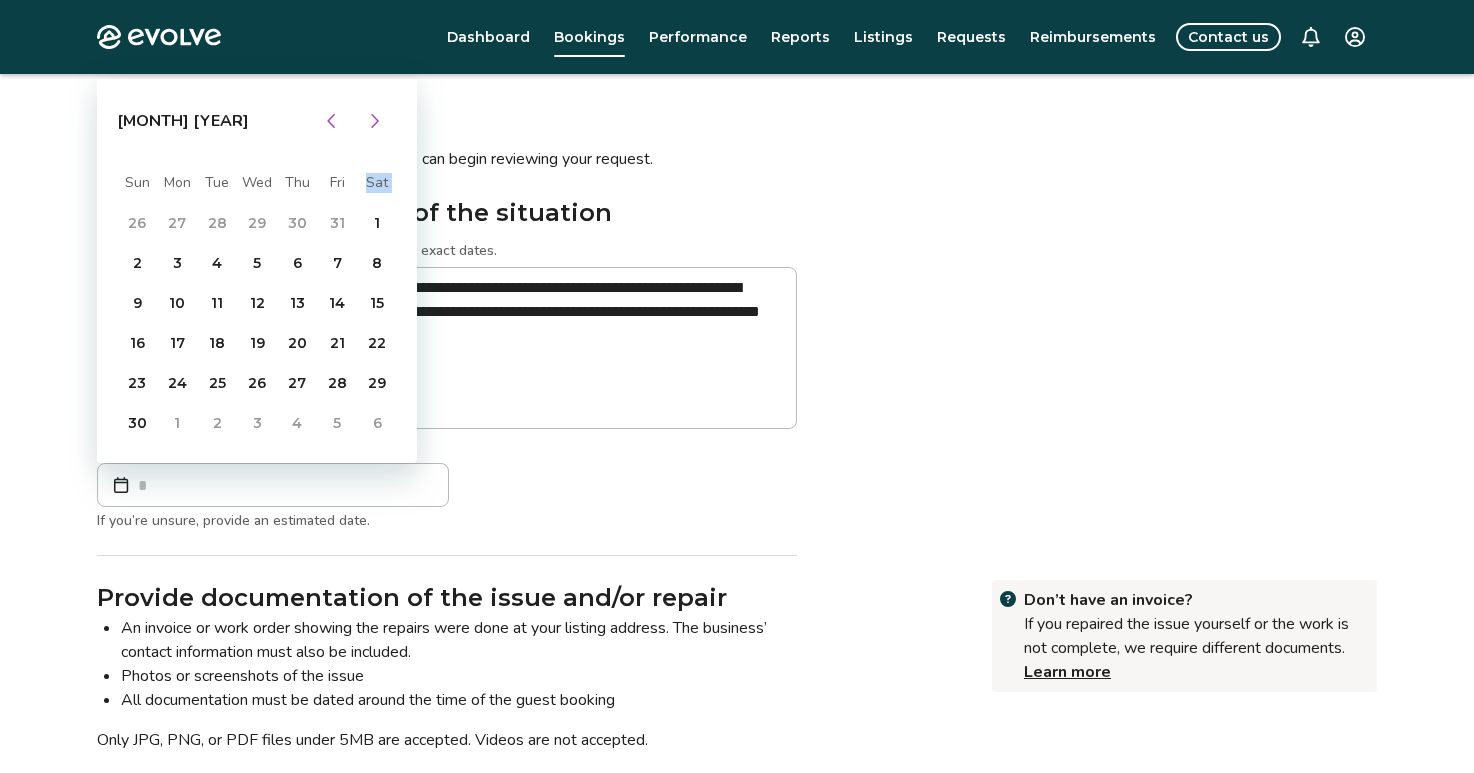 click on "[MONTH] [YEAR] Sun Mon Tue Wed Thu Fri Sat 26 27 28 29 30 31 1 2 3 4 5 6 7 8 9 10 11 12 13 14 15 16 17 18 19 20 21 22 23 24 25 26 27 28 29 30 1 2 3 4 5 6" at bounding box center (257, 271) 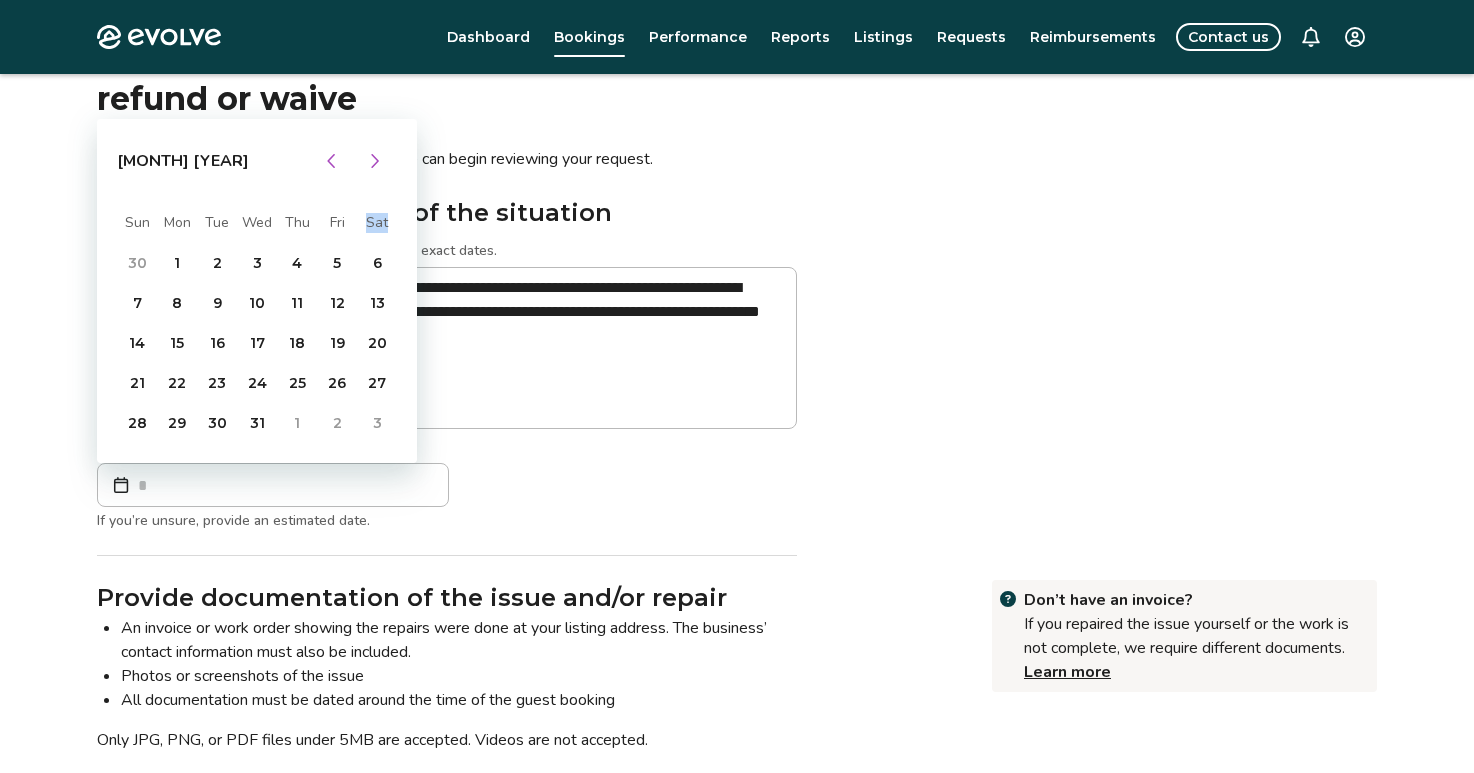 click at bounding box center (375, 161) 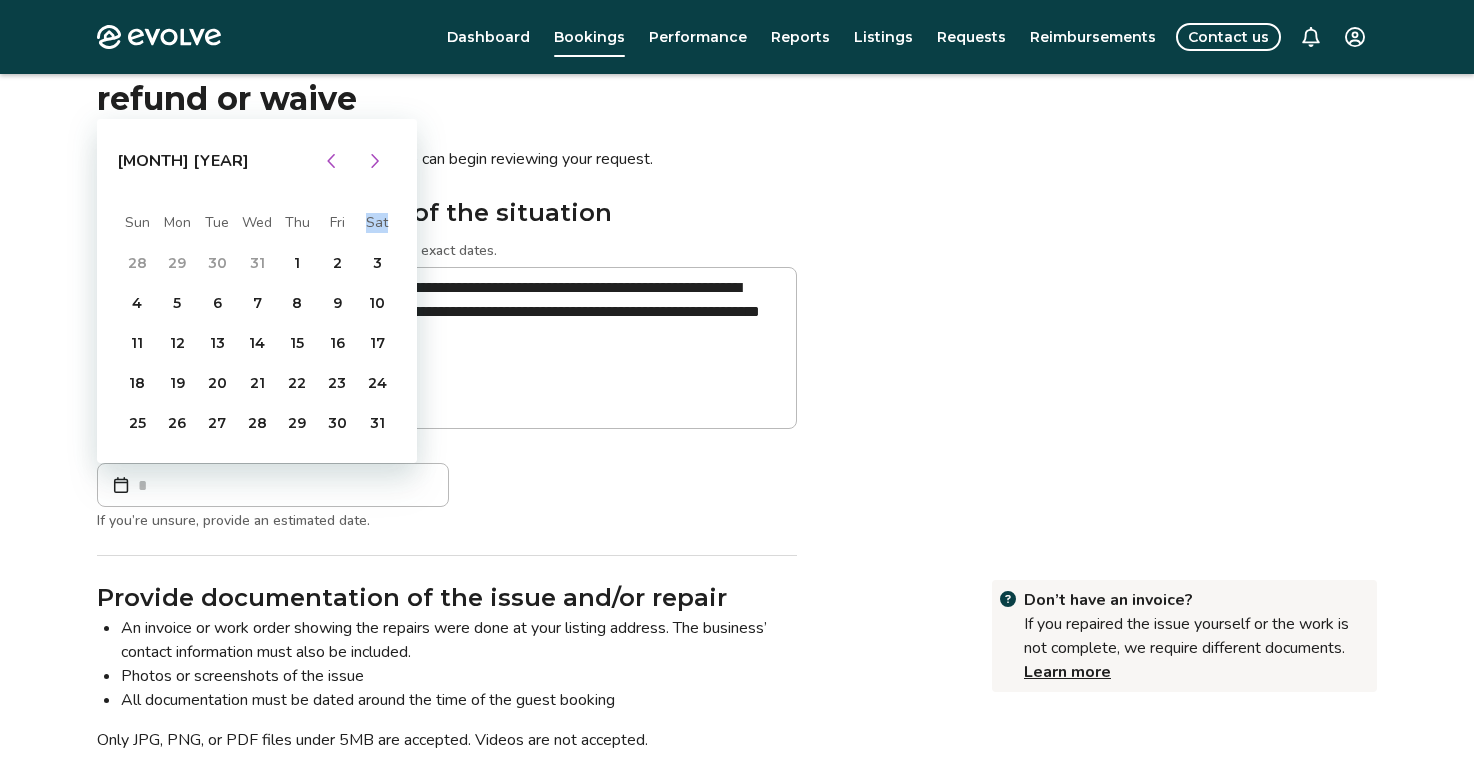click at bounding box center [375, 161] 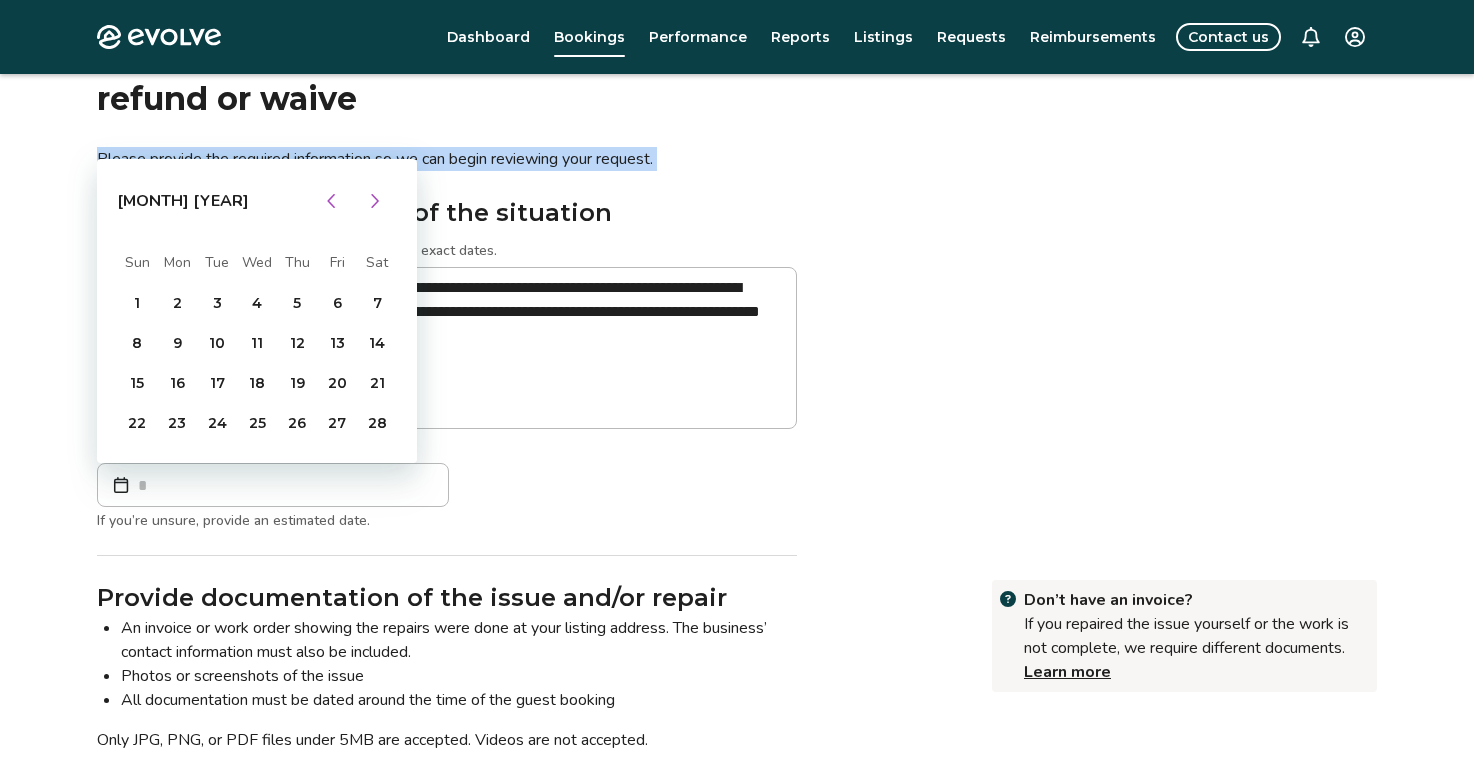 click on "Please provide the required information so we can begin reviewing your request." at bounding box center (447, 159) 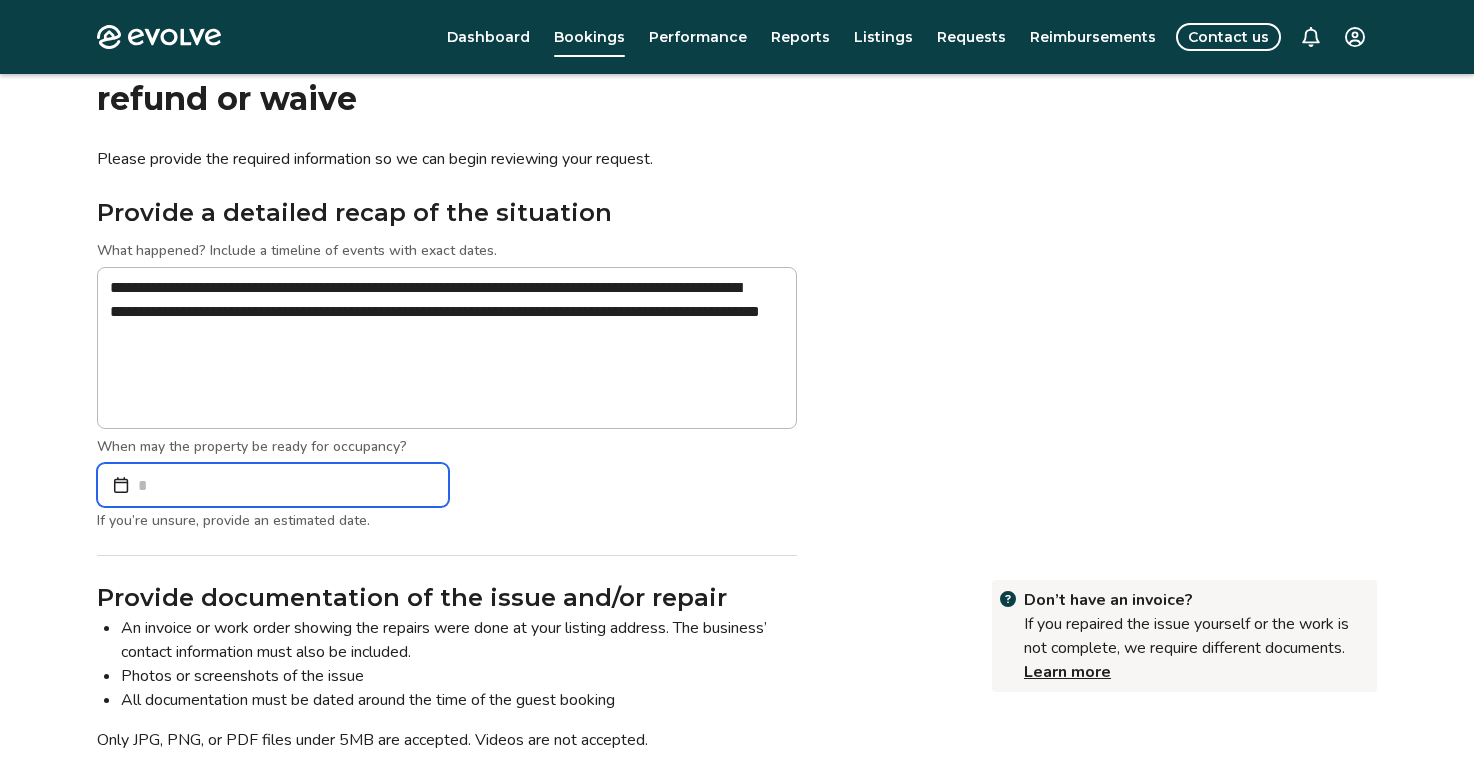 click at bounding box center [273, 485] 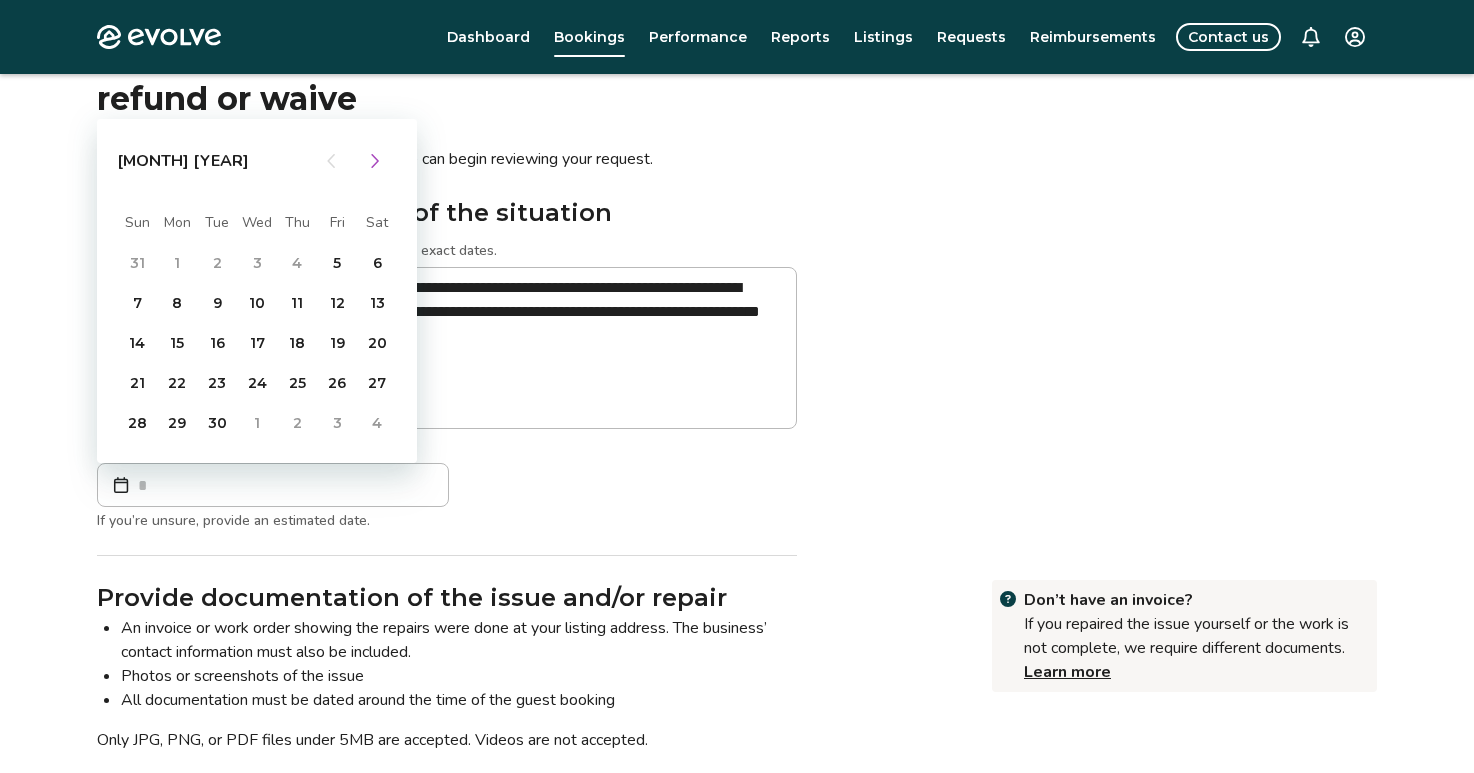 click 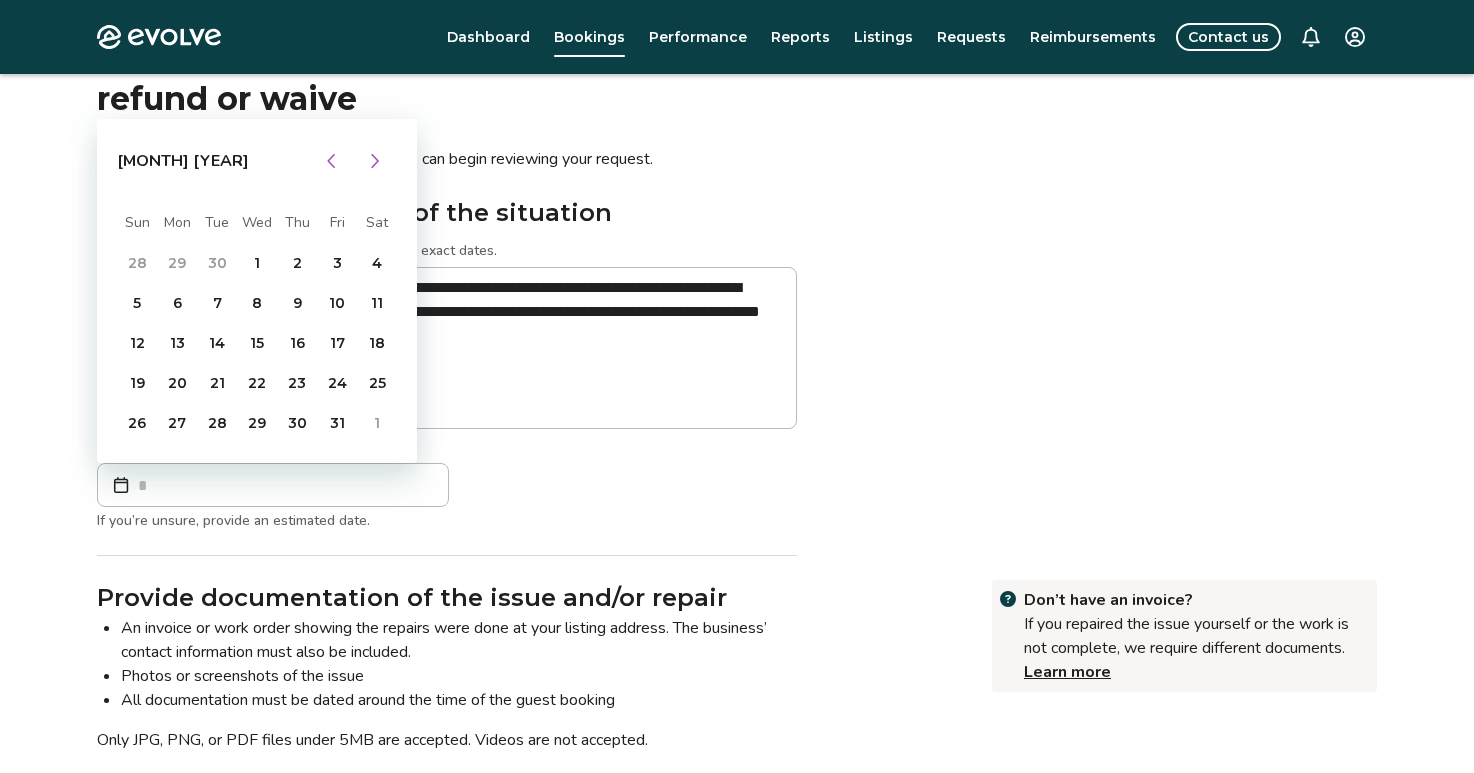 click 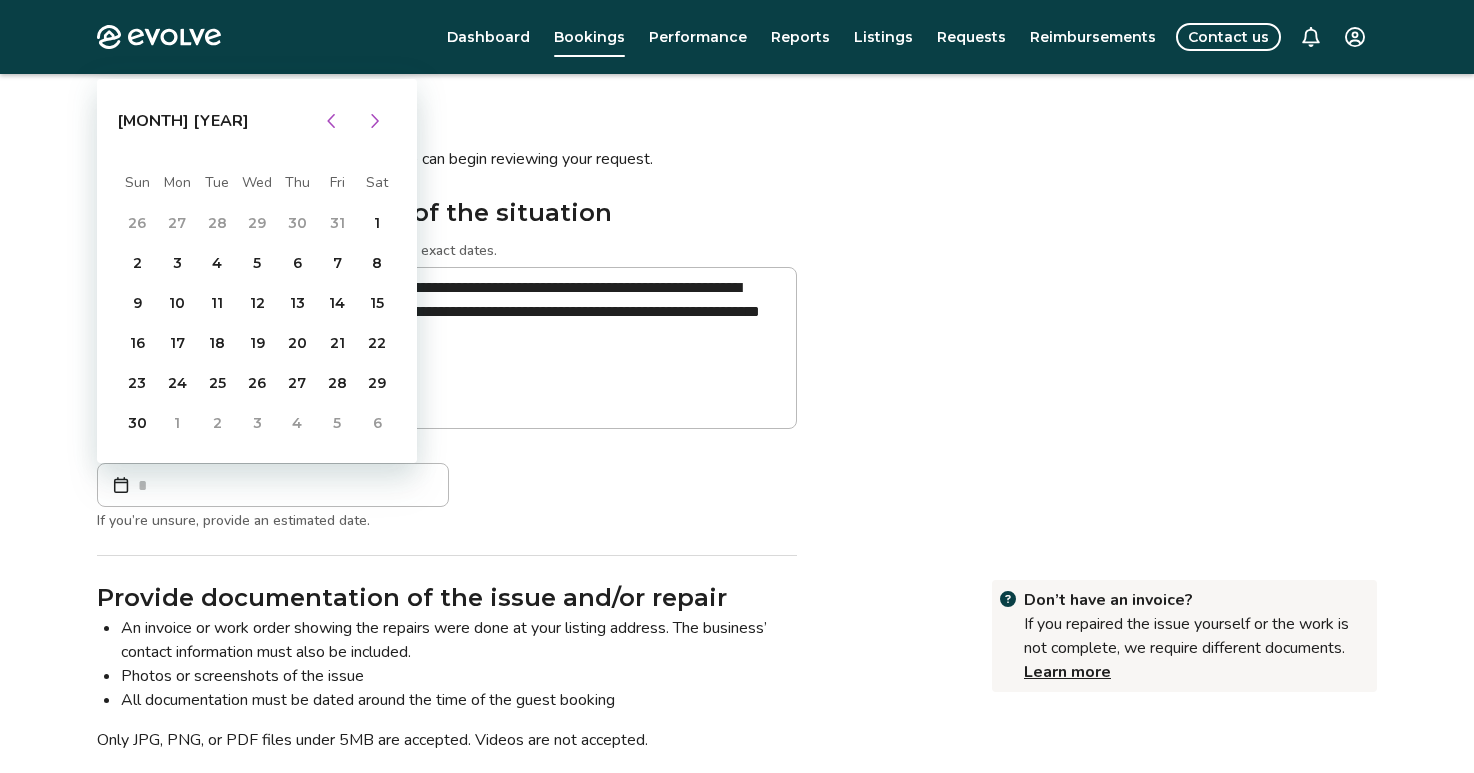 click 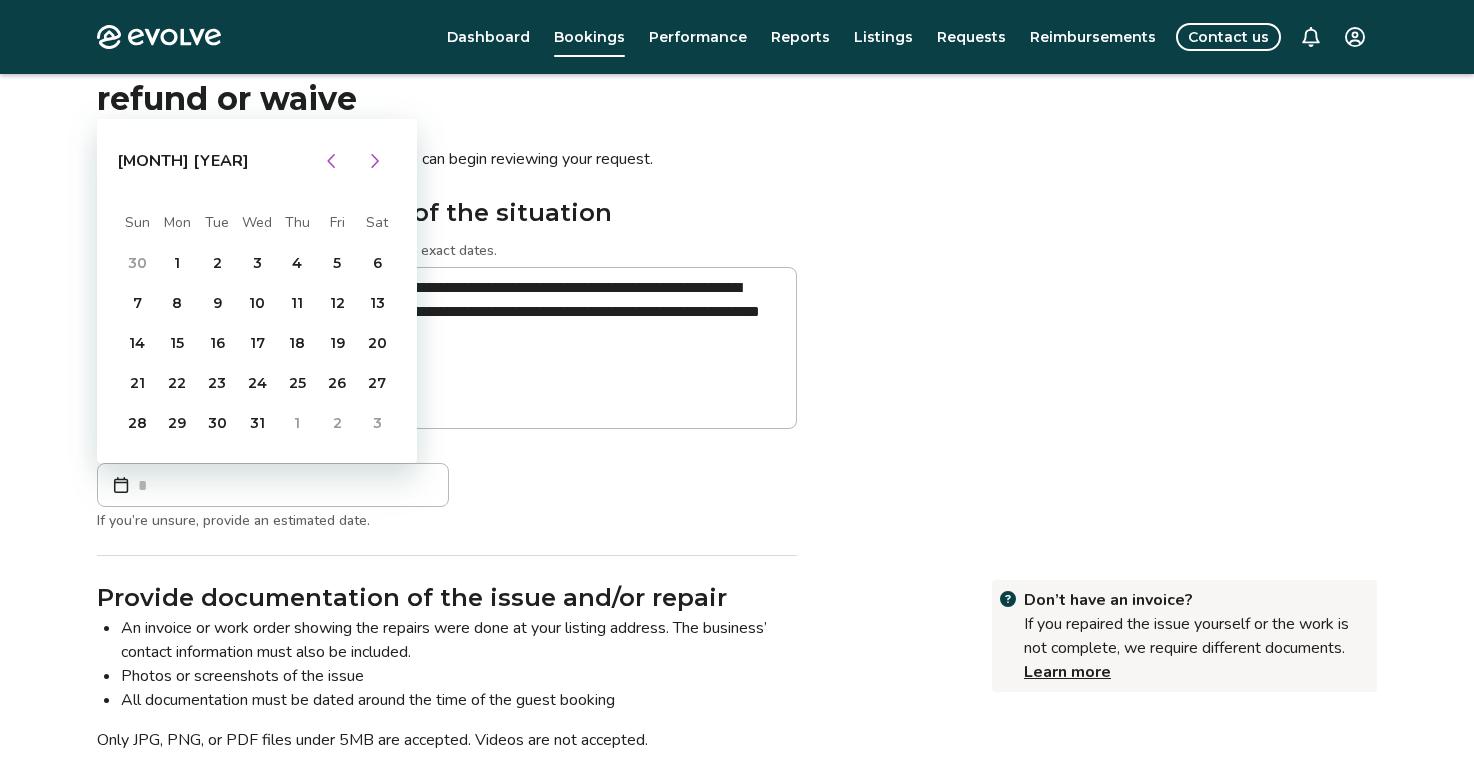 click at bounding box center [375, 161] 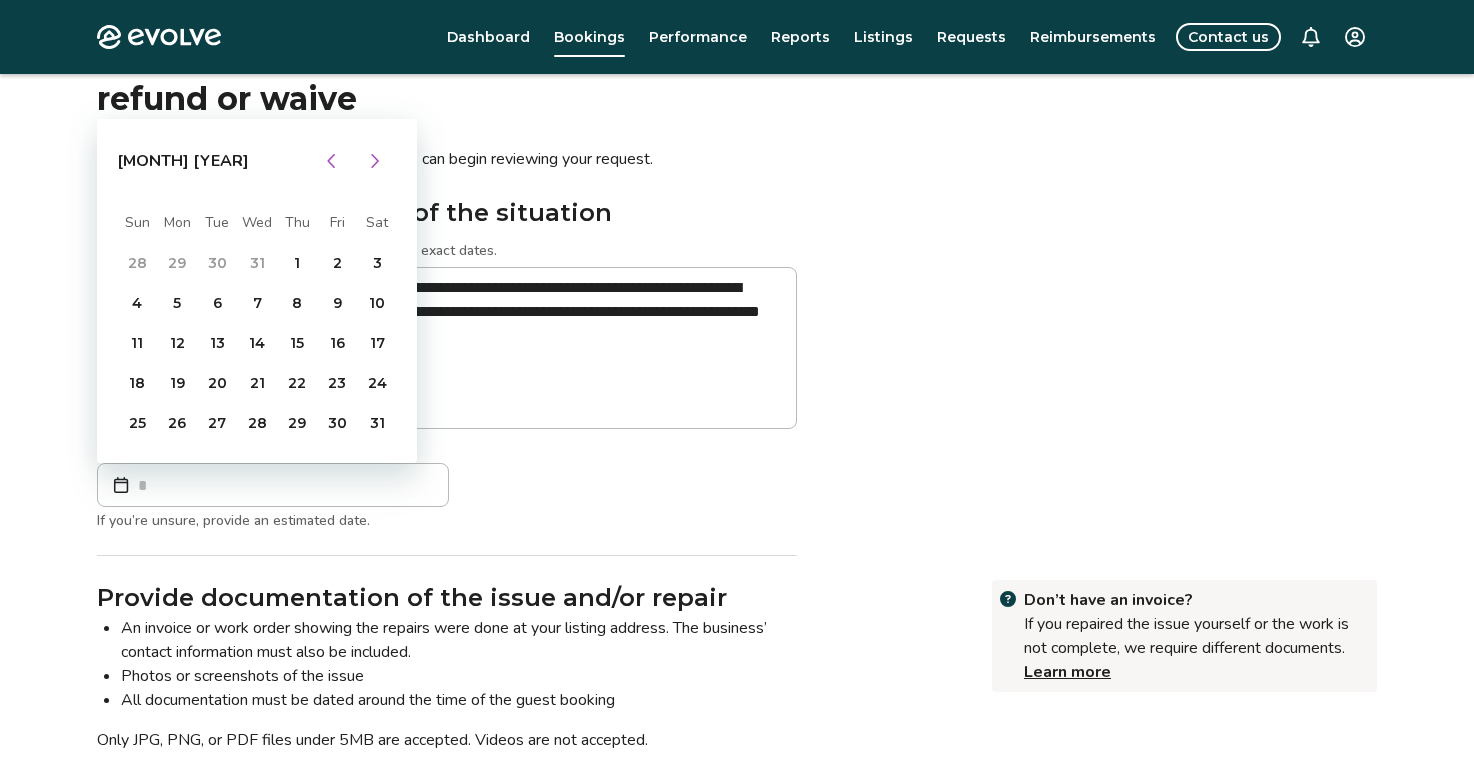 click at bounding box center (375, 161) 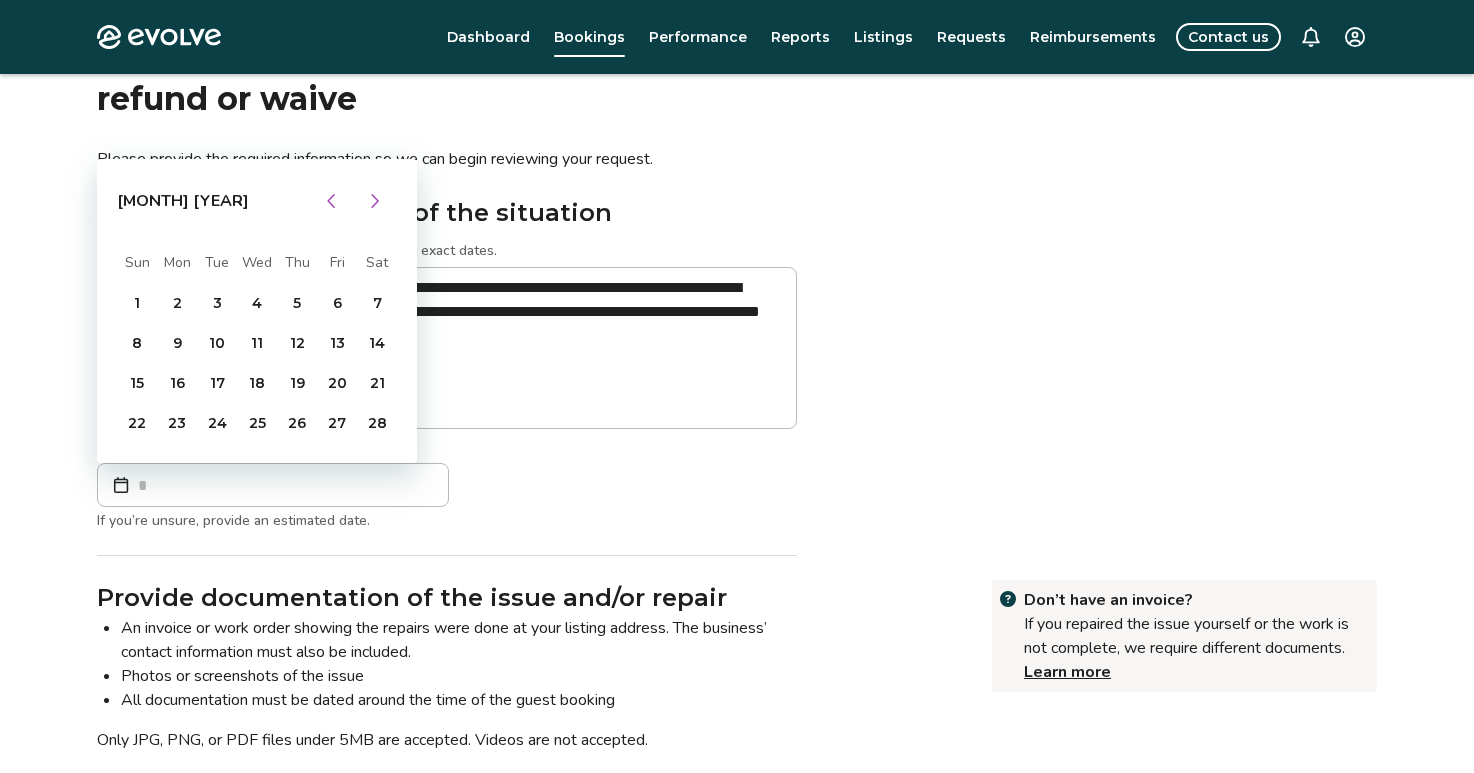 click at bounding box center (375, 201) 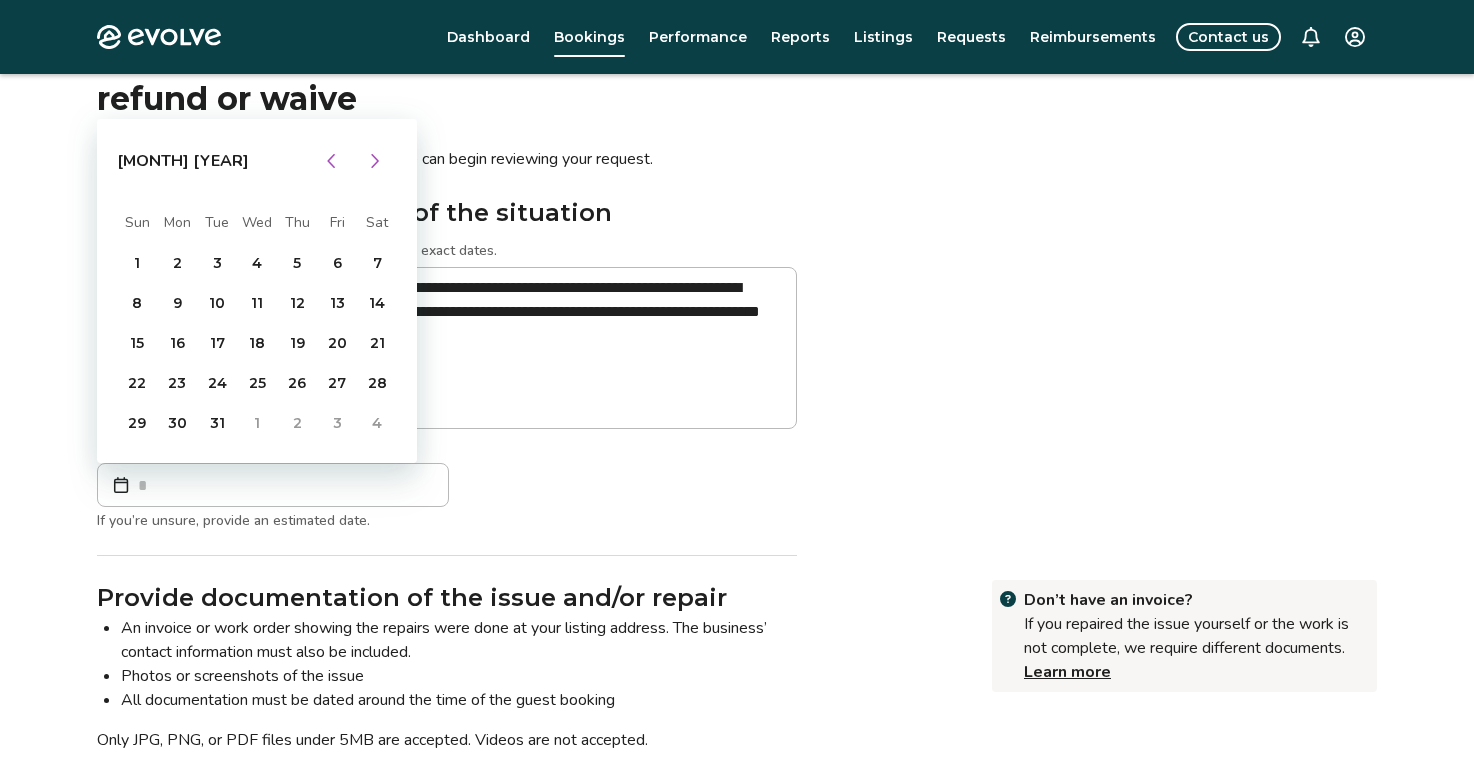 click at bounding box center (375, 161) 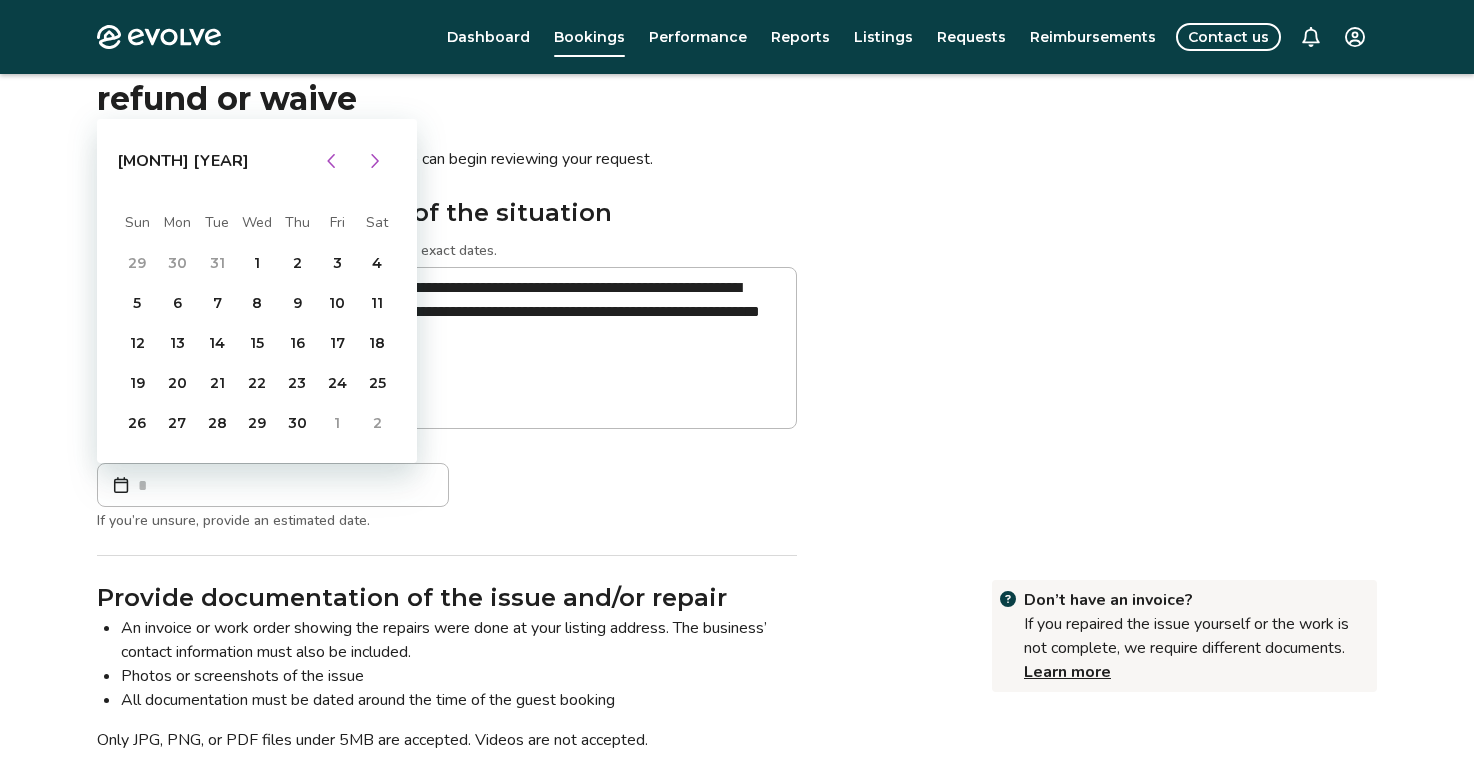 click at bounding box center [375, 161] 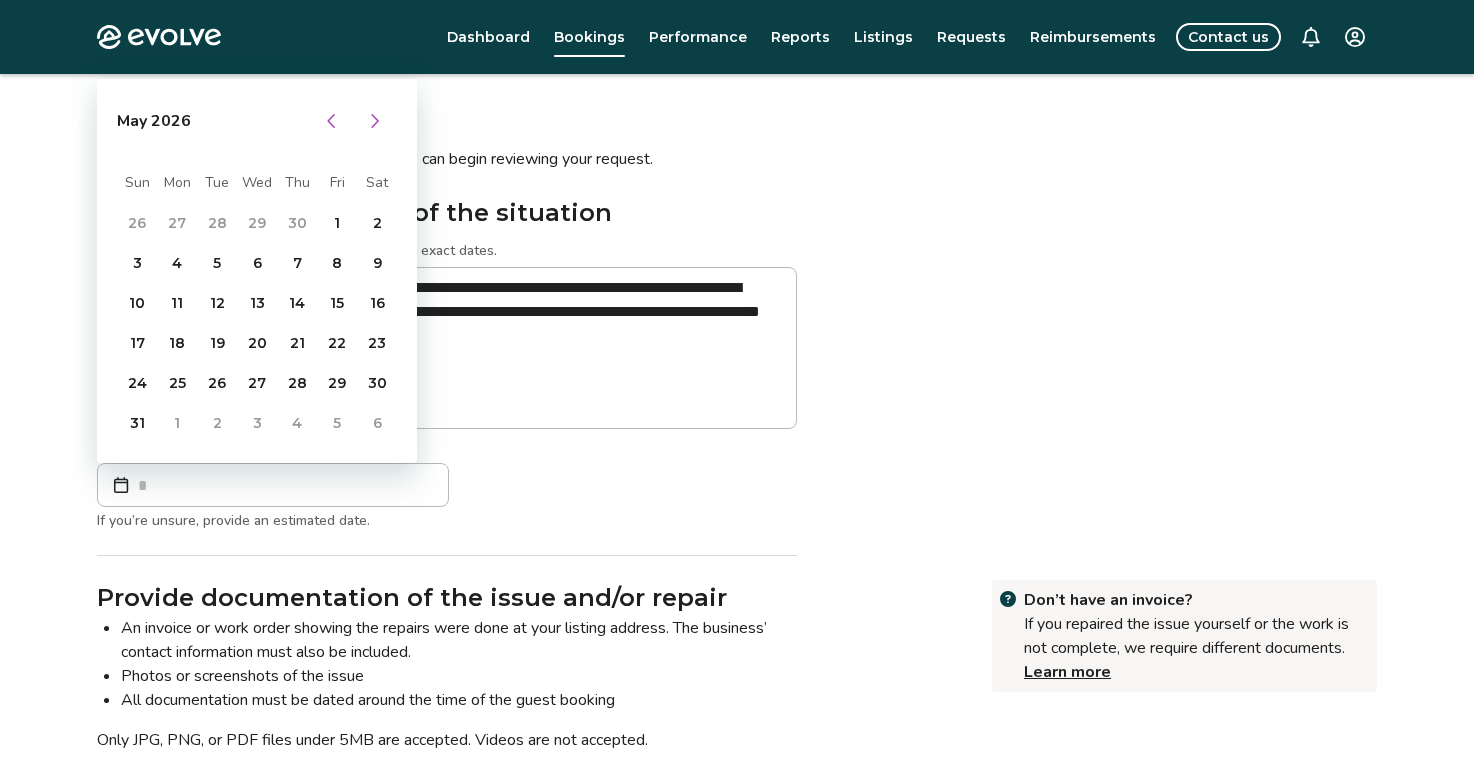 click at bounding box center (375, 121) 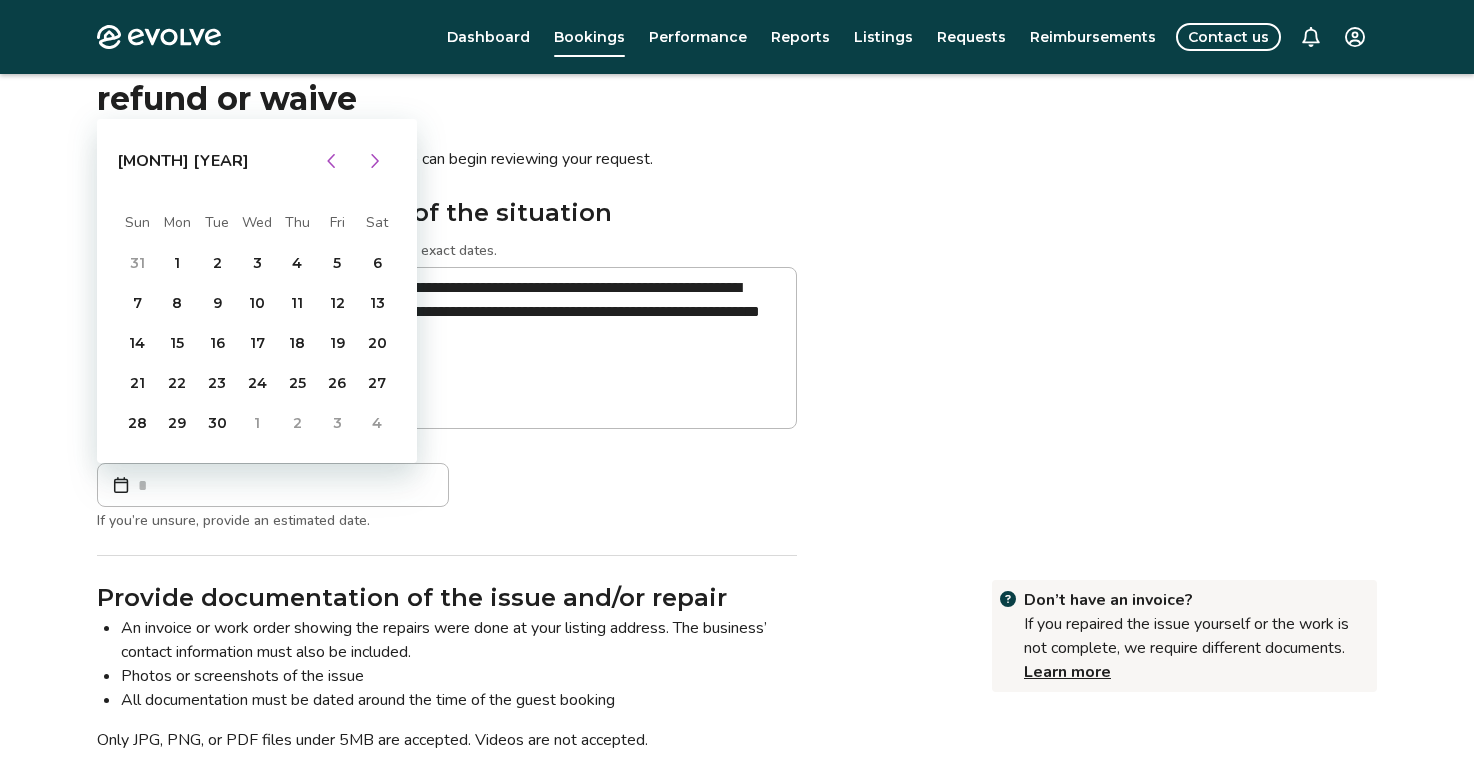 click on "1" at bounding box center [177, 263] 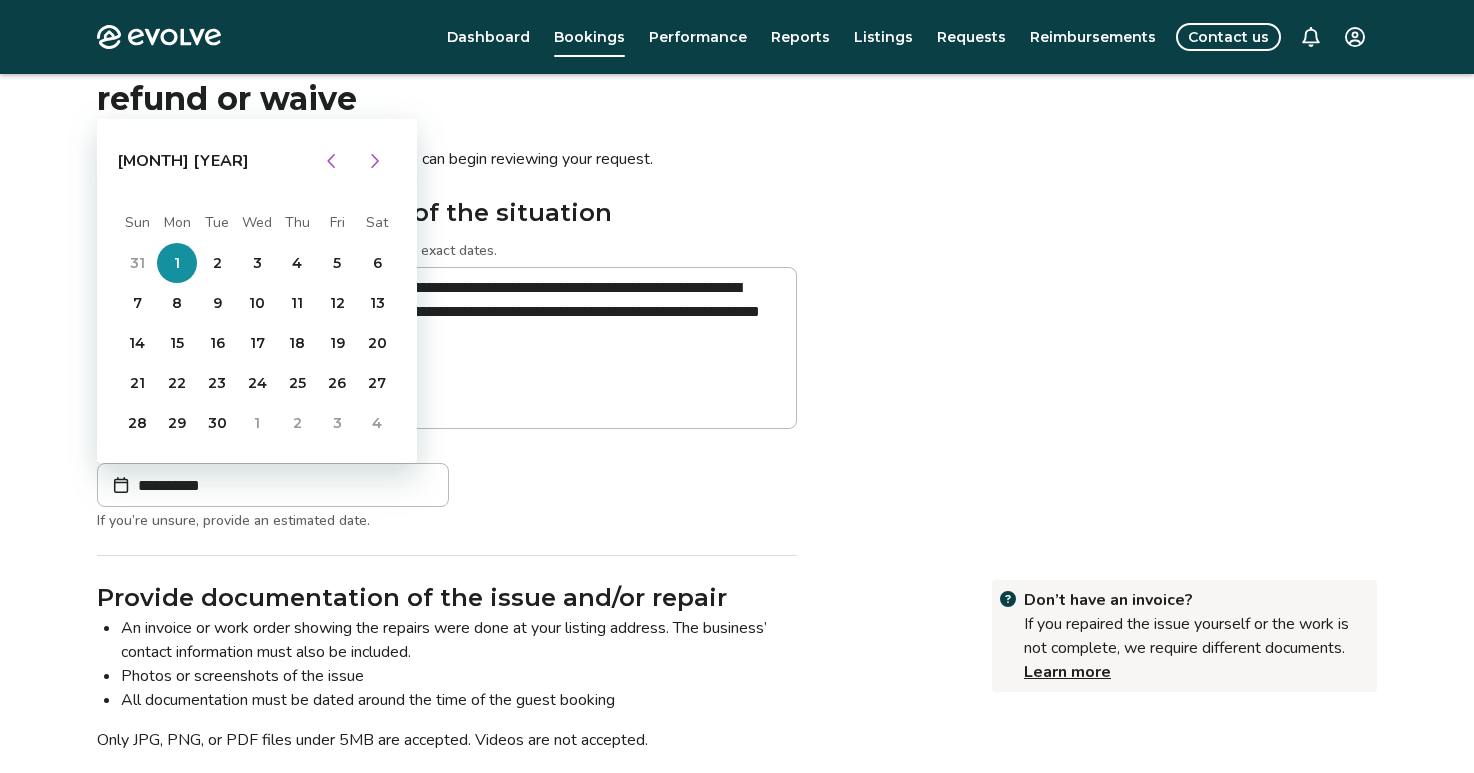 click on "**********" at bounding box center (447, 385) 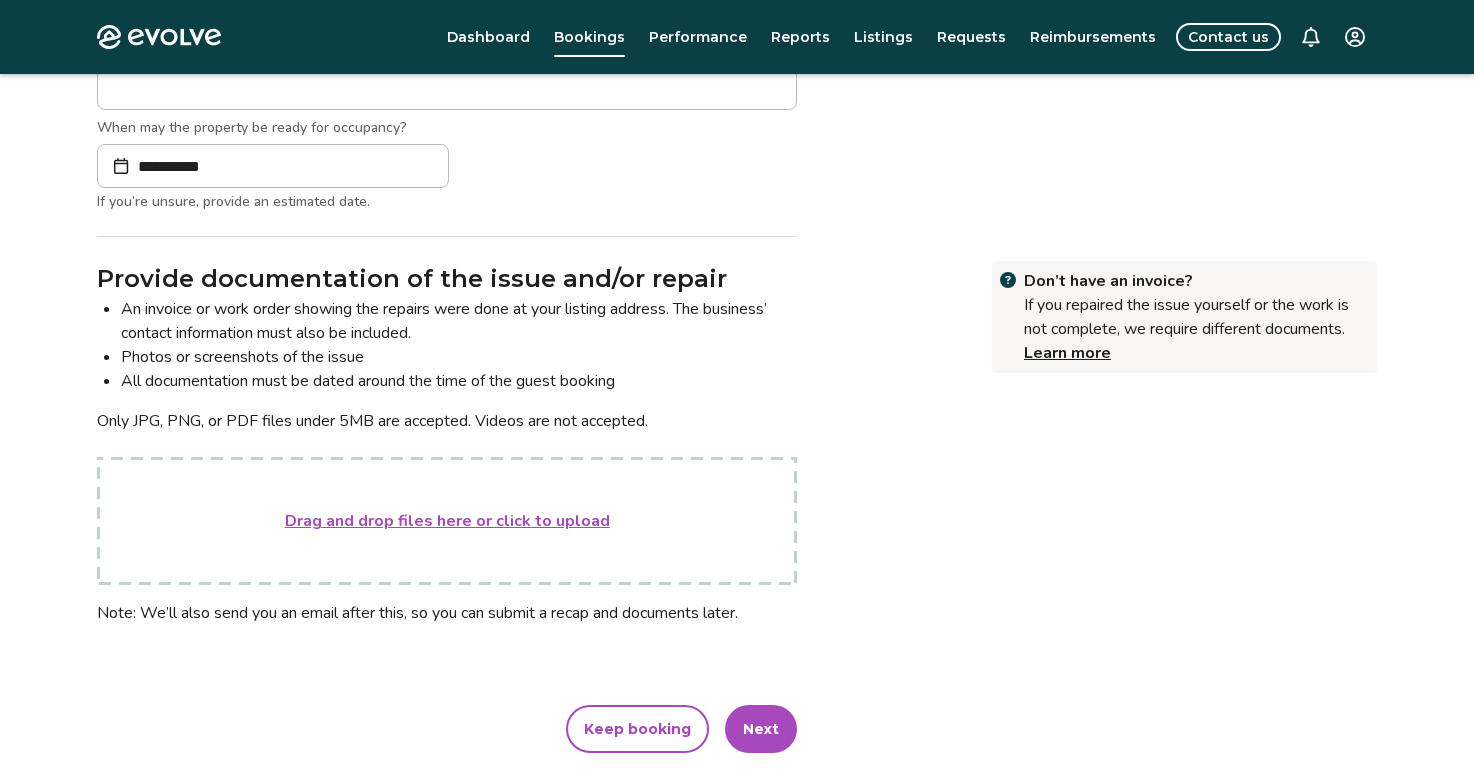 scroll, scrollTop: 493, scrollLeft: 0, axis: vertical 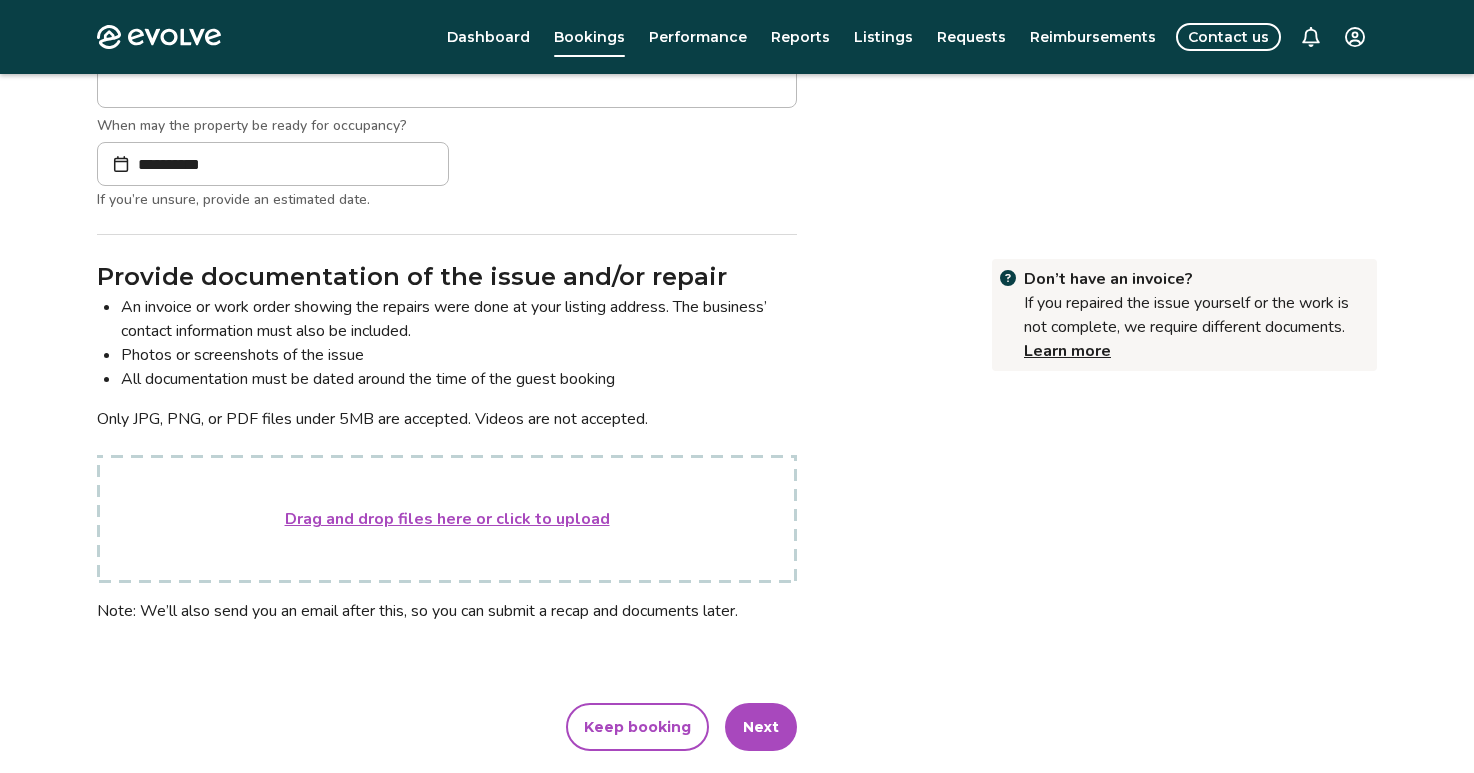 click on "Learn more" at bounding box center (1067, 351) 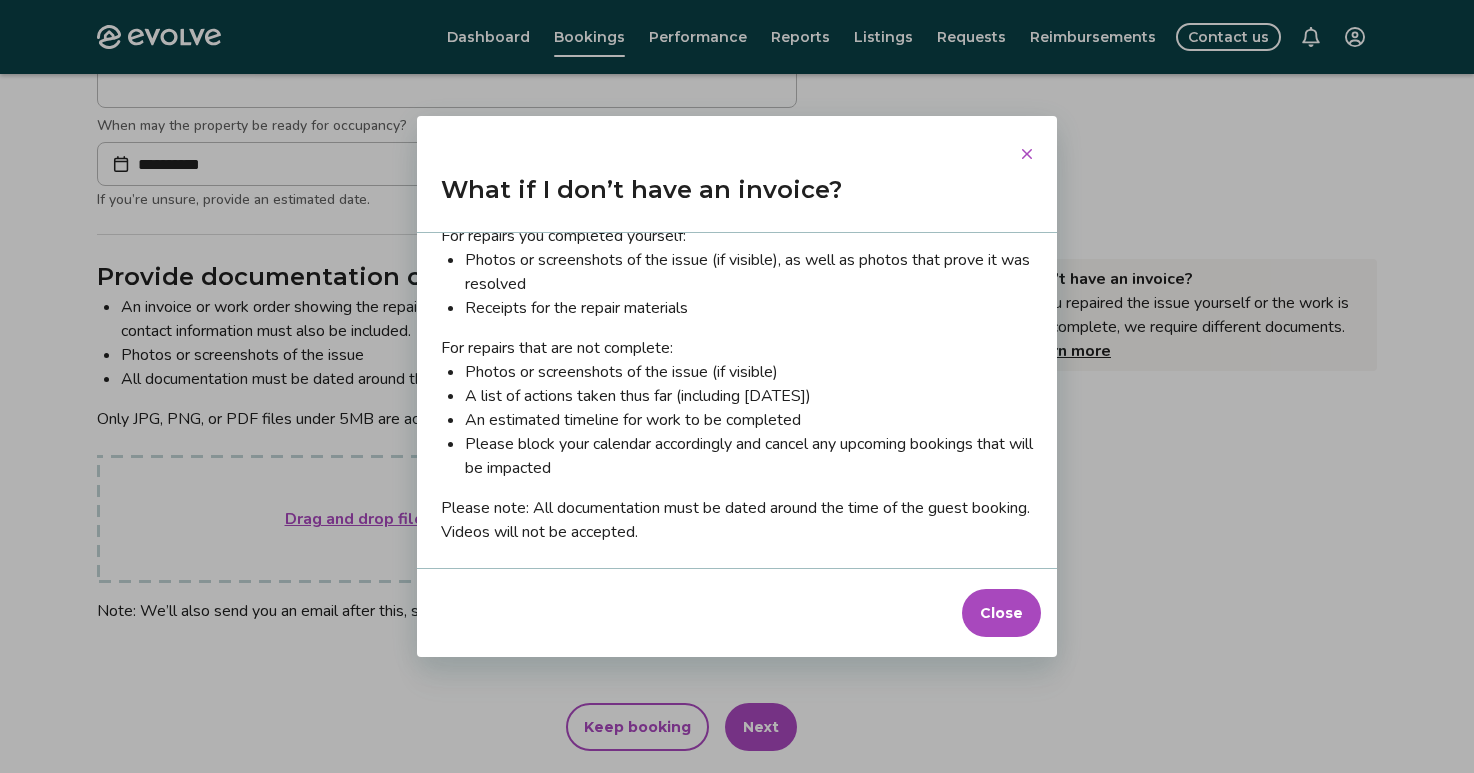 scroll, scrollTop: 33, scrollLeft: 0, axis: vertical 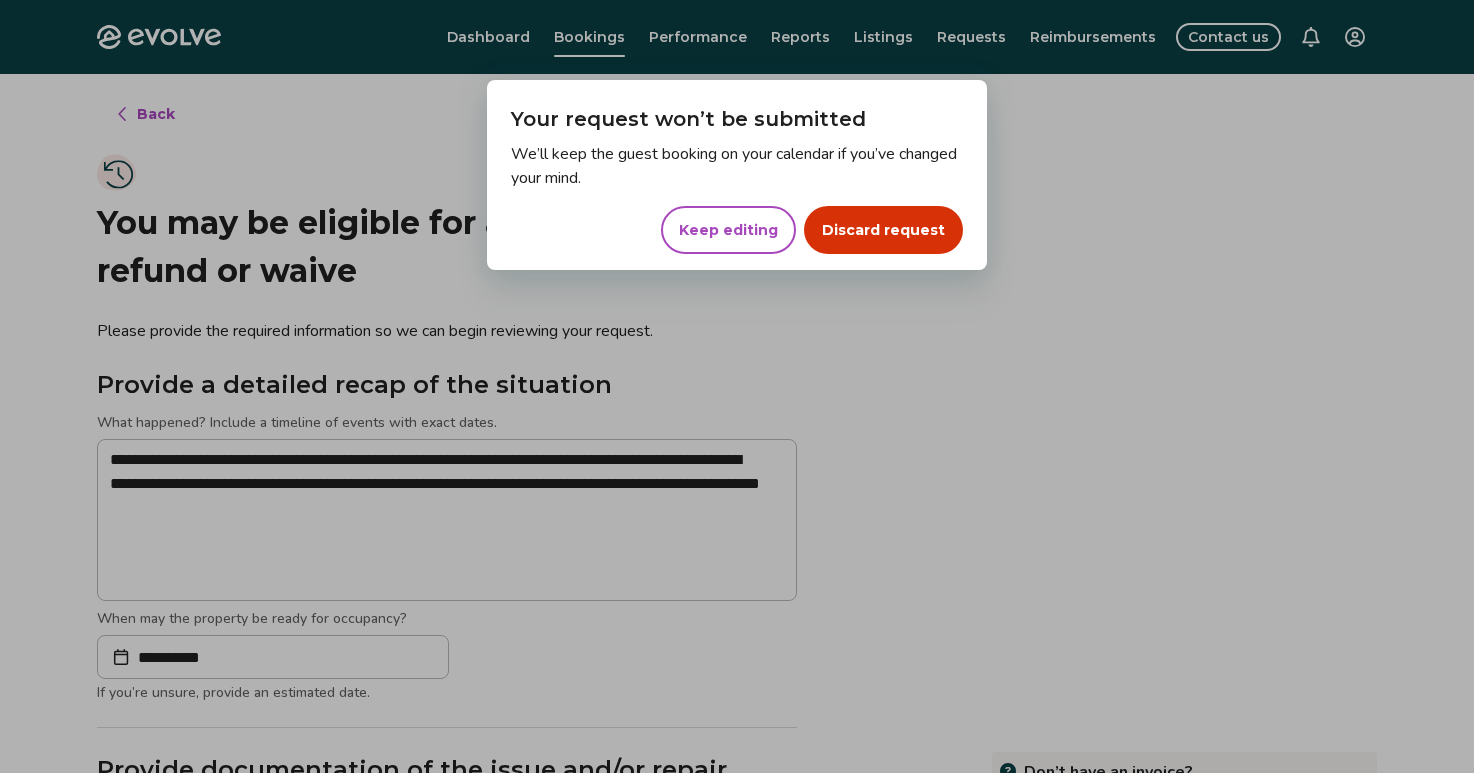 click on "Discard request" at bounding box center [883, 230] 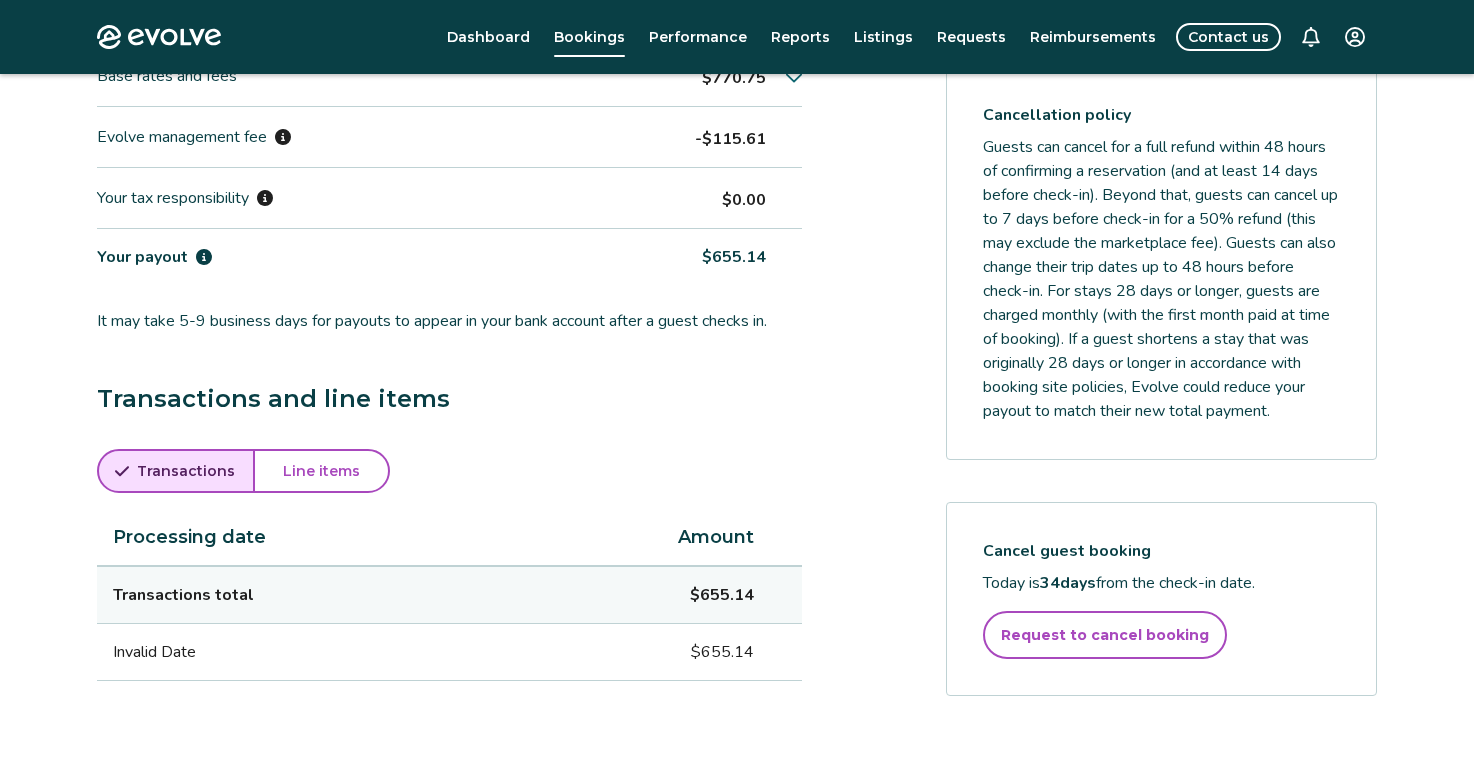 scroll, scrollTop: 794, scrollLeft: 0, axis: vertical 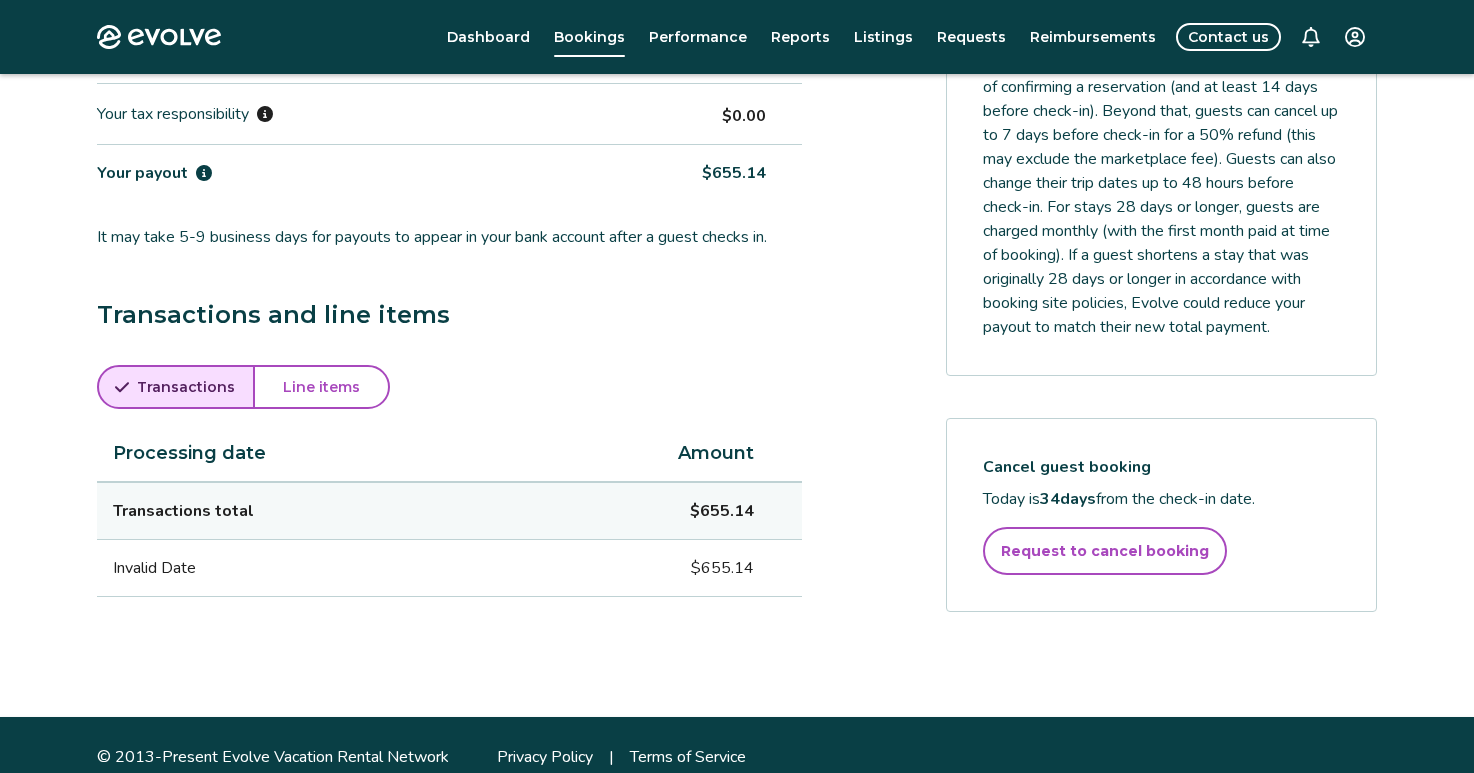 click on "Request to cancel booking" at bounding box center (1105, 551) 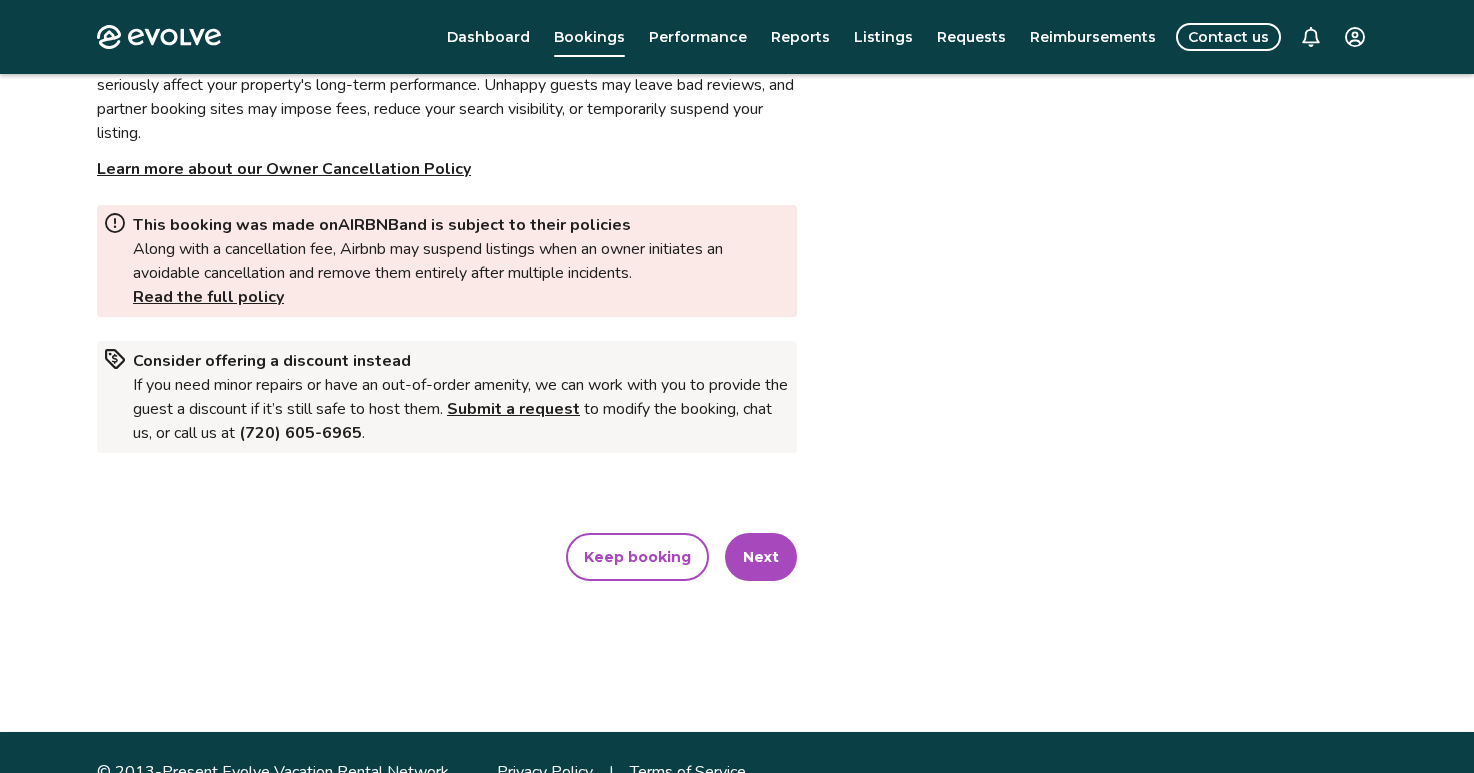 scroll, scrollTop: 261, scrollLeft: 0, axis: vertical 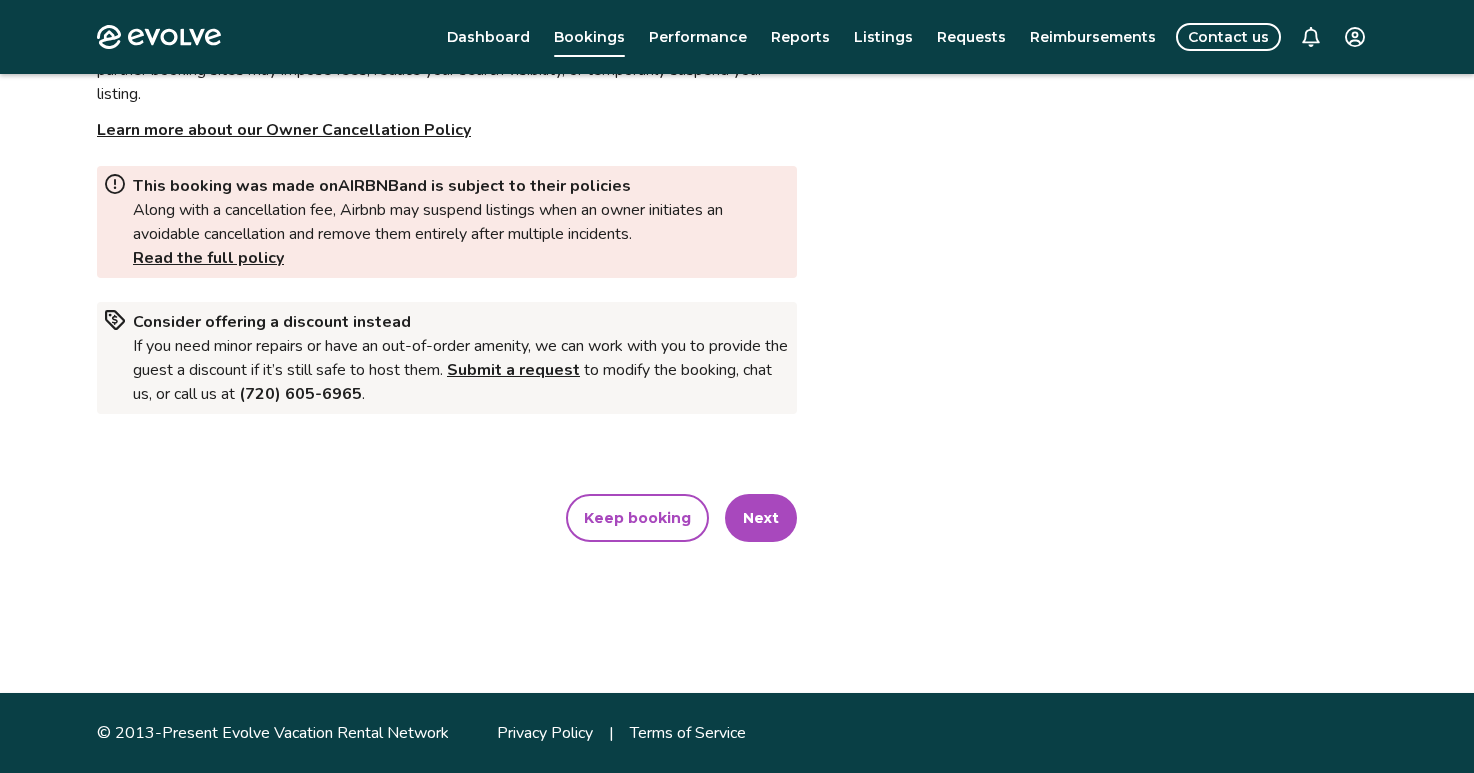 click on "Next" at bounding box center [761, 518] 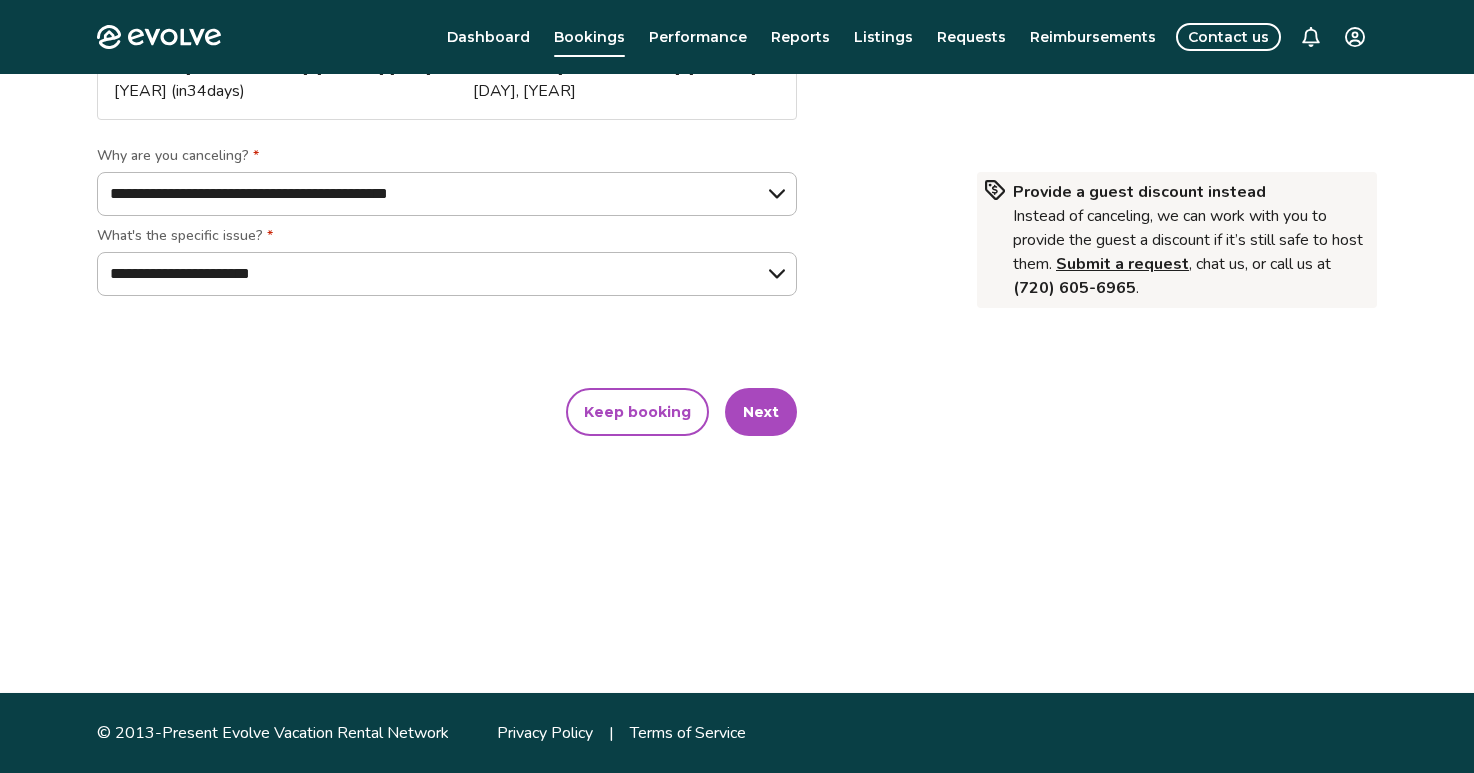 scroll, scrollTop: 0, scrollLeft: 0, axis: both 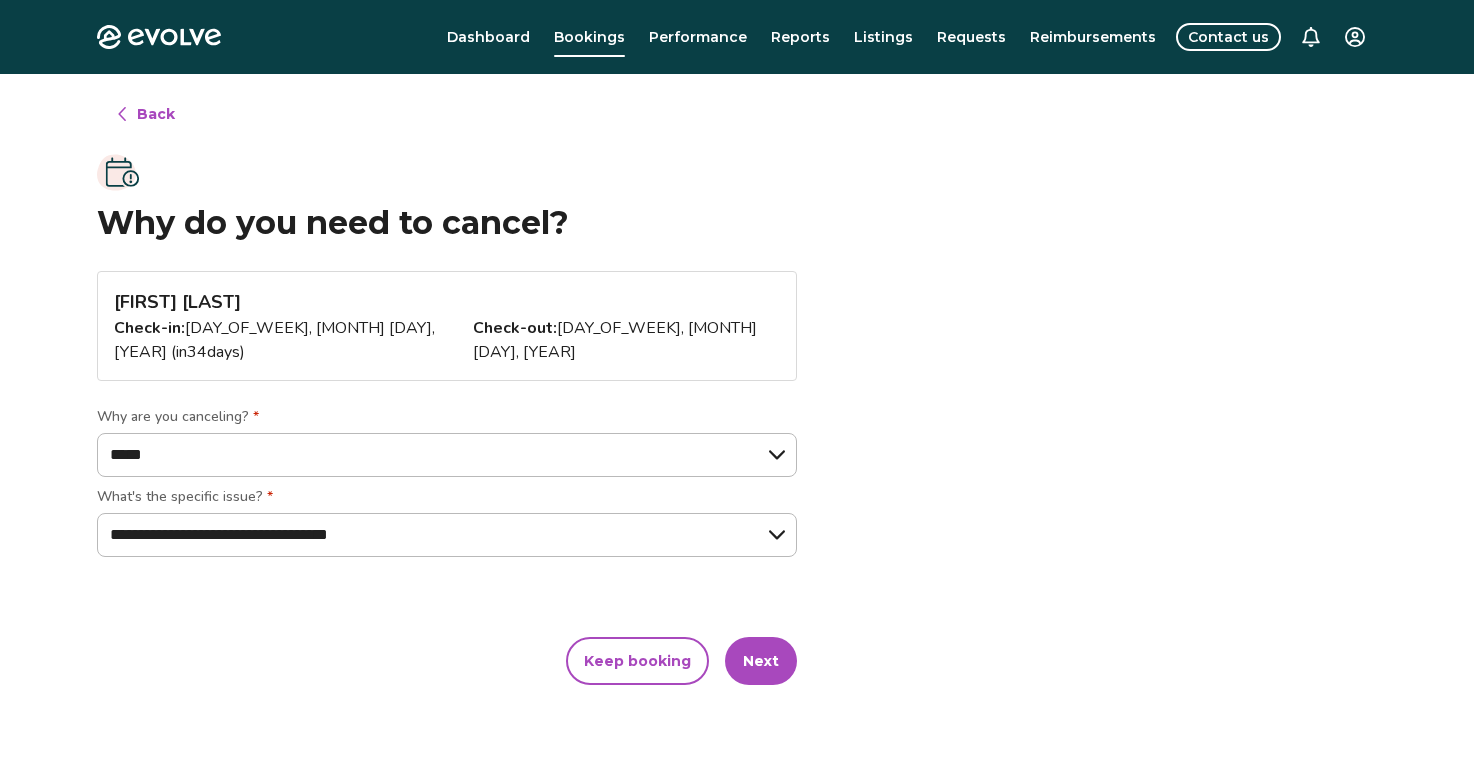 click on "Next" at bounding box center (761, 661) 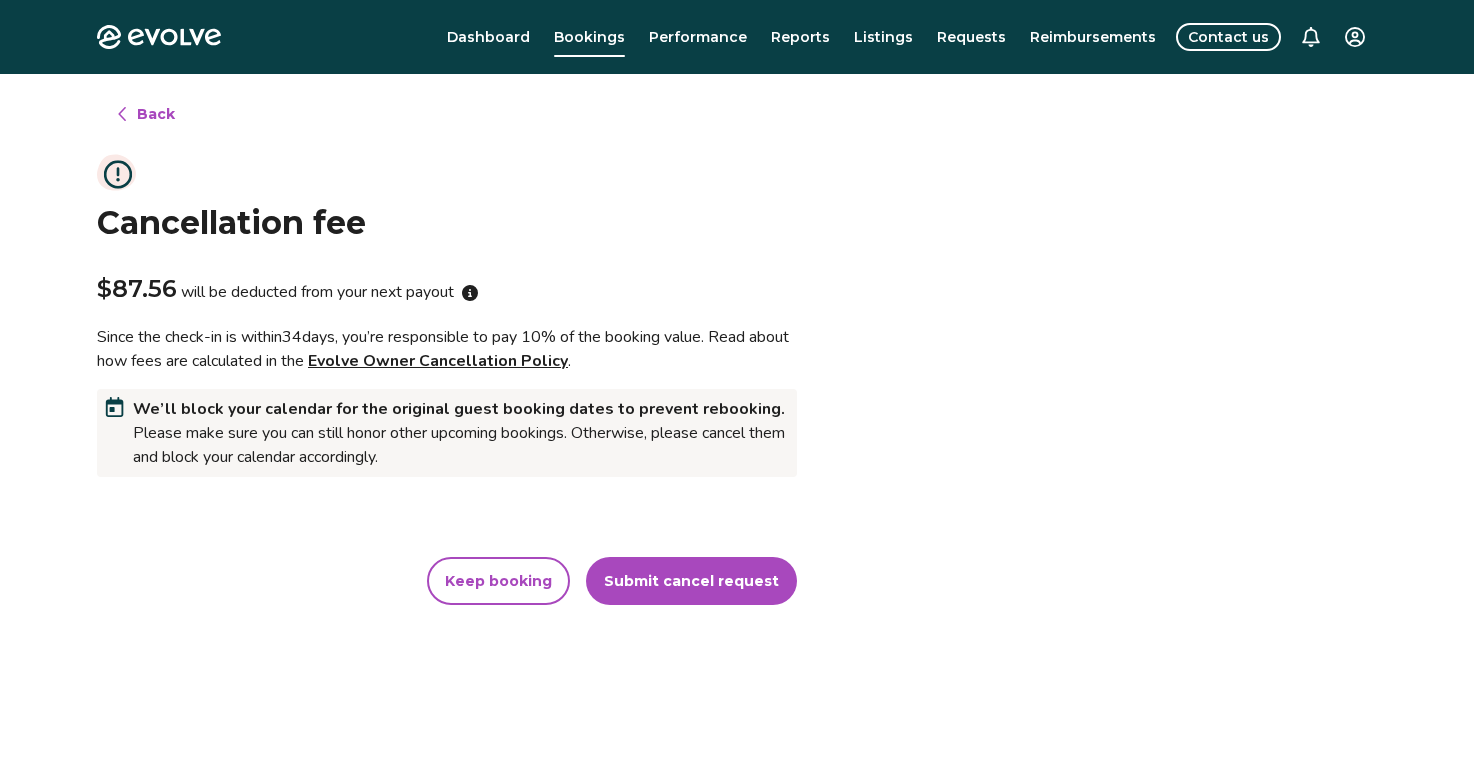 click on "Submit cancel request" at bounding box center [691, 581] 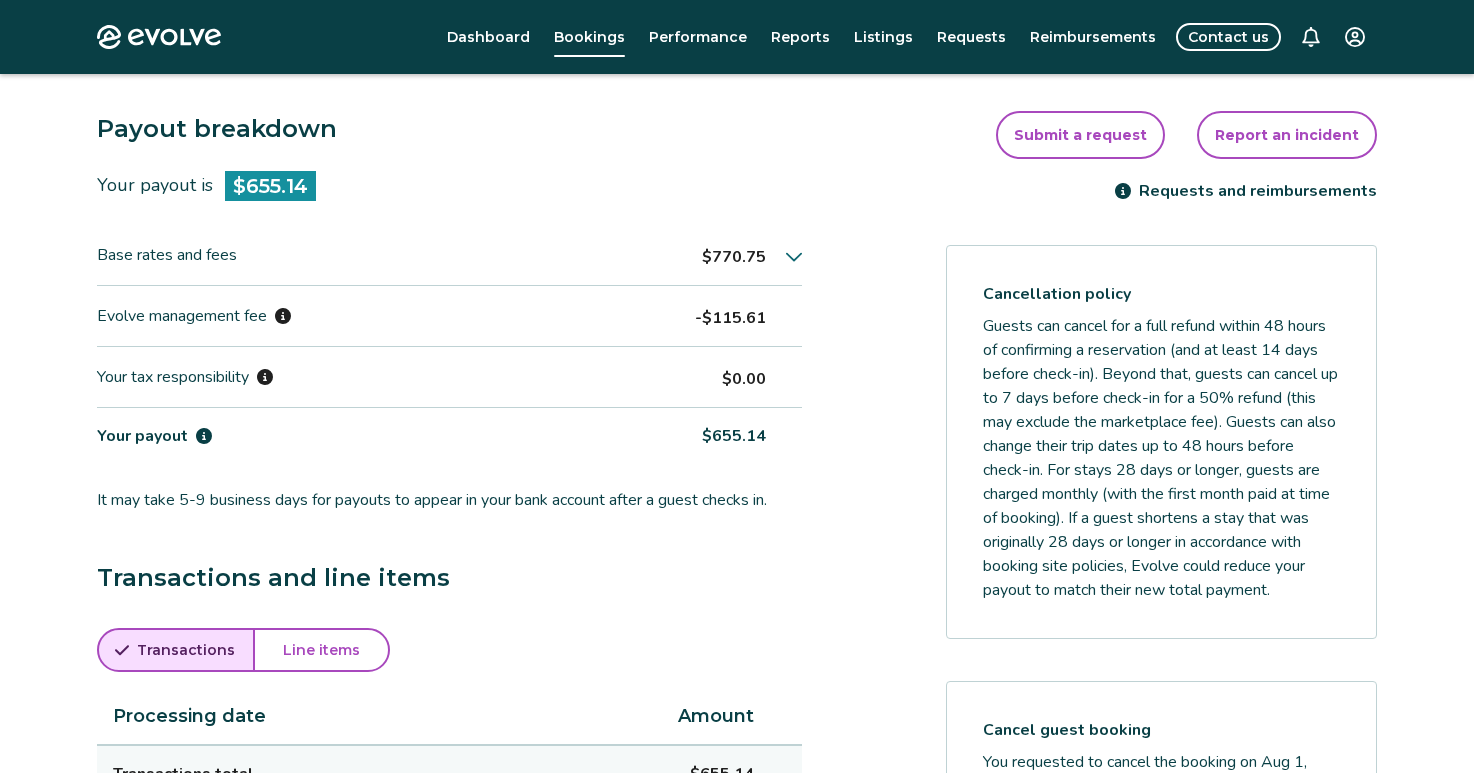 scroll, scrollTop: 0, scrollLeft: 0, axis: both 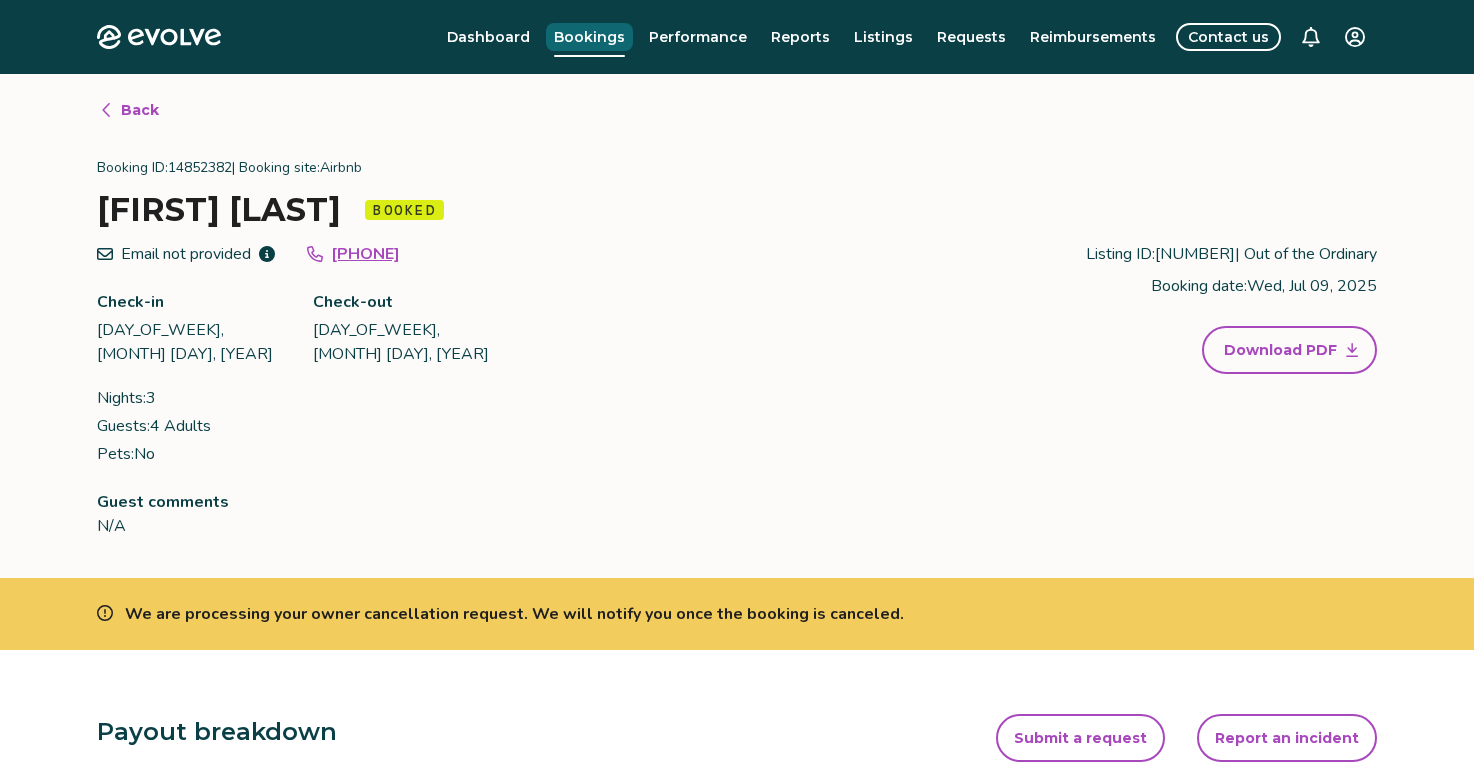 click on "Bookings" at bounding box center [589, 37] 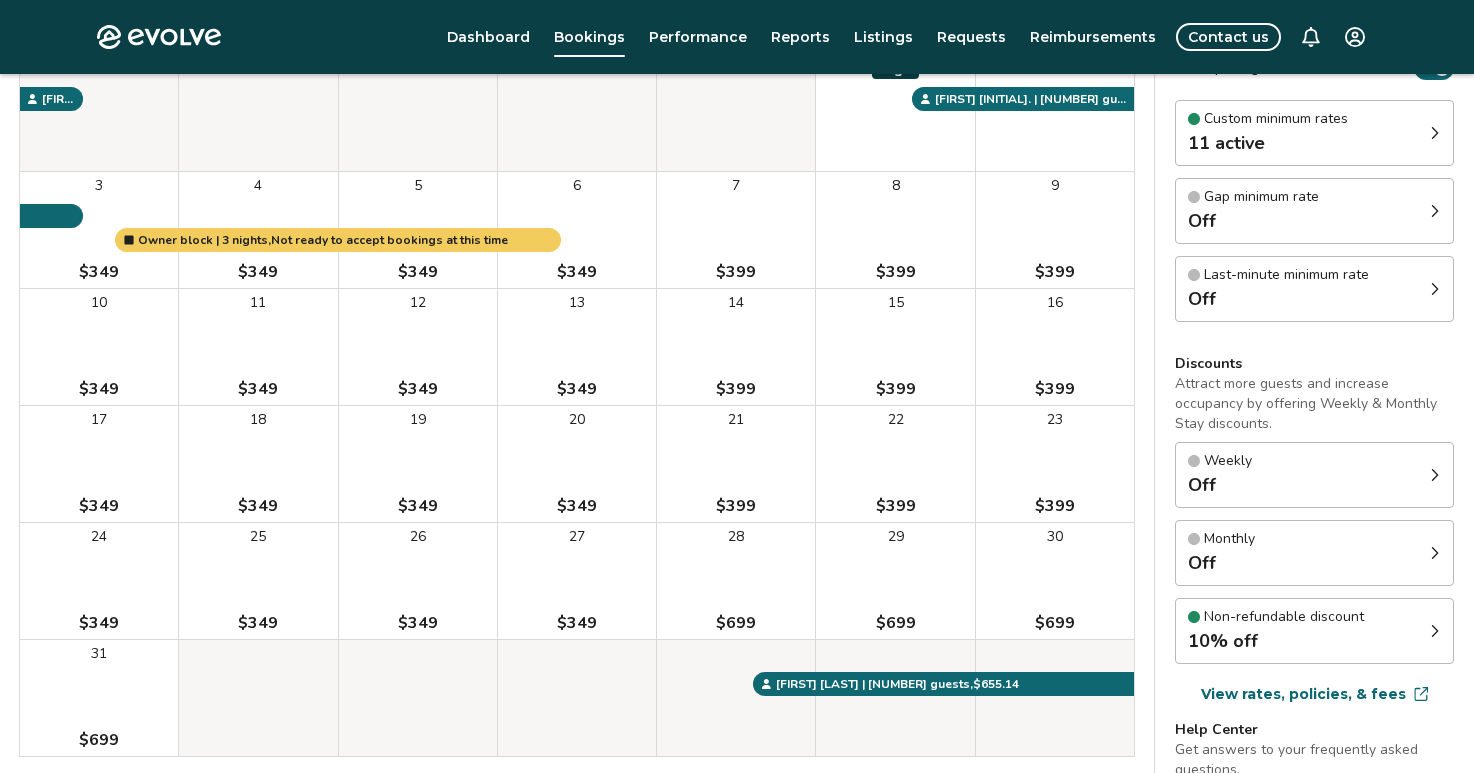 scroll, scrollTop: 288, scrollLeft: 0, axis: vertical 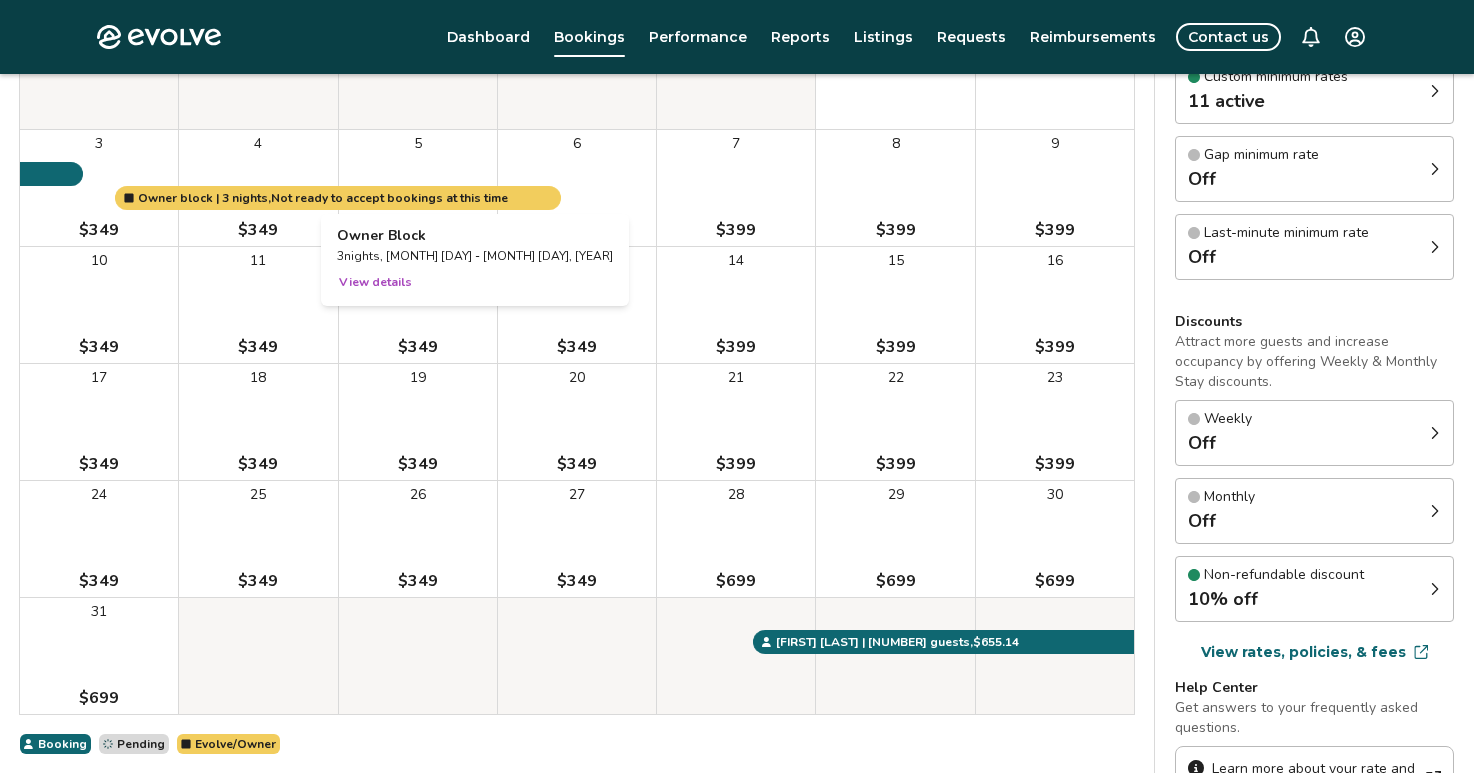 click on "View details" at bounding box center (375, 282) 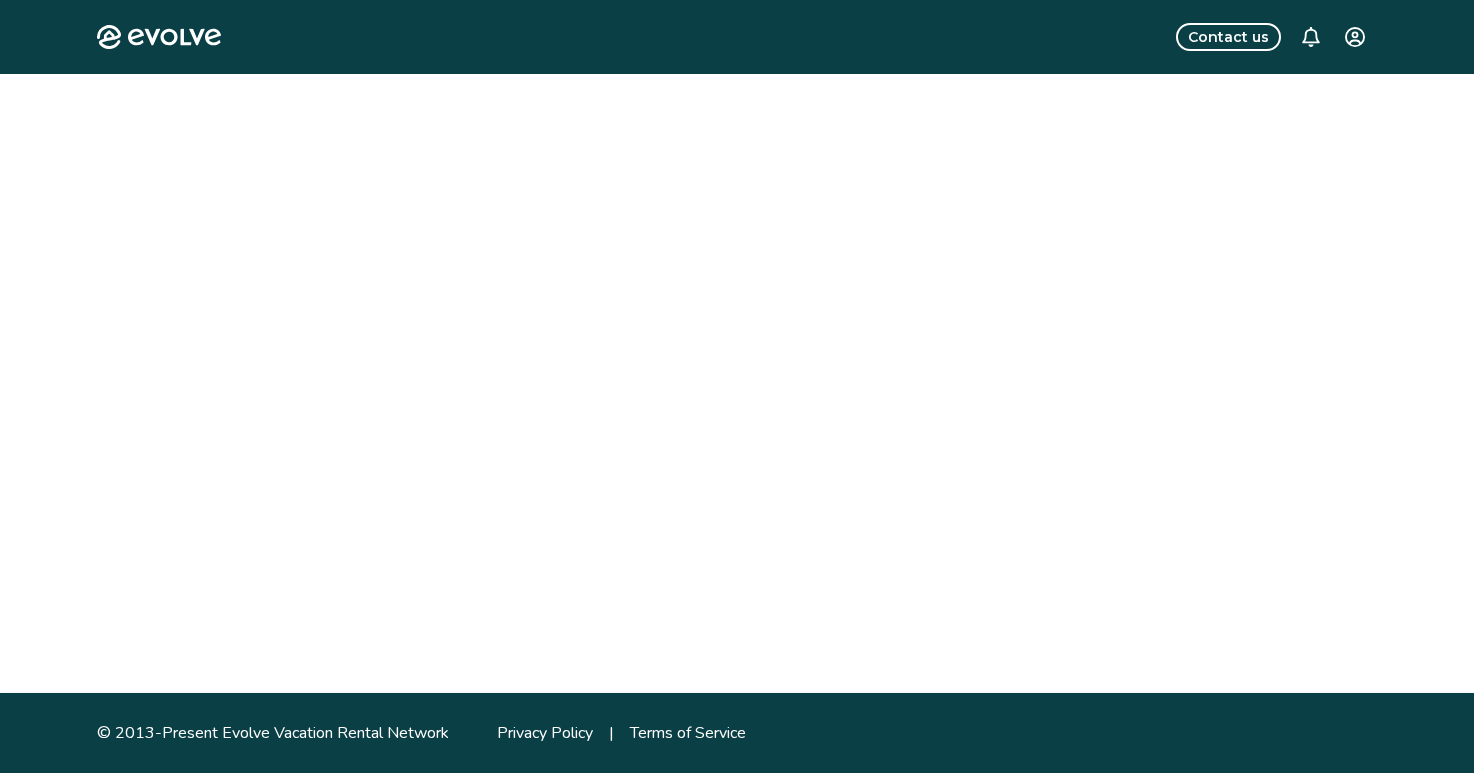 scroll, scrollTop: 0, scrollLeft: 0, axis: both 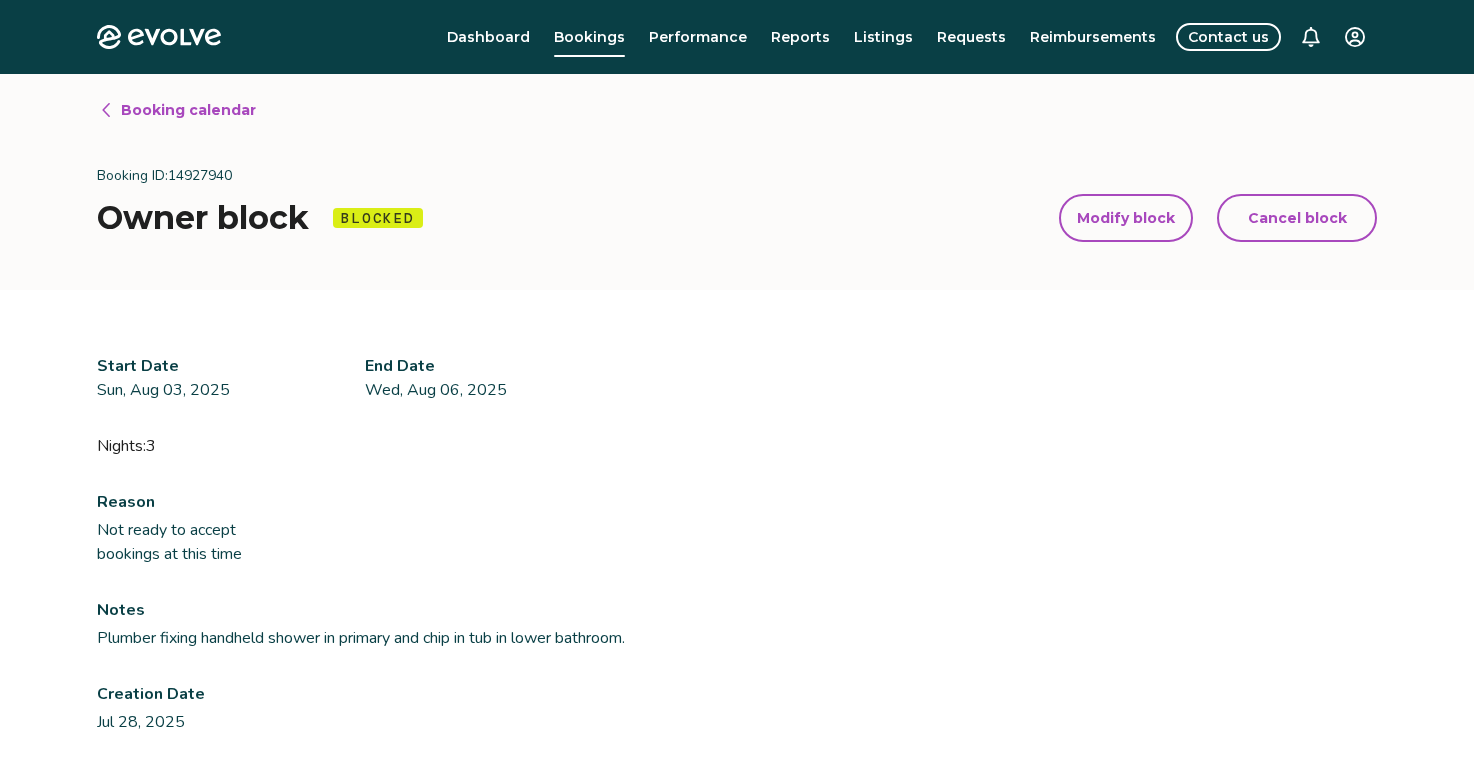click on "Modify block" at bounding box center (1126, 218) 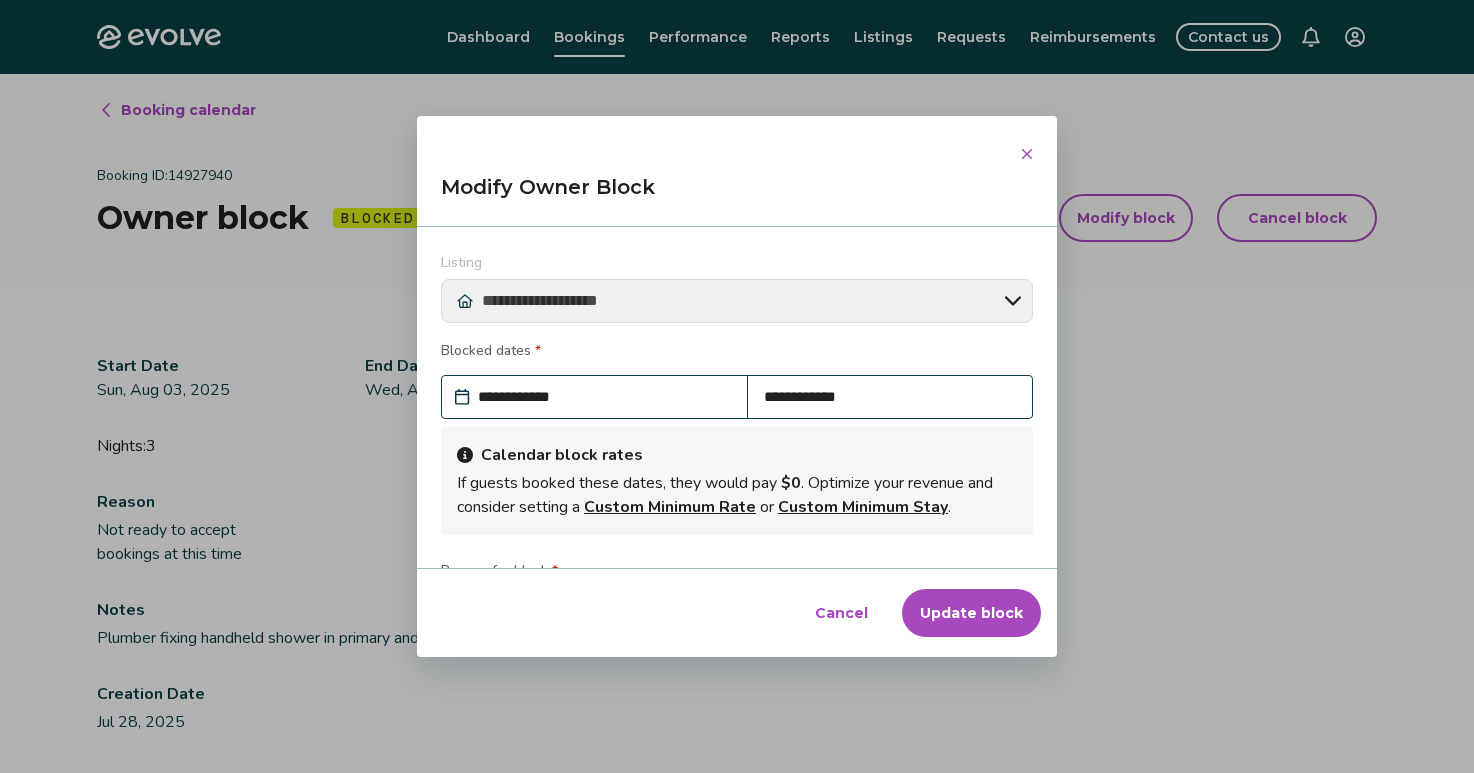 click on "**********" at bounding box center (890, 397) 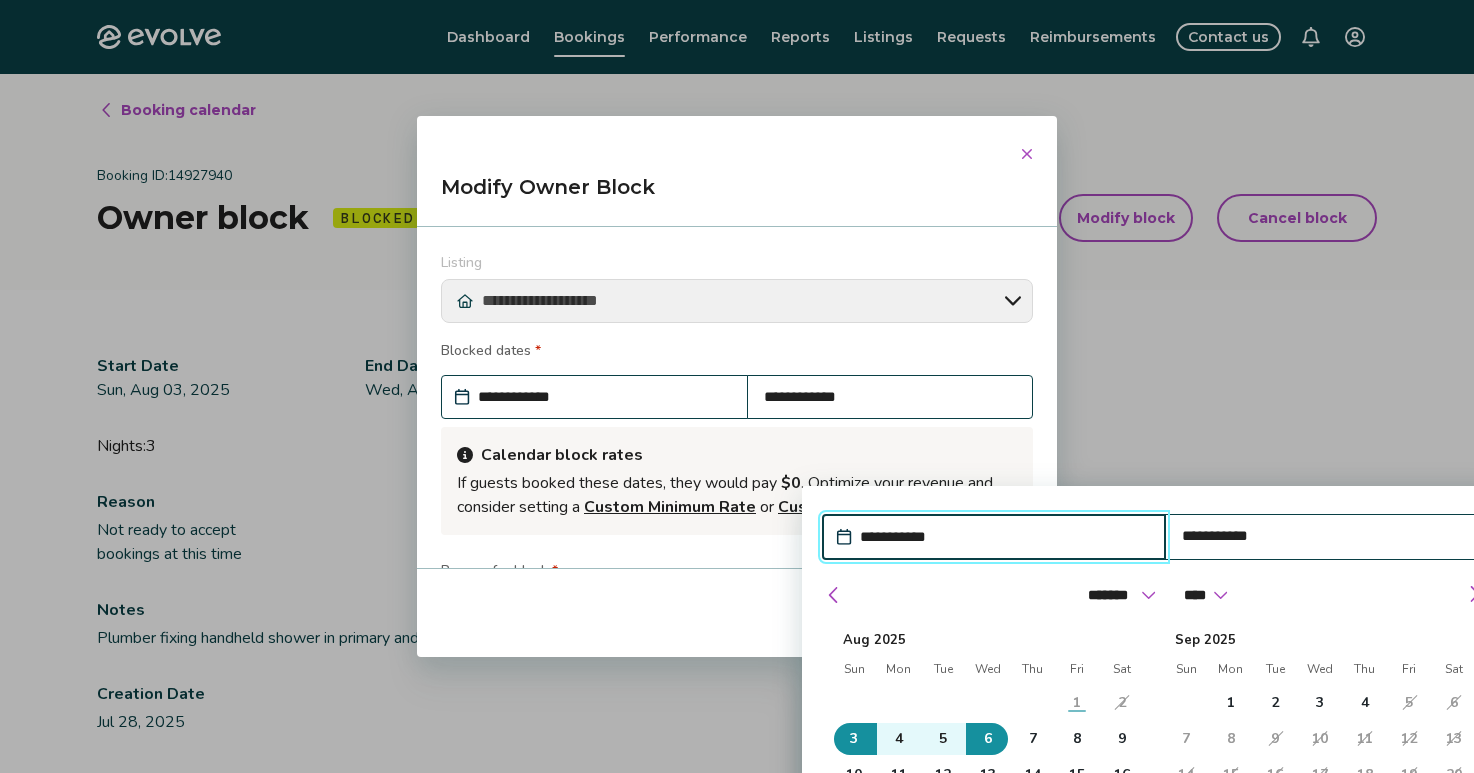 click on "5" at bounding box center [1409, 703] 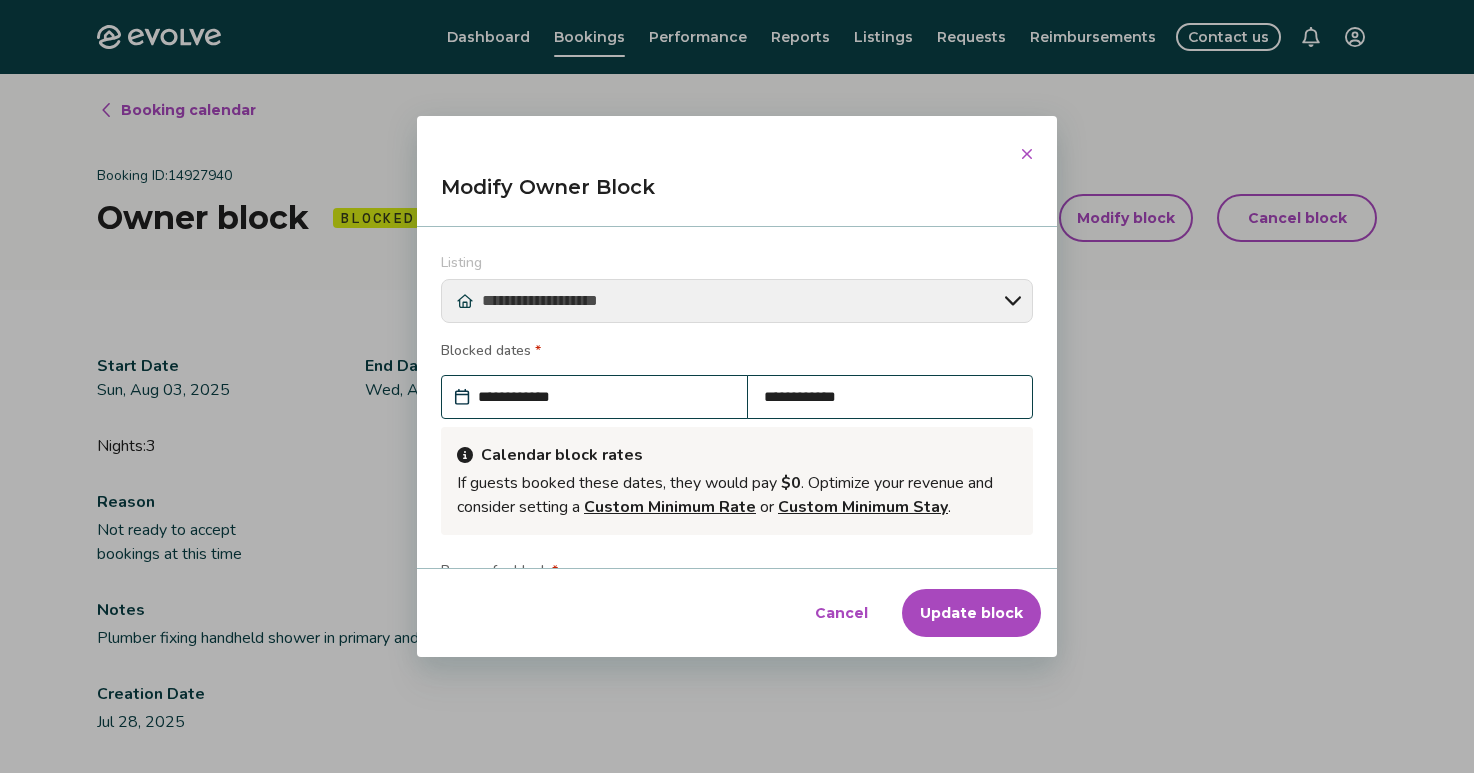 click on "**********" at bounding box center [890, 397] 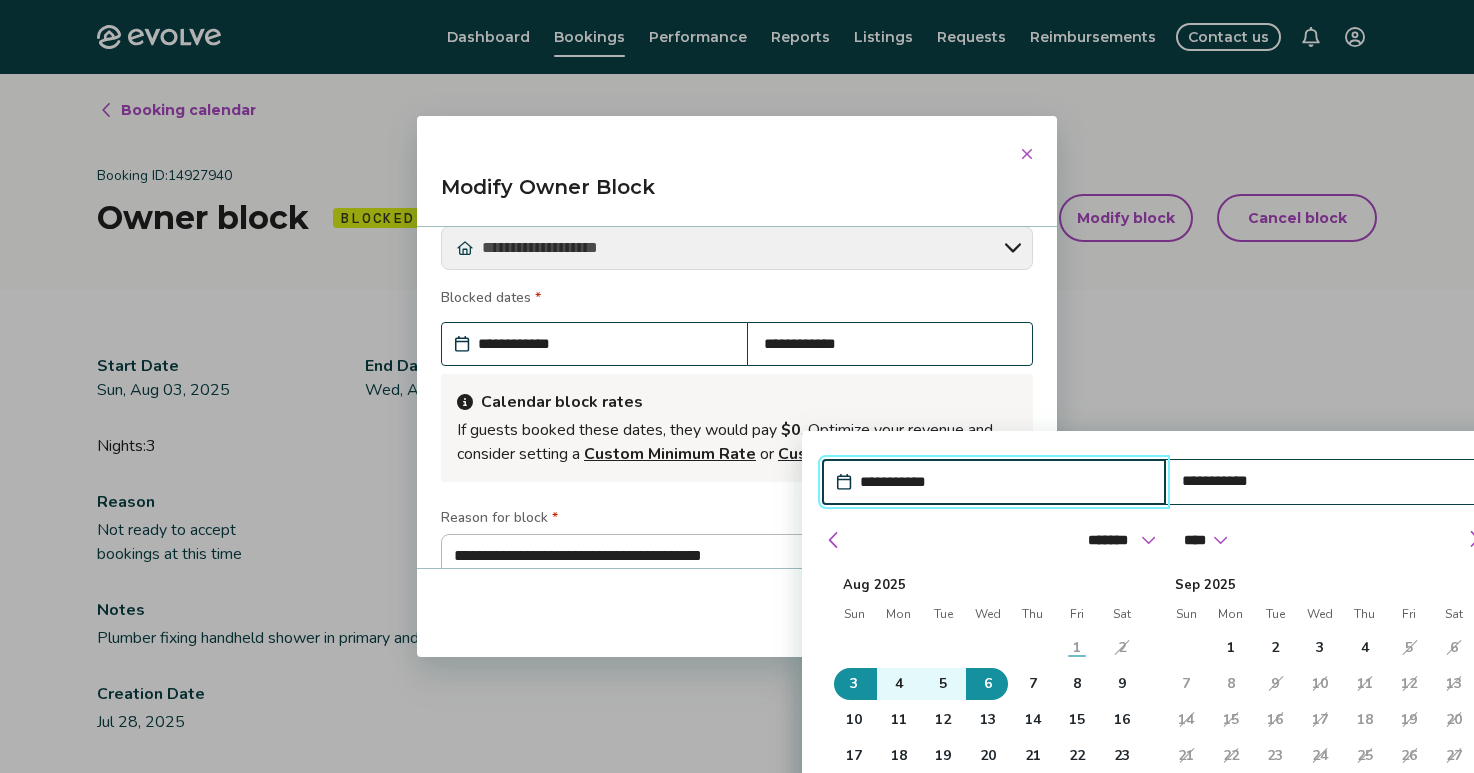 scroll, scrollTop: 59, scrollLeft: 0, axis: vertical 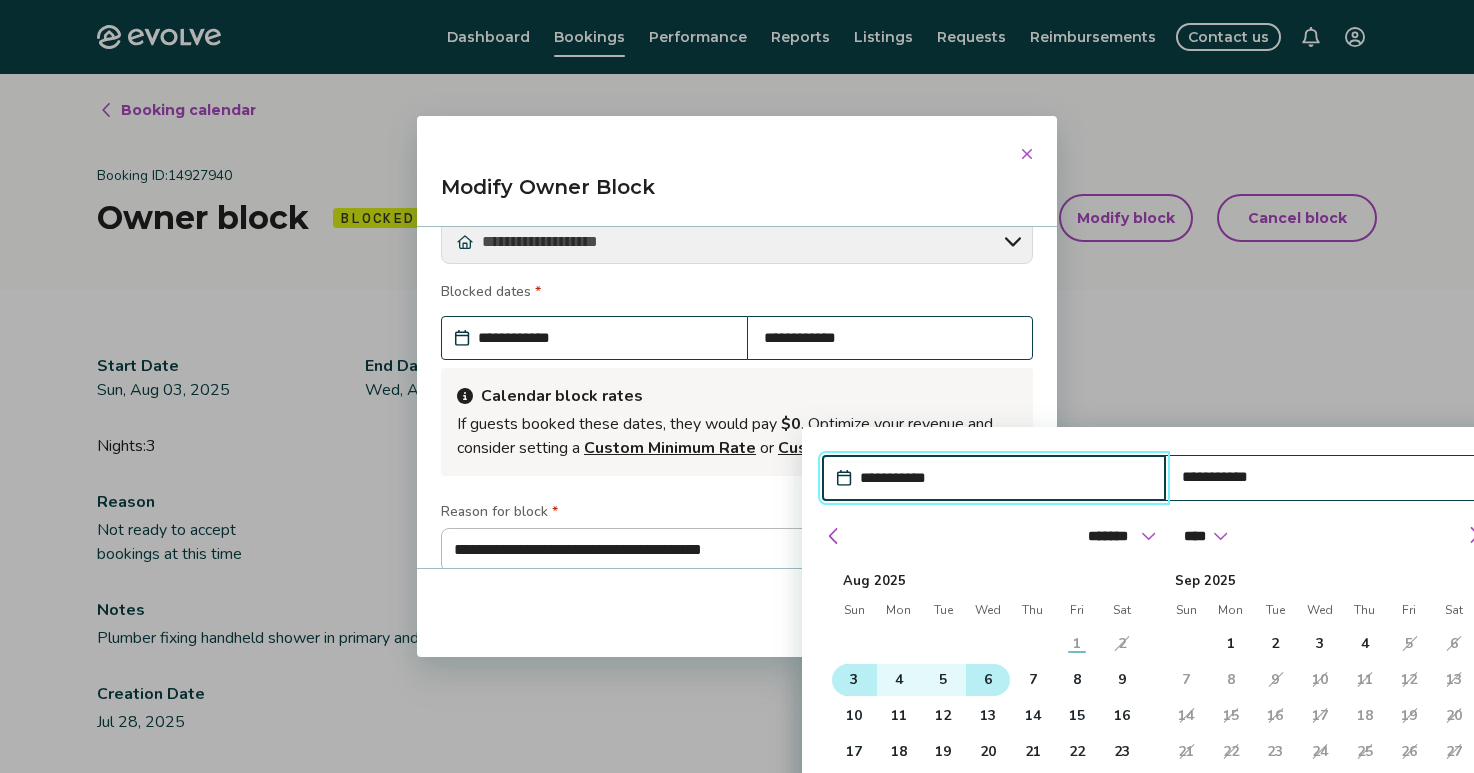 click on "3" at bounding box center [854, 680] 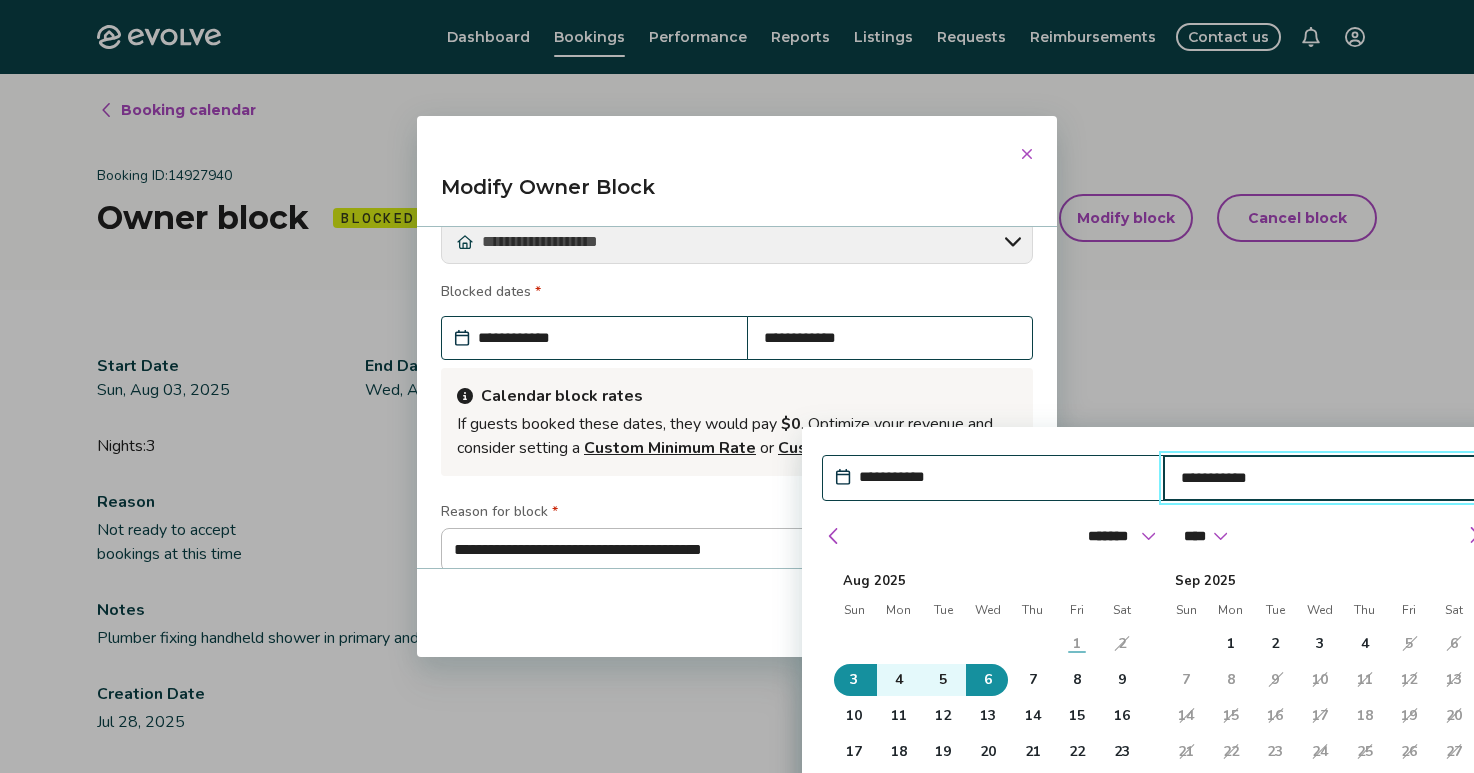 click on "3" at bounding box center (854, 680) 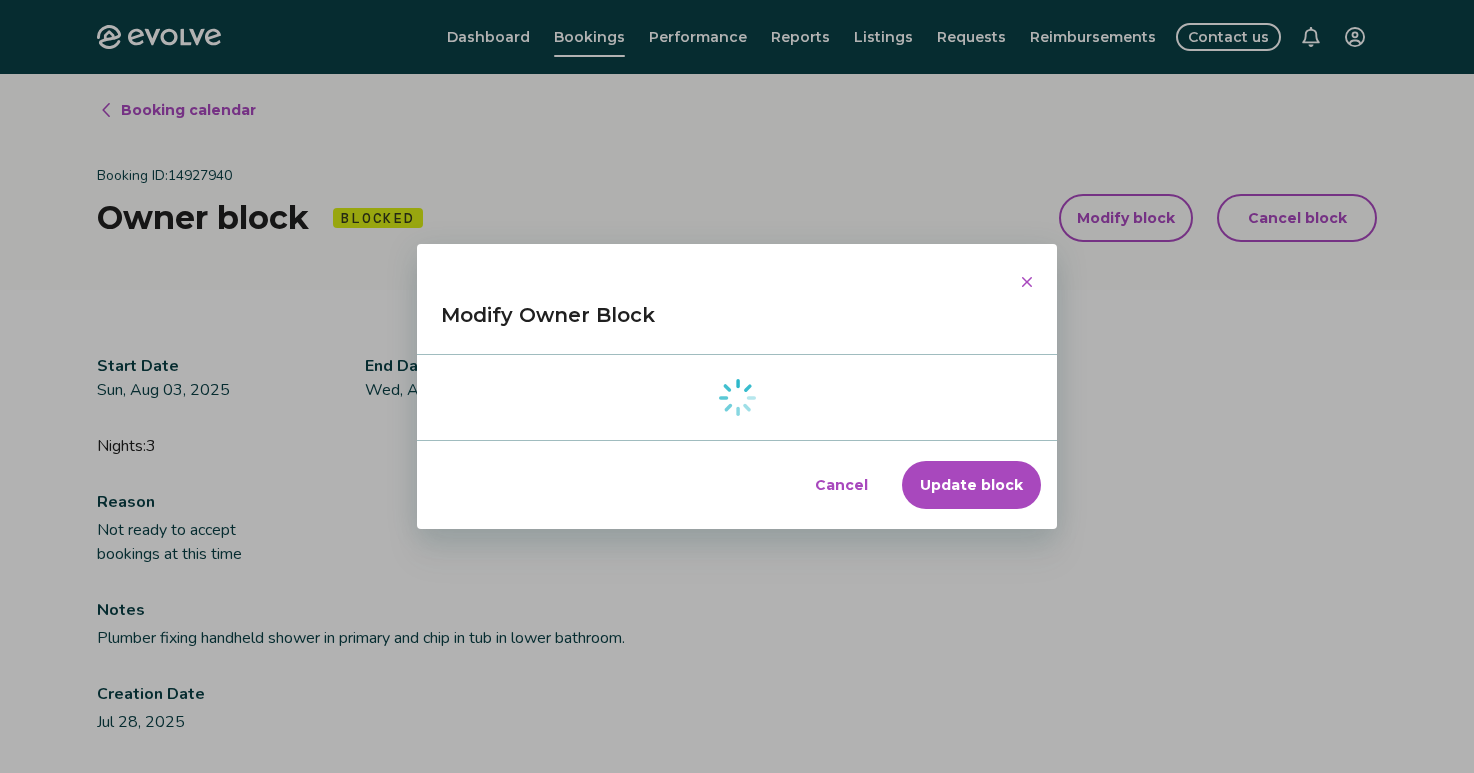 scroll, scrollTop: 213, scrollLeft: 0, axis: vertical 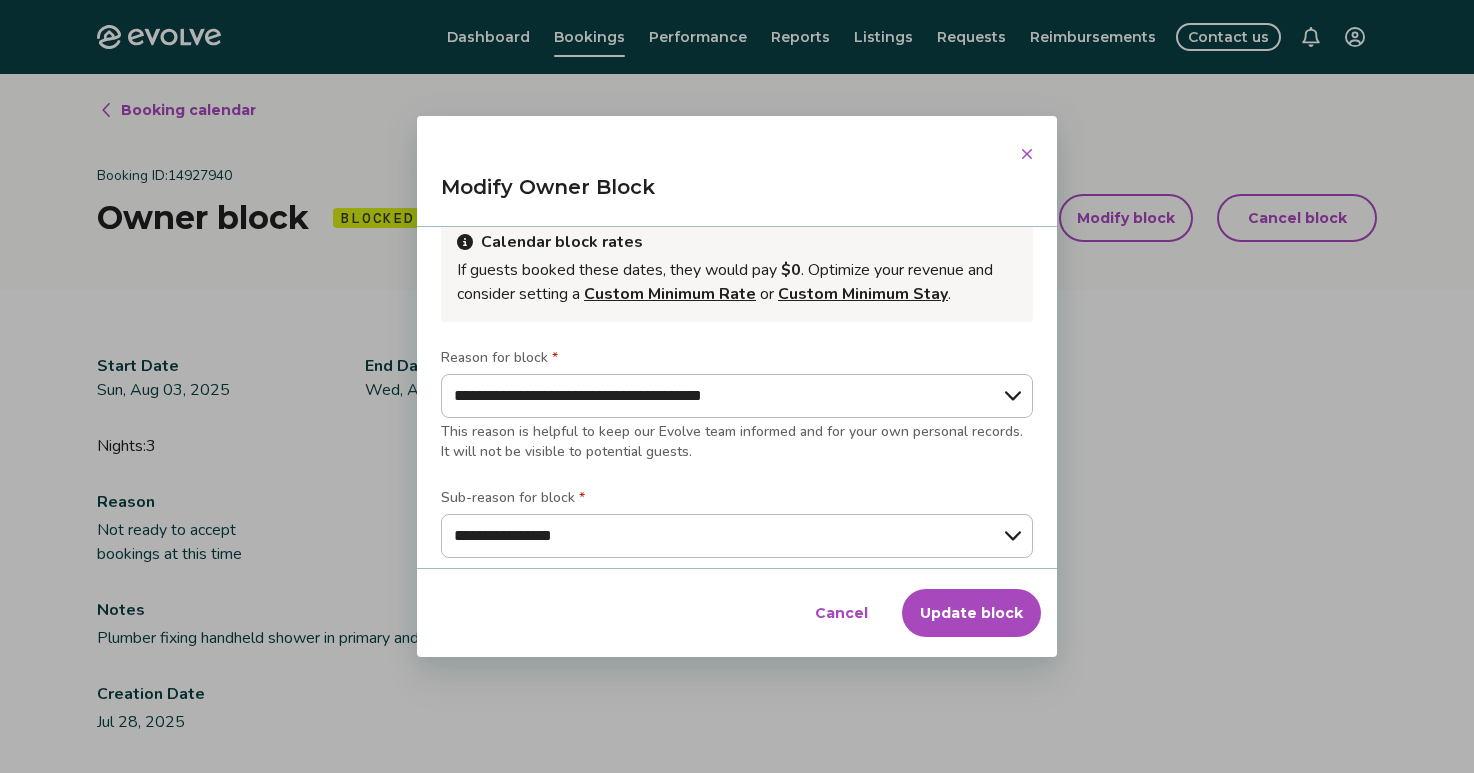 click on "Update block" at bounding box center [971, 613] 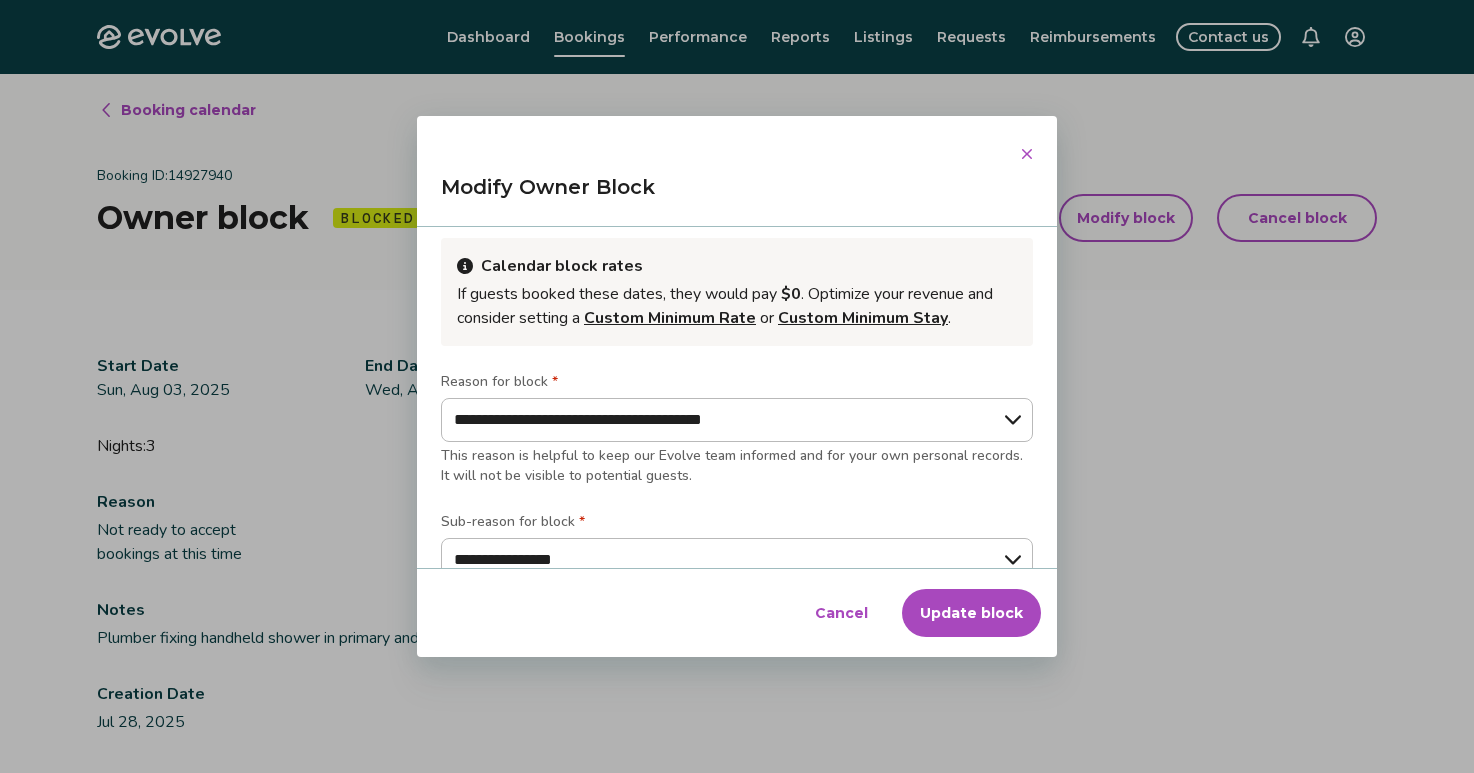 click on "Update block" at bounding box center (971, 613) 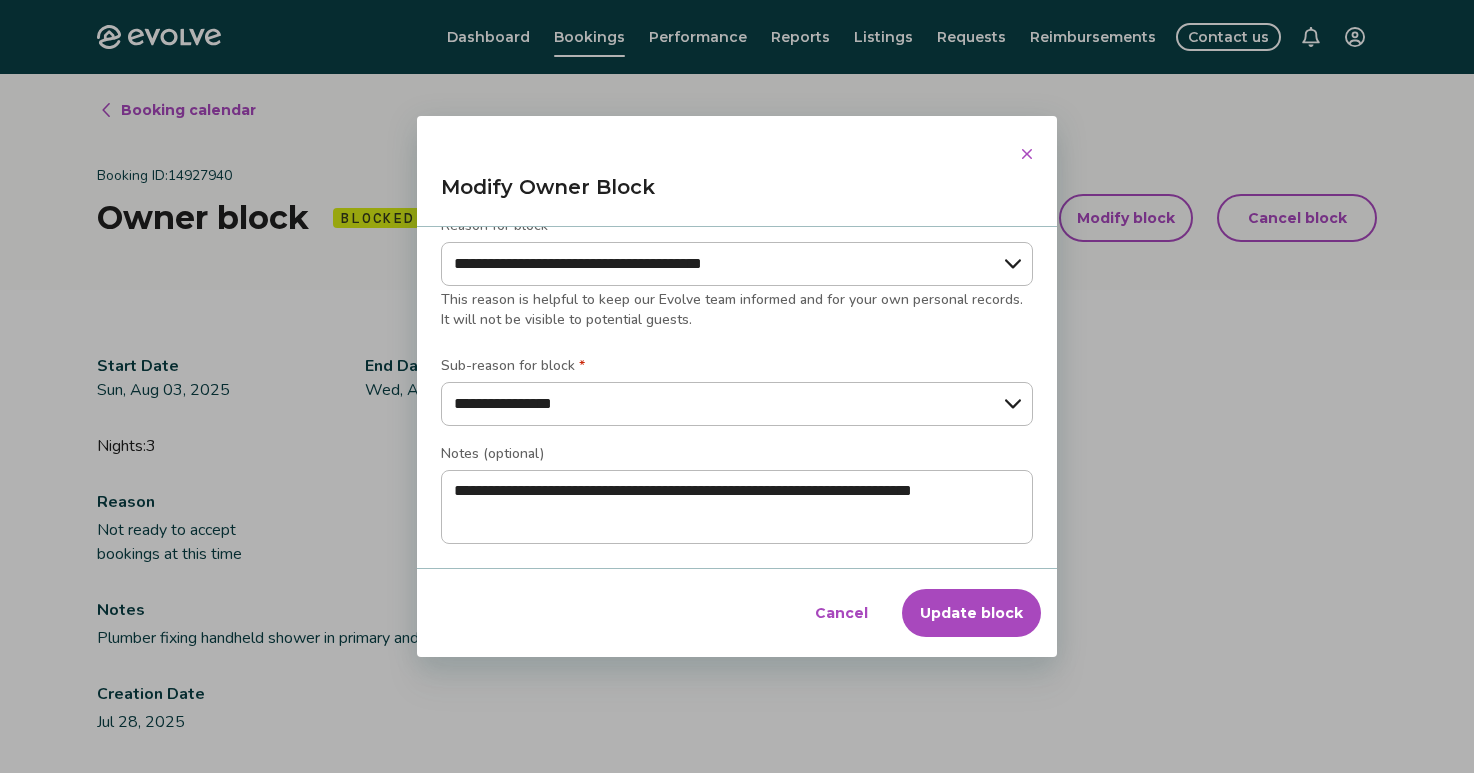 scroll, scrollTop: 370, scrollLeft: 0, axis: vertical 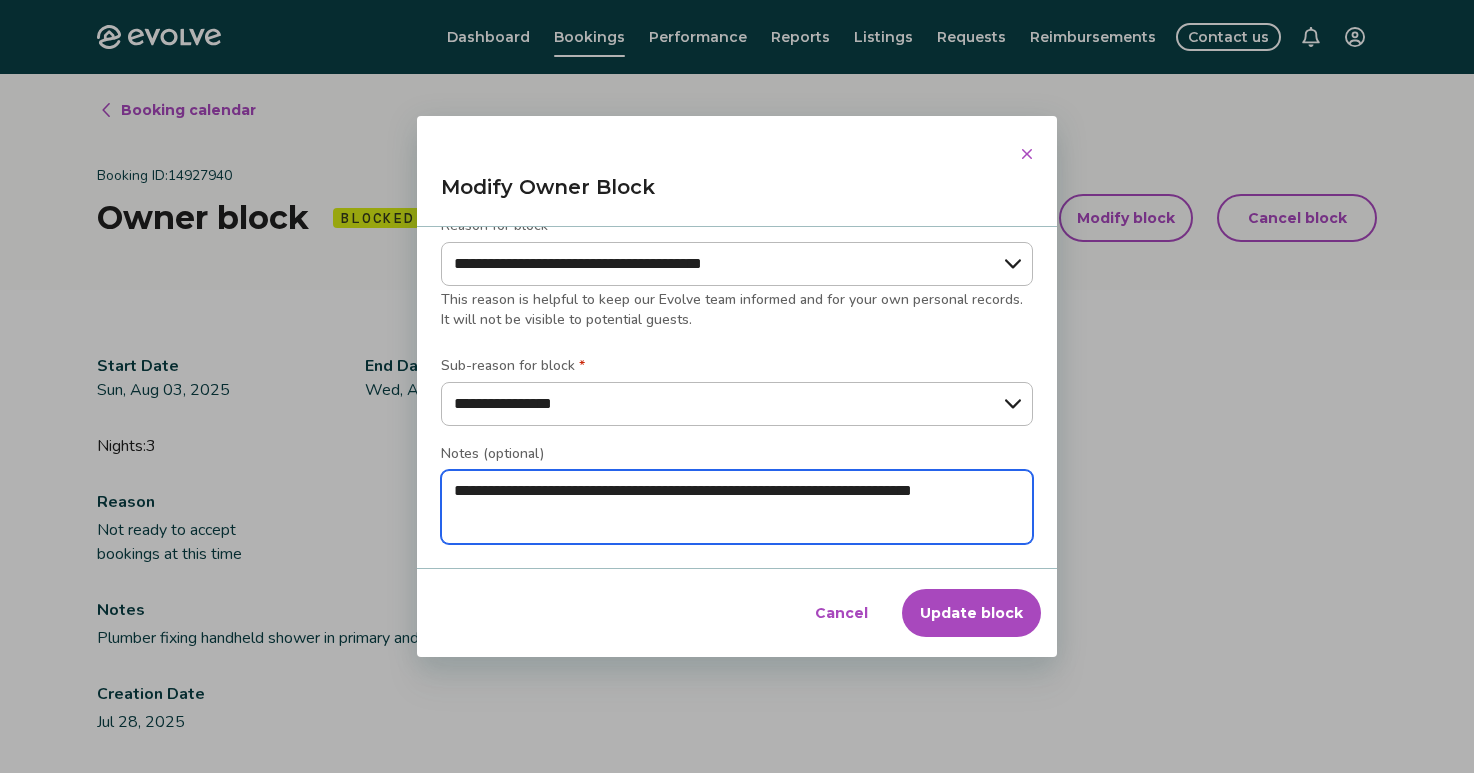 drag, startPoint x: 555, startPoint y: 516, endPoint x: 443, endPoint y: 489, distance: 115.2085 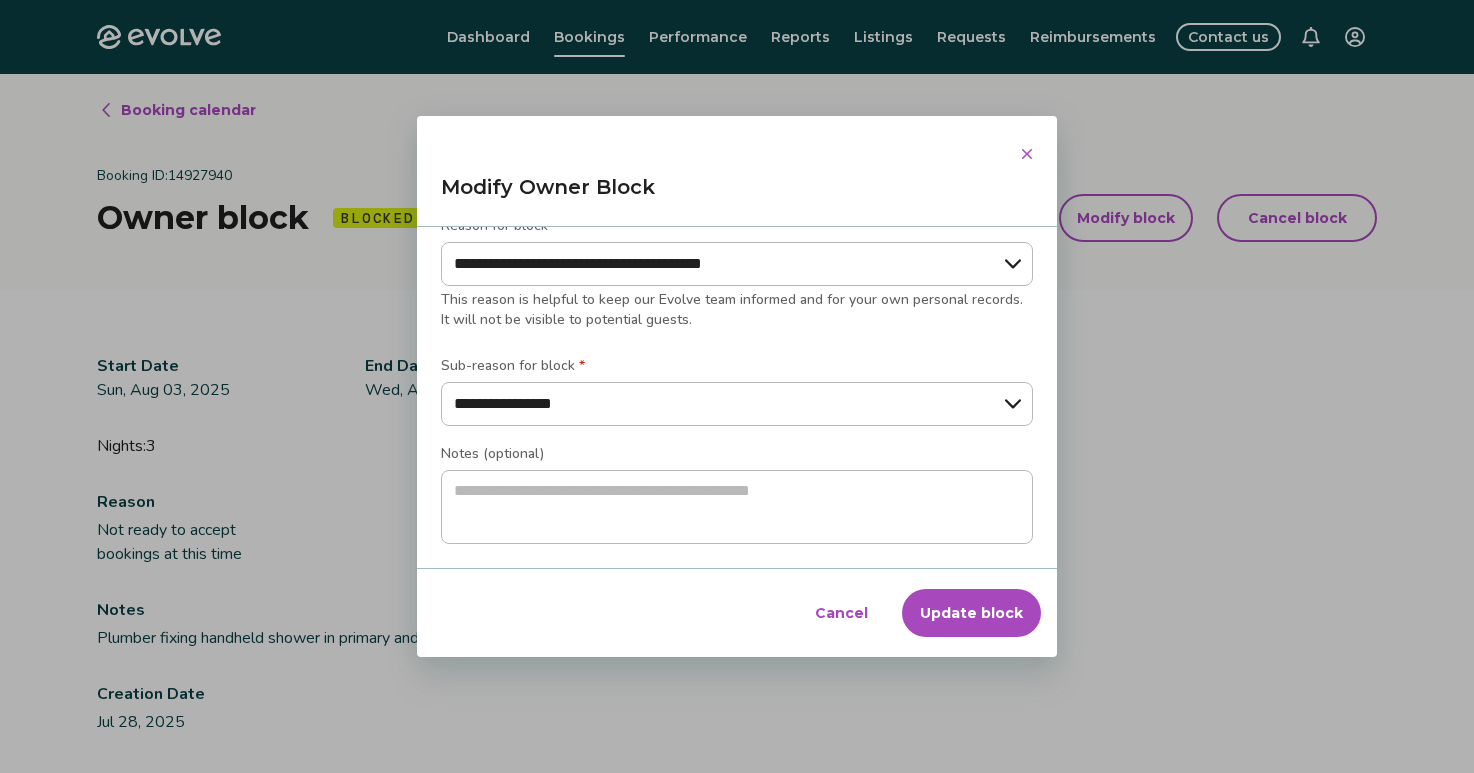 click on "Update block" at bounding box center (971, 613) 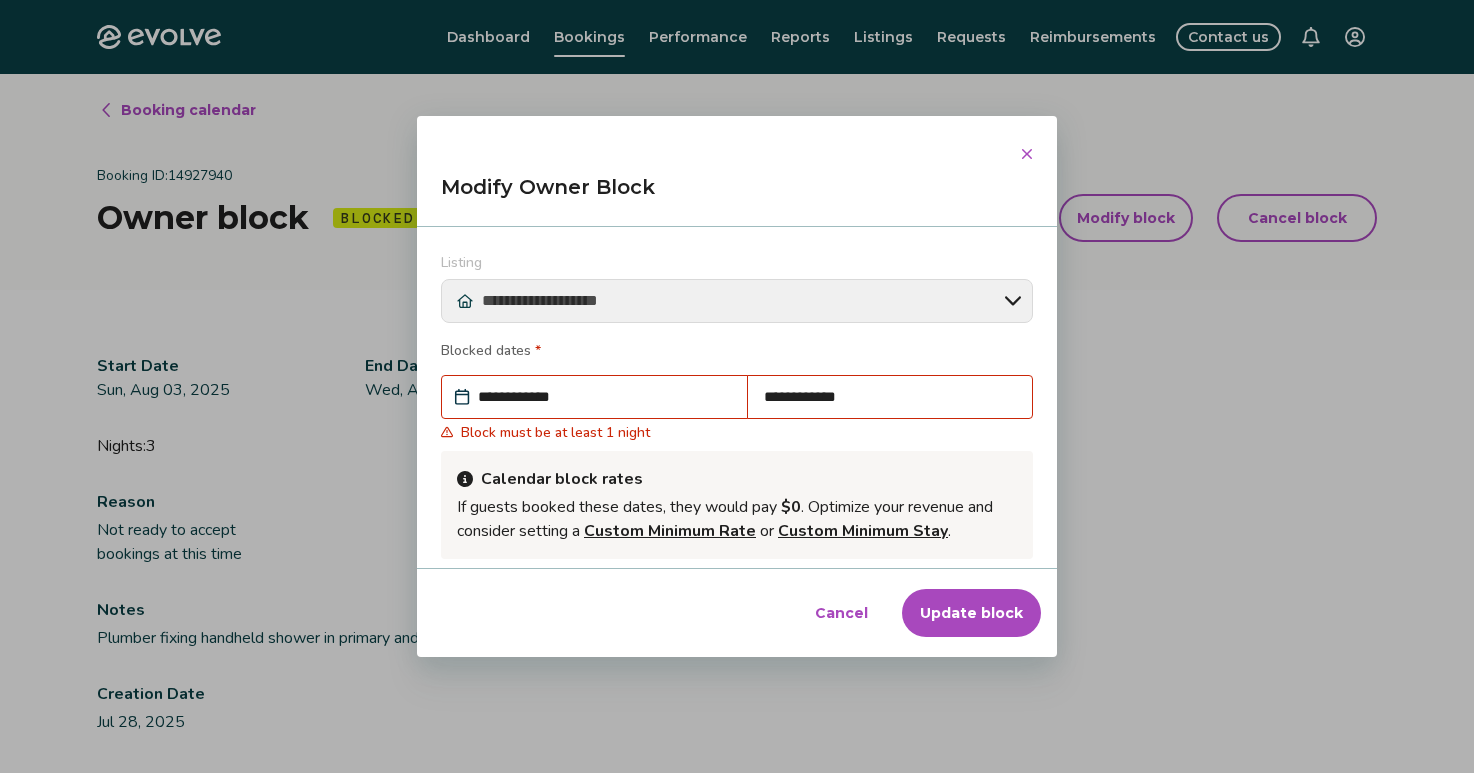 scroll, scrollTop: 0, scrollLeft: 0, axis: both 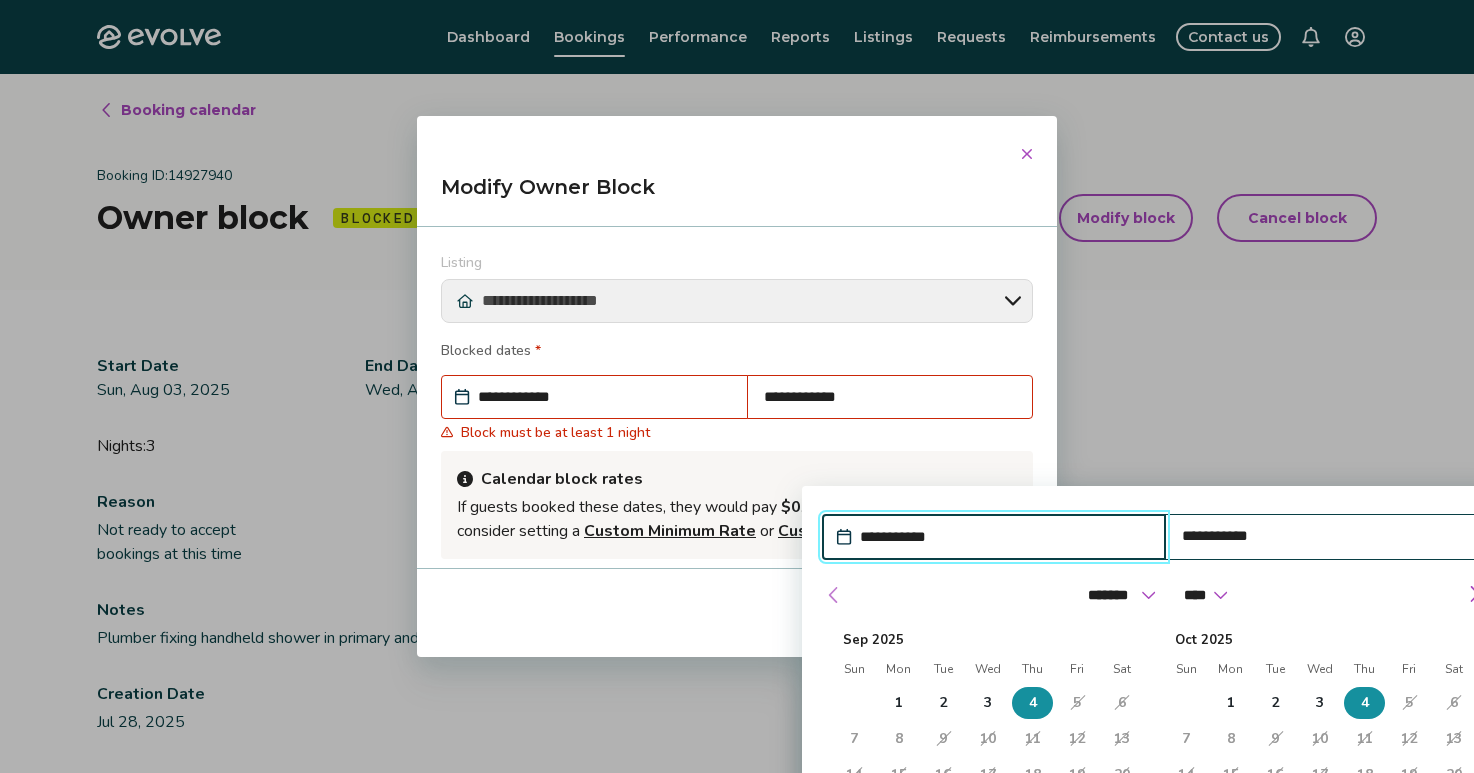 click at bounding box center [834, 595] 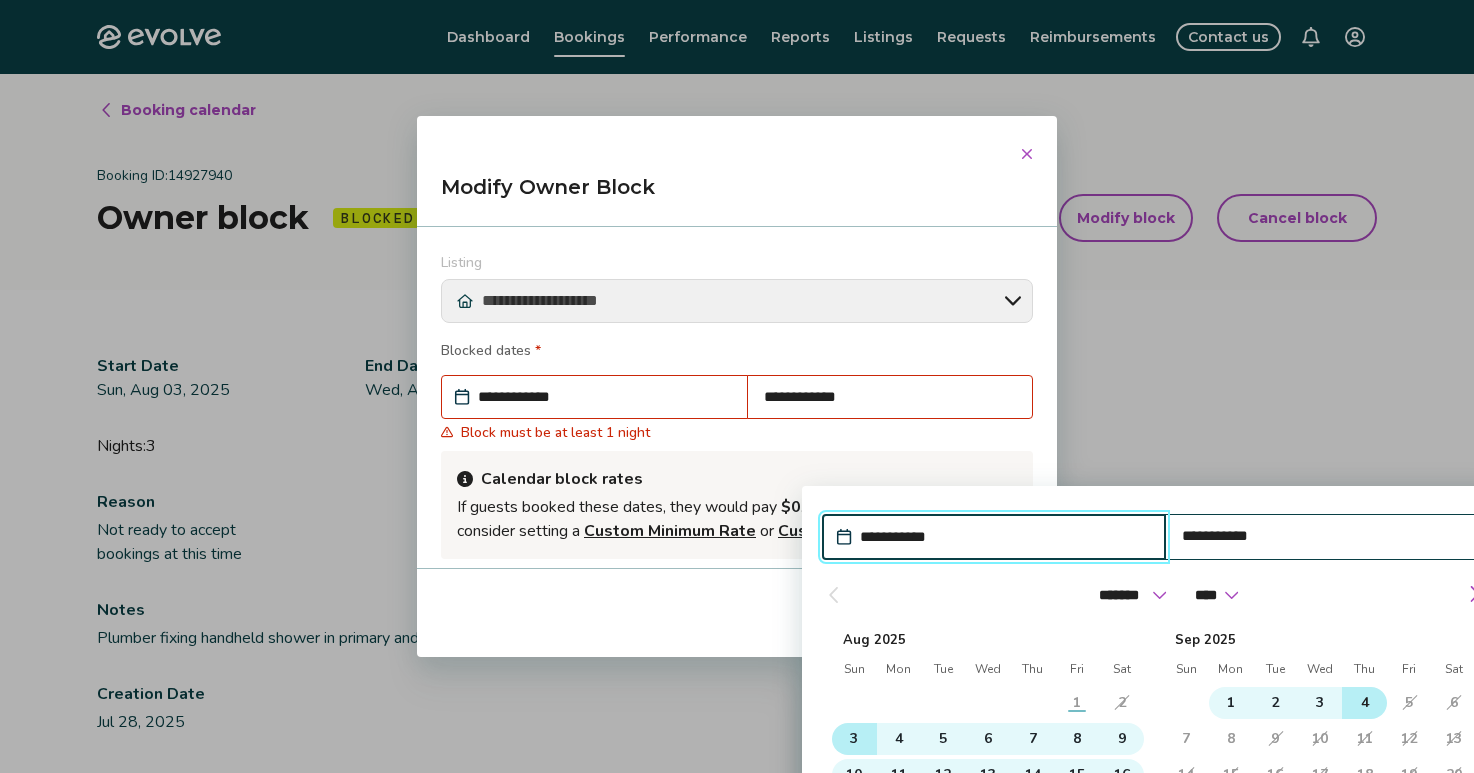 click on "3" at bounding box center [854, 739] 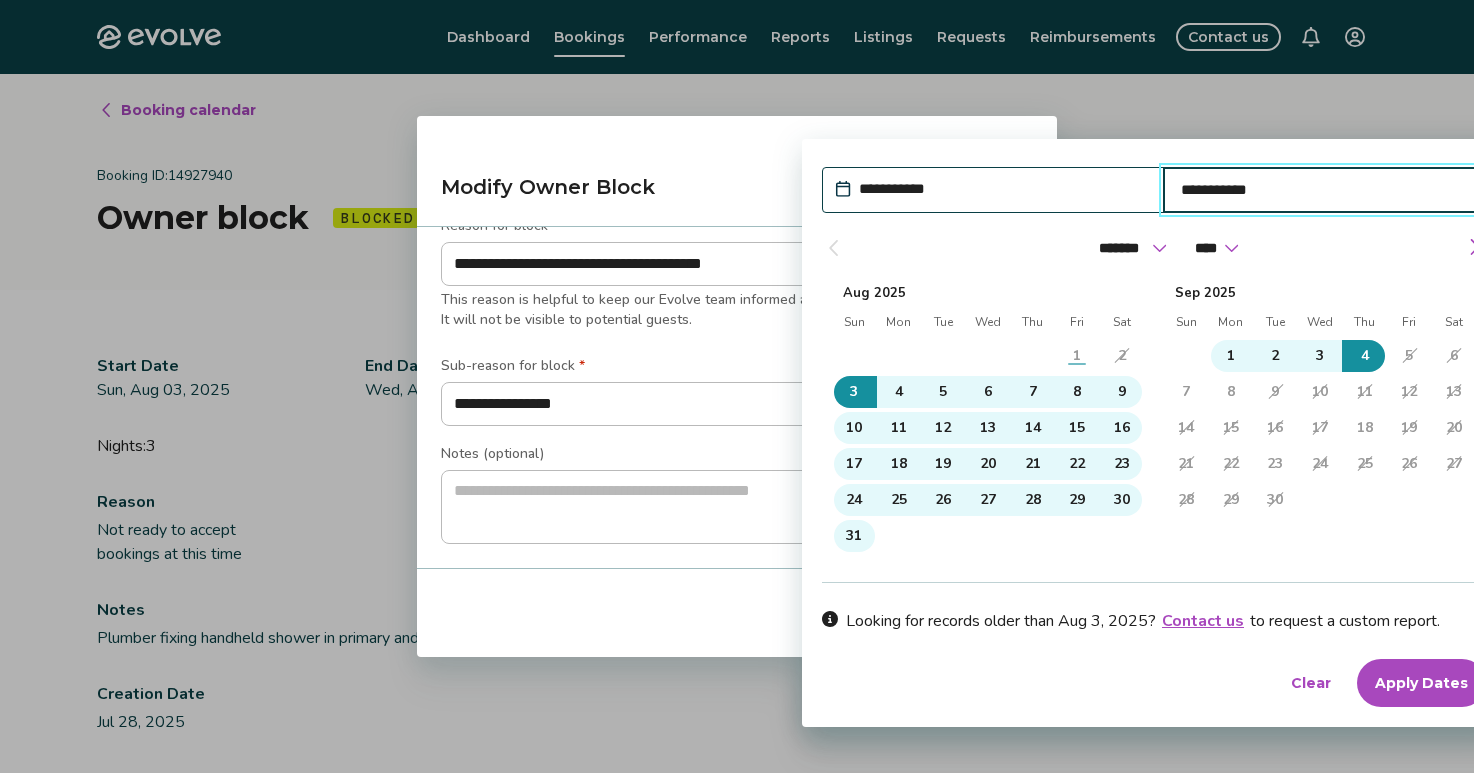 scroll, scrollTop: 346, scrollLeft: 0, axis: vertical 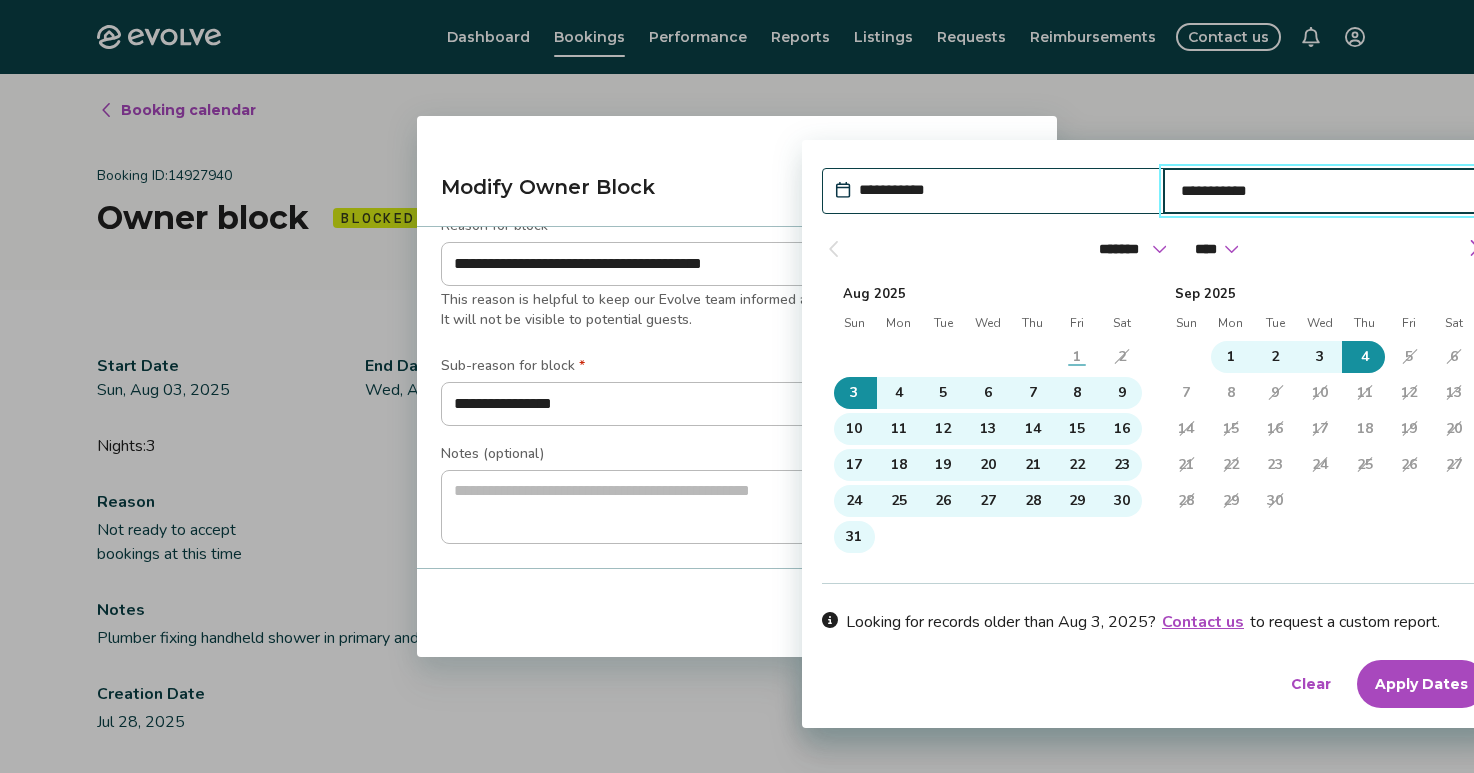 click on "Apply Dates" at bounding box center (1421, 684) 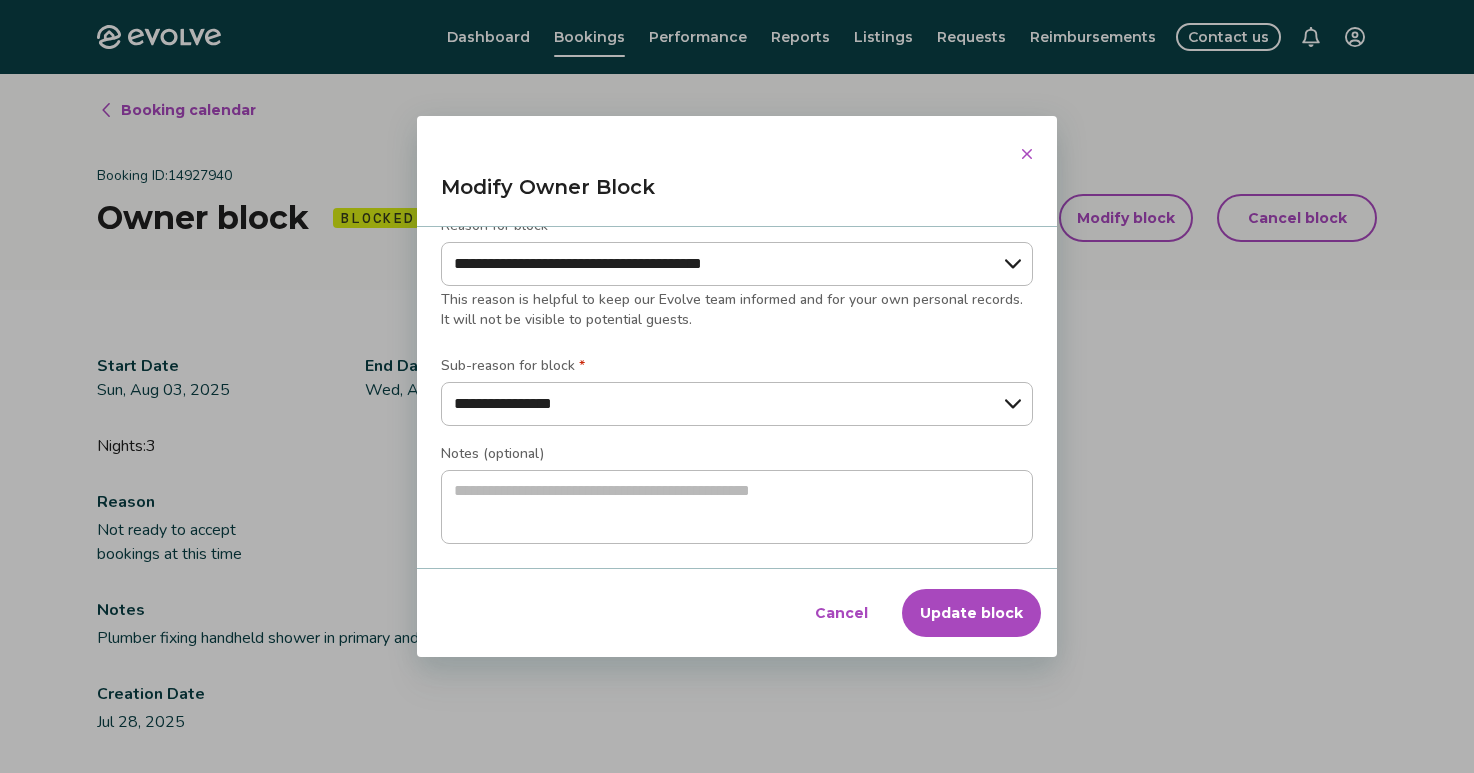 scroll, scrollTop: 346, scrollLeft: 0, axis: vertical 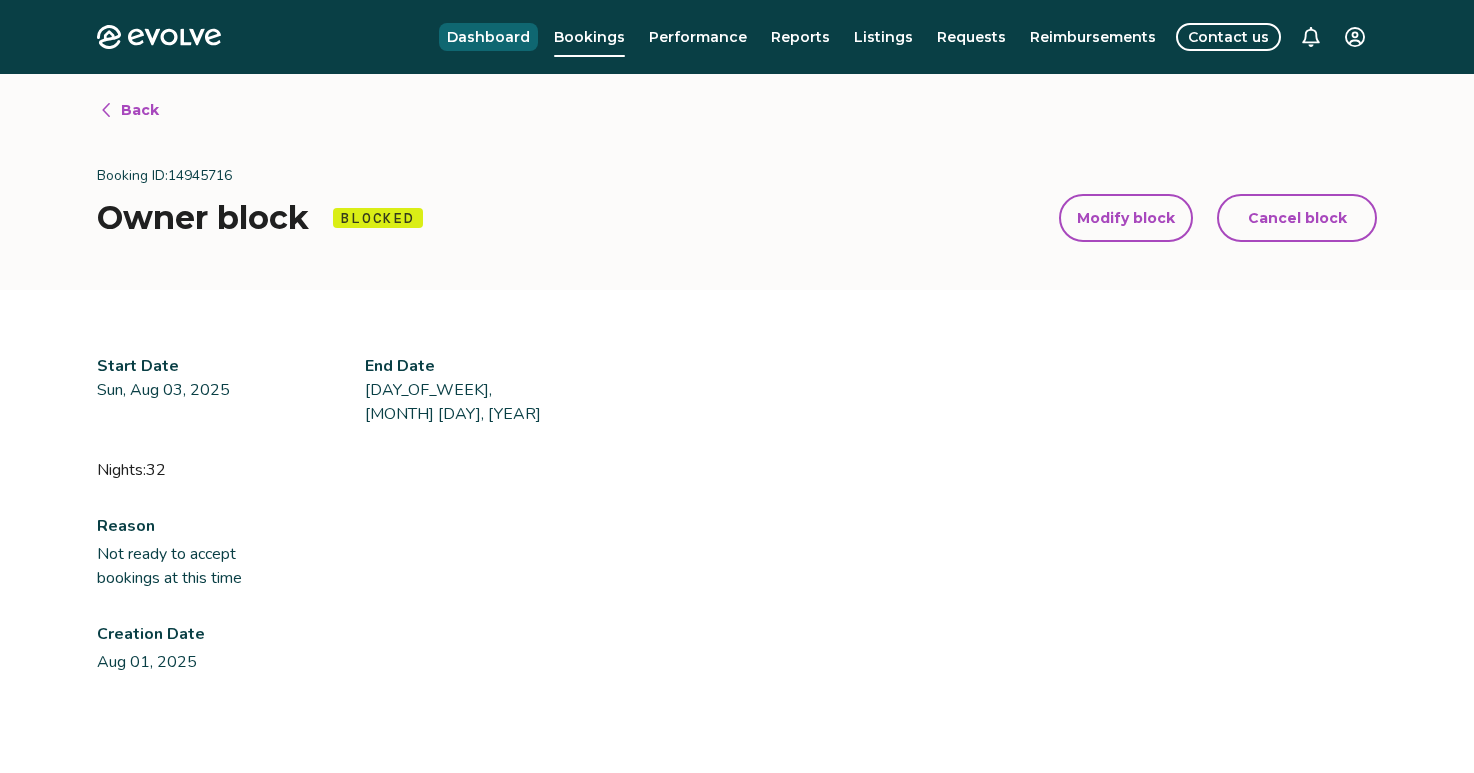 click on "Dashboard" at bounding box center [488, 37] 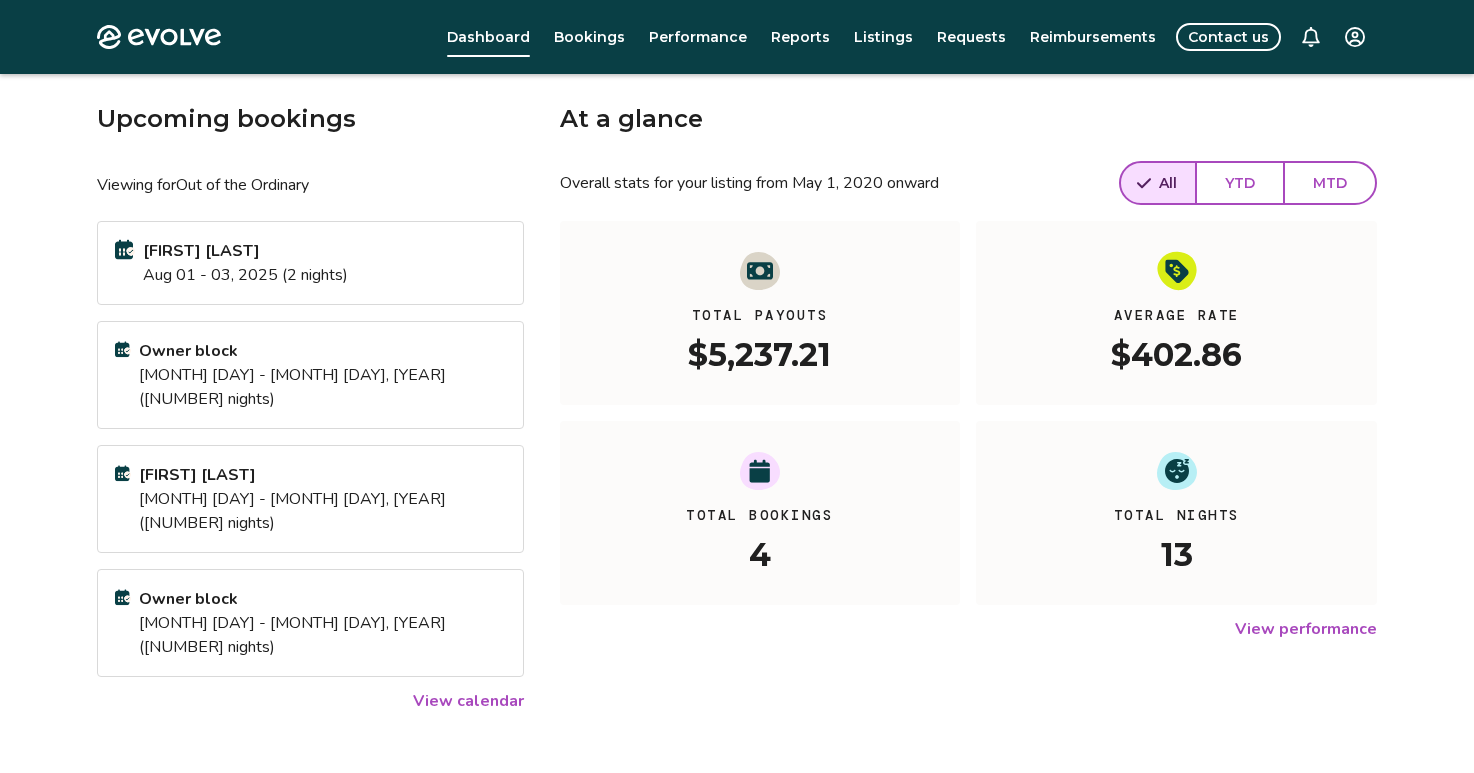 scroll, scrollTop: 91, scrollLeft: 0, axis: vertical 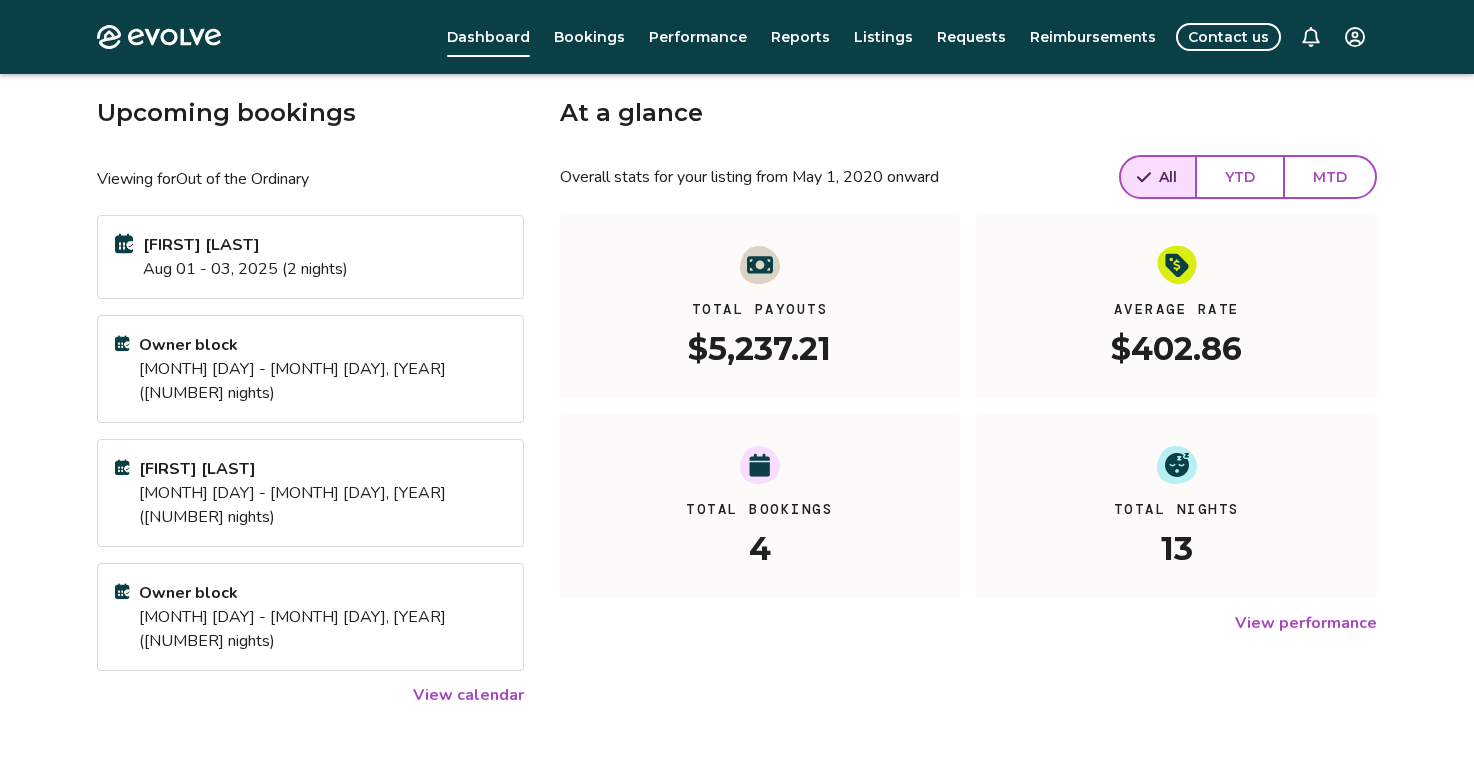 click on "View calendar" at bounding box center (468, 695) 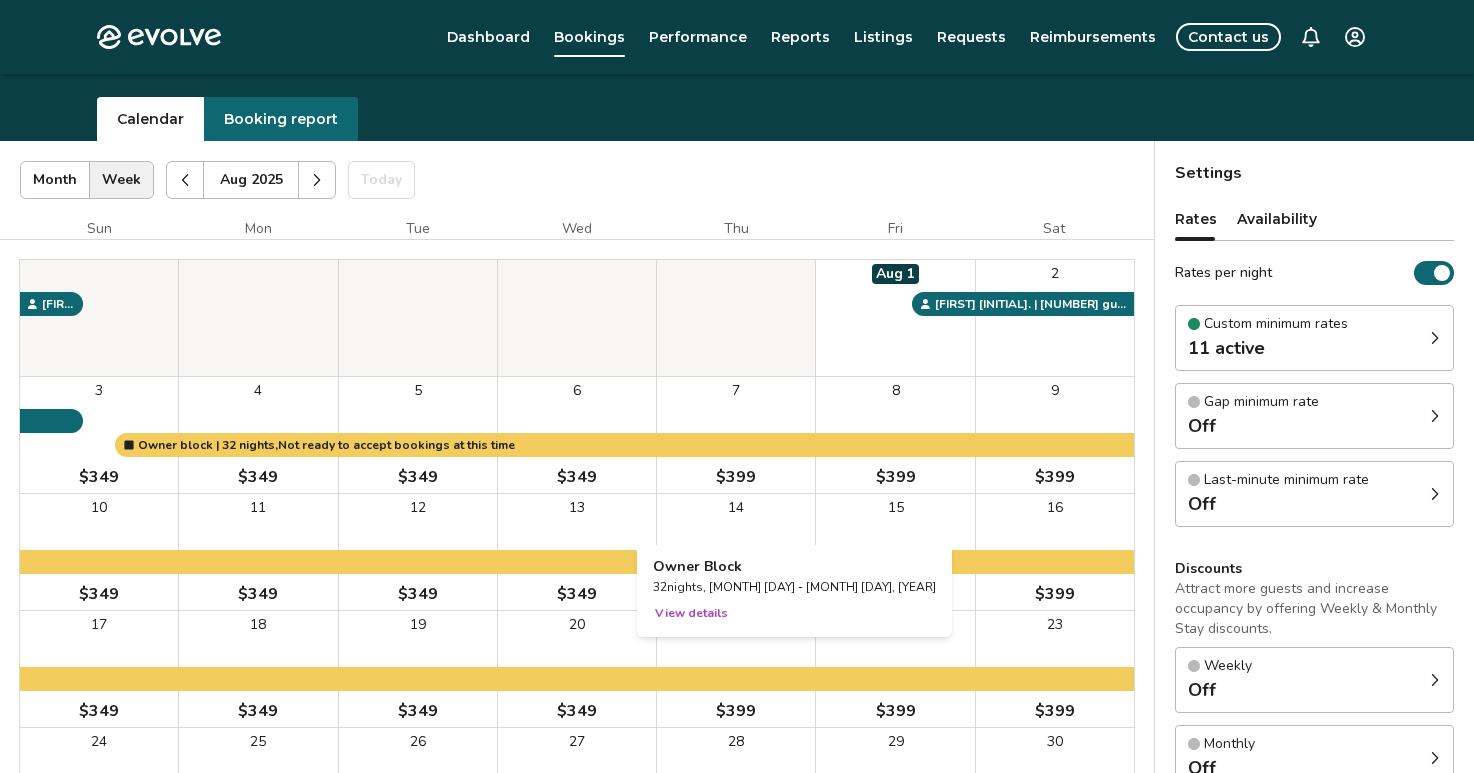 scroll, scrollTop: 13, scrollLeft: 0, axis: vertical 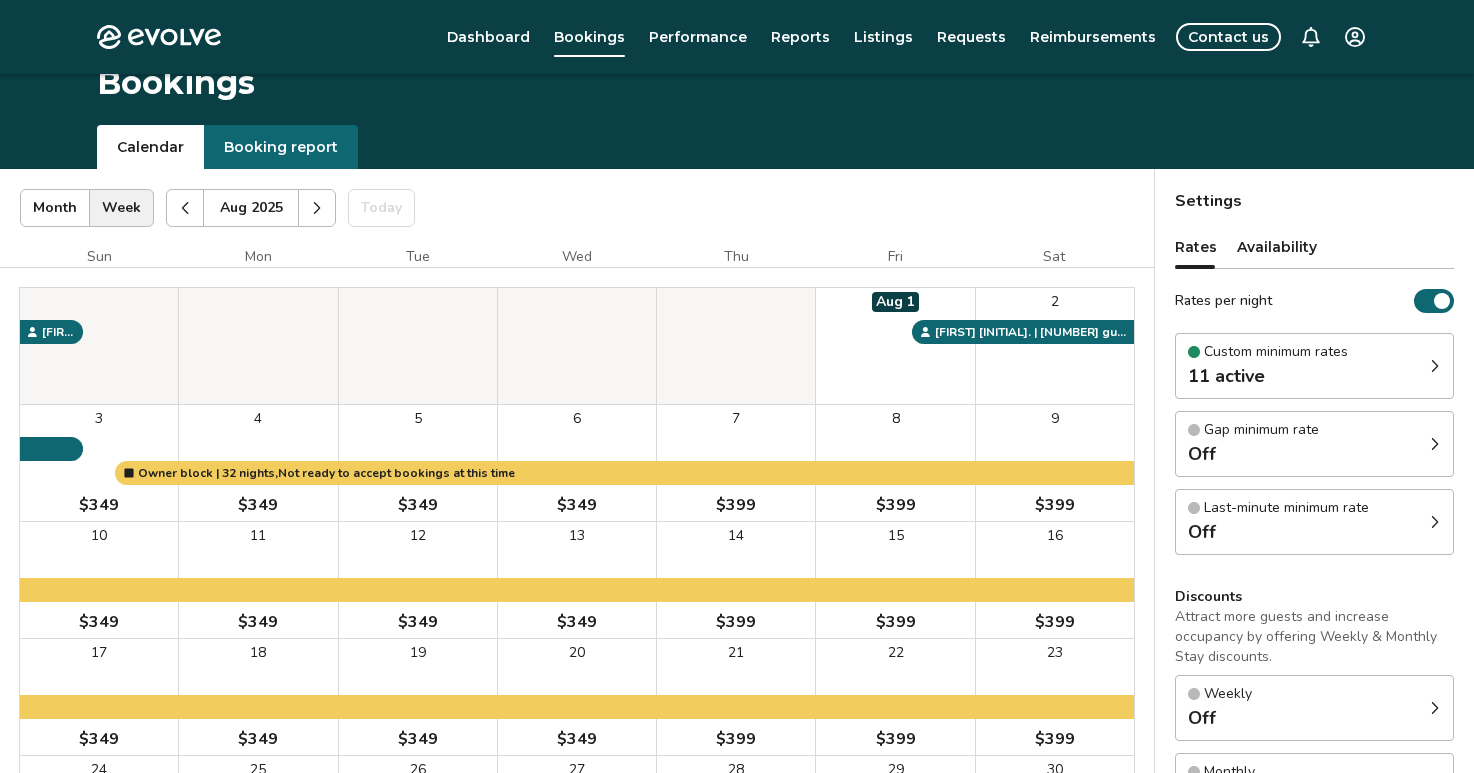 click at bounding box center [317, 208] 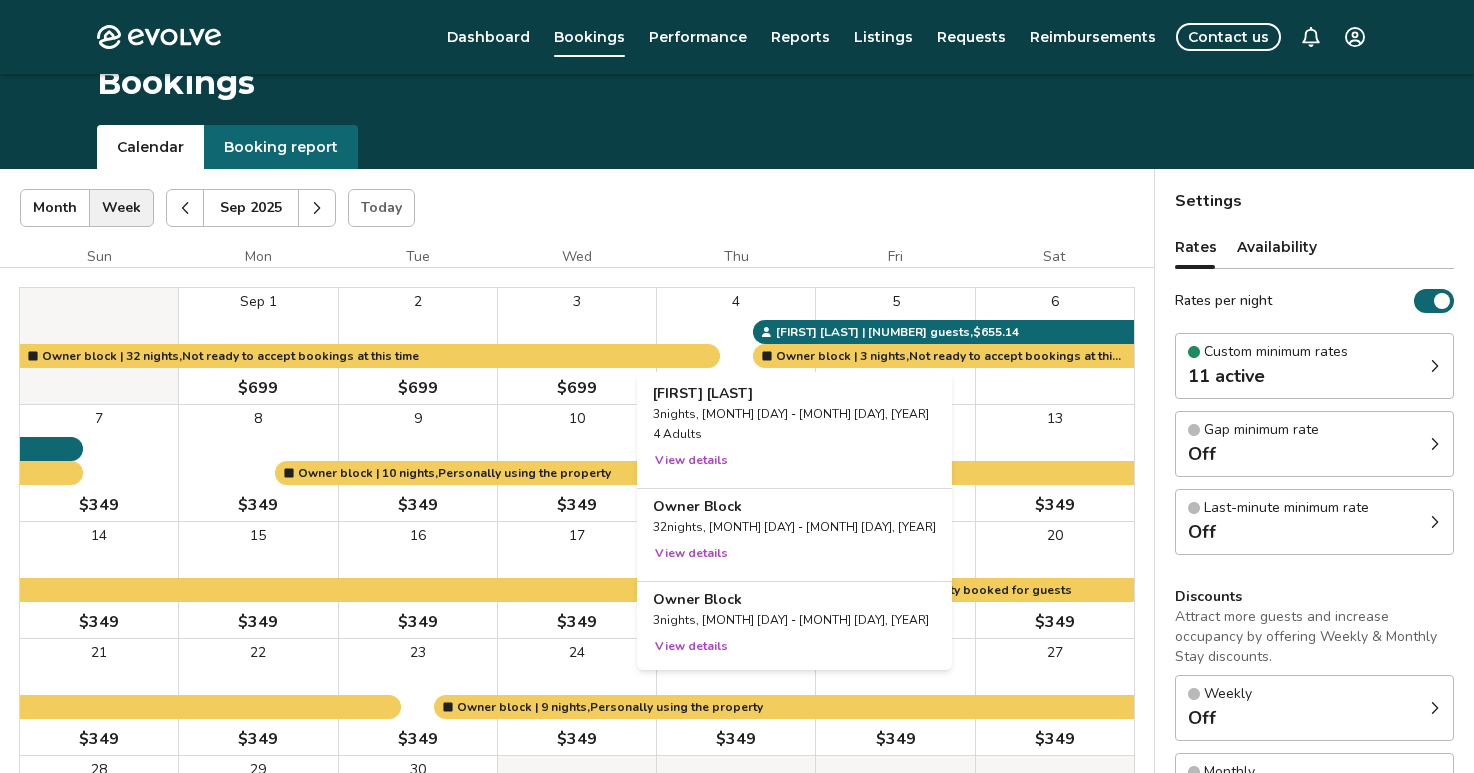 click at bounding box center [736, 346] 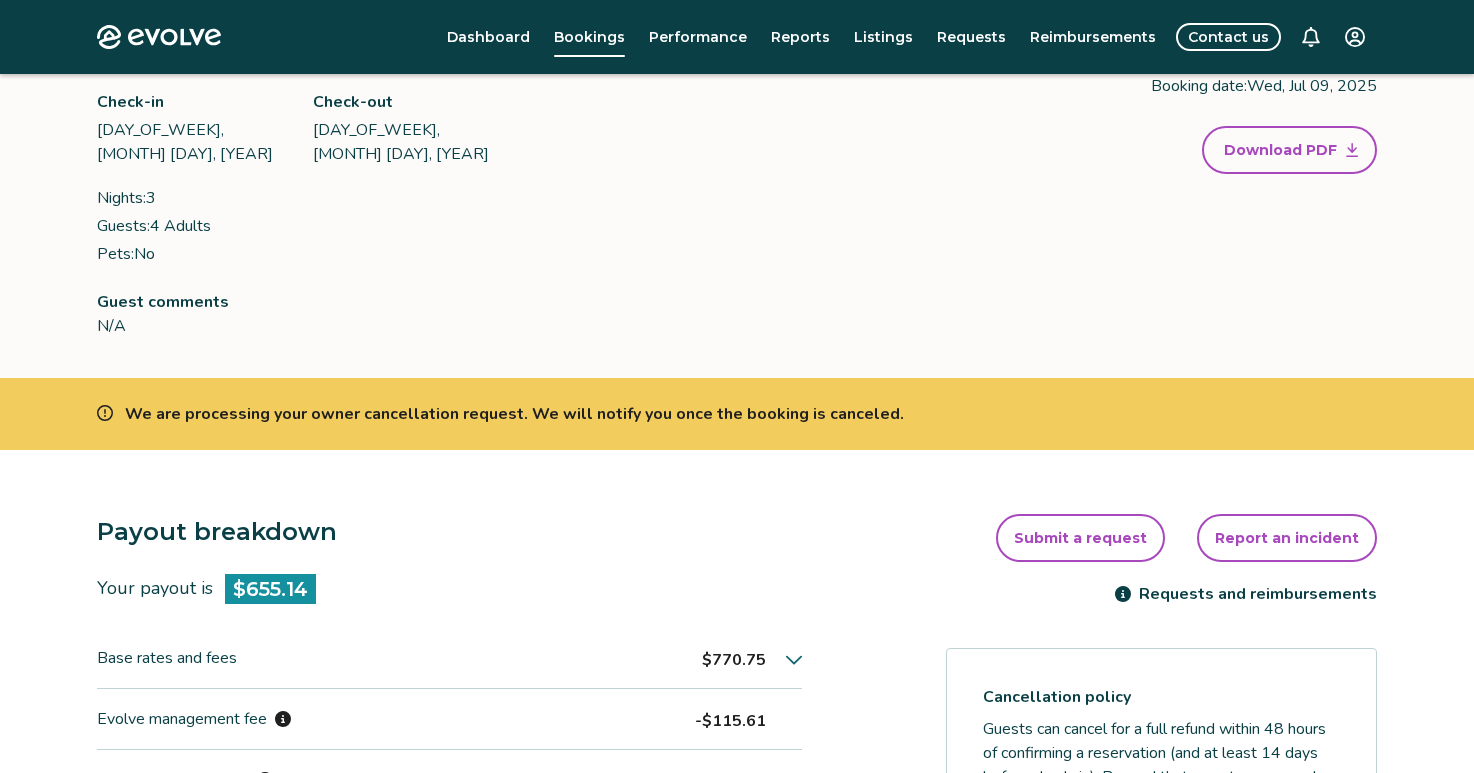 scroll, scrollTop: 0, scrollLeft: 0, axis: both 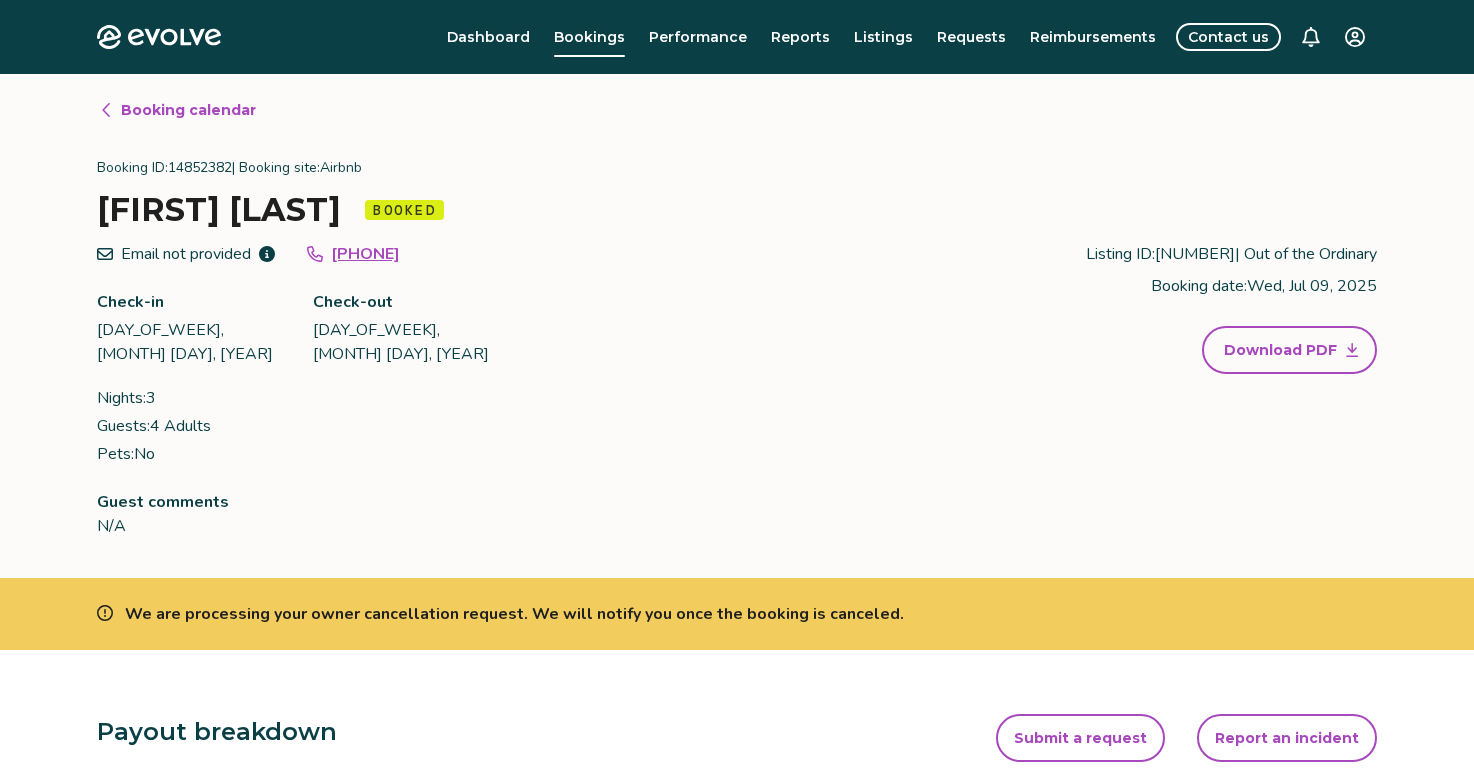 click on "Booking calendar" at bounding box center [188, 110] 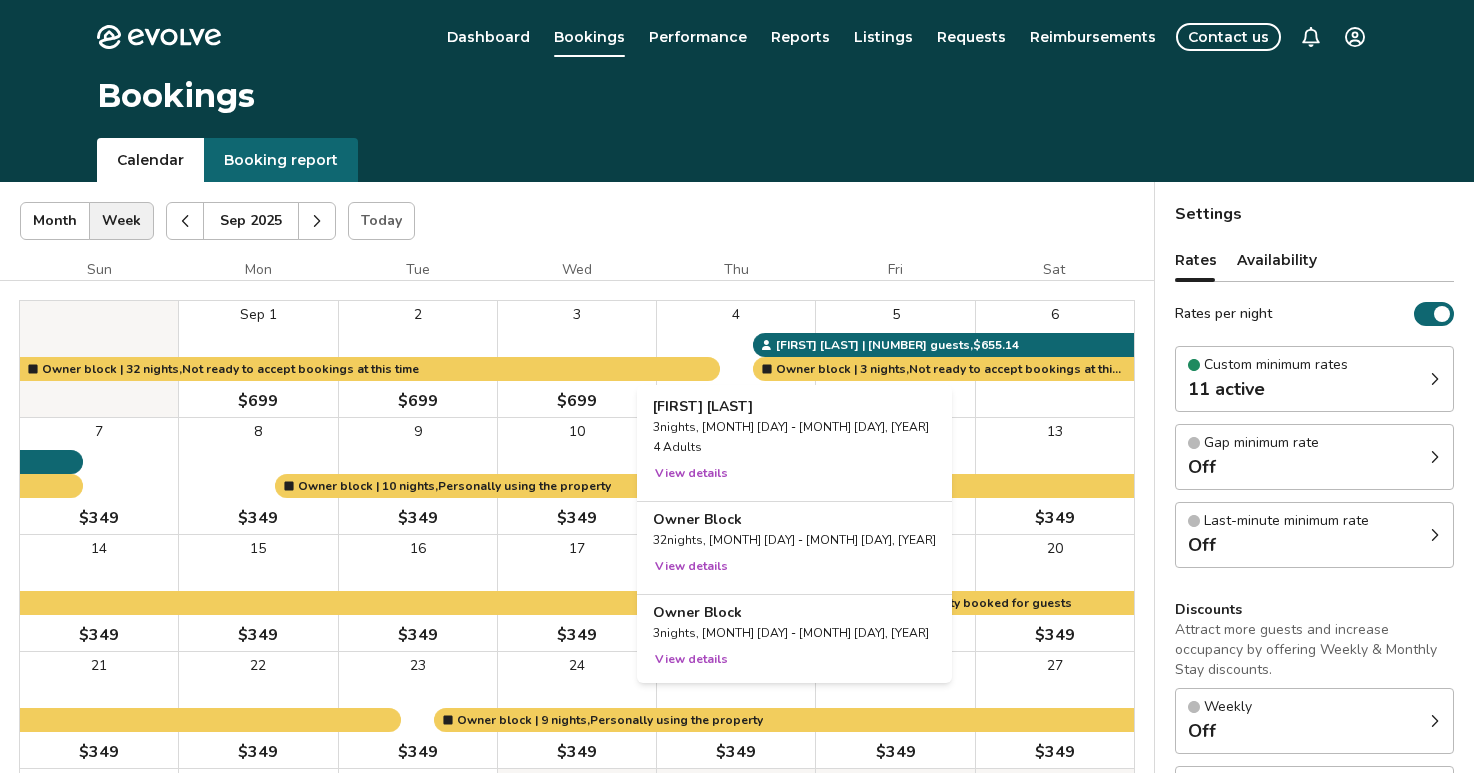 click on "View details" at bounding box center (691, 659) 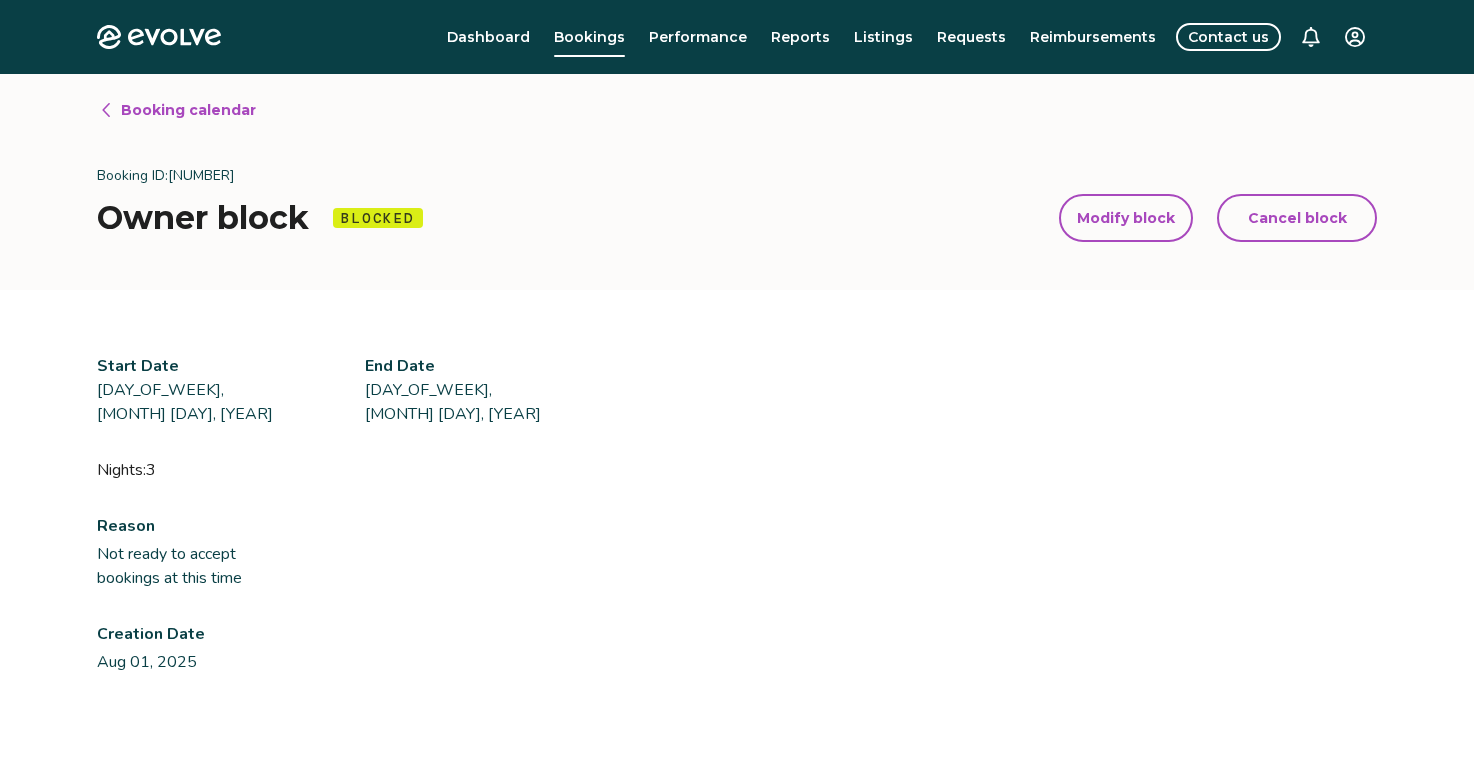 click on "Modify block" at bounding box center [1126, 218] 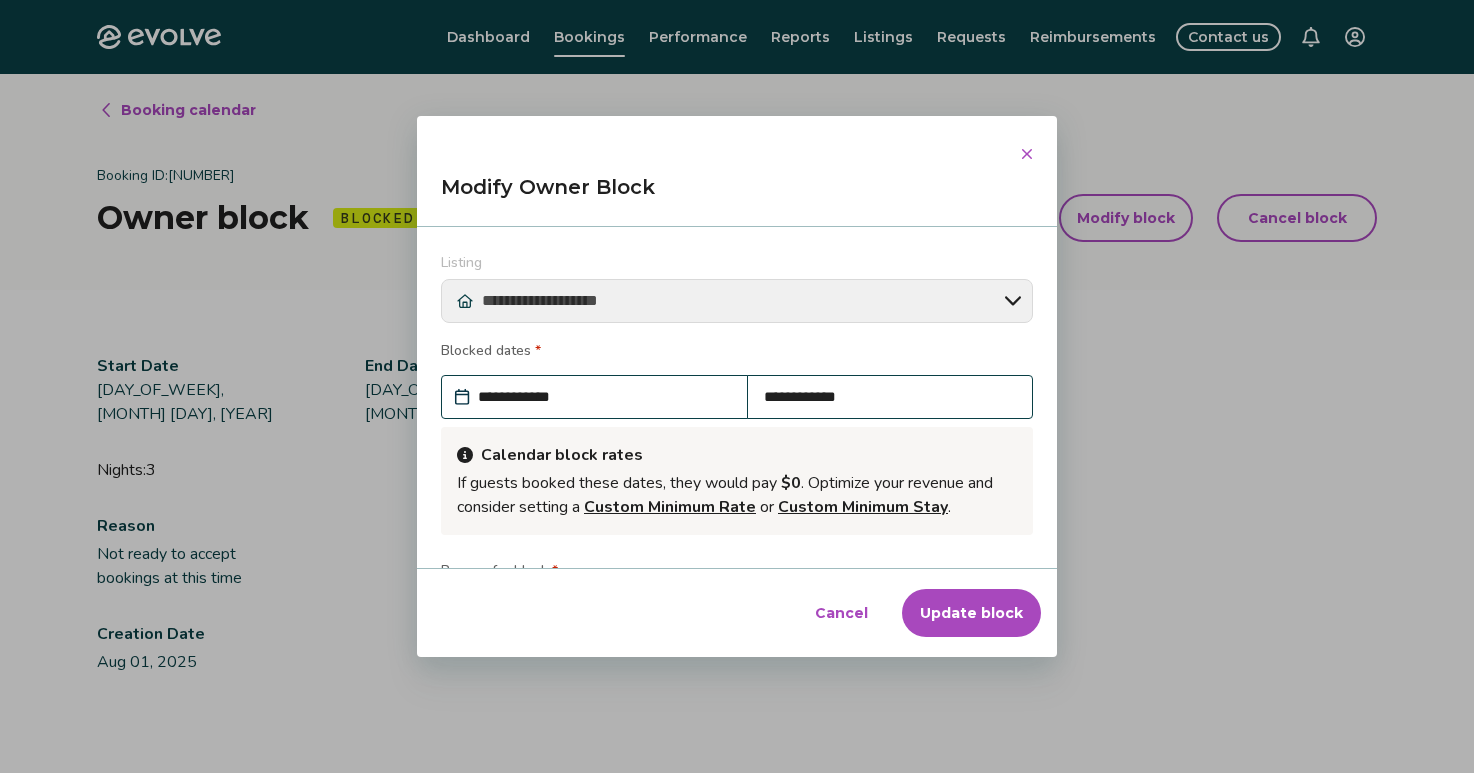 click on "**********" at bounding box center (604, 397) 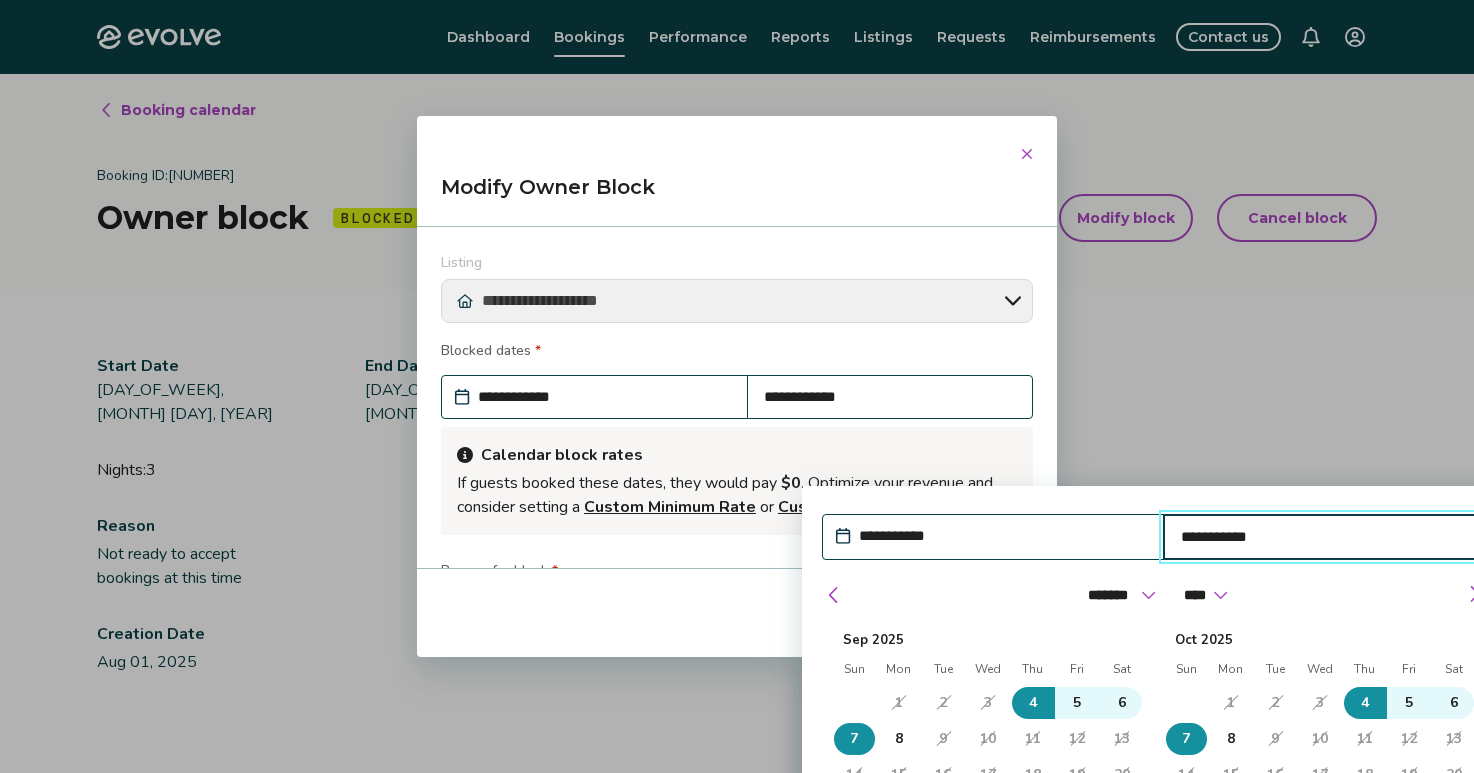 click on "**********" at bounding box center [1325, 537] 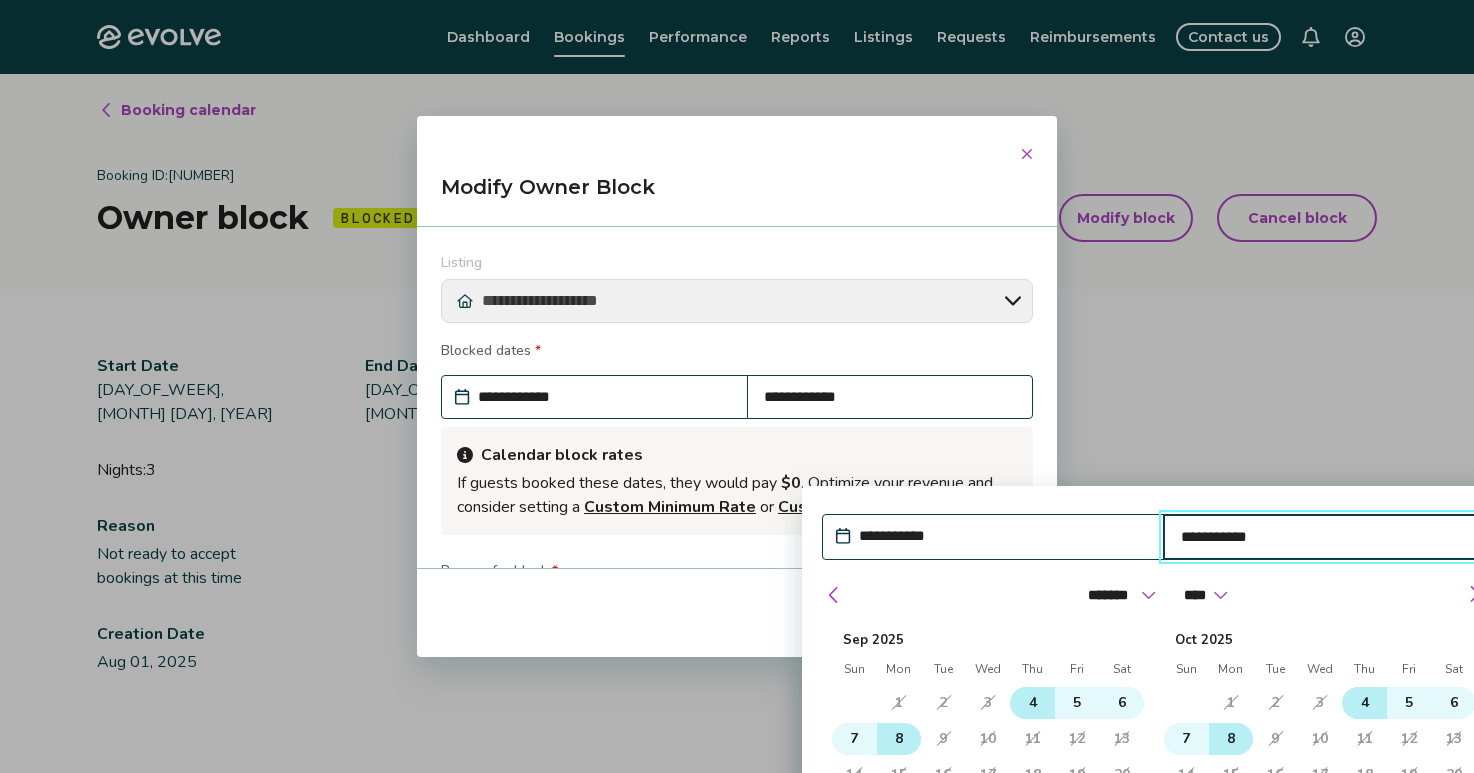 click on "8" at bounding box center [899, 739] 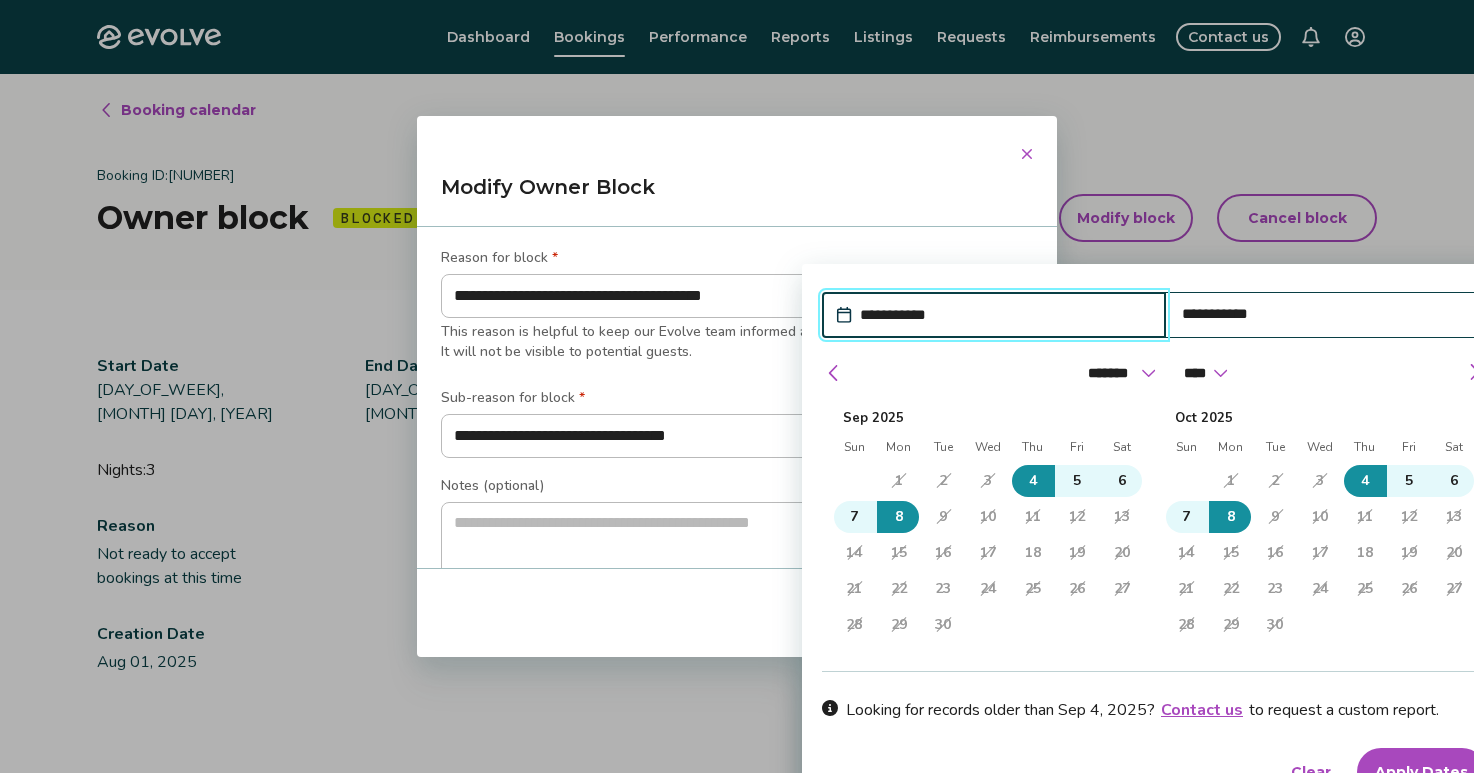 scroll, scrollTop: 336, scrollLeft: 0, axis: vertical 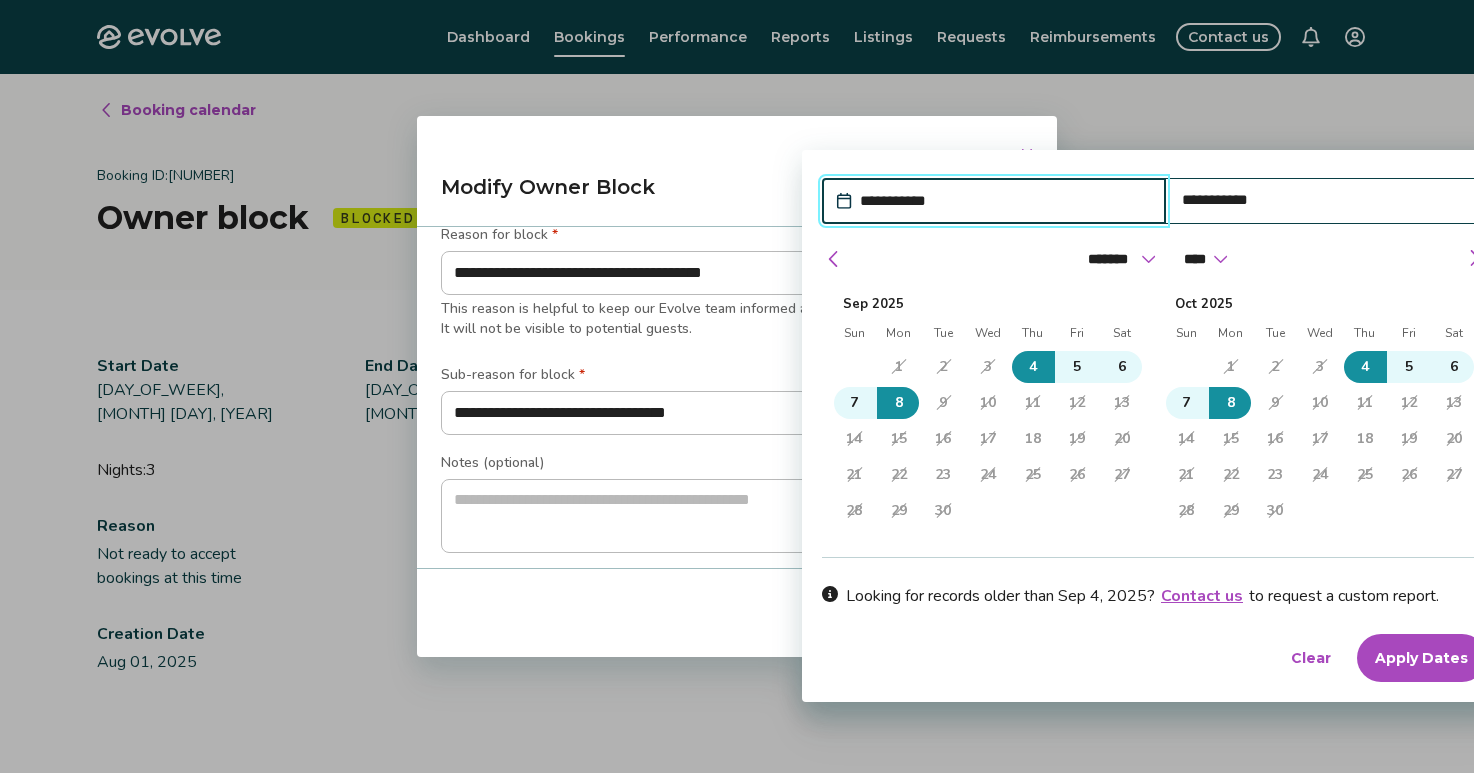 click on "Apply Dates" at bounding box center [1421, 658] 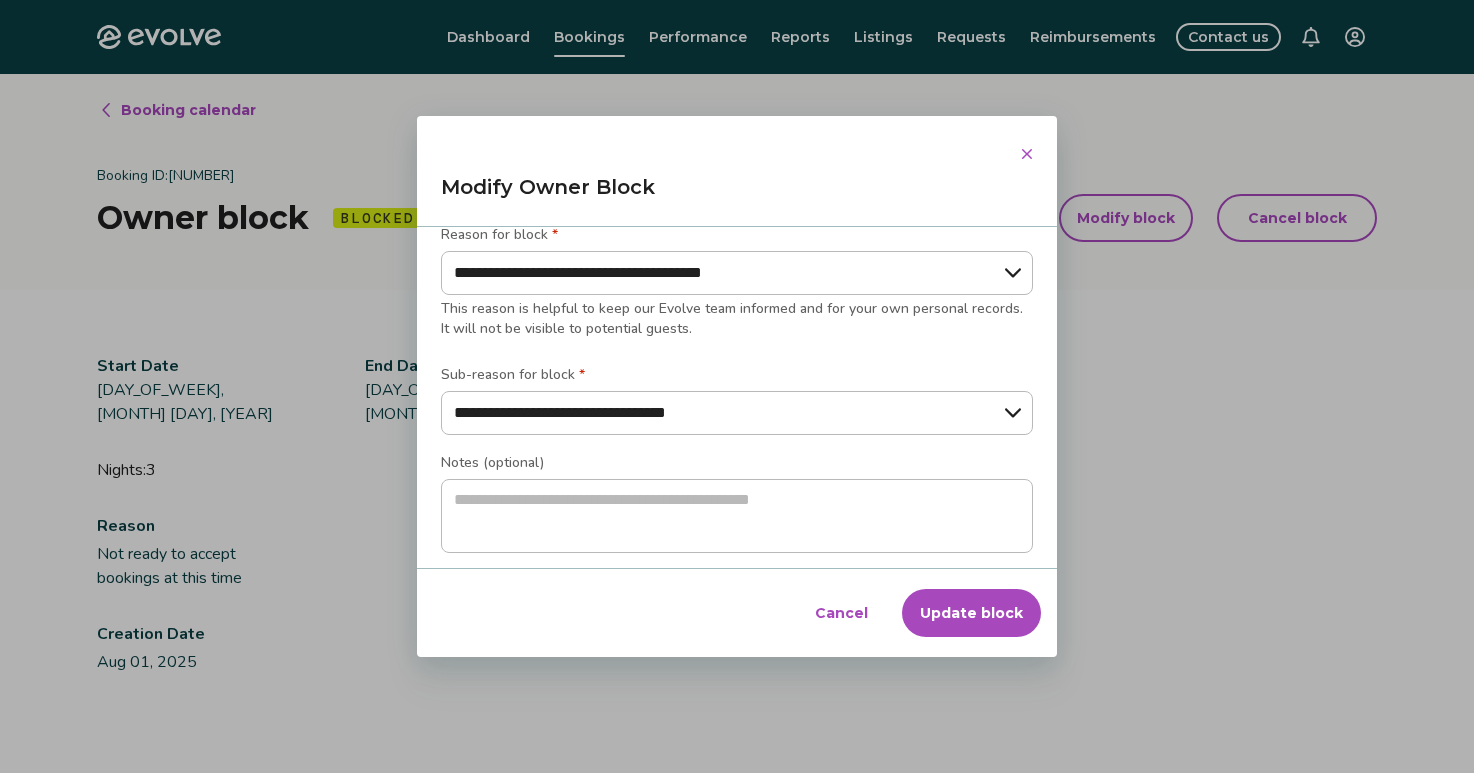 scroll, scrollTop: 0, scrollLeft: 0, axis: both 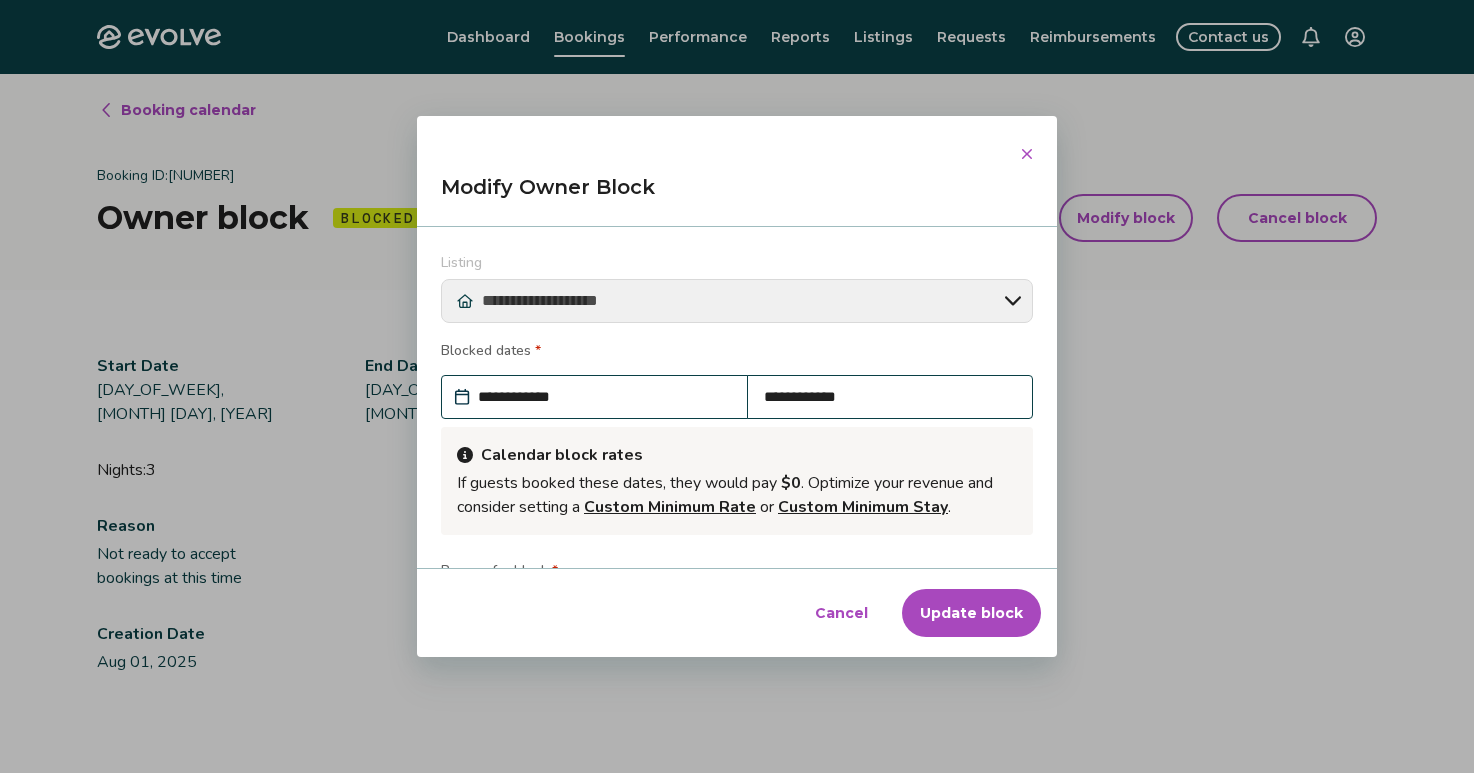 click on "Update block" at bounding box center (971, 613) 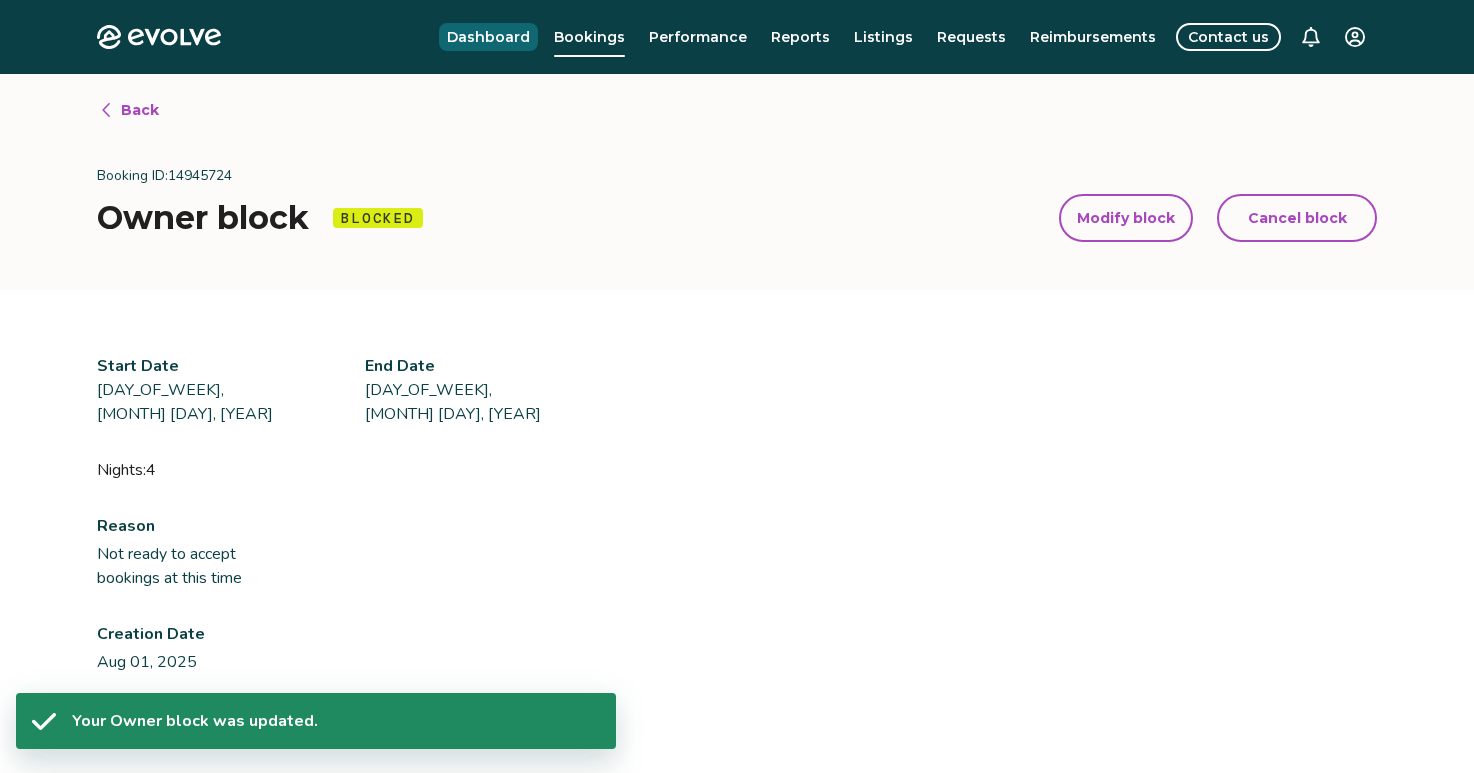 click on "Dashboard" at bounding box center (488, 37) 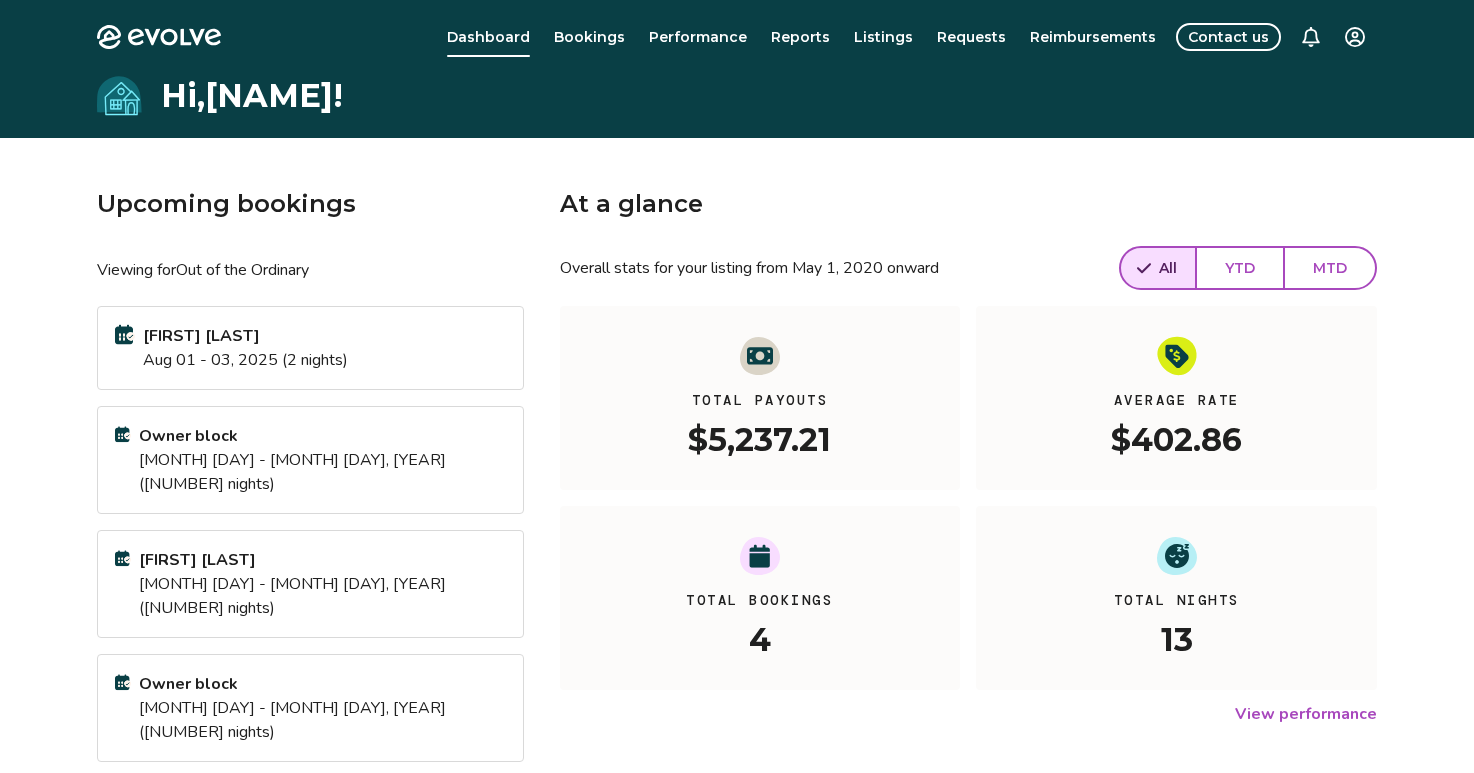 click on "View calendar" at bounding box center [468, 786] 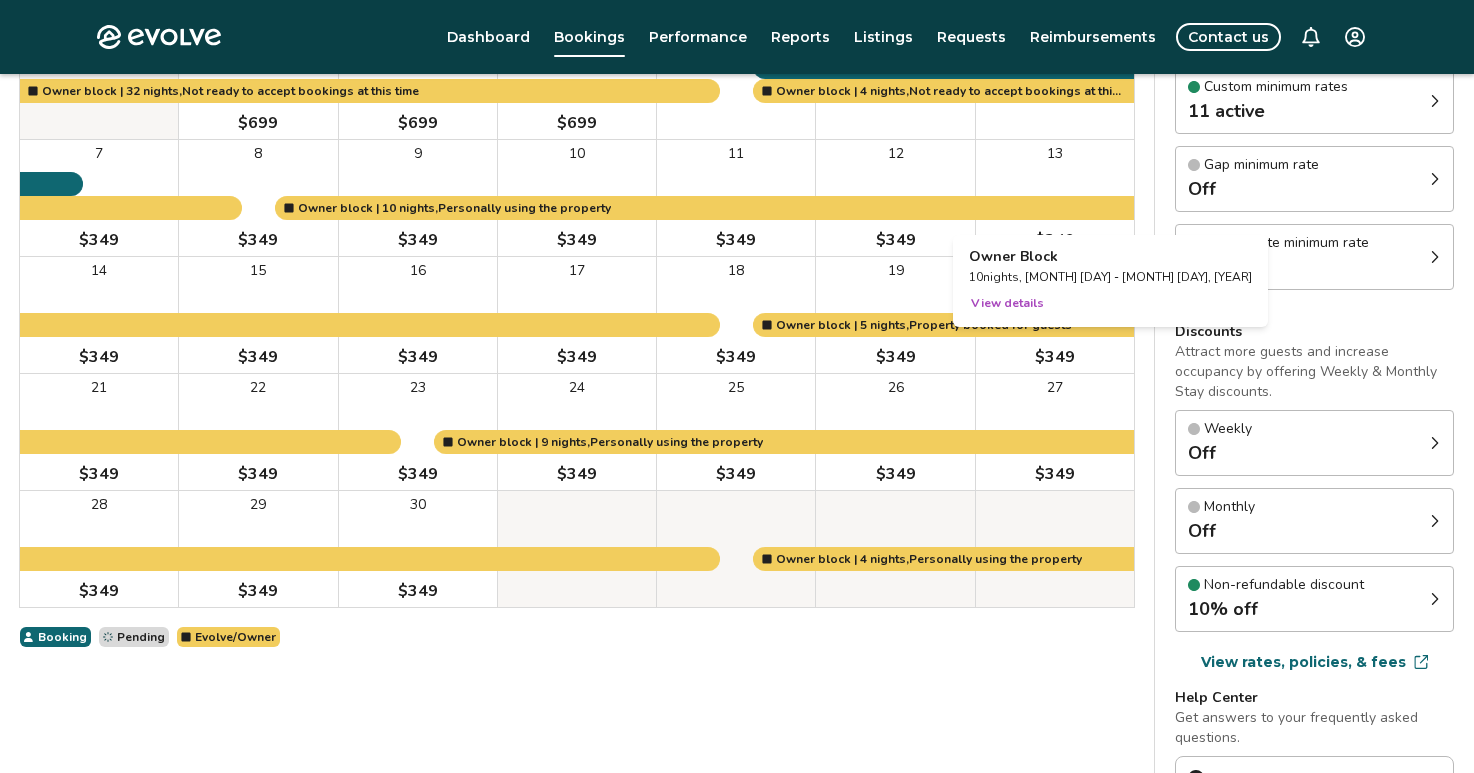 scroll, scrollTop: 0, scrollLeft: 0, axis: both 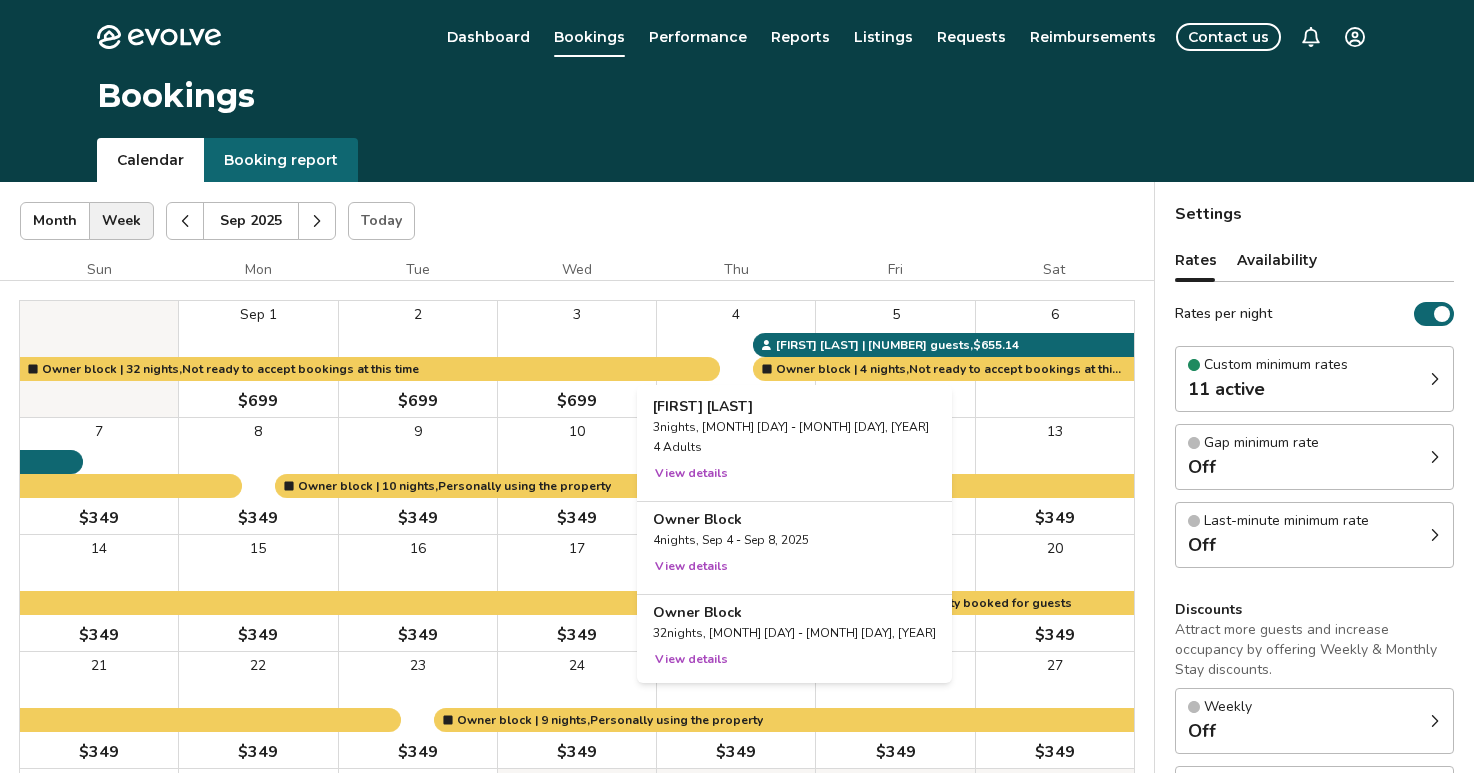 click at bounding box center (736, 359) 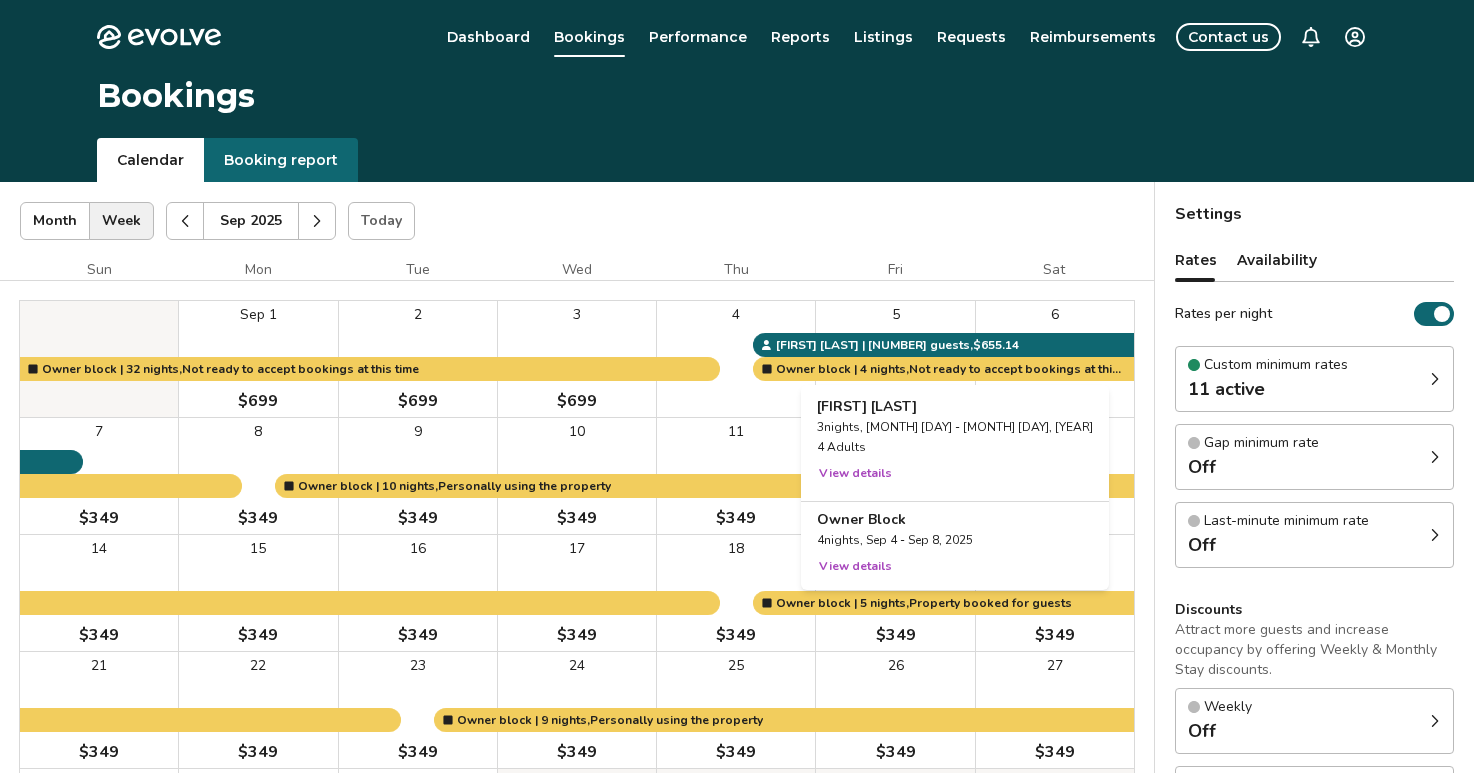 click on "View details" at bounding box center (855, 566) 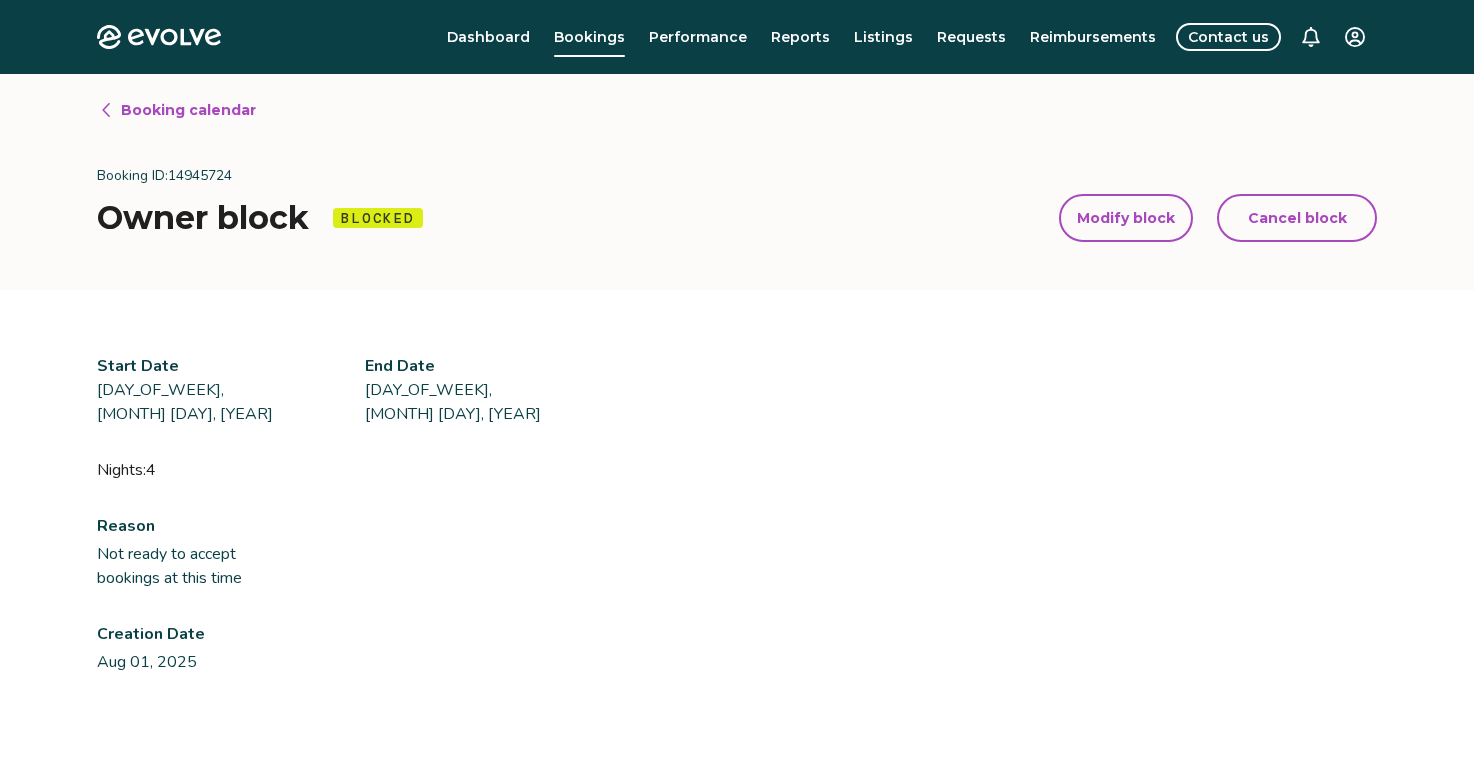 click on "Modify block" at bounding box center (1126, 218) 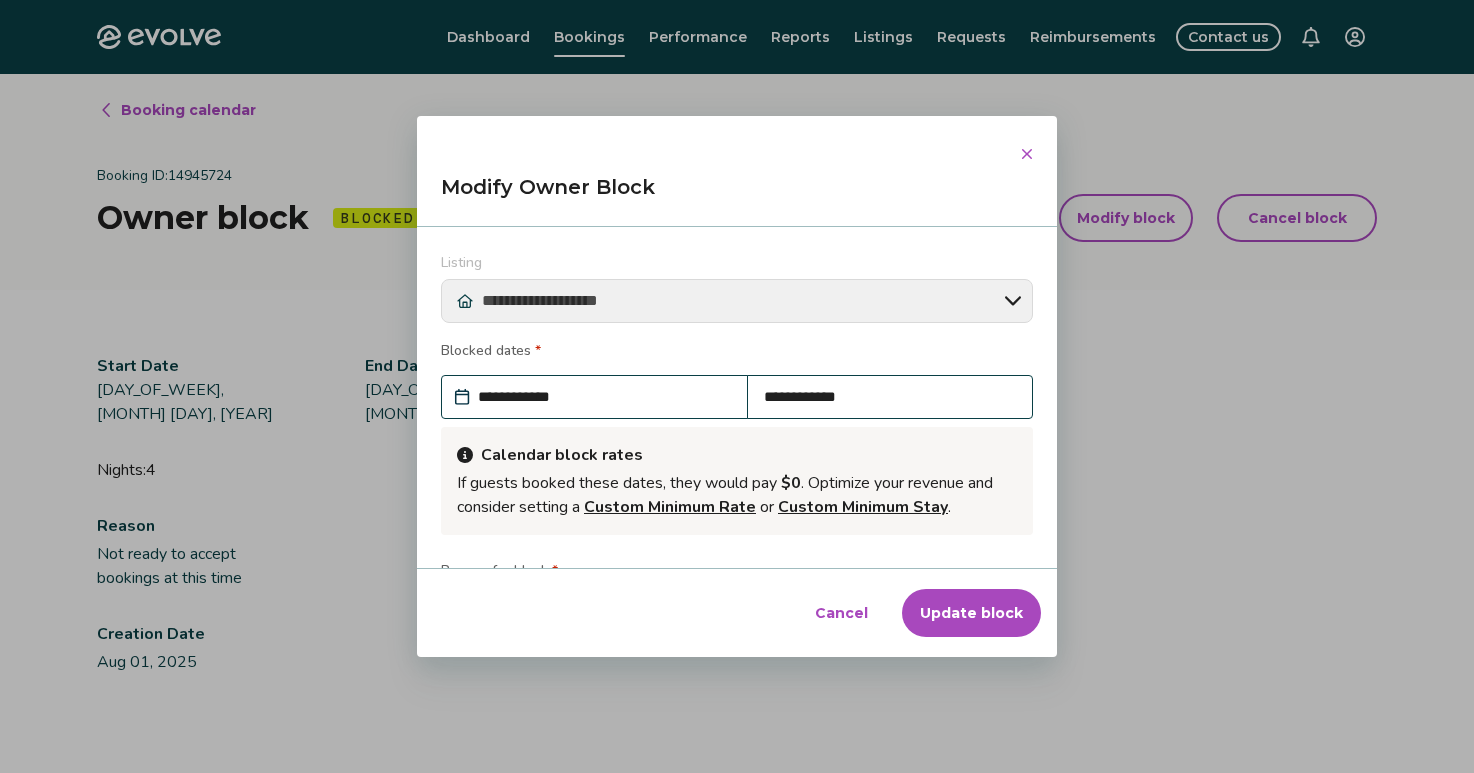 click on "**********" at bounding box center (604, 397) 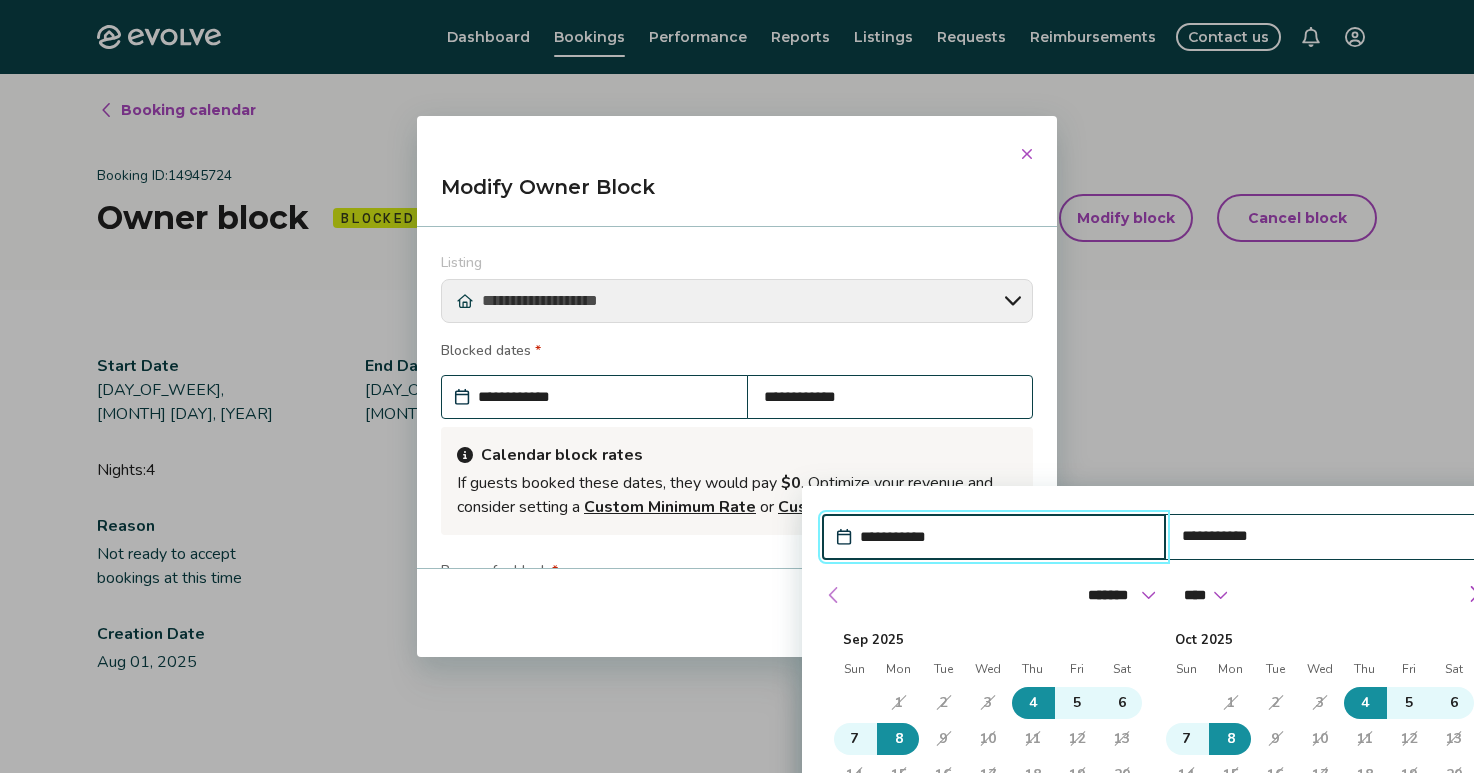 click at bounding box center [834, 595] 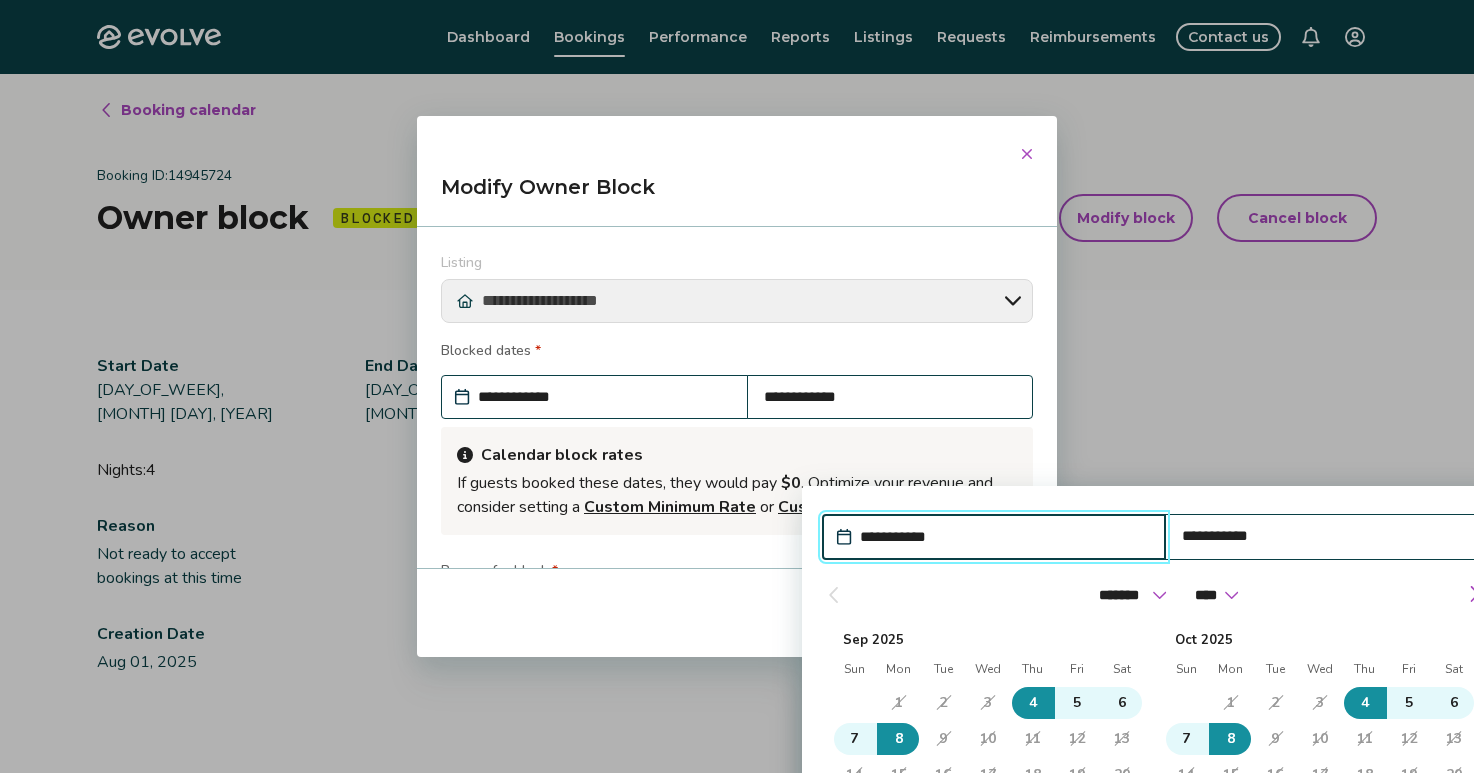 click on "**********" at bounding box center (1004, 537) 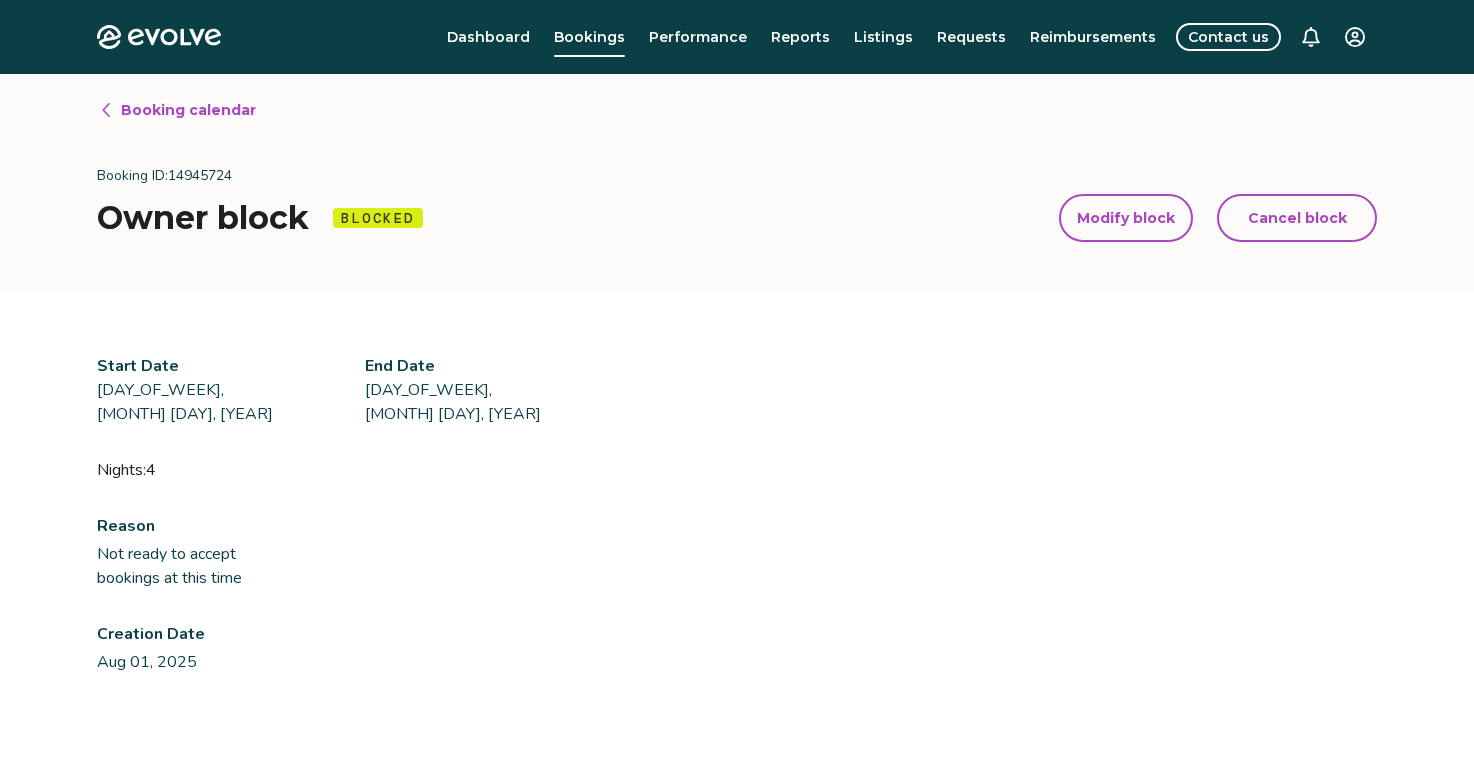 click on "Dashboard" at bounding box center [488, 37] 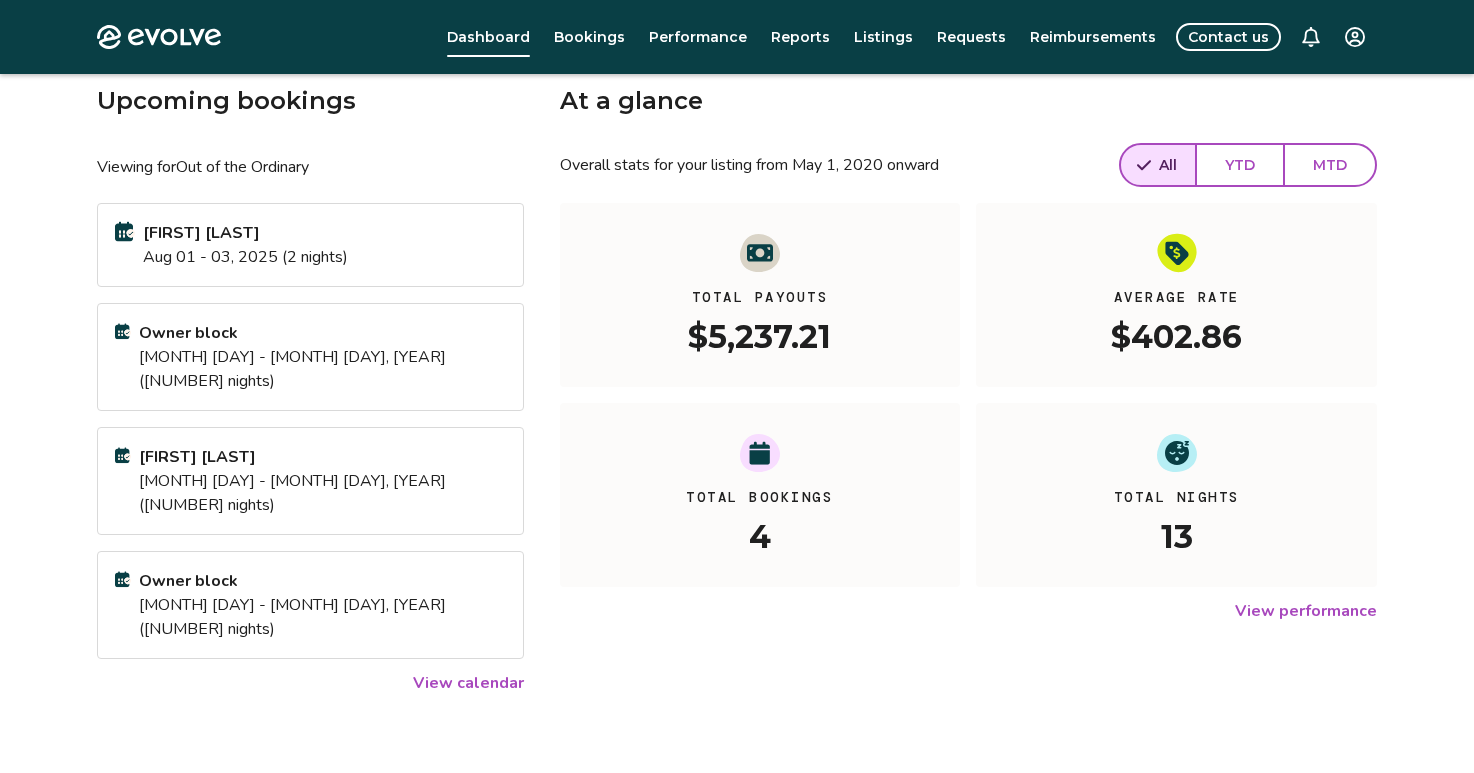 scroll, scrollTop: 167, scrollLeft: 0, axis: vertical 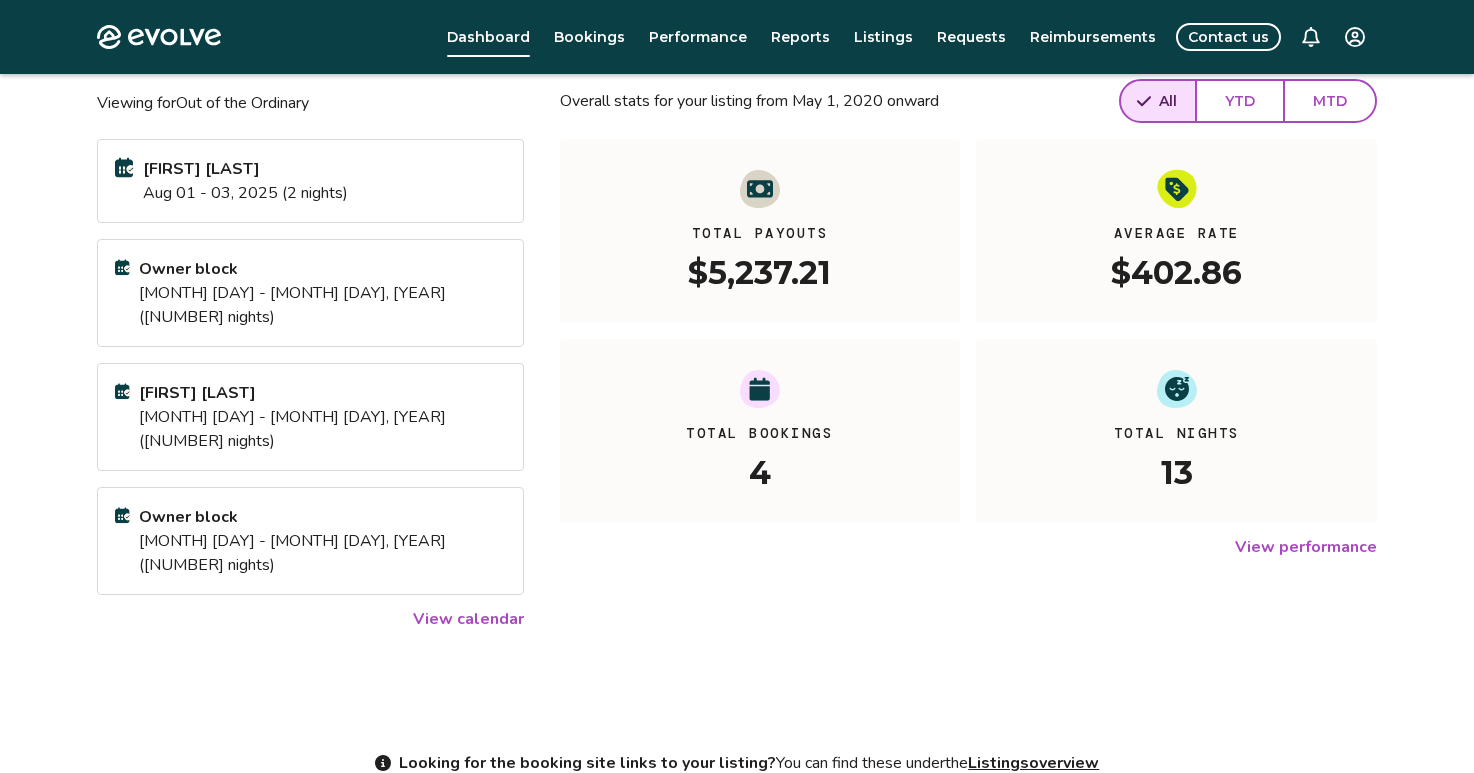 click on "View calendar" at bounding box center (468, 619) 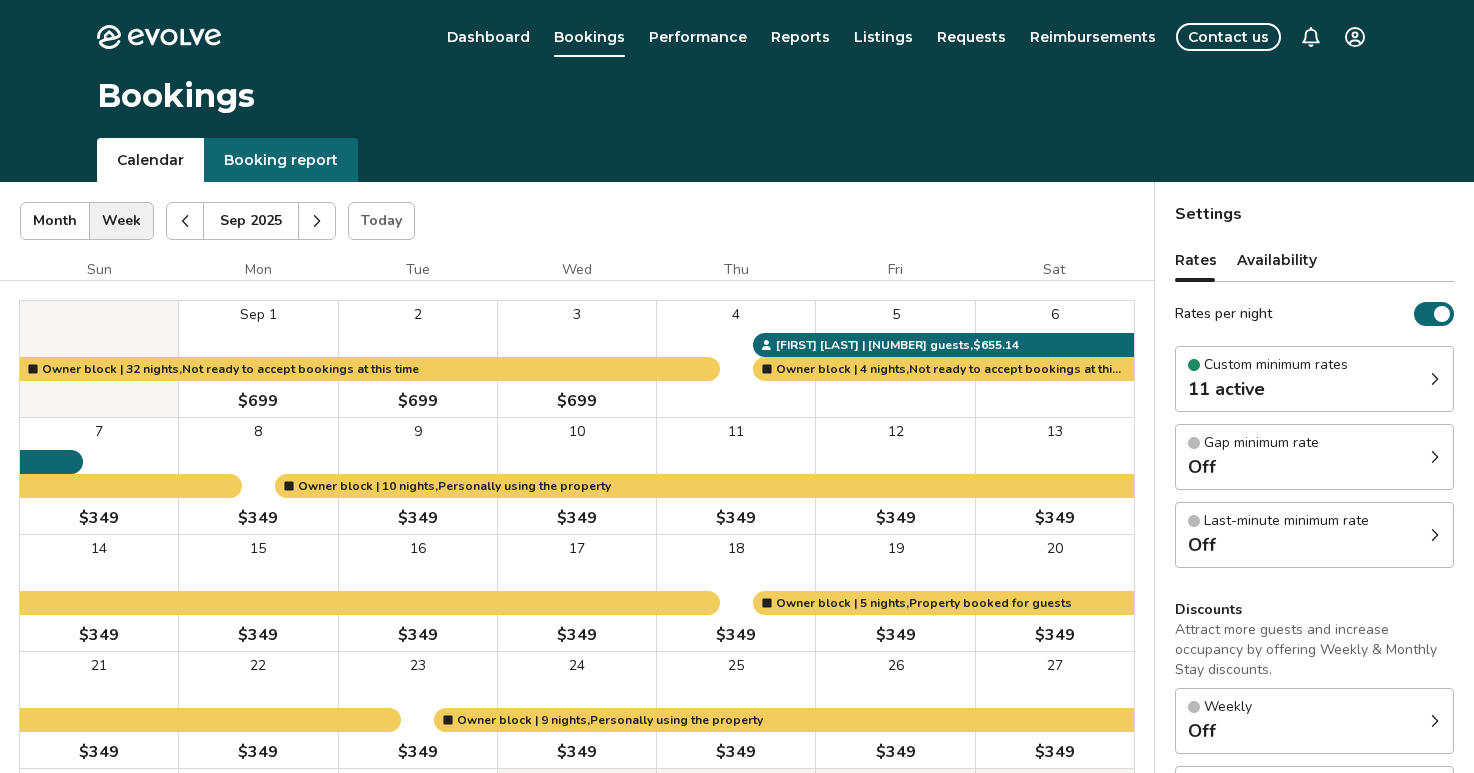click at bounding box center [185, 221] 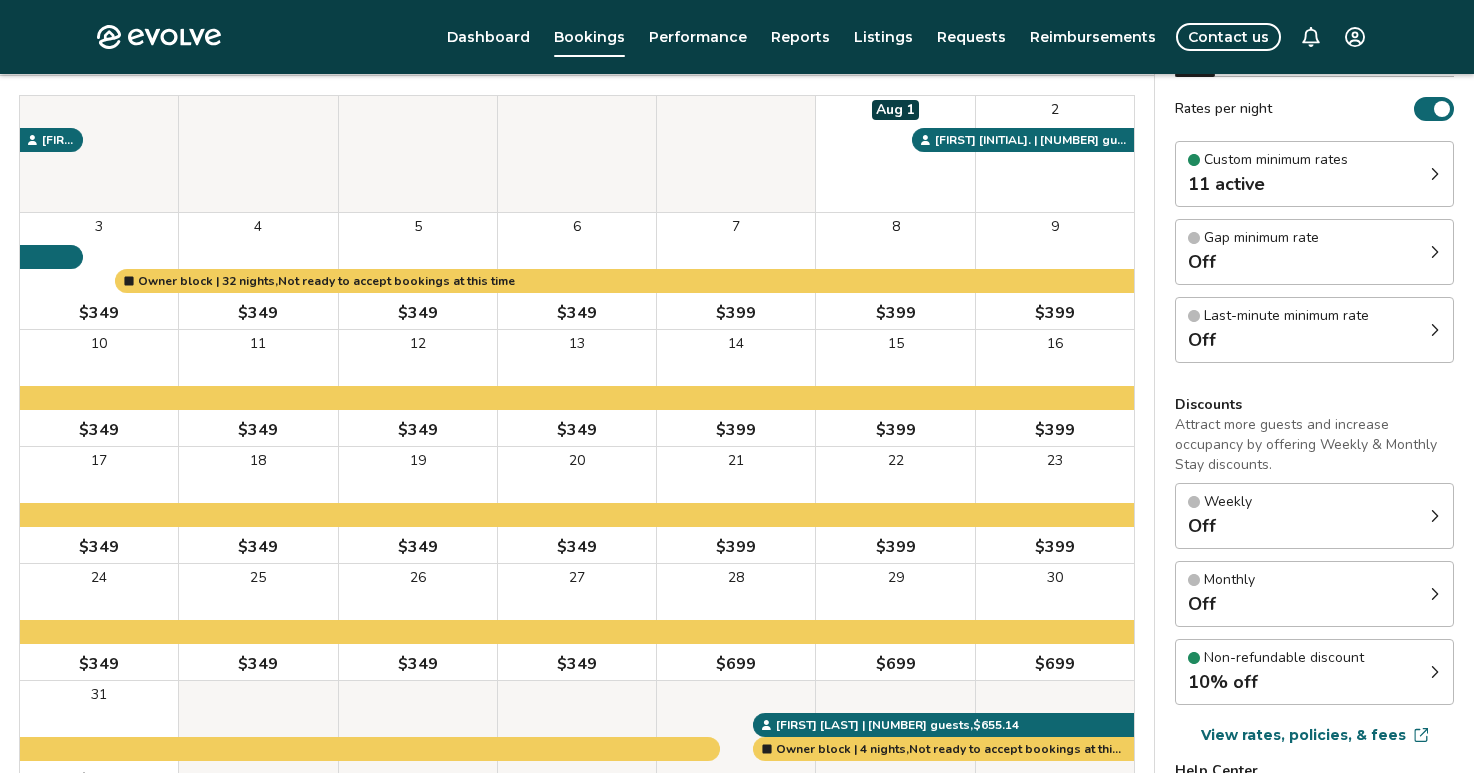 scroll, scrollTop: 206, scrollLeft: 0, axis: vertical 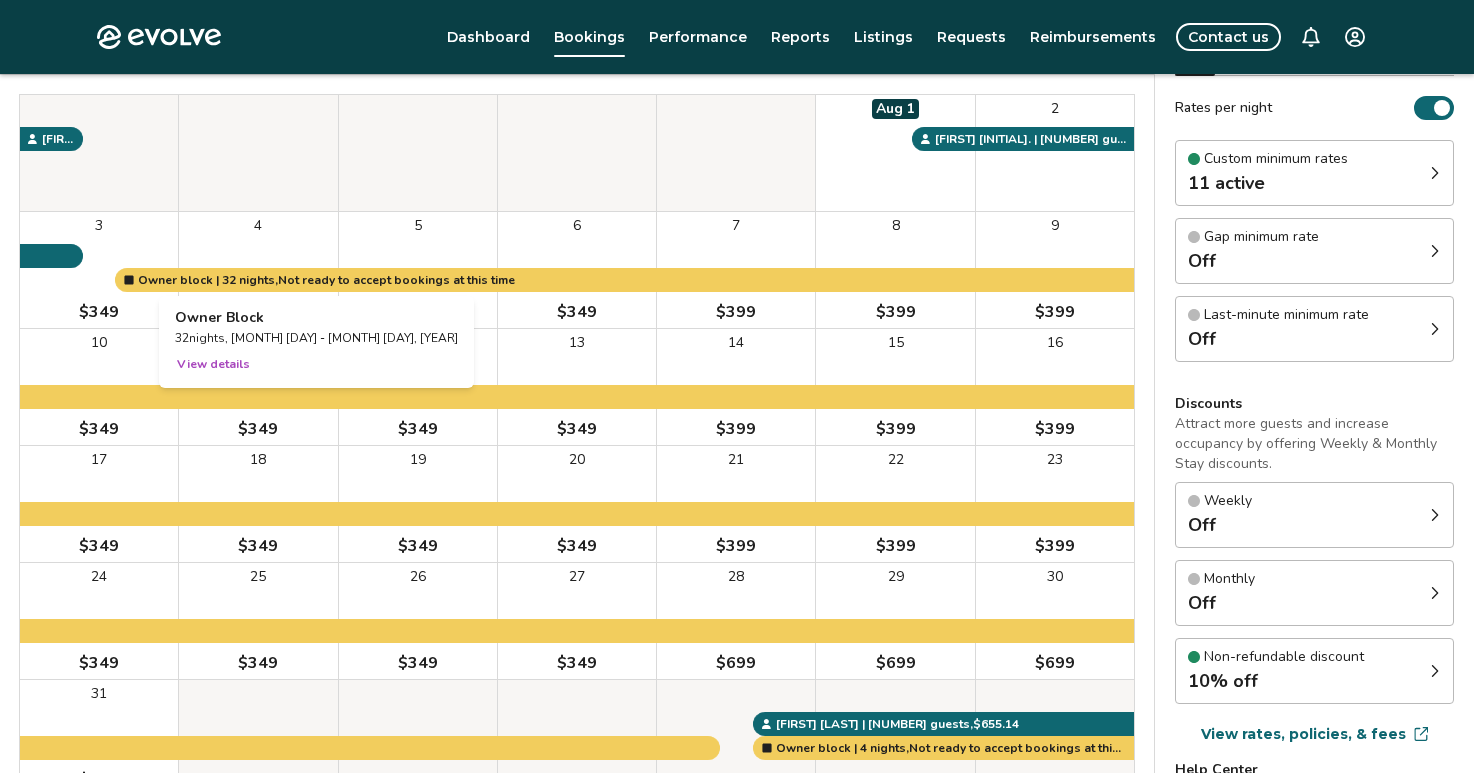 click on "View details" at bounding box center [213, 364] 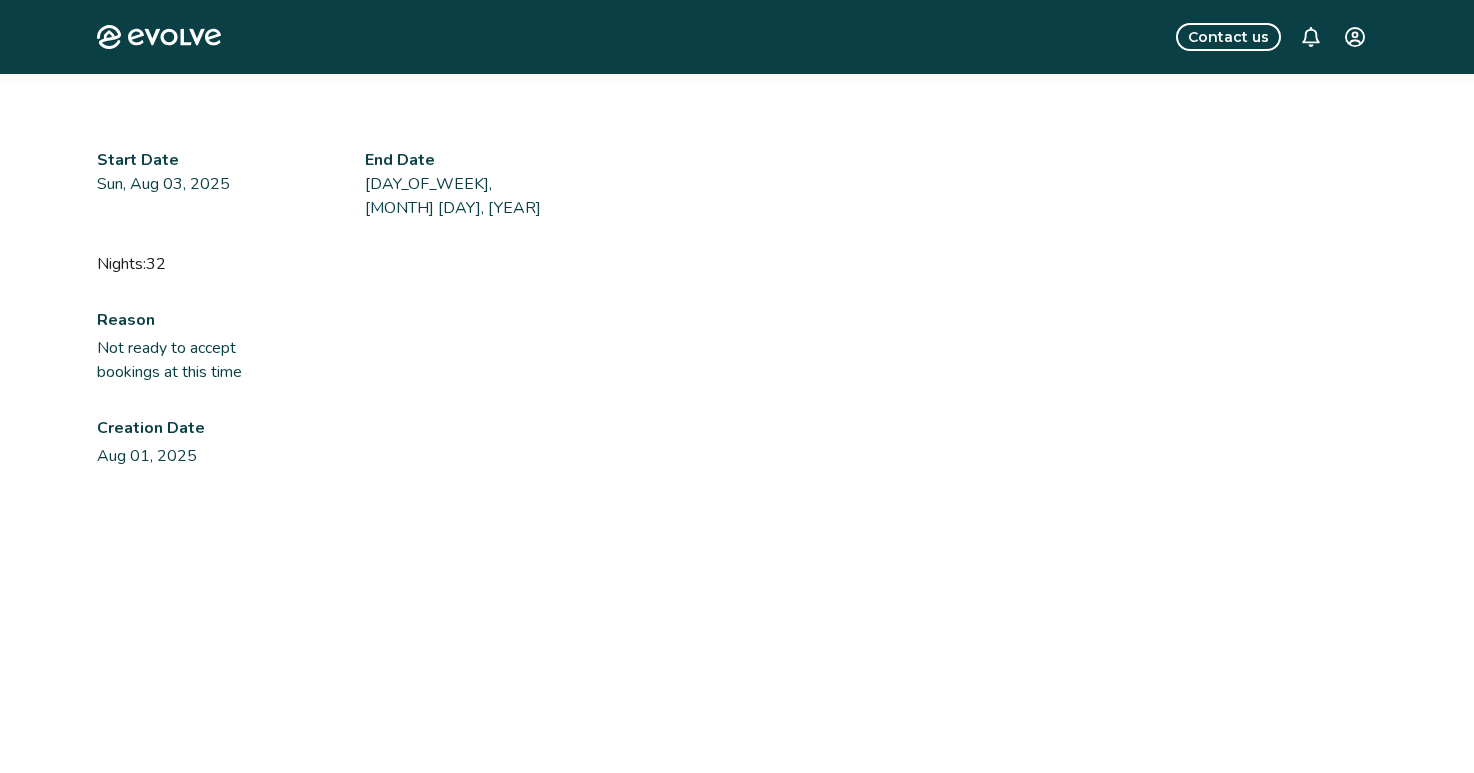 scroll, scrollTop: 0, scrollLeft: 0, axis: both 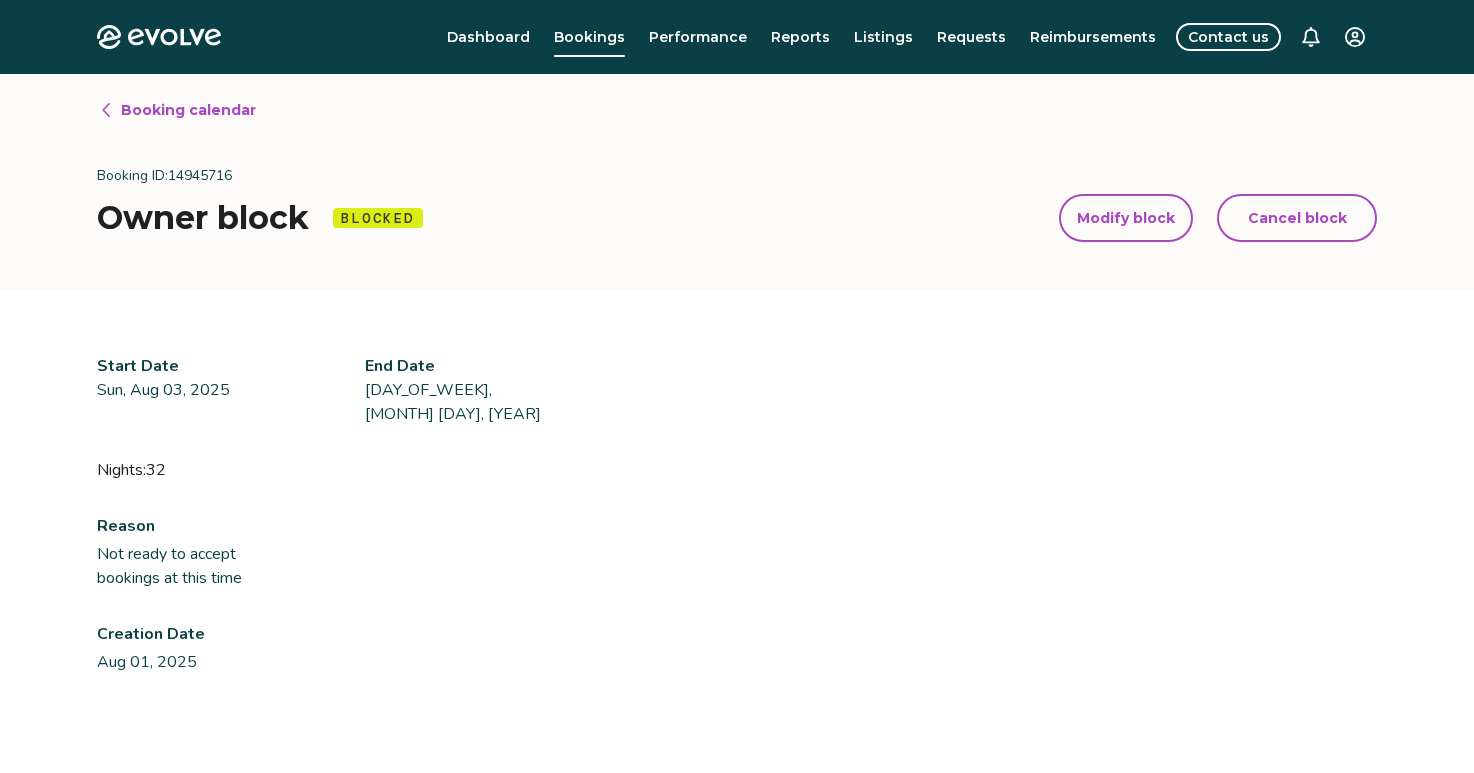 click on "Modify block" at bounding box center (1126, 218) 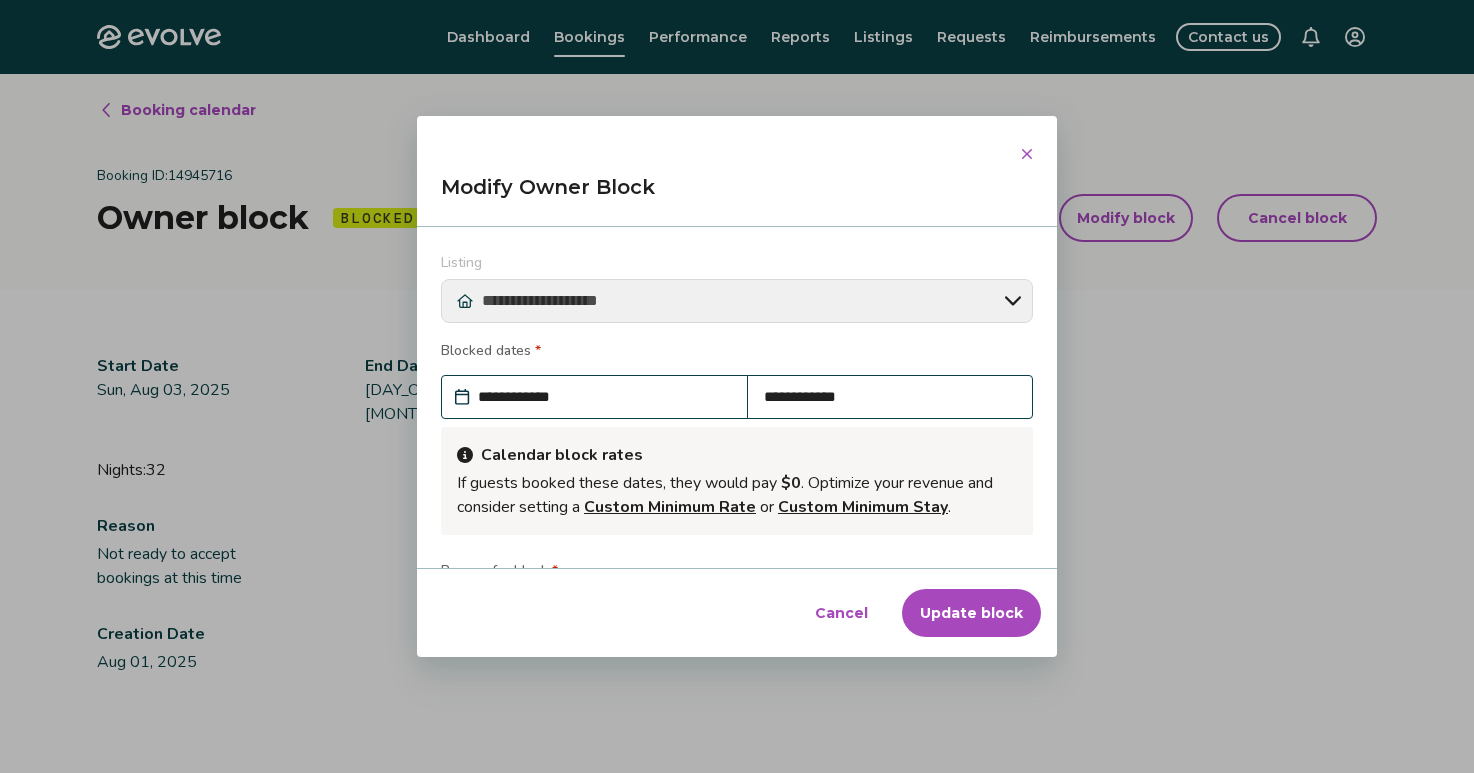 click on "**********" at bounding box center [890, 397] 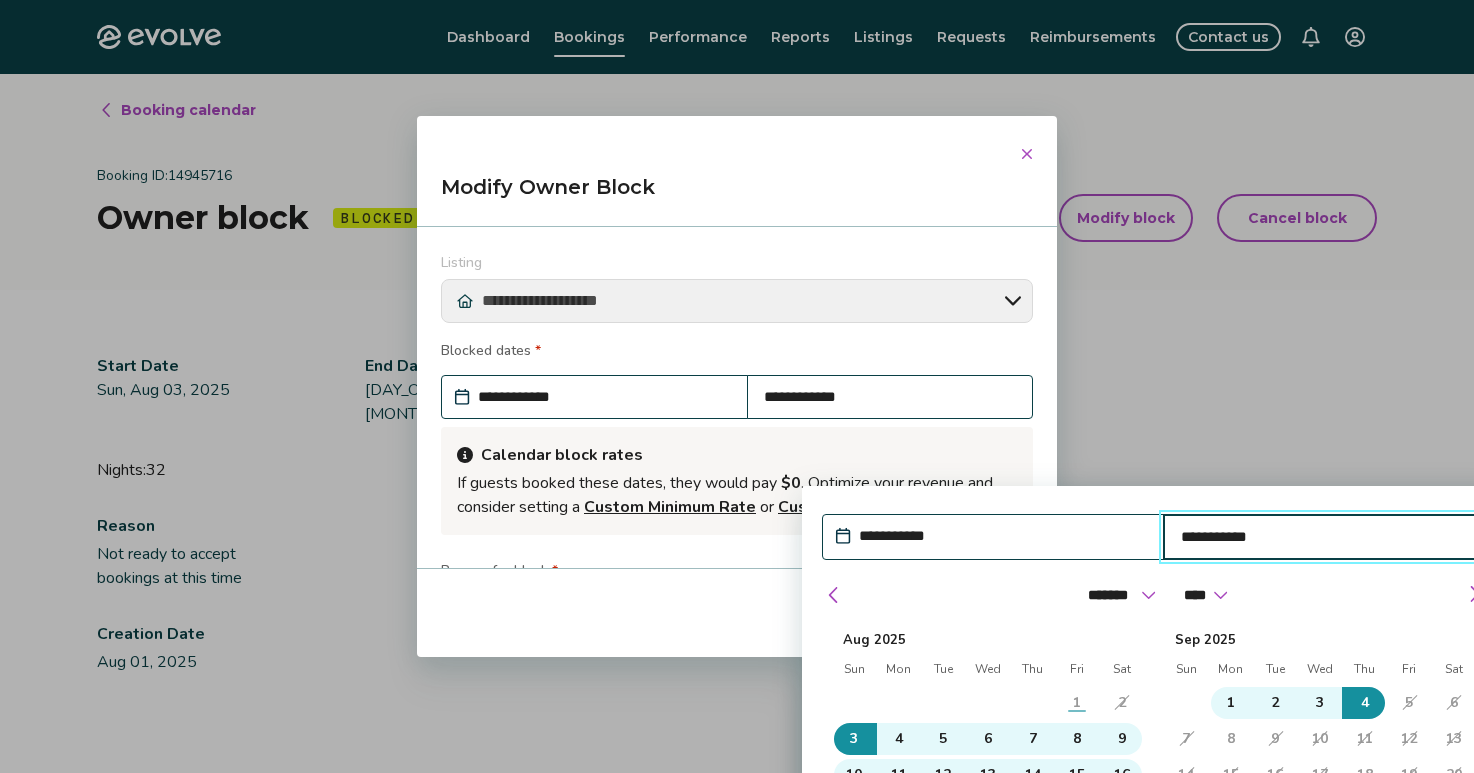 click on "**********" at bounding box center (1325, 537) 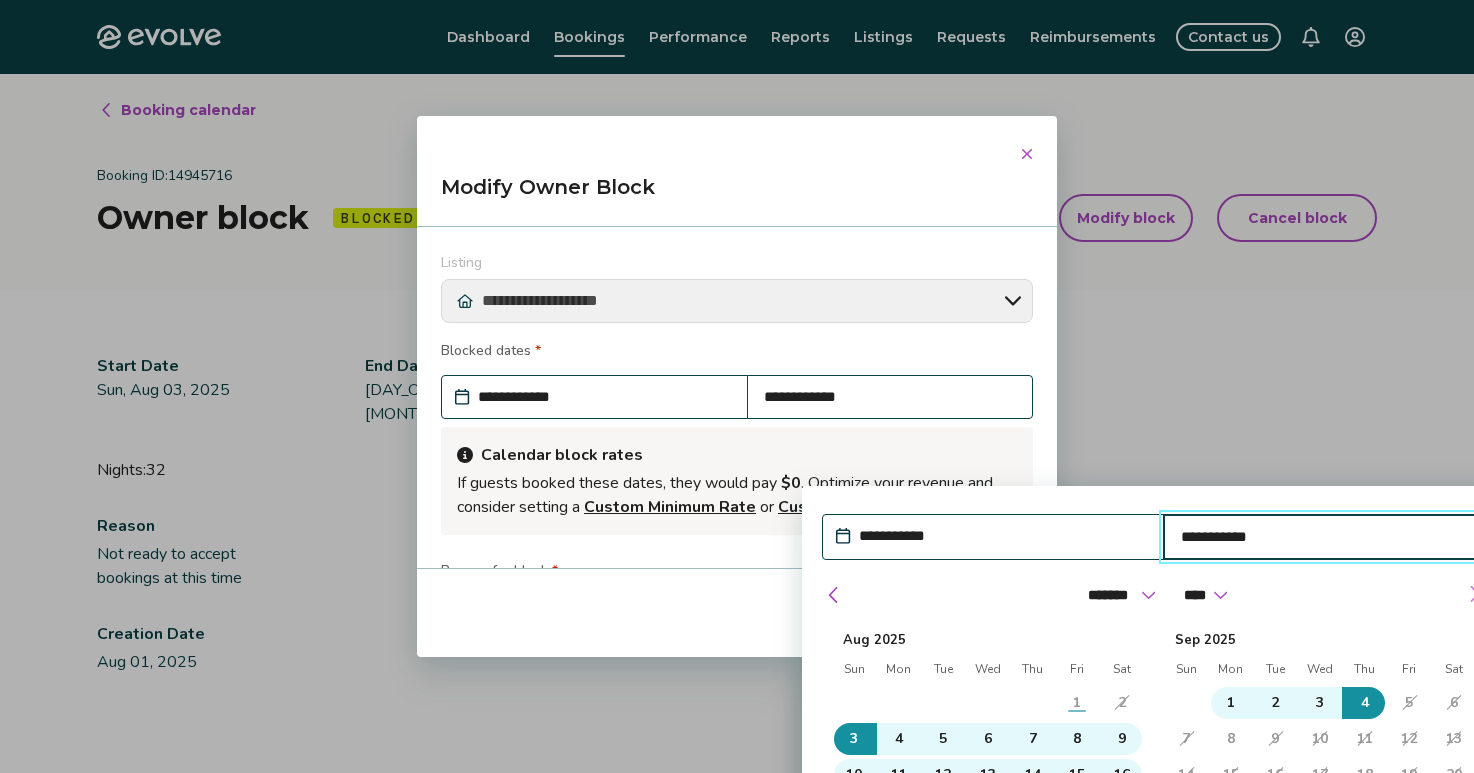 click at bounding box center (1474, 594) 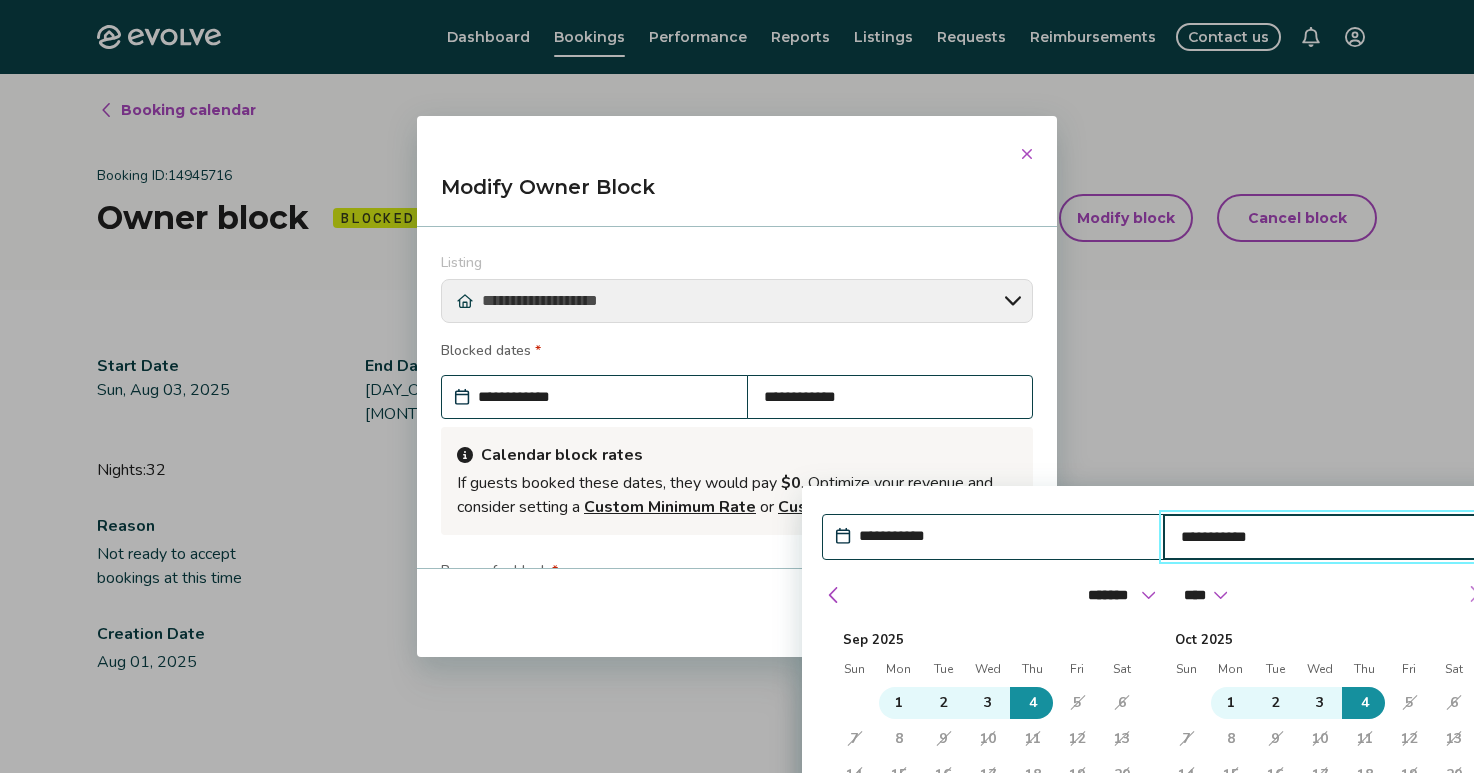 click at bounding box center (1474, 594) 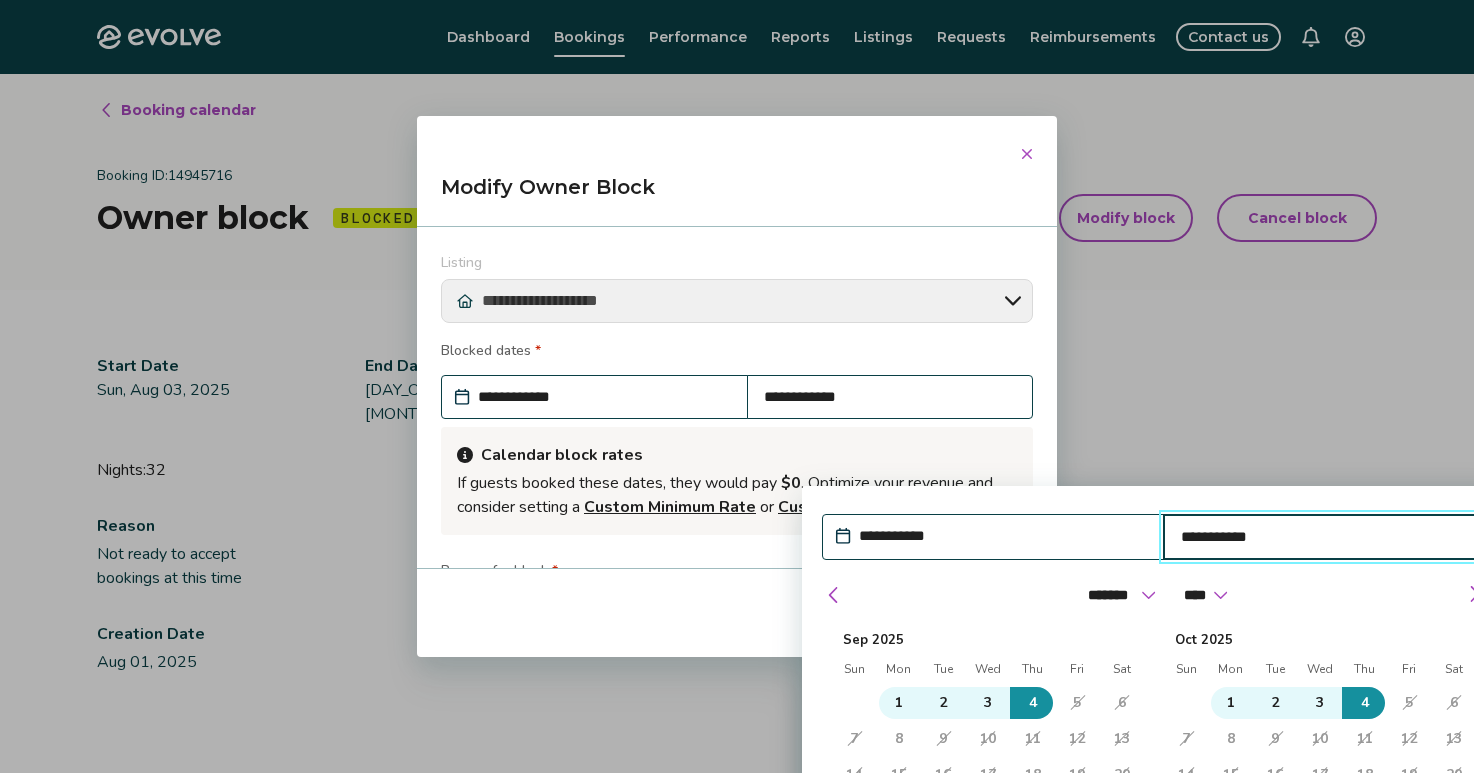 click on "**********" at bounding box center [1325, 537] 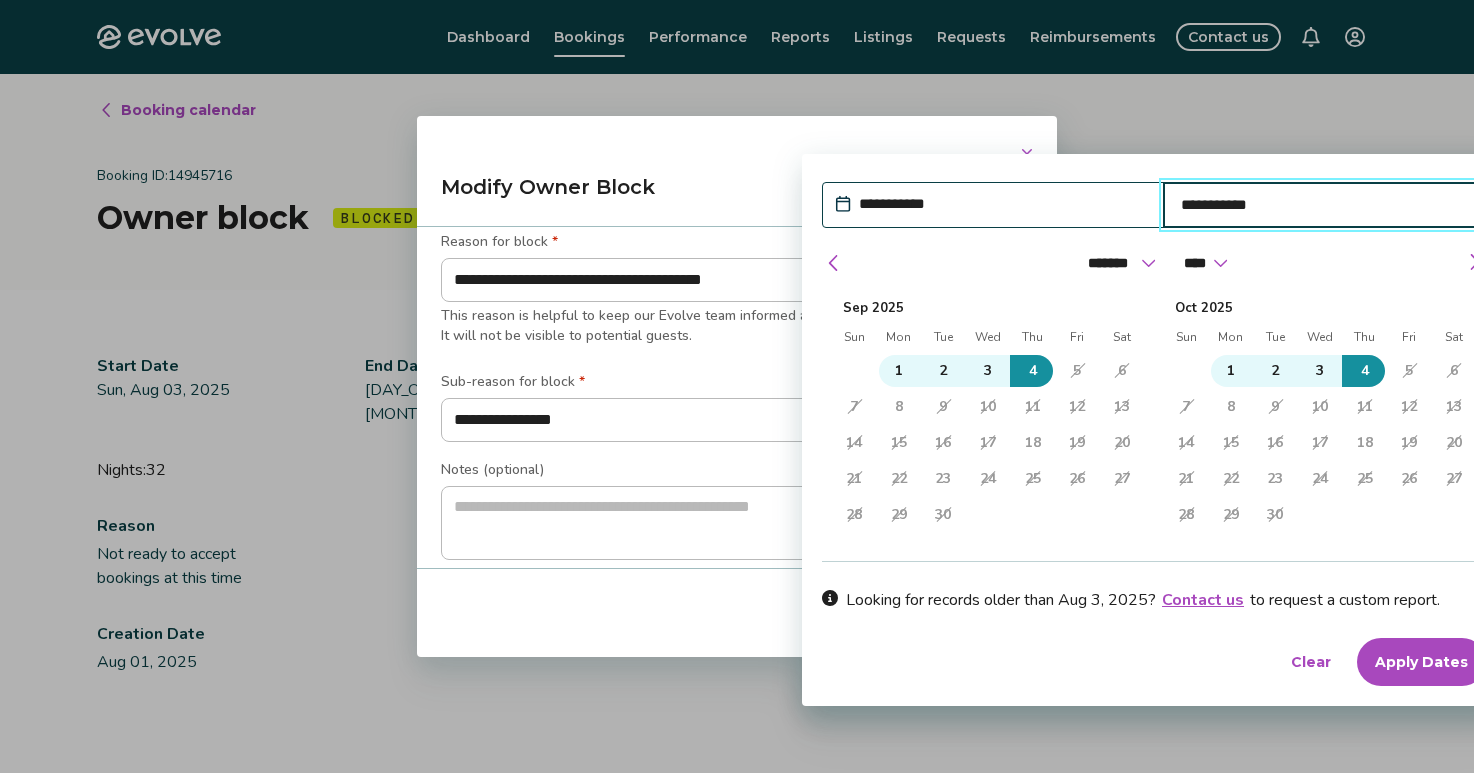 scroll, scrollTop: 332, scrollLeft: 0, axis: vertical 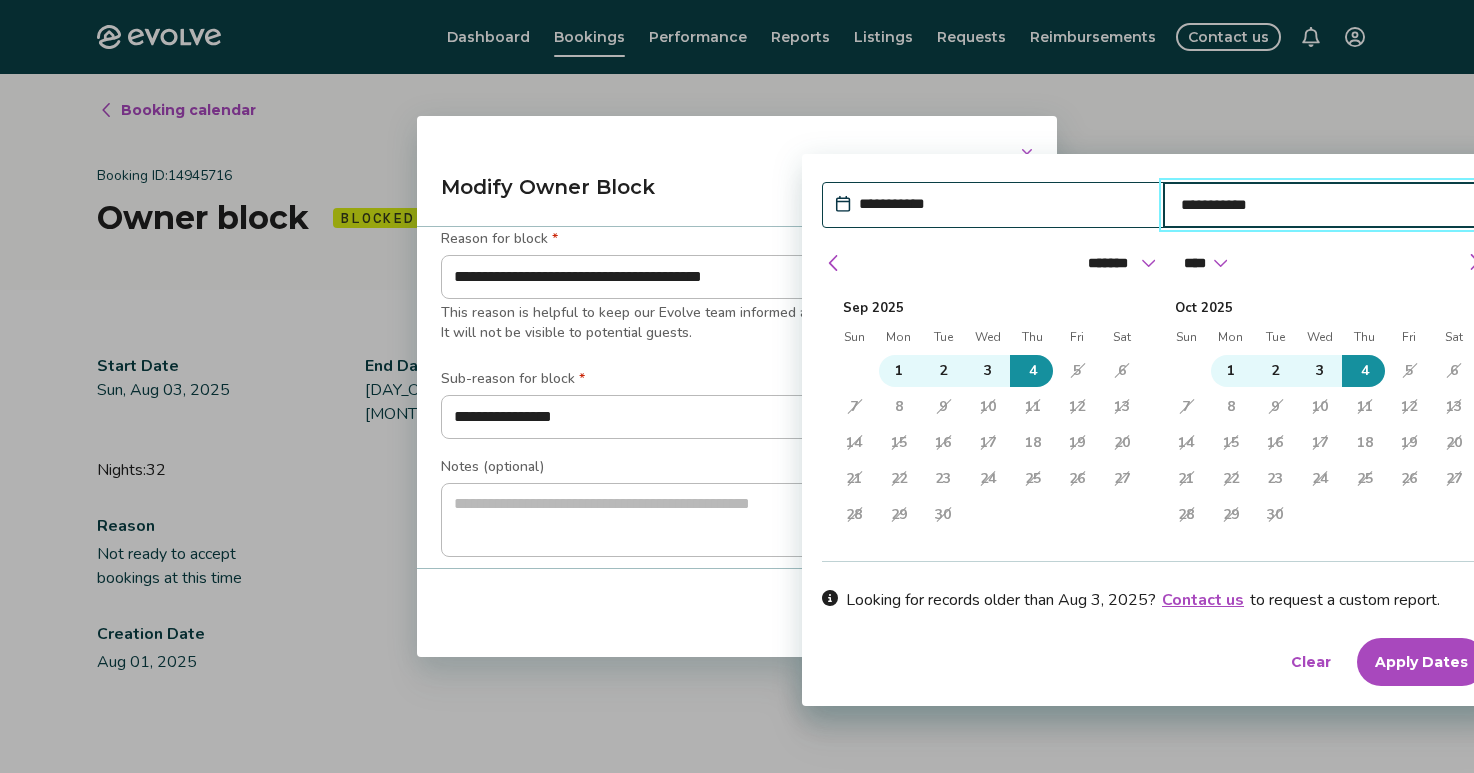 click on "Apply Dates" at bounding box center [1421, 662] 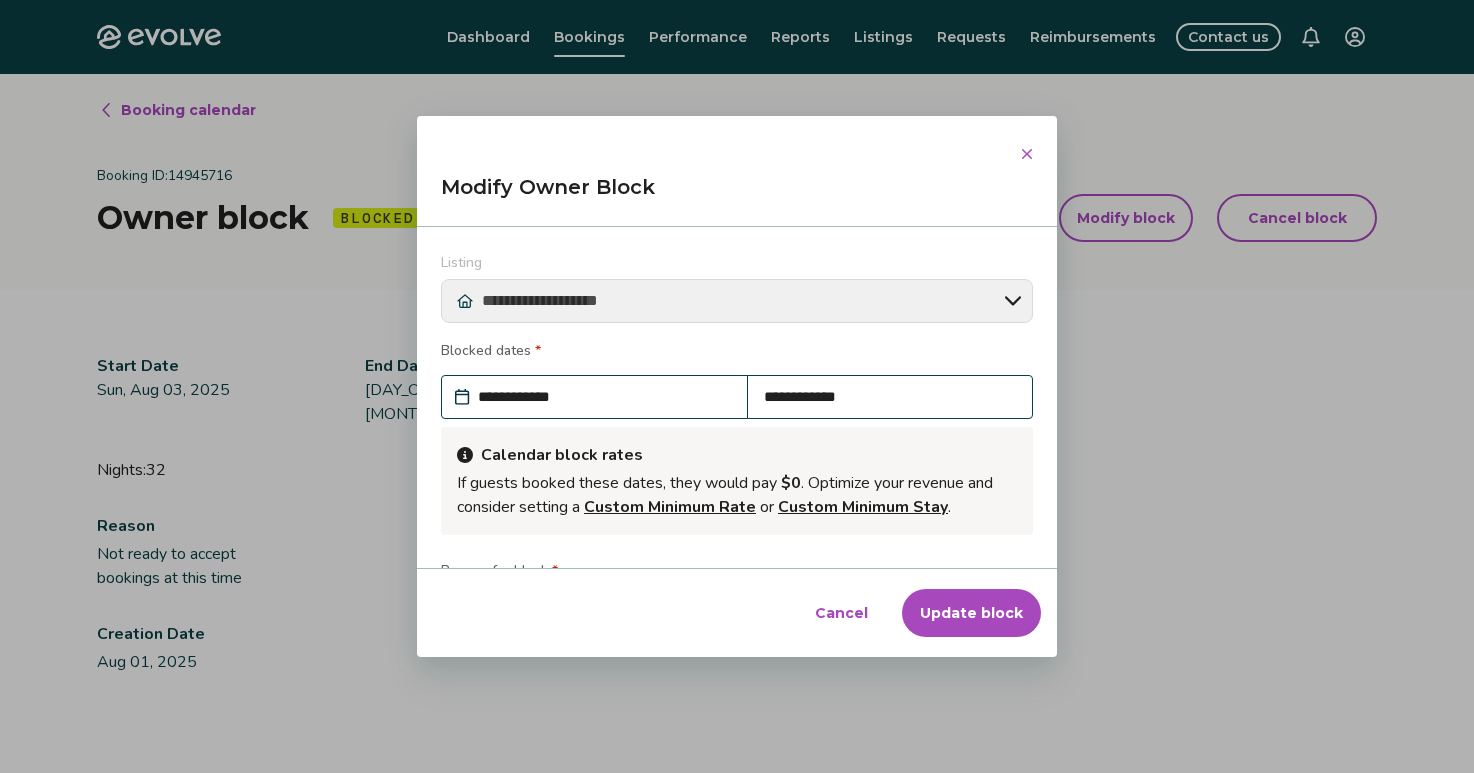 click on "Update block" at bounding box center [971, 613] 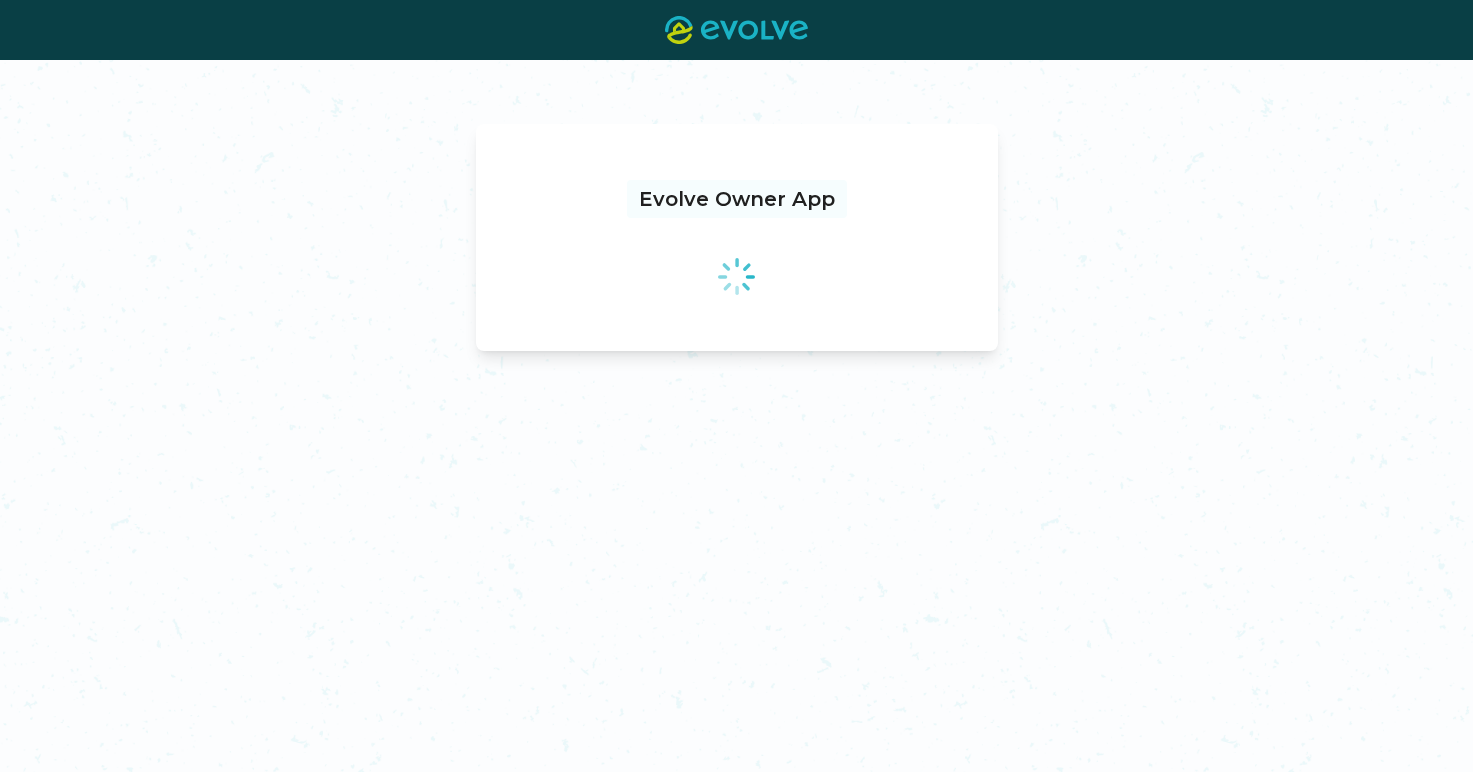 scroll, scrollTop: 0, scrollLeft: 0, axis: both 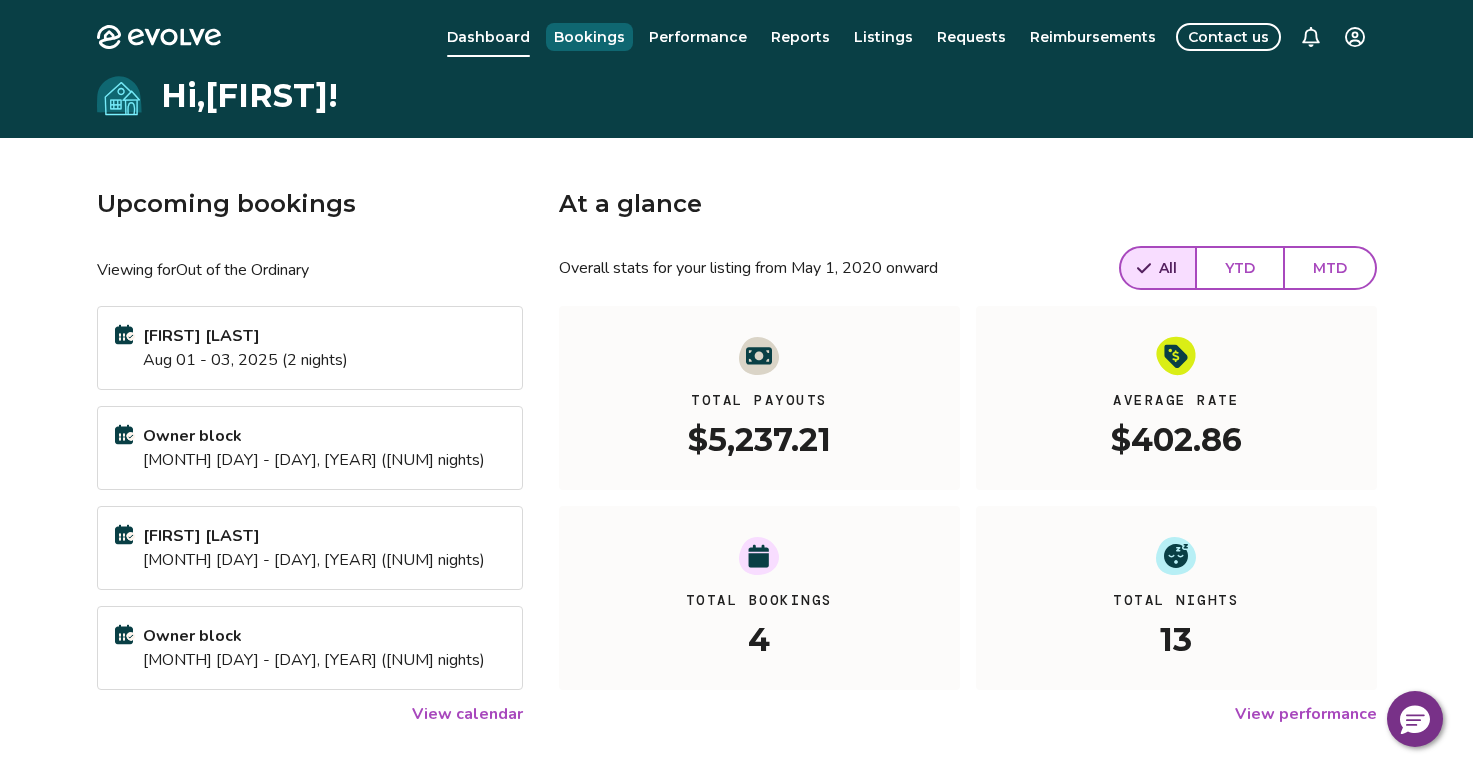 click on "Bookings" at bounding box center [589, 37] 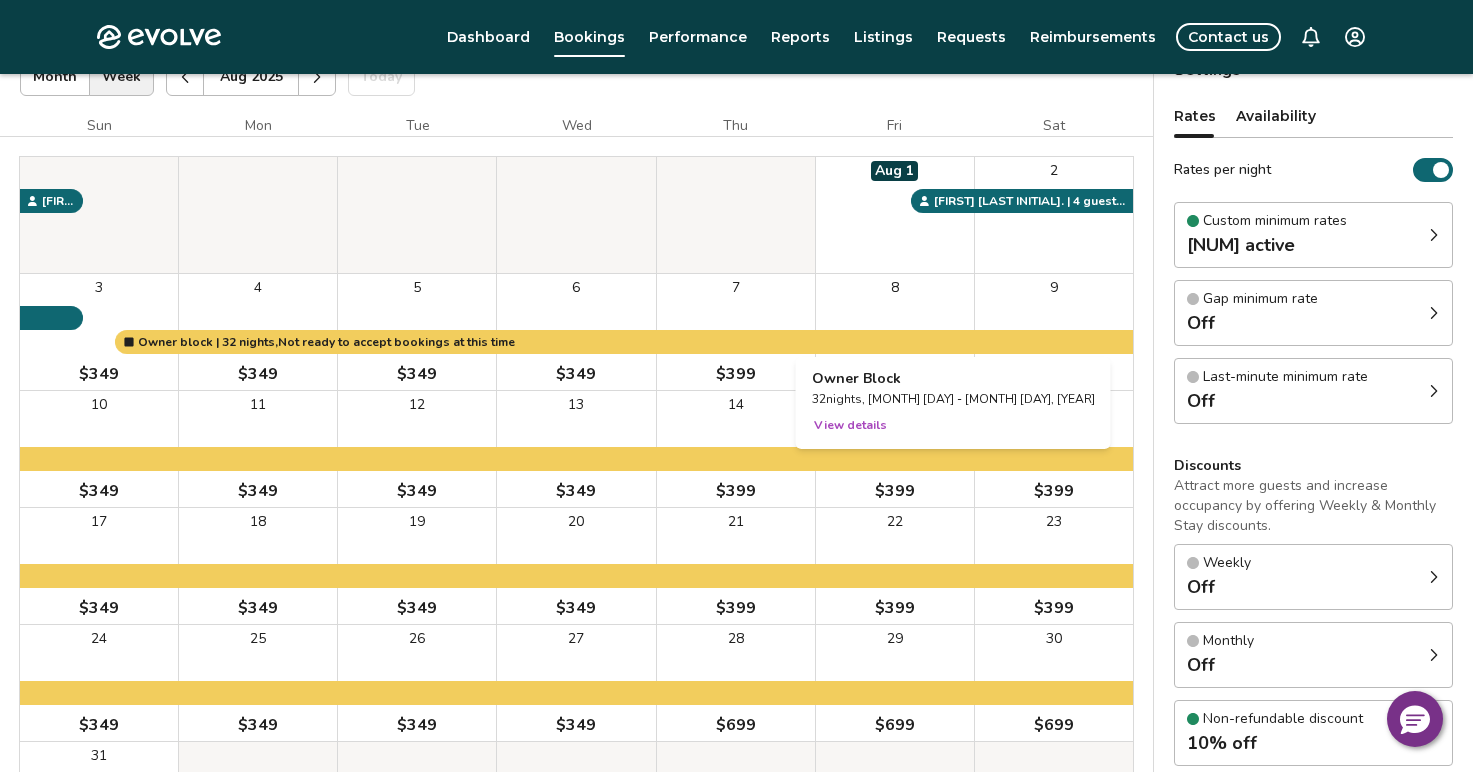 scroll, scrollTop: 0, scrollLeft: 0, axis: both 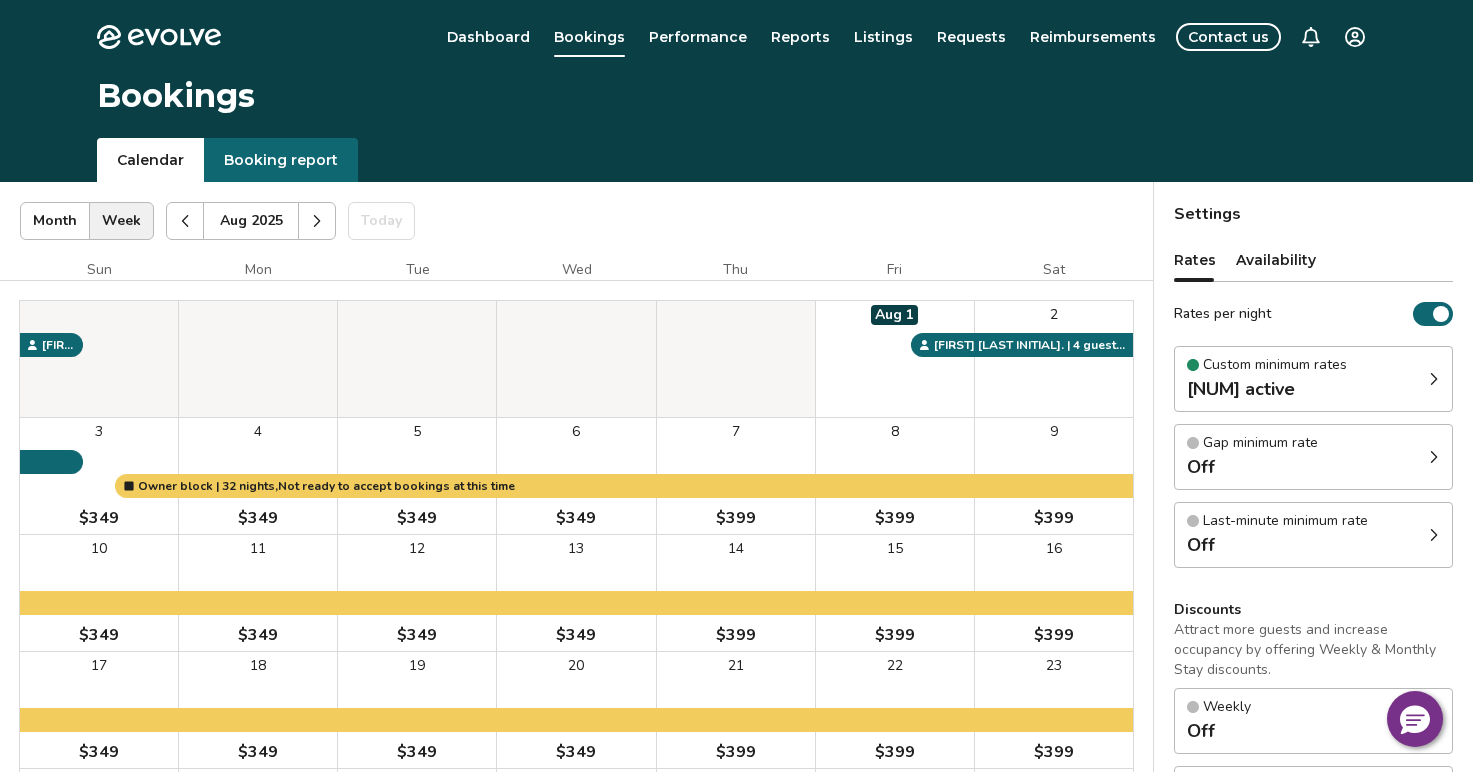 click at bounding box center (317, 221) 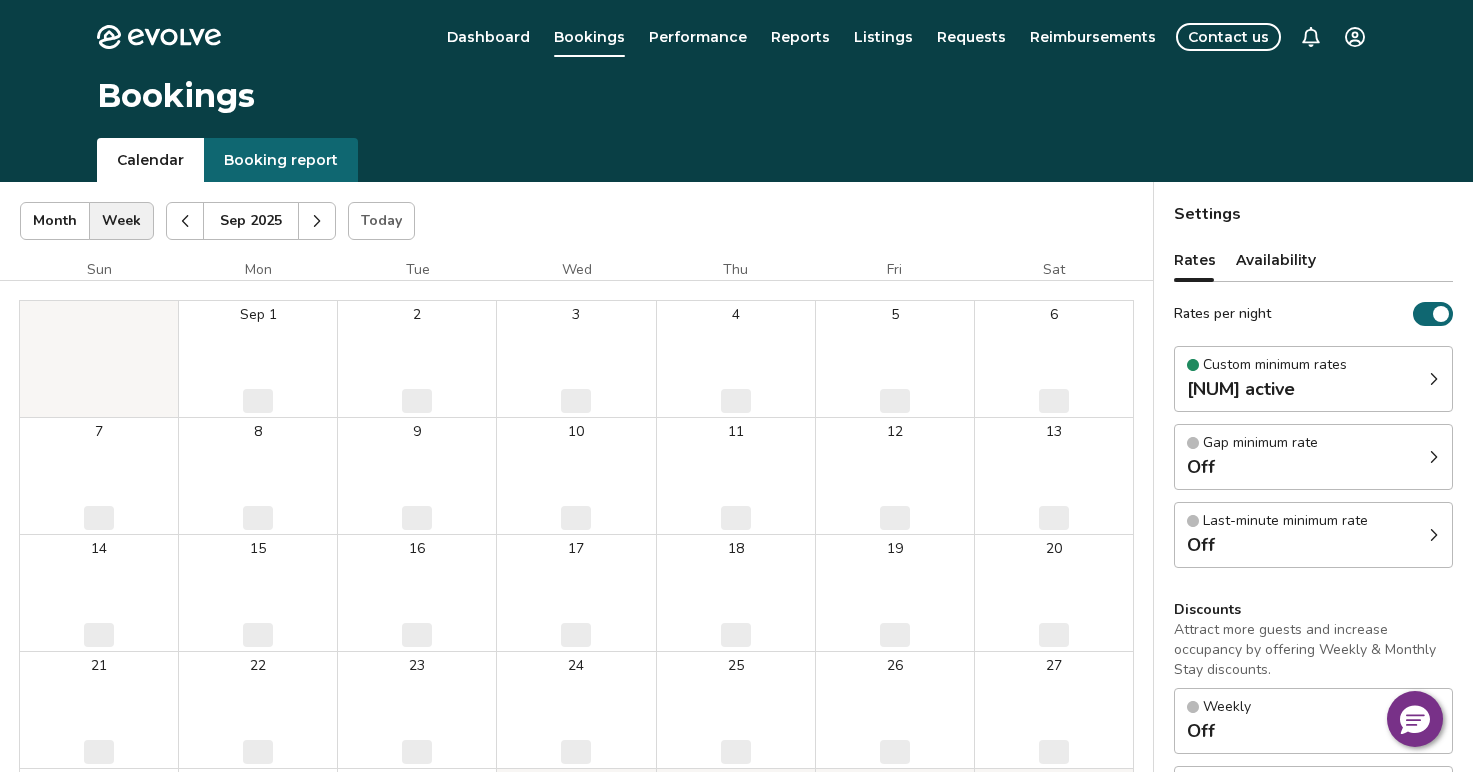 click at bounding box center (317, 221) 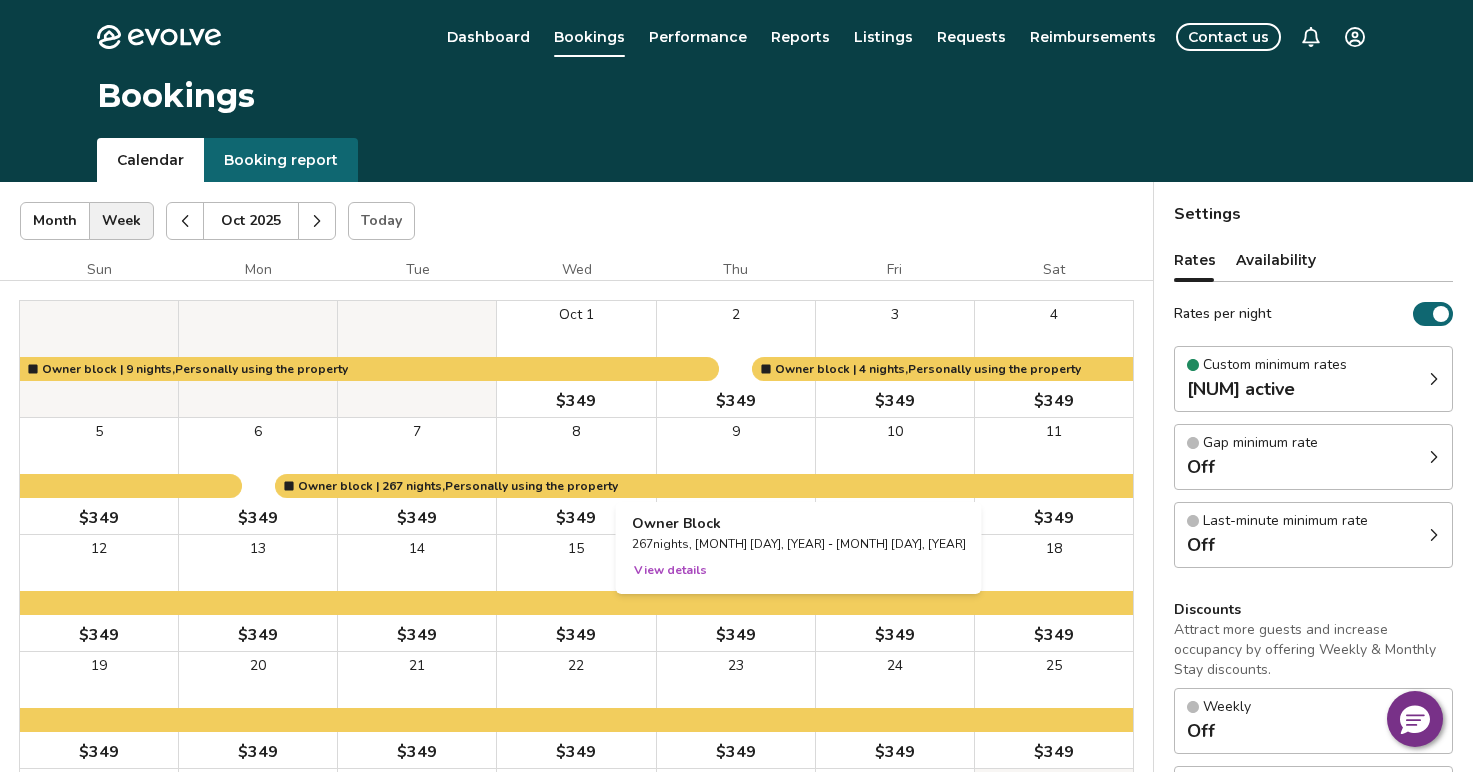 click on "View details" at bounding box center (670, 570) 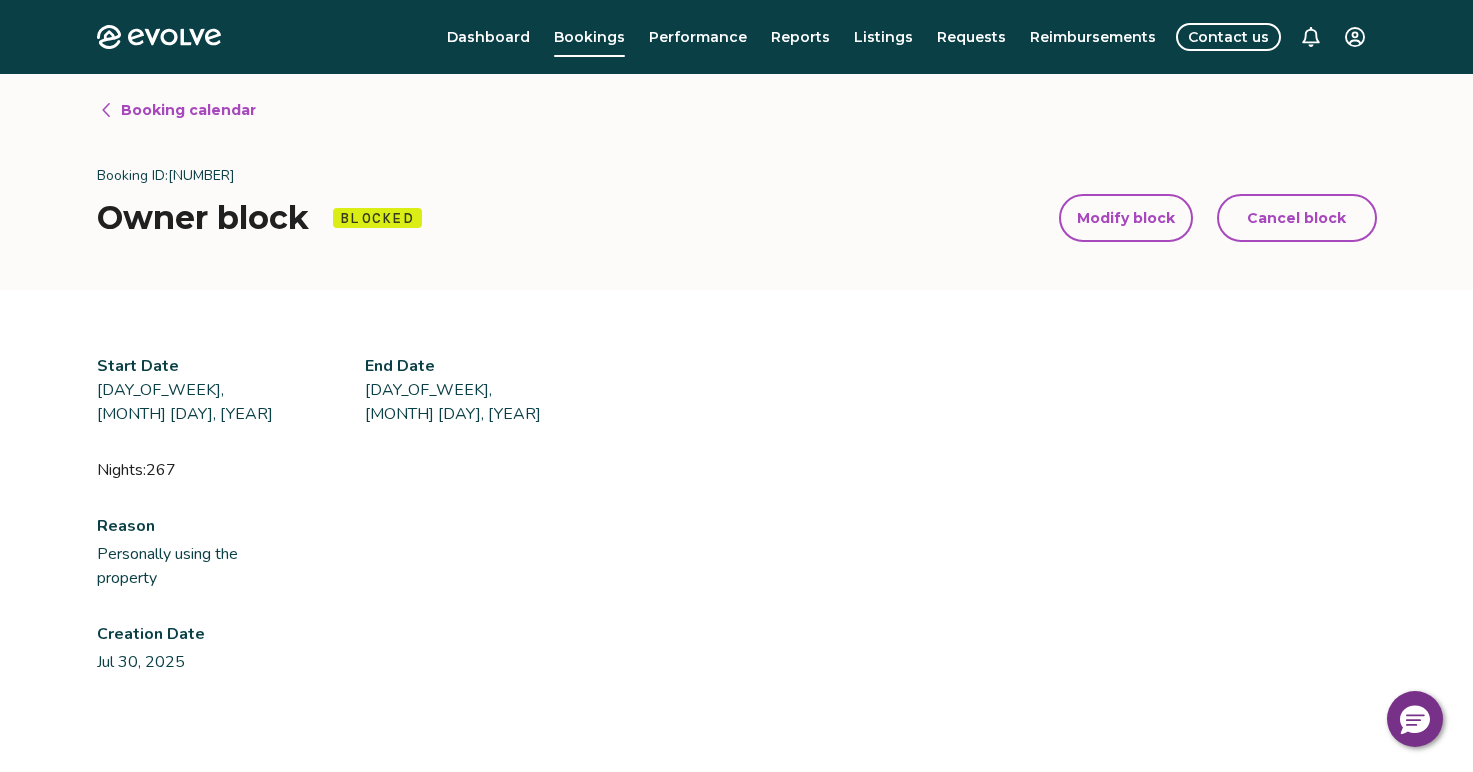 click on "Modify block" at bounding box center (1126, 218) 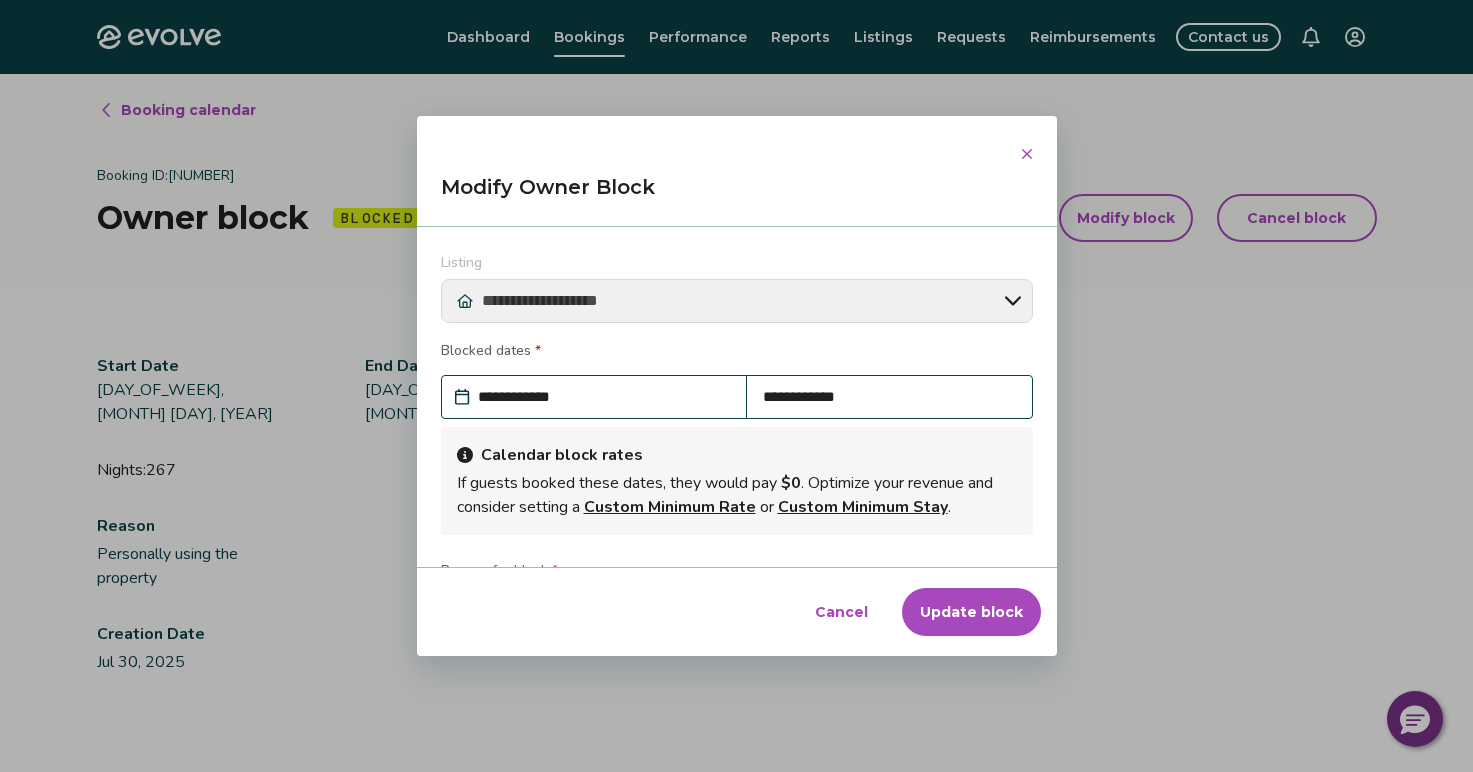 click on "**********" at bounding box center [889, 397] 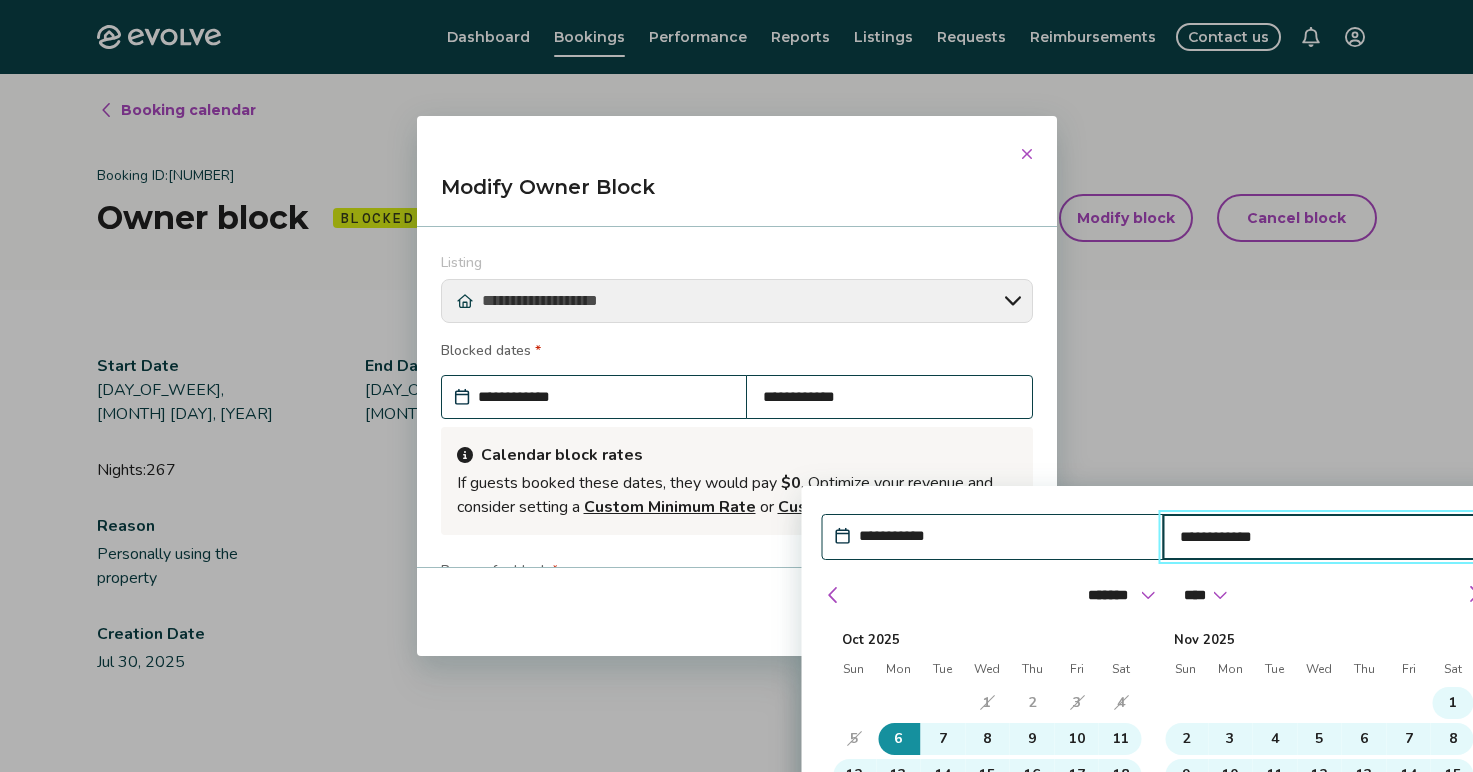click on "**********" at bounding box center (1324, 537) 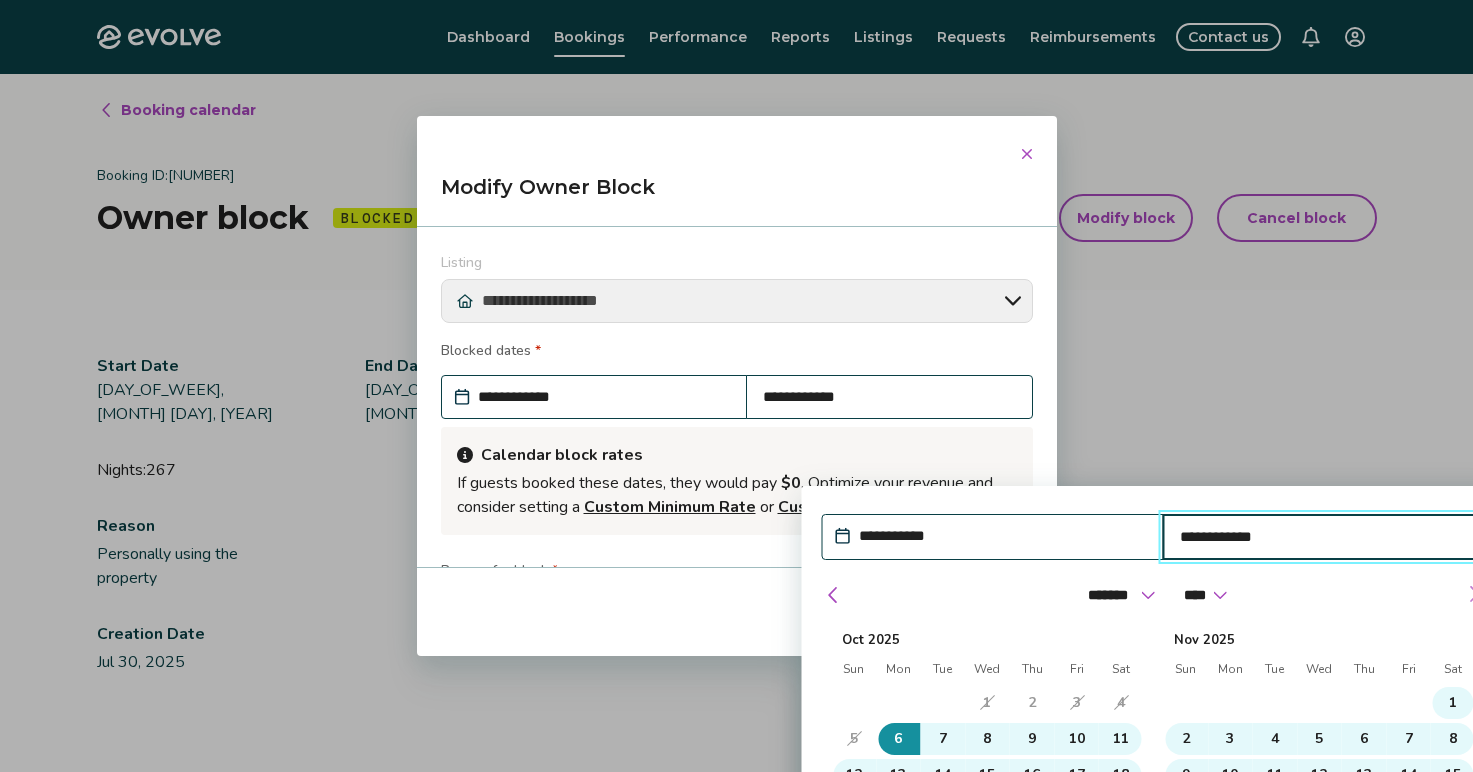 click at bounding box center [1473, 594] 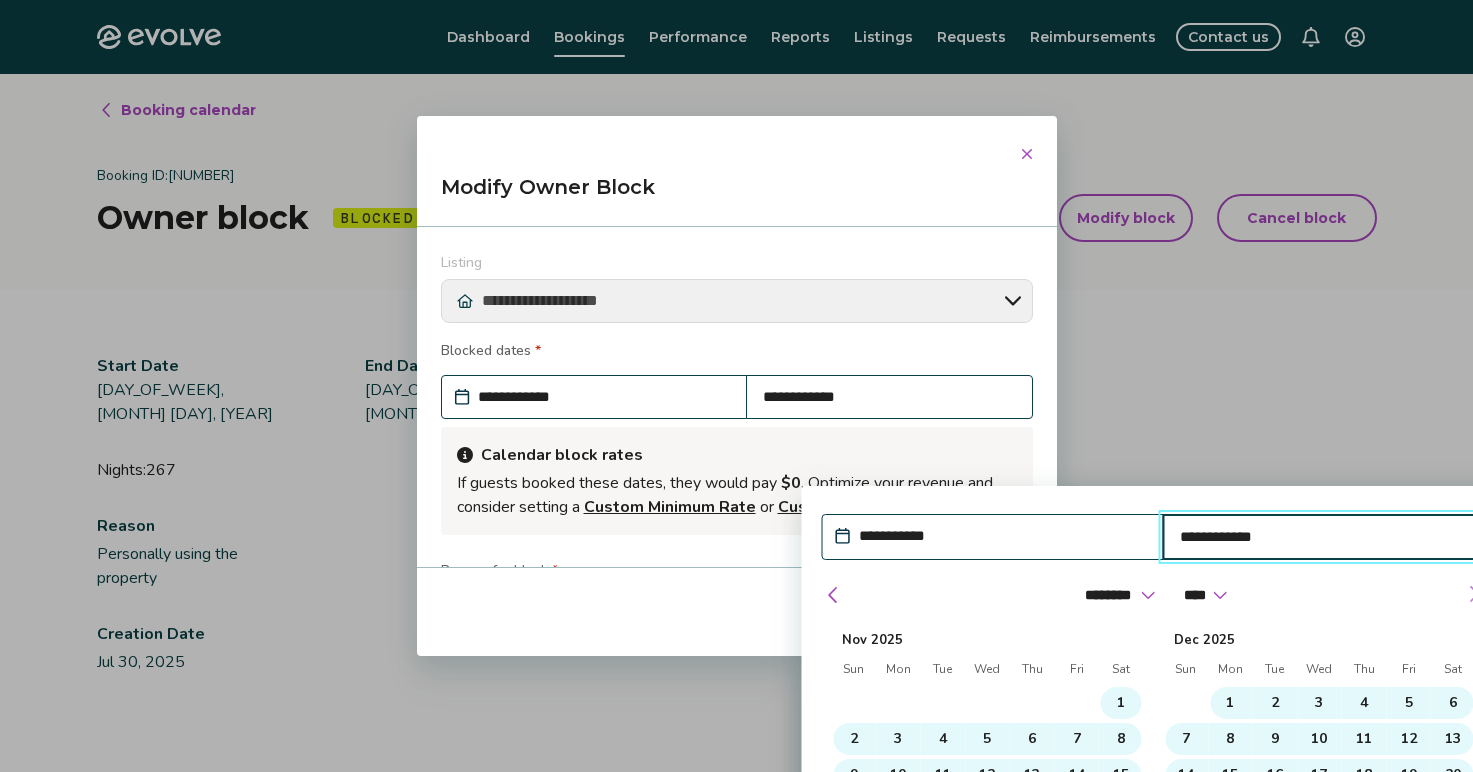 click at bounding box center (1473, 594) 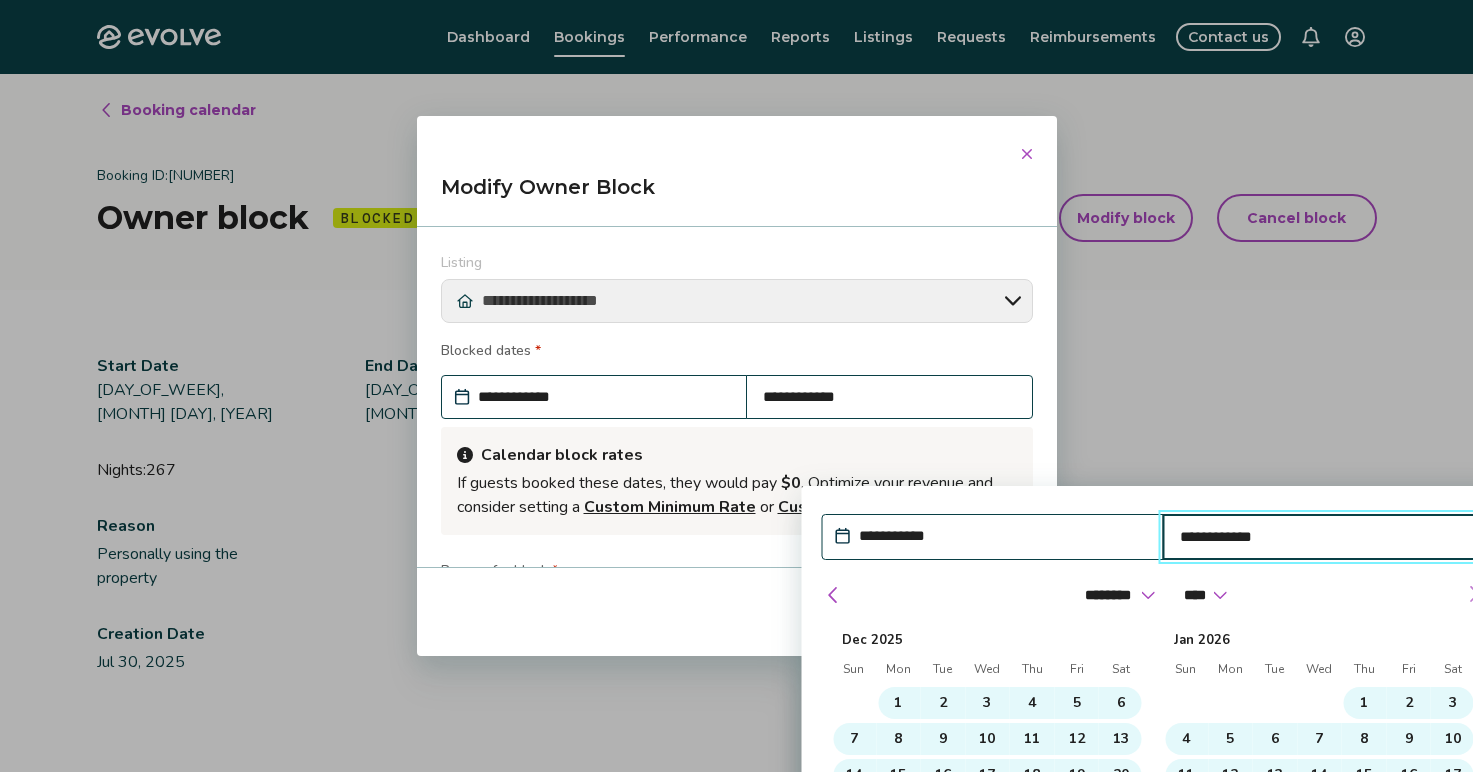 click at bounding box center [1473, 594] 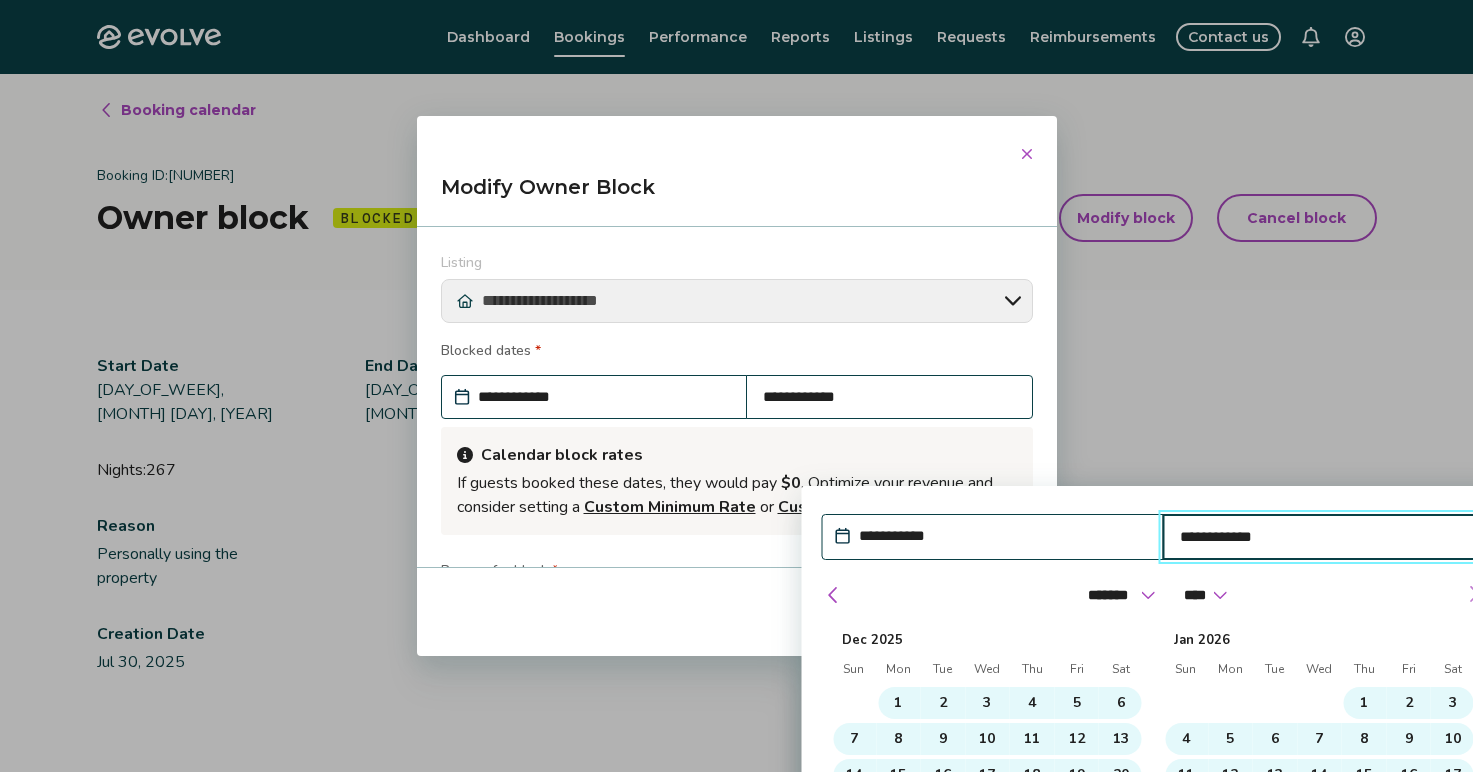 click at bounding box center (1473, 594) 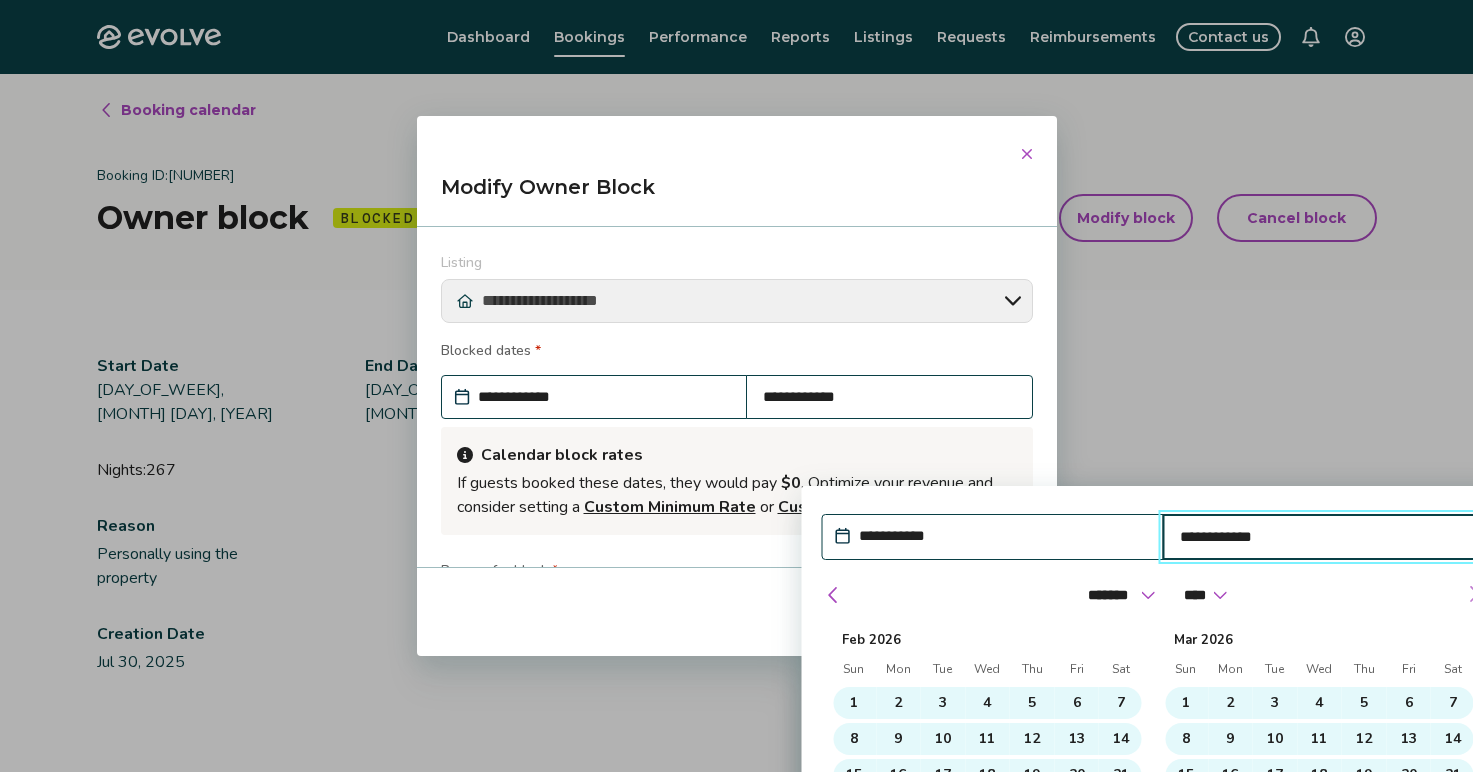 click at bounding box center (1473, 594) 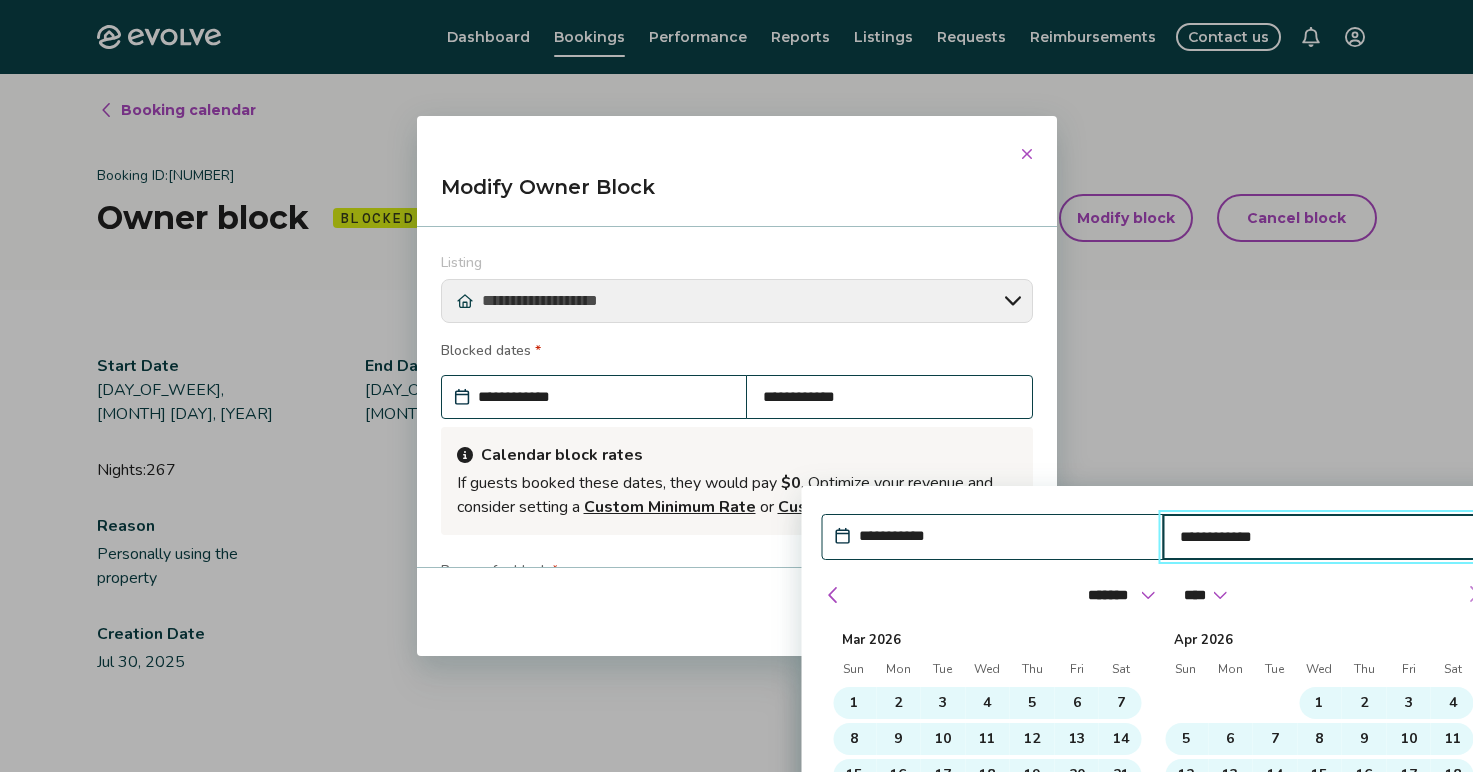 click at bounding box center [1473, 594] 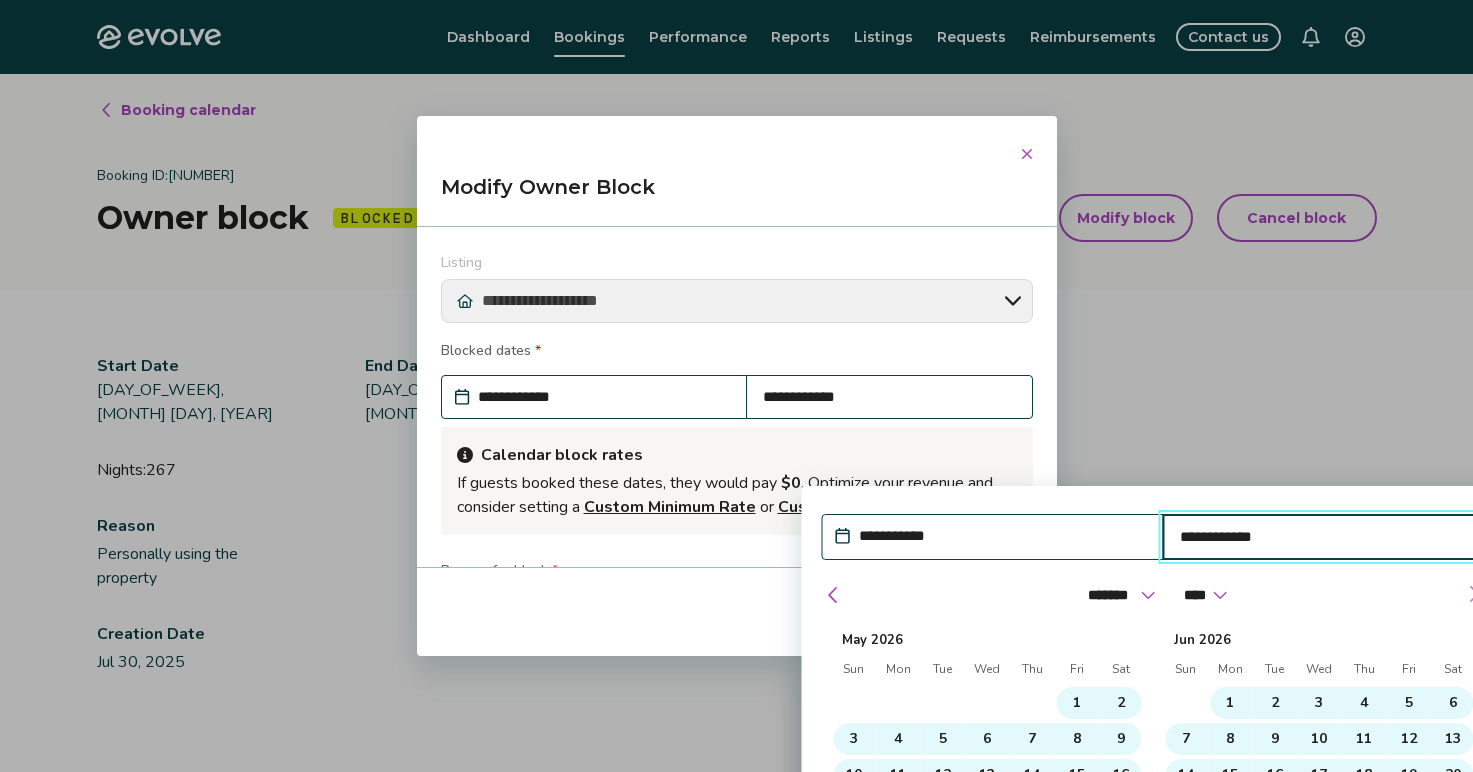 click at bounding box center [1473, 594] 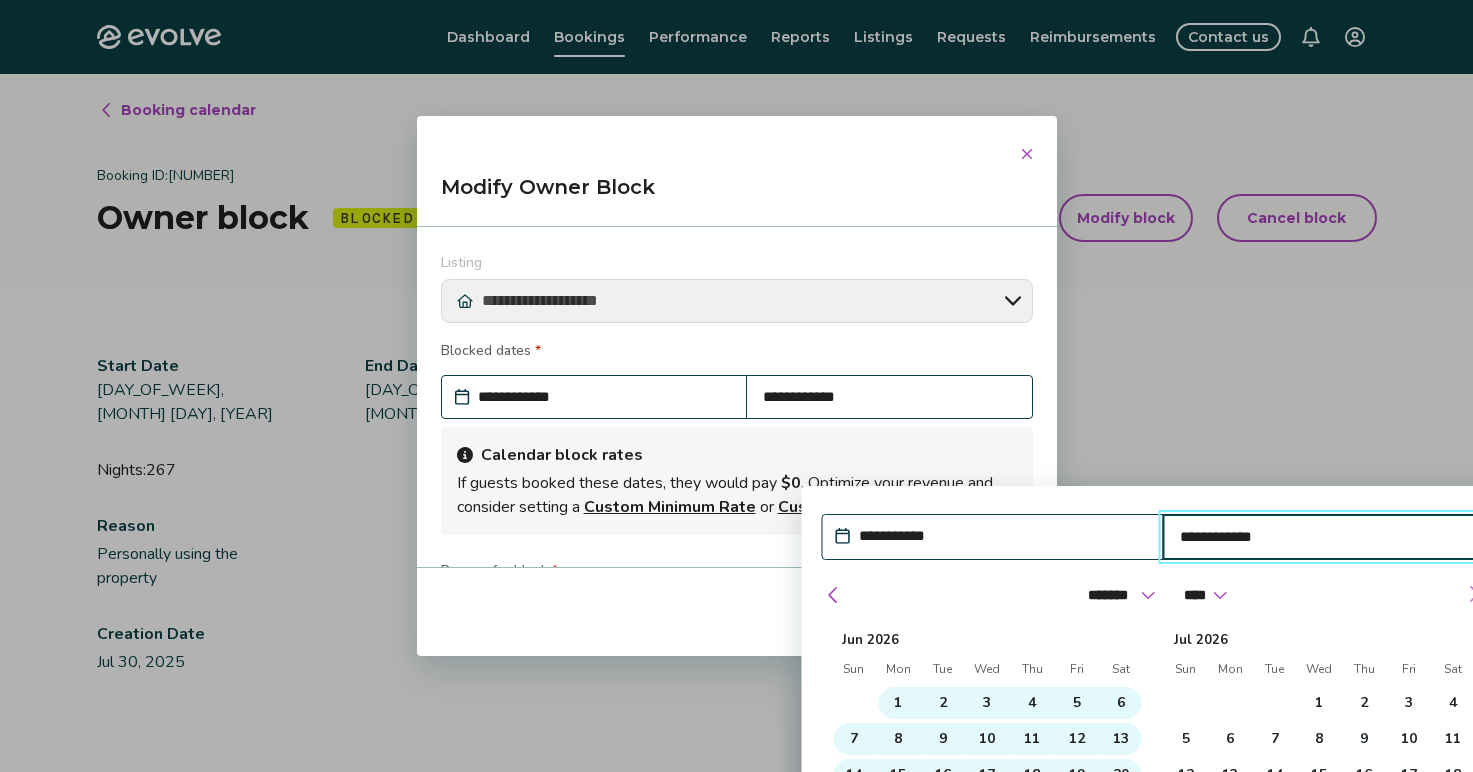 click at bounding box center [1473, 594] 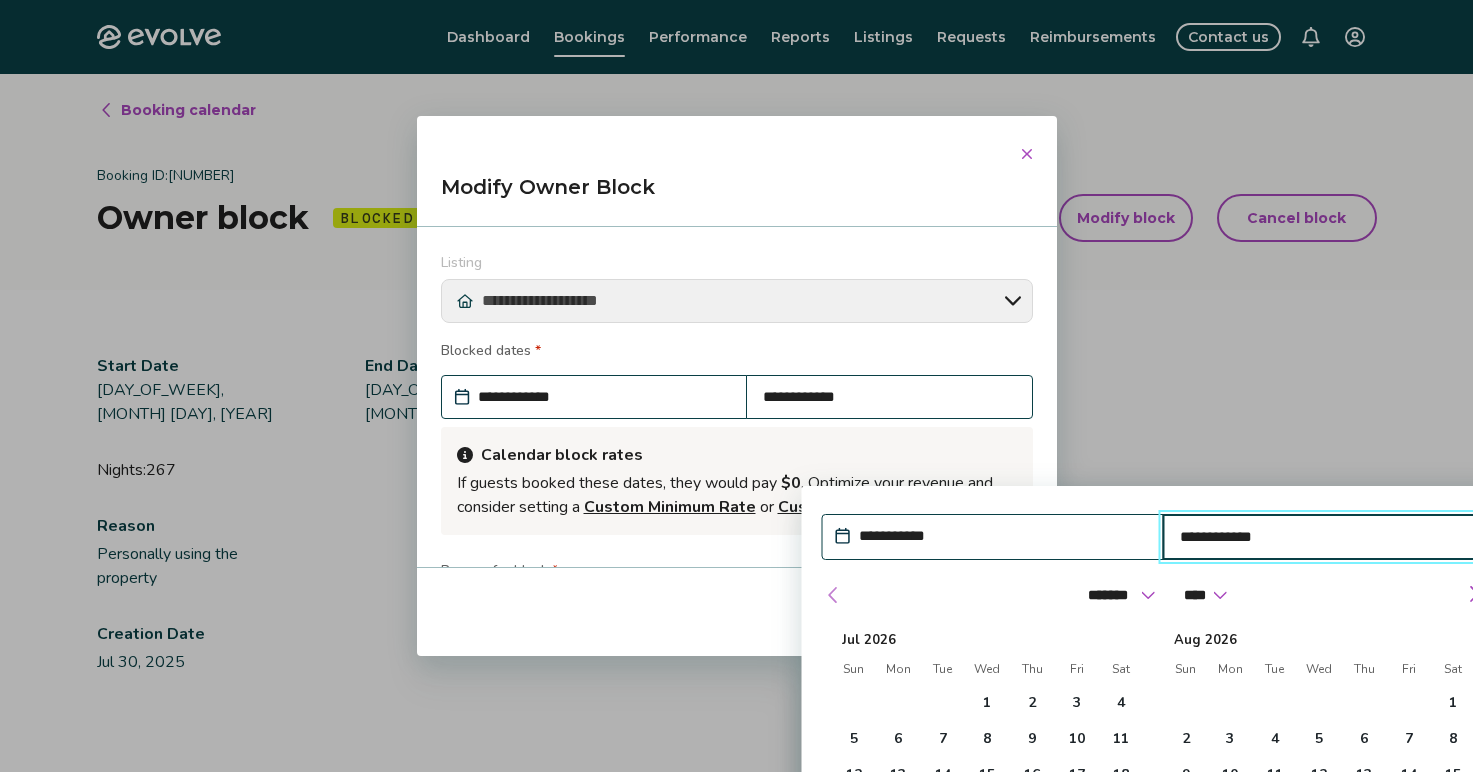 click at bounding box center [833, 595] 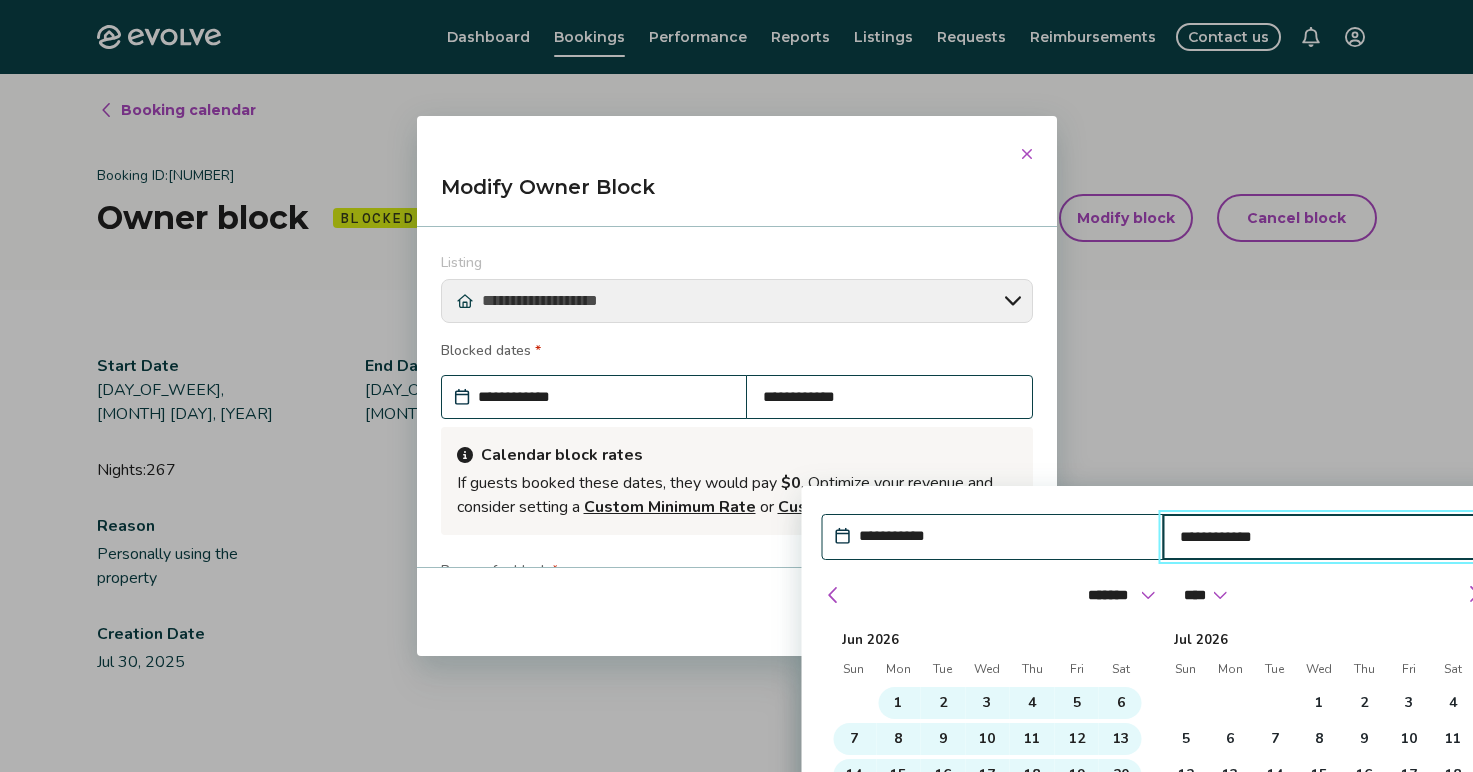 click on "**********" at bounding box center (1324, 537) 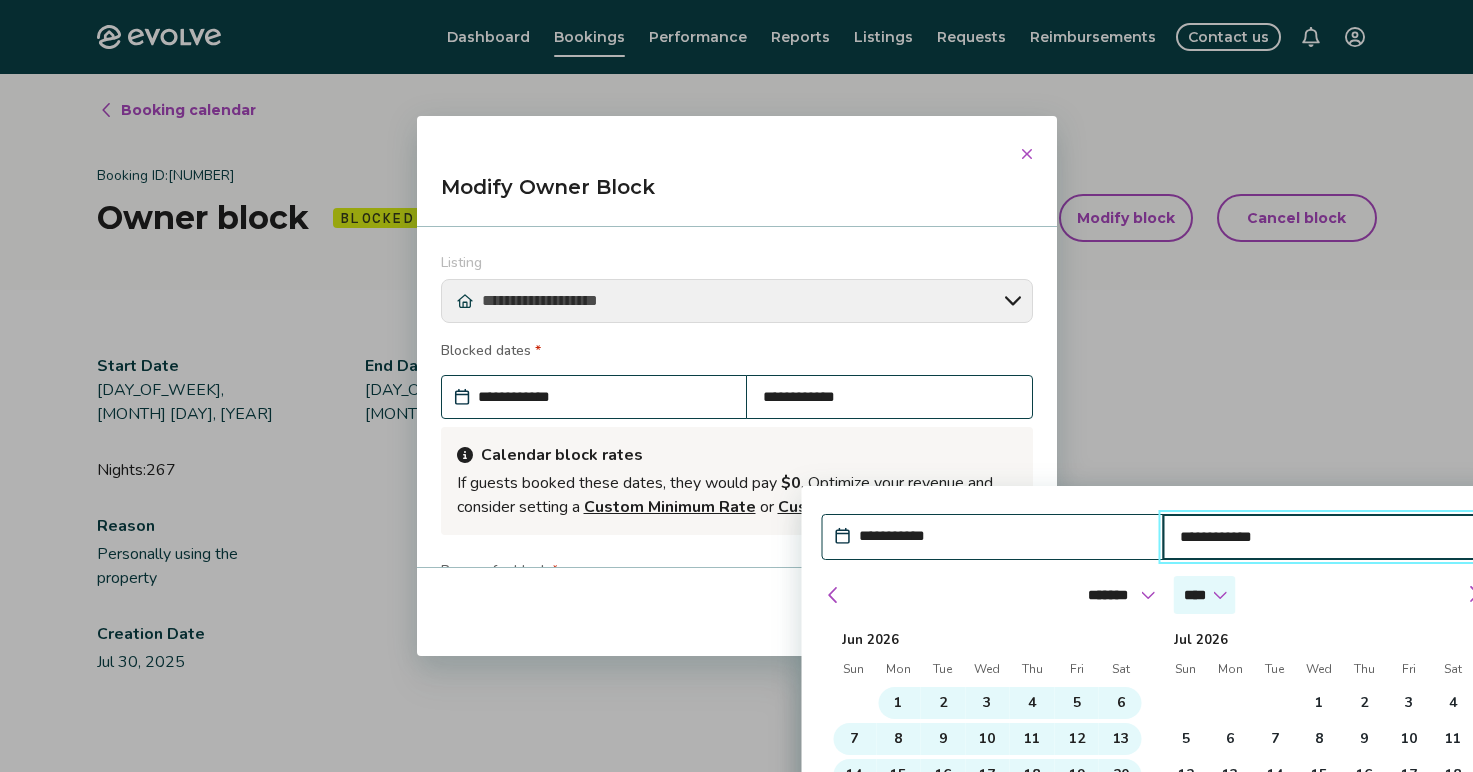 select on "****" 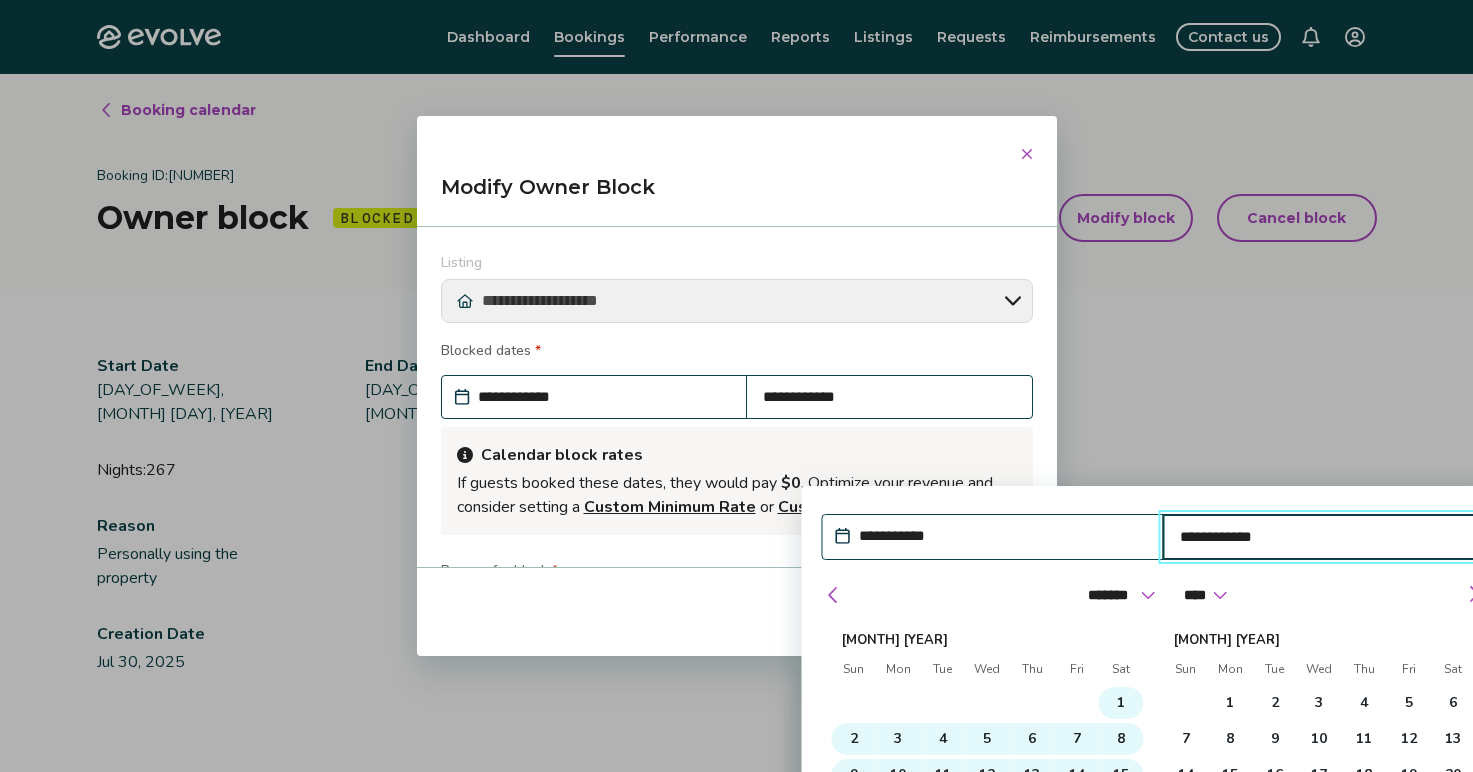 click on "30" at bounding box center (853, 883) 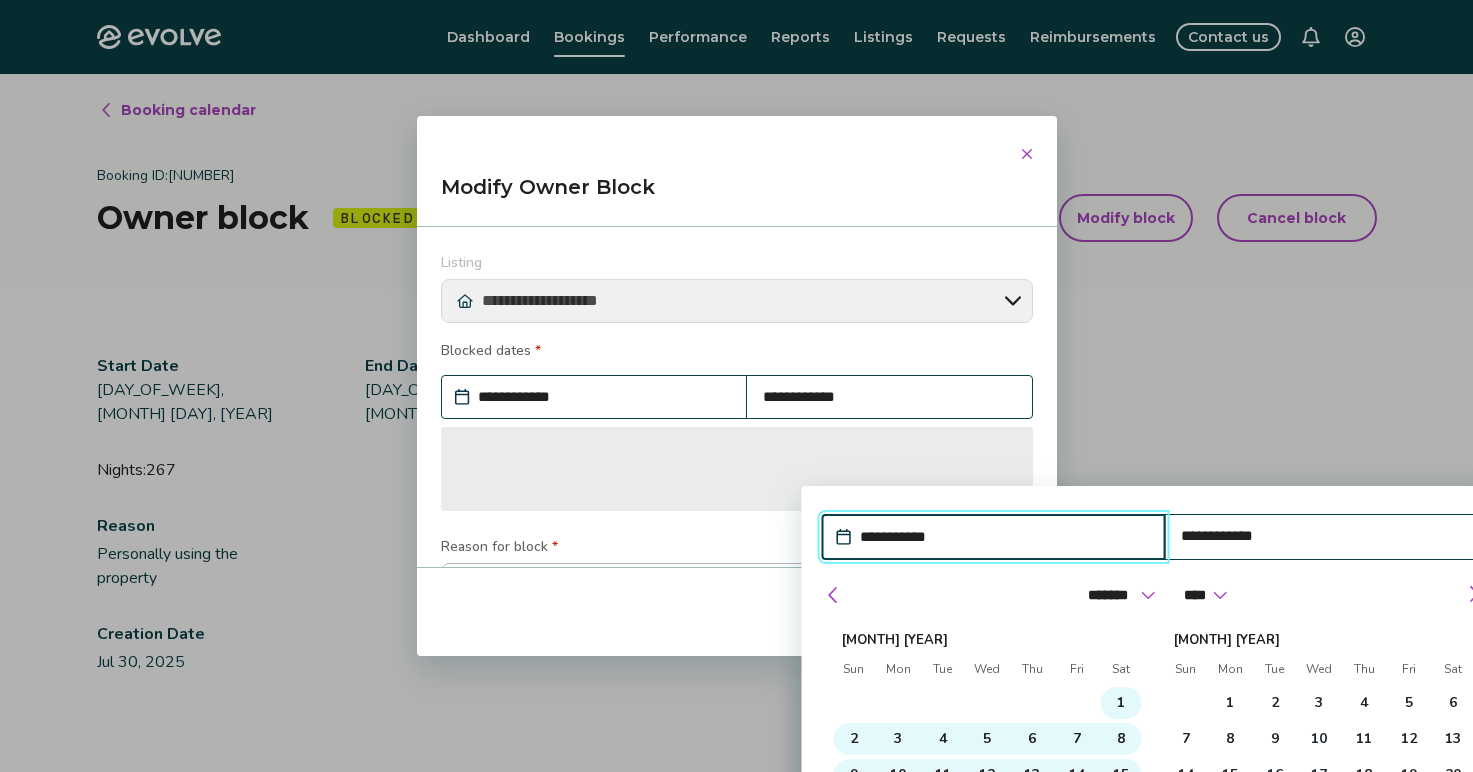 type on "*" 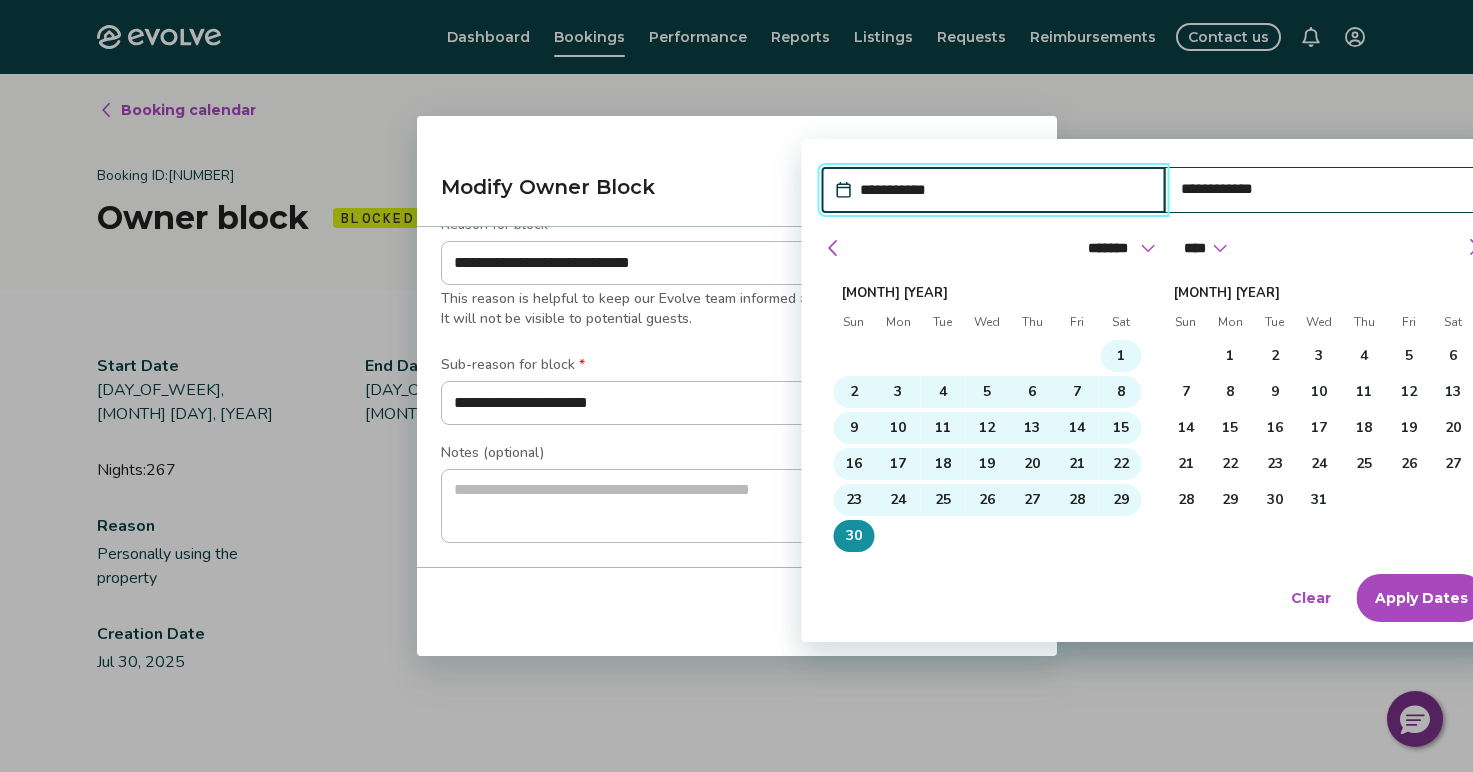 scroll, scrollTop: 347, scrollLeft: 0, axis: vertical 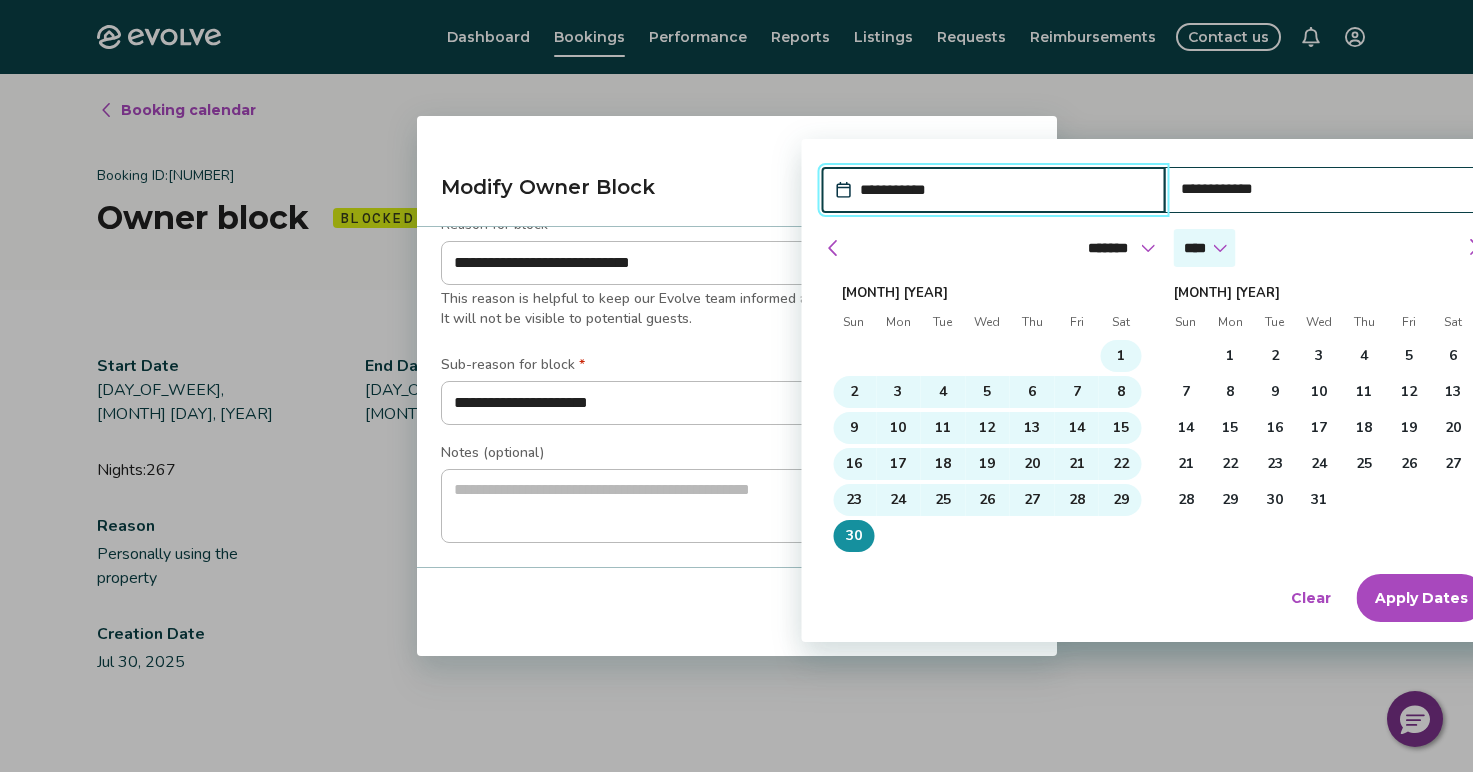 select on "****" 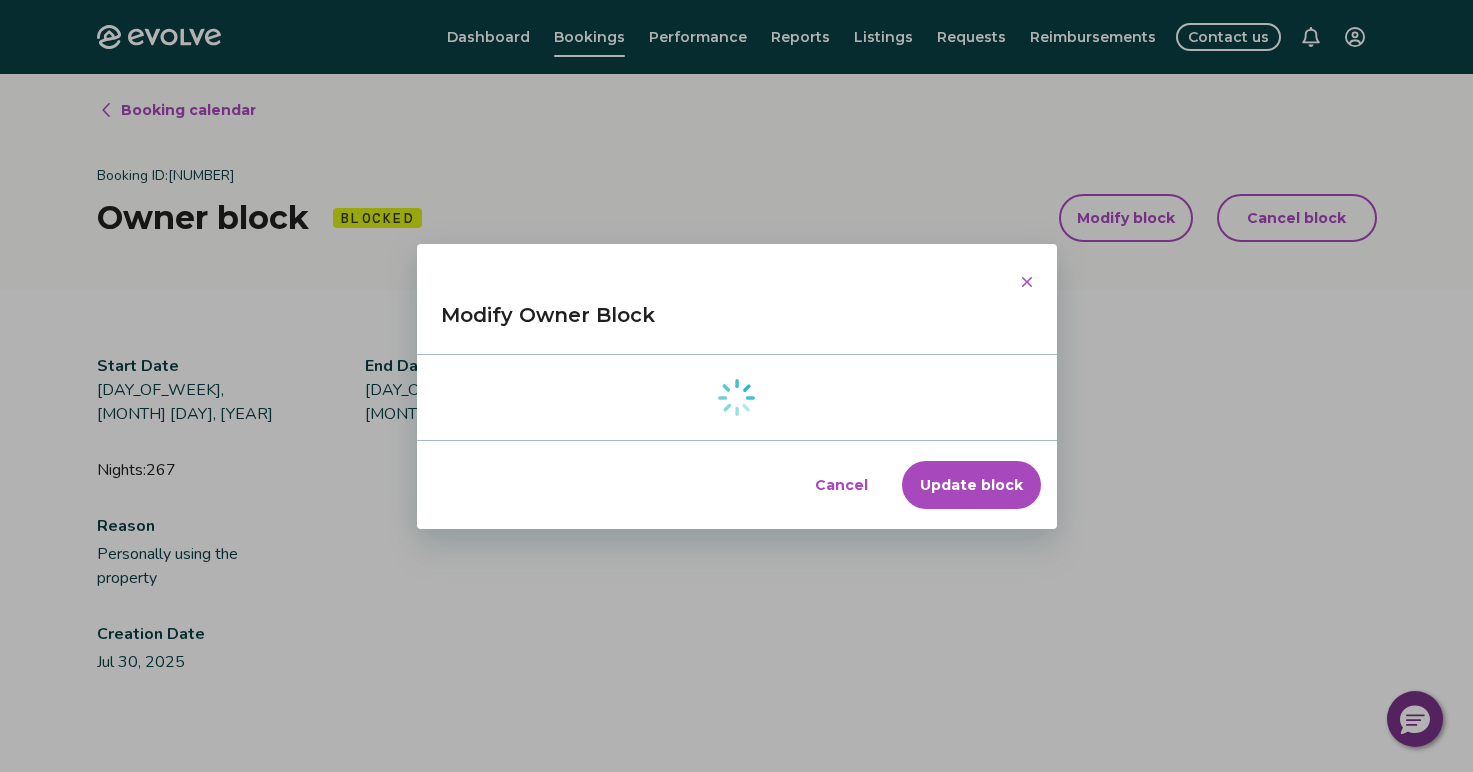 scroll, scrollTop: 0, scrollLeft: 0, axis: both 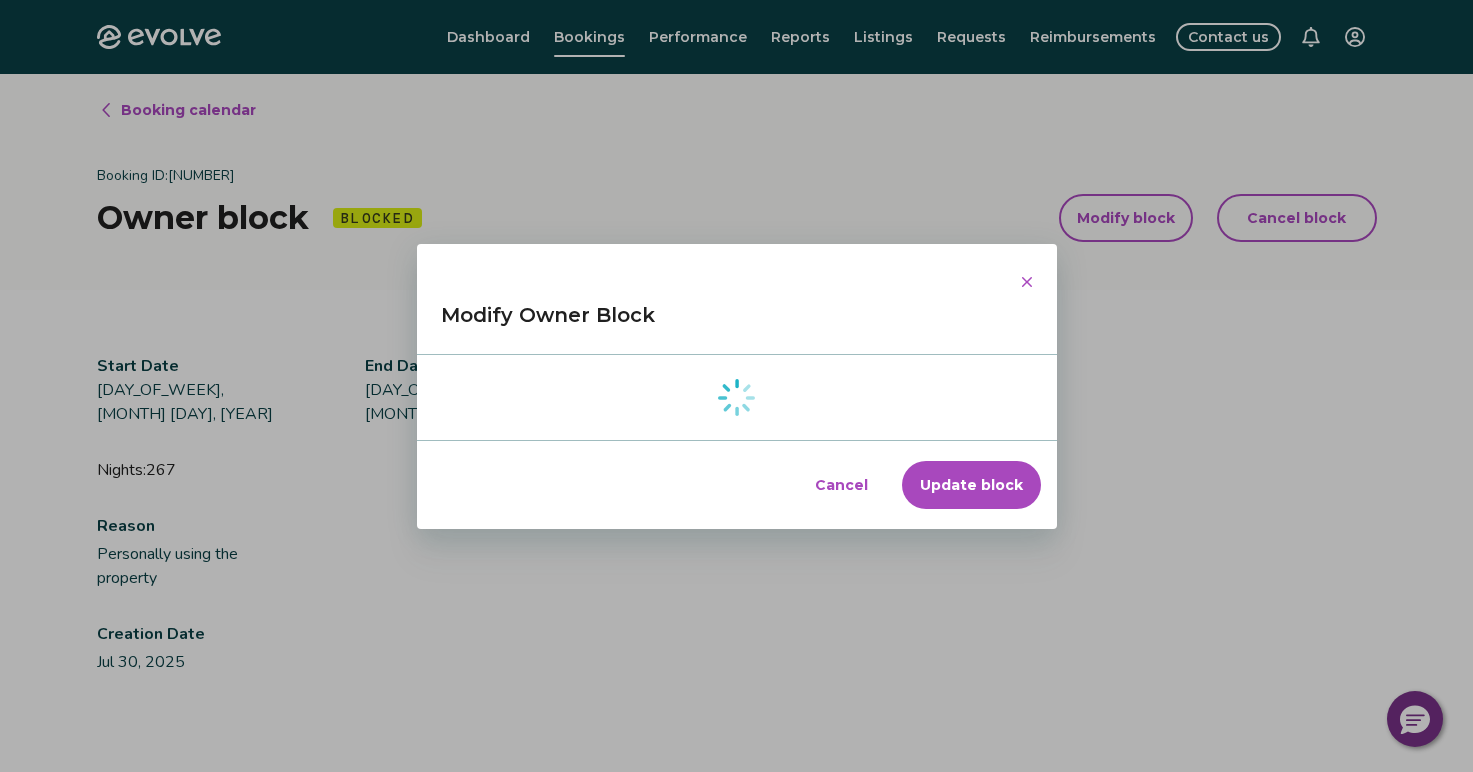type on "*" 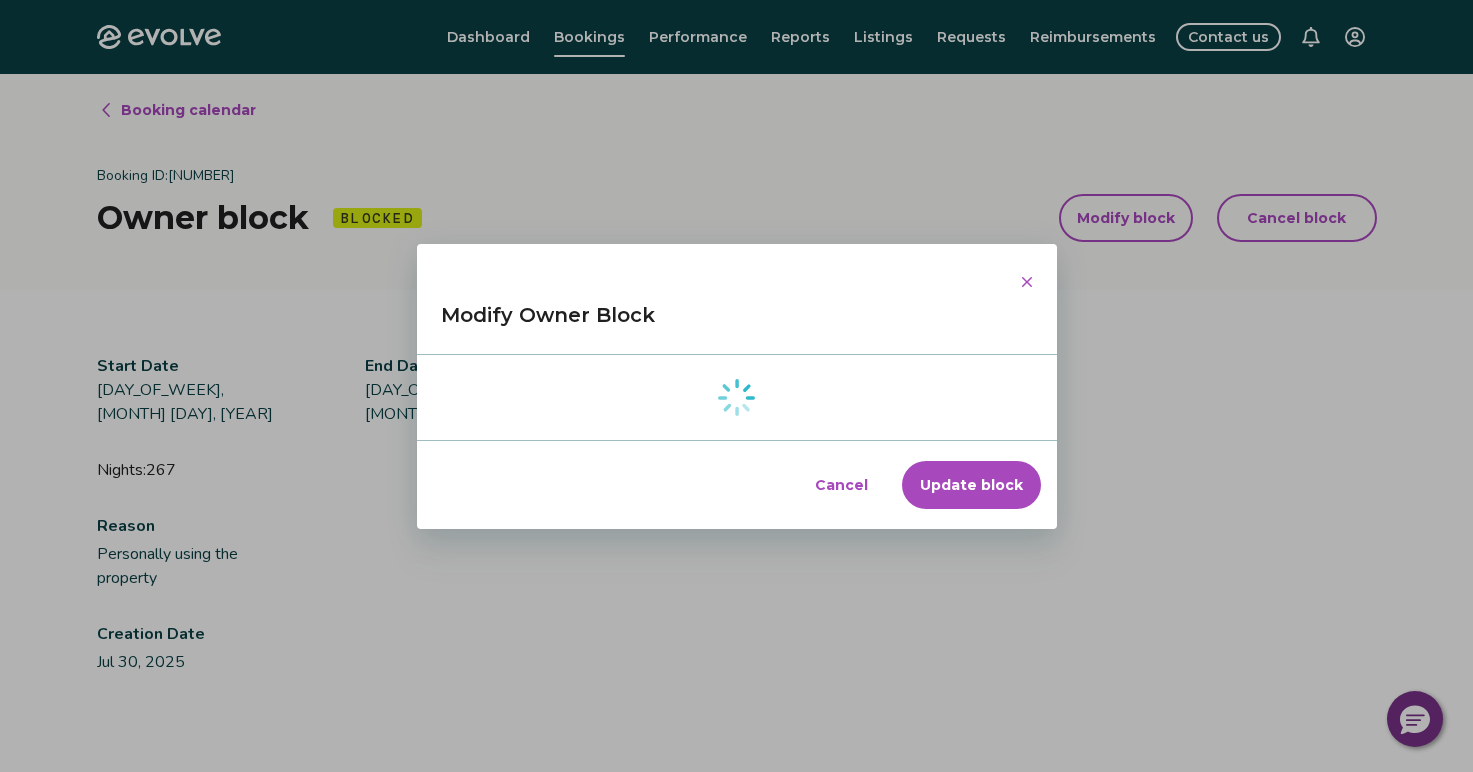scroll, scrollTop: 41, scrollLeft: 0, axis: vertical 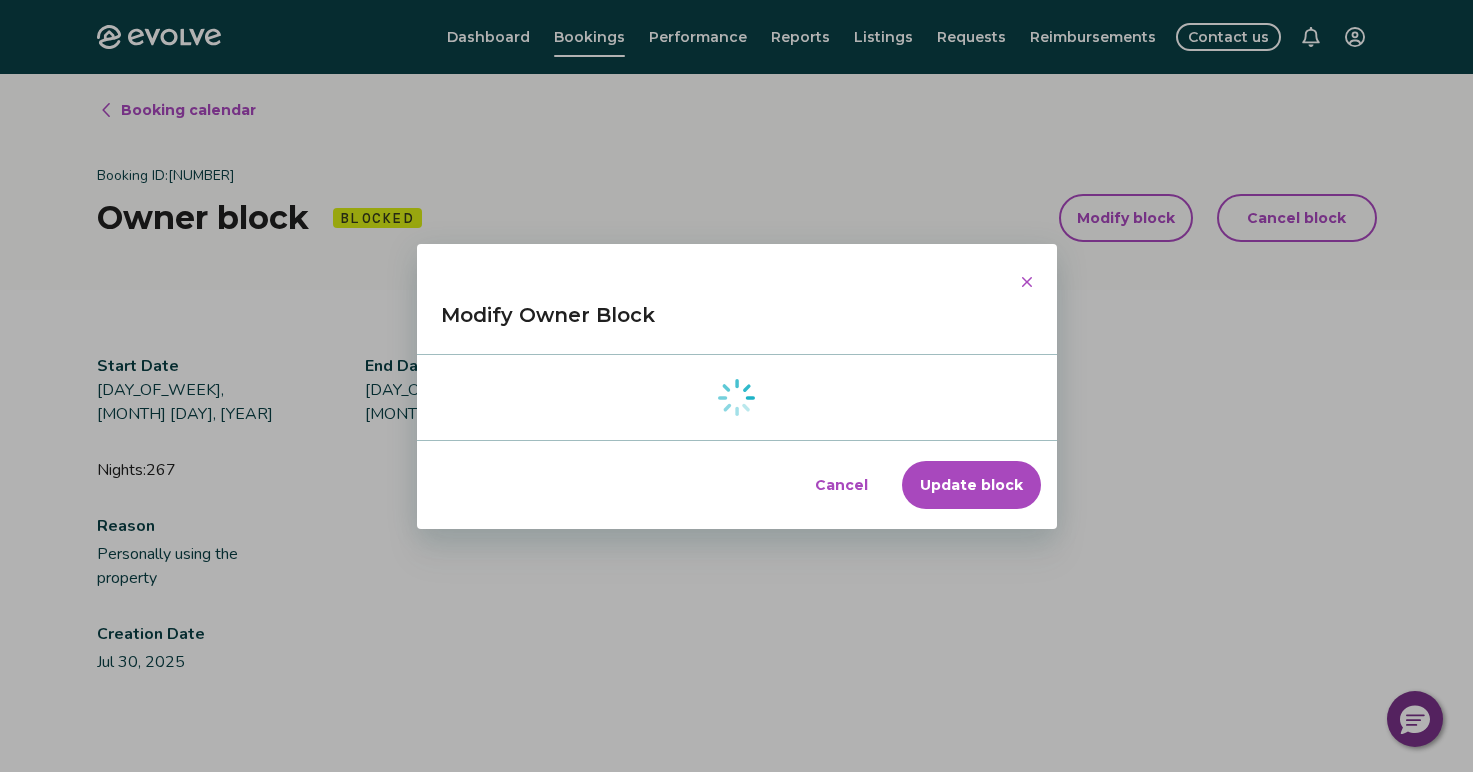 select on "**********" 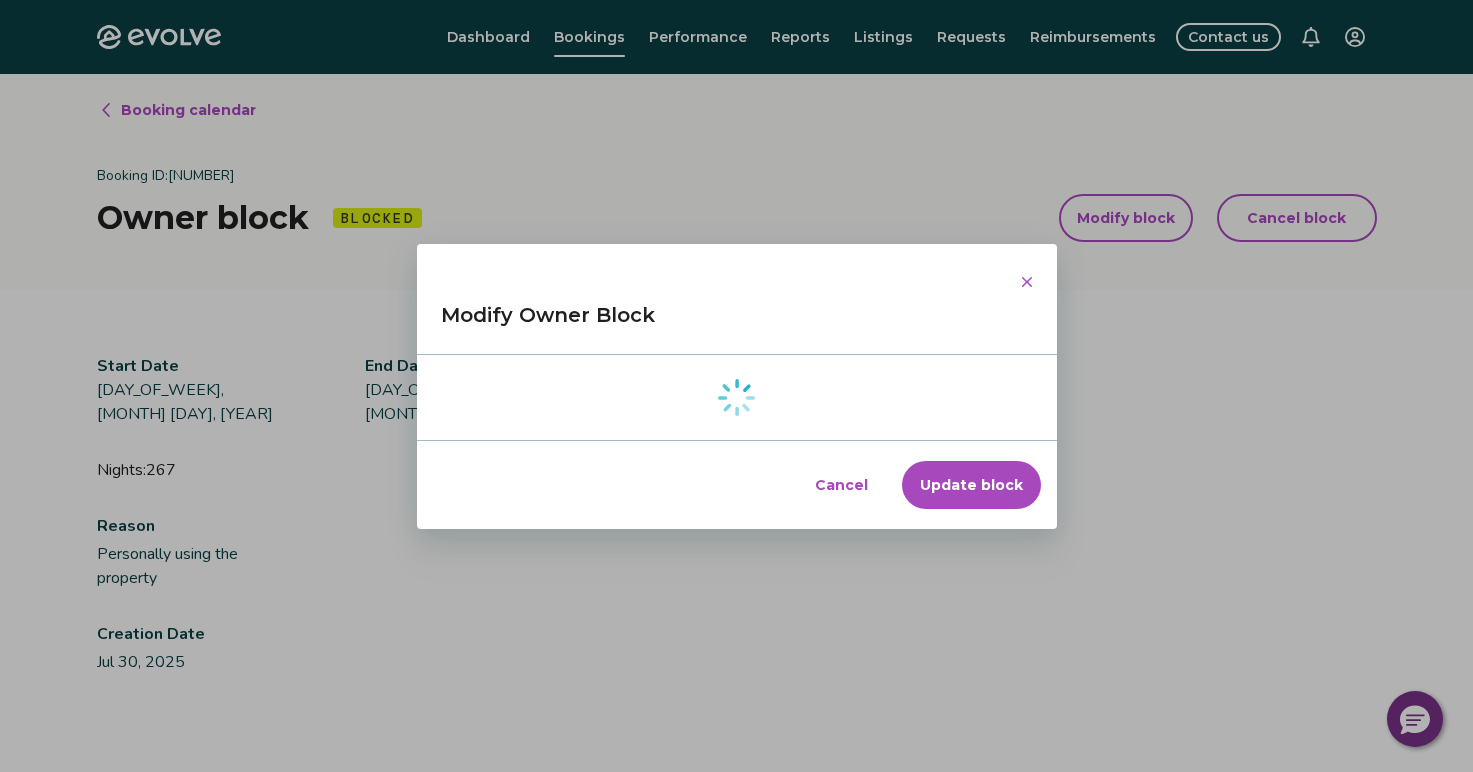 select on "**********" 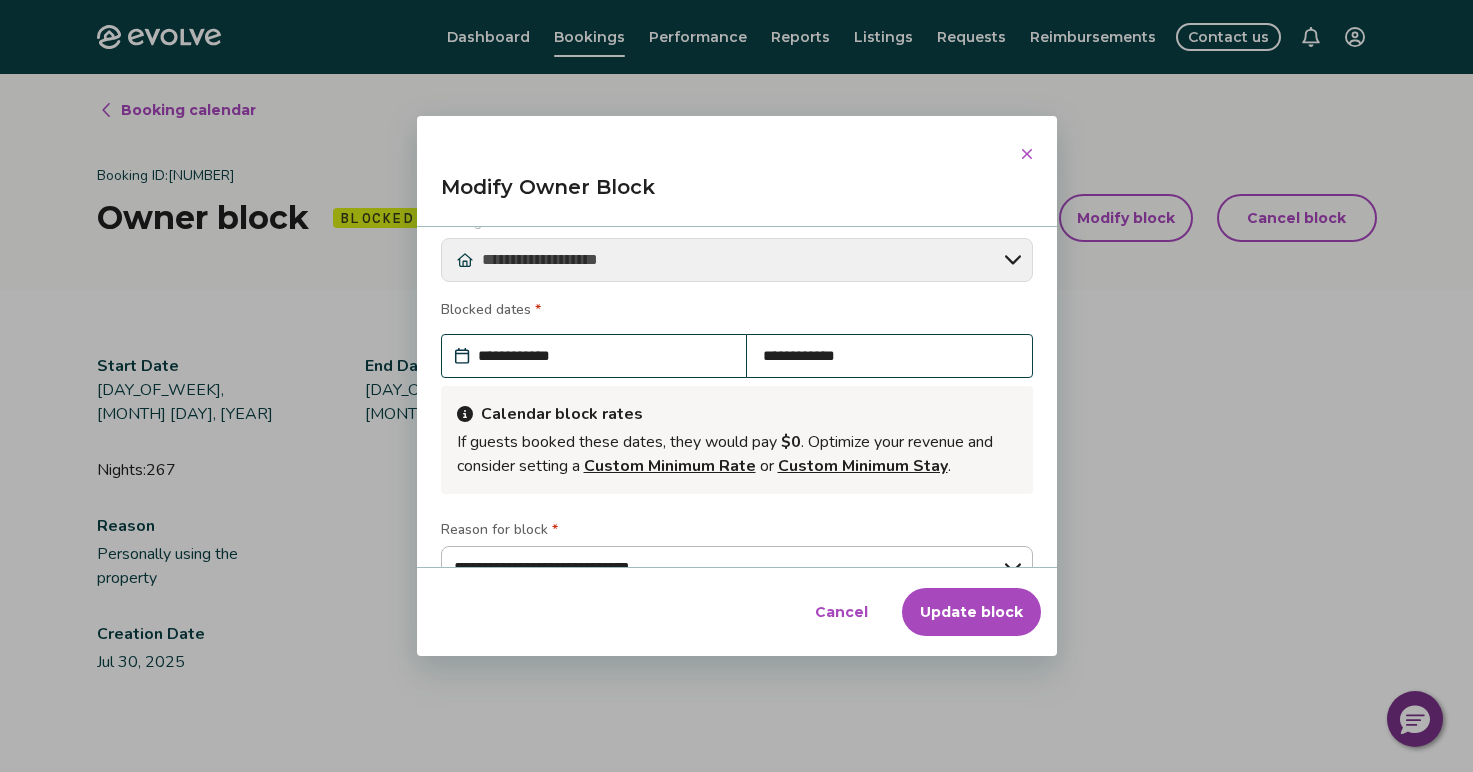 click on "Update block" at bounding box center (971, 612) 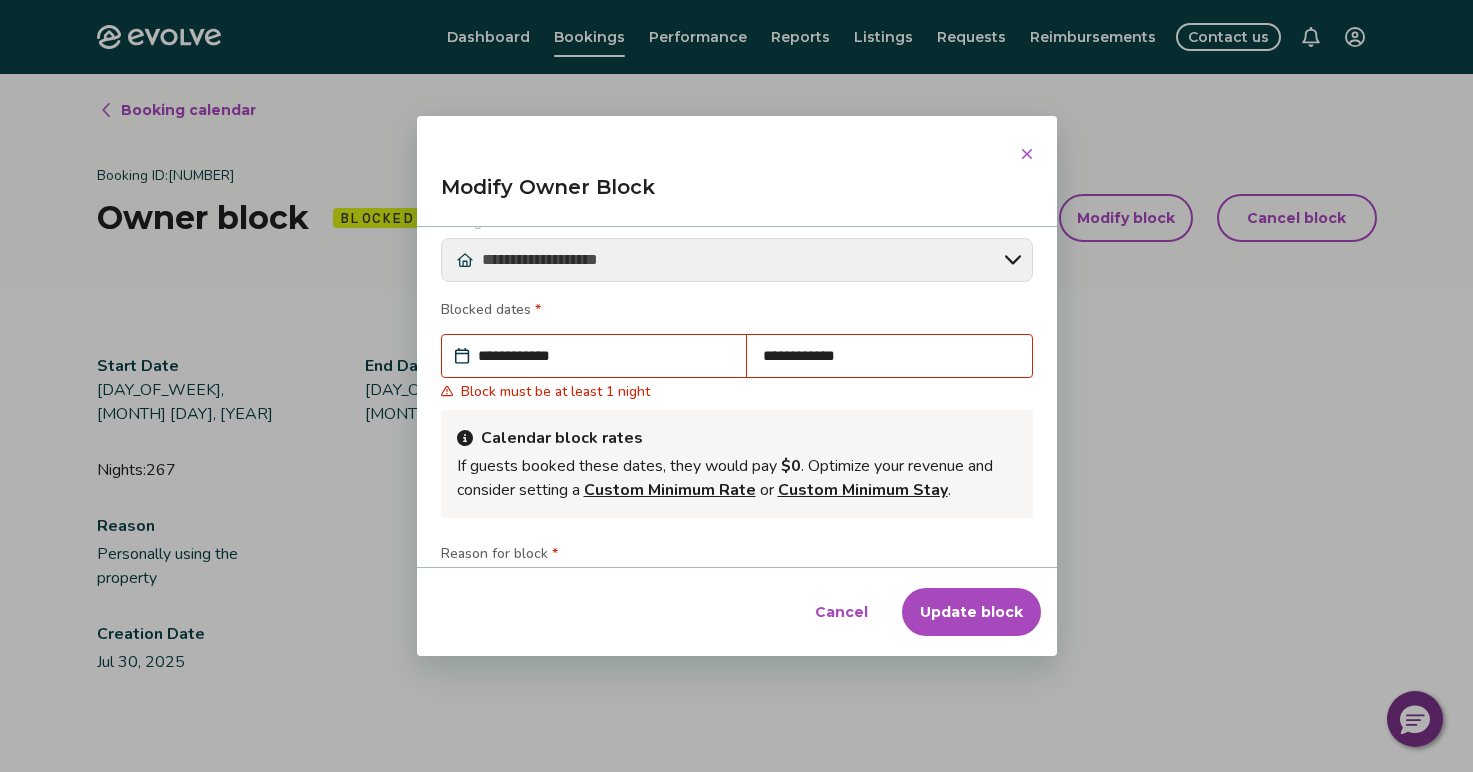 click on "**********" at bounding box center (604, 356) 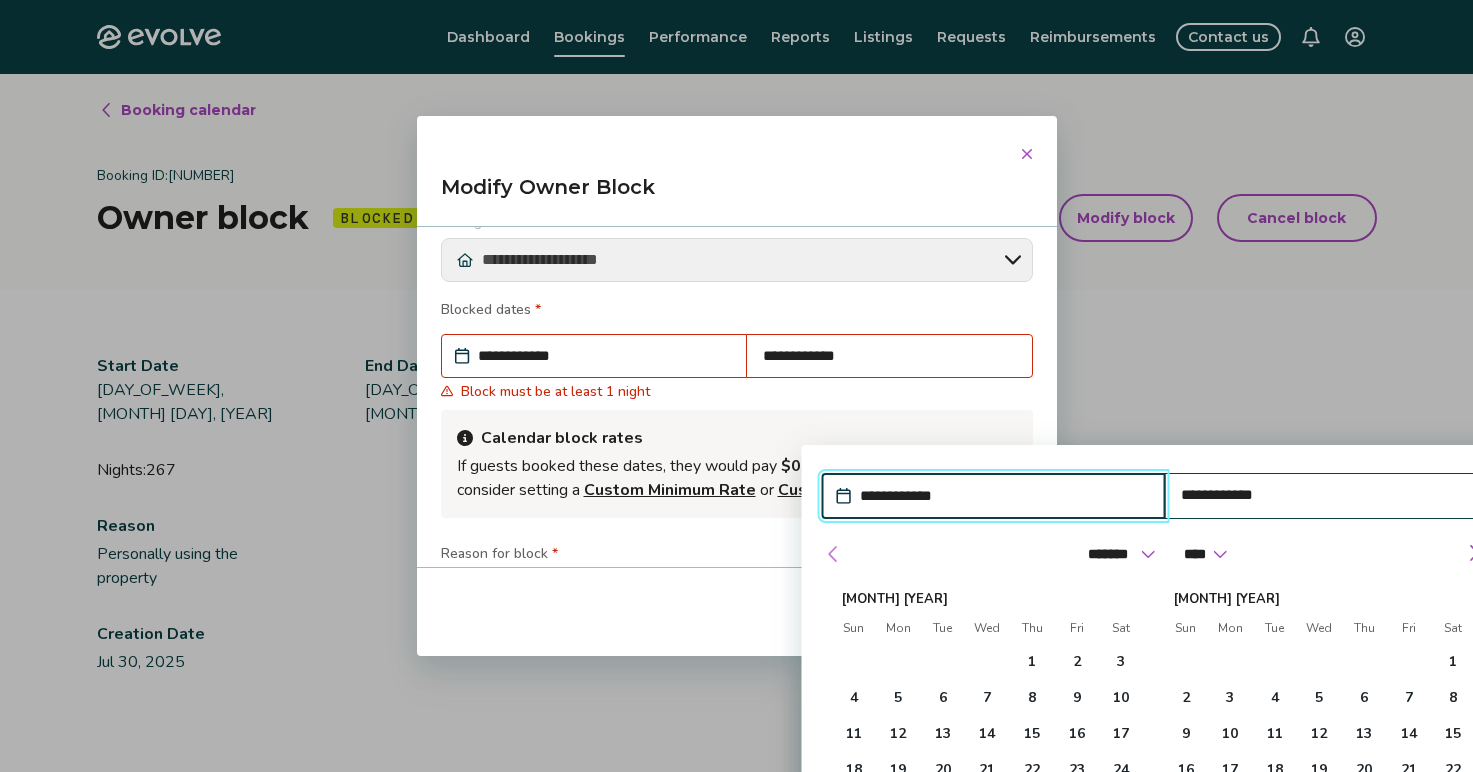 click at bounding box center [833, 554] 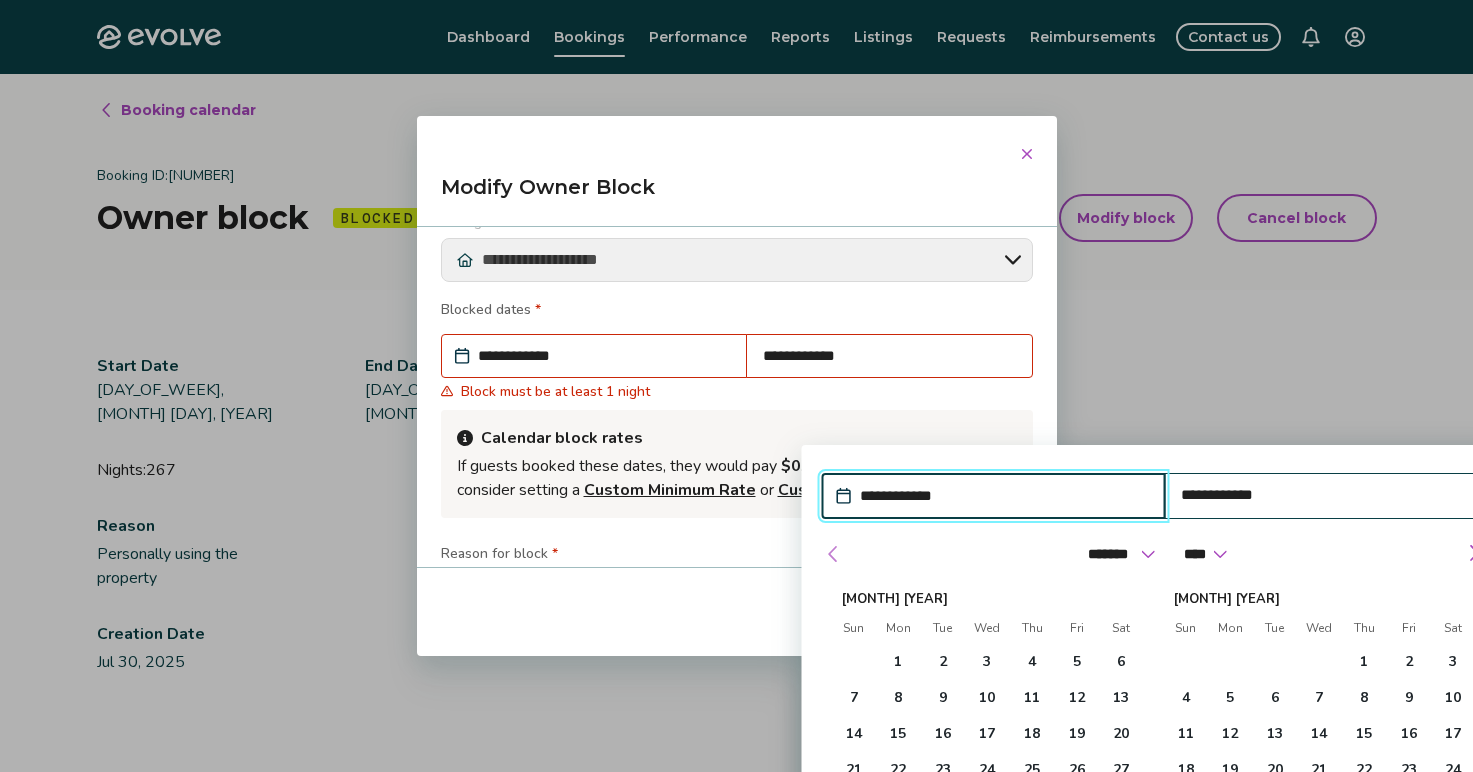 click at bounding box center [833, 554] 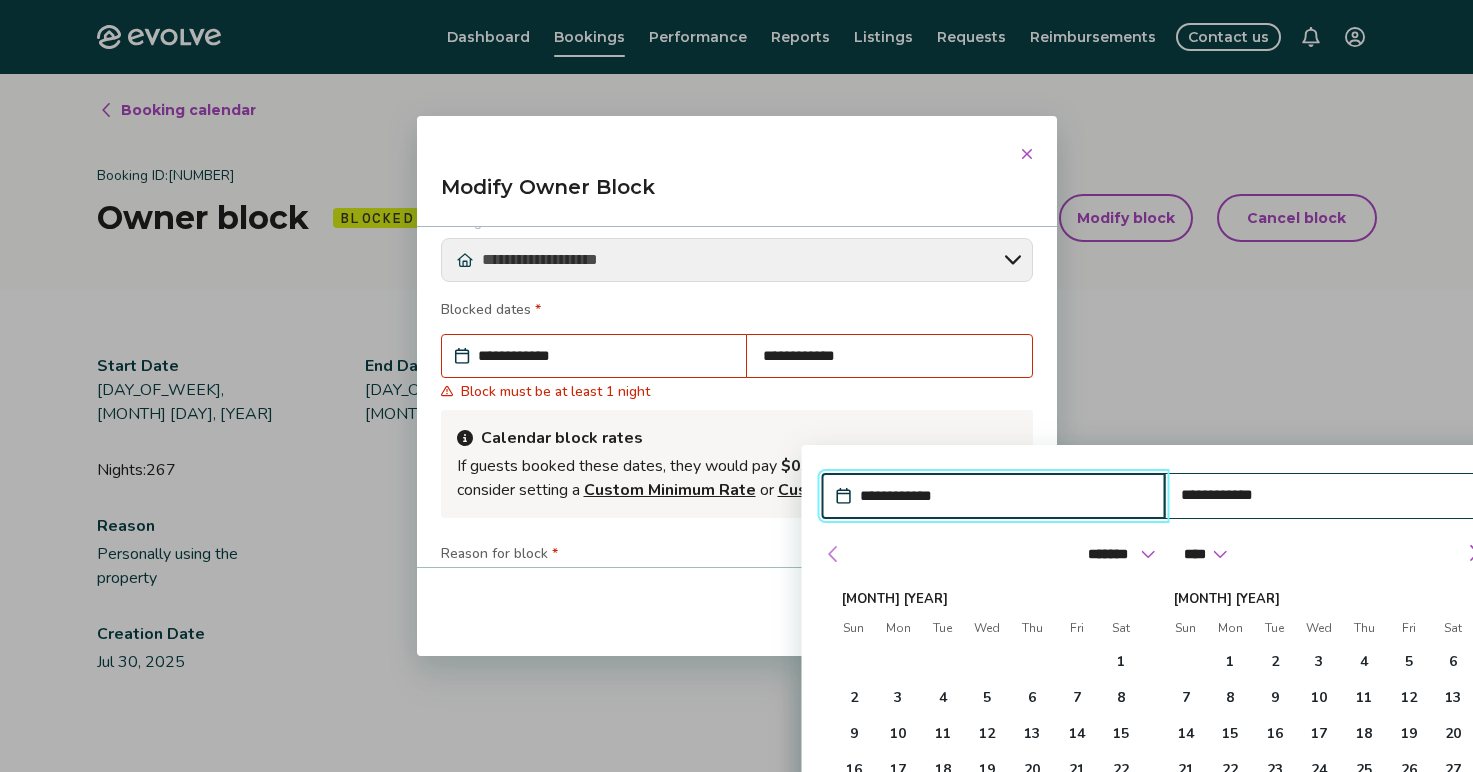 click at bounding box center (833, 554) 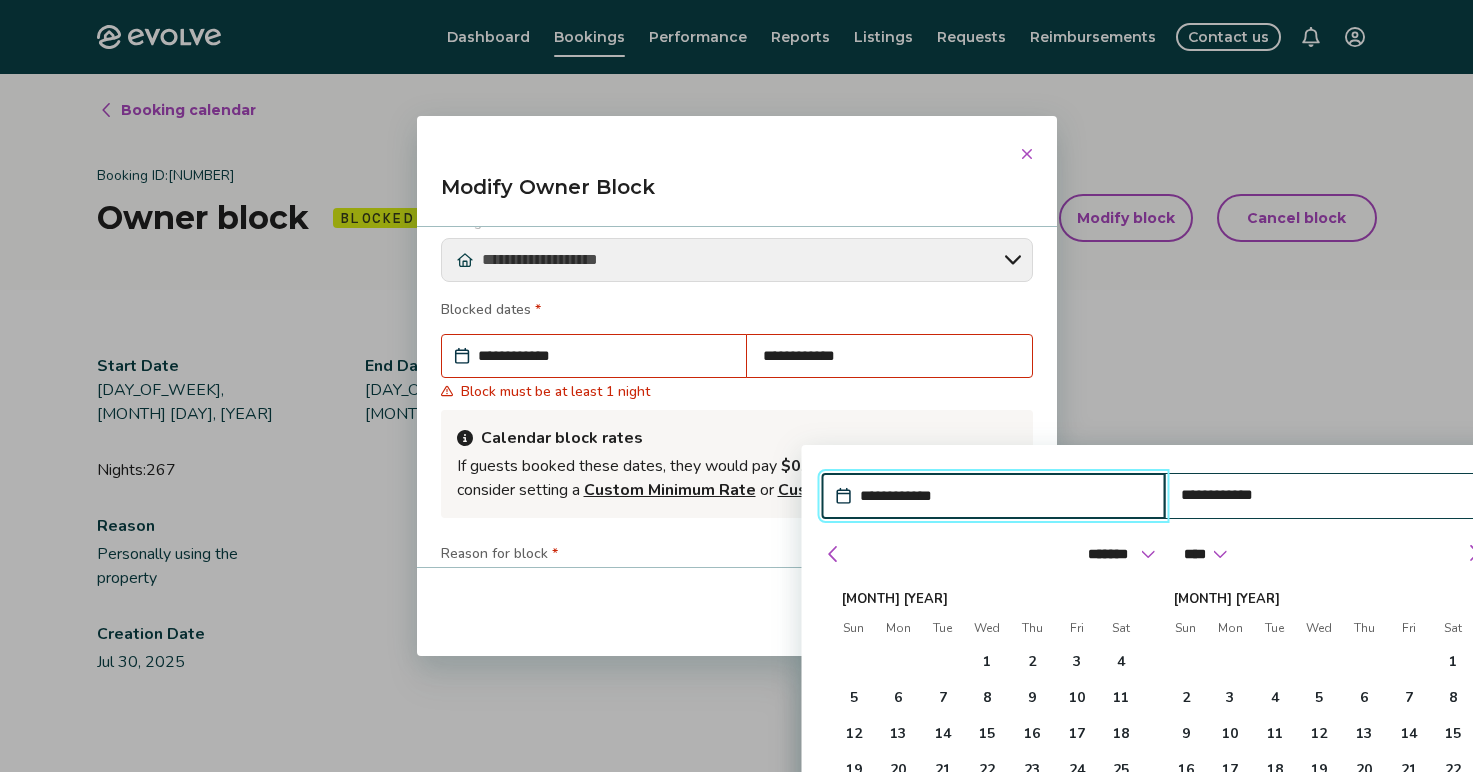 click on "**********" at bounding box center [1003, 496] 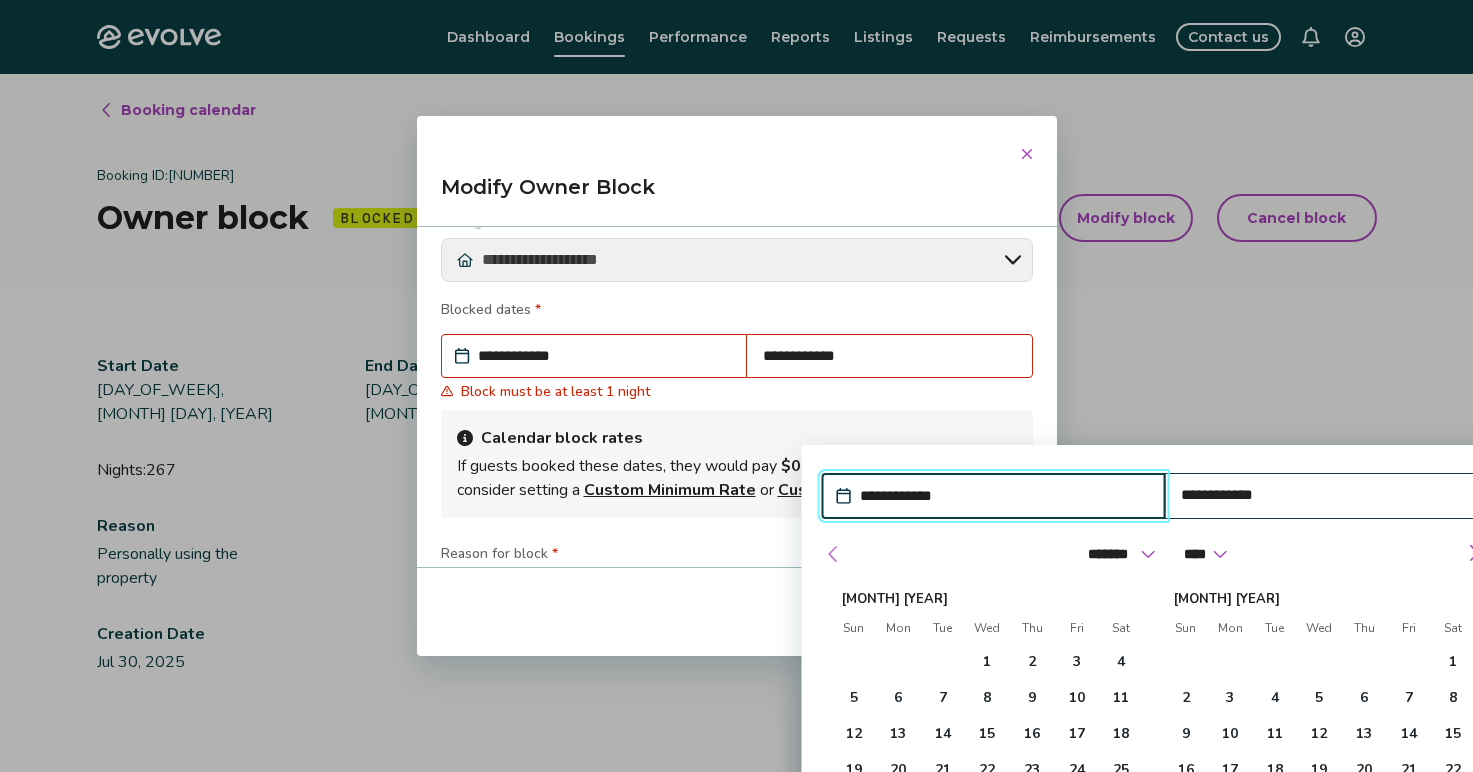 click at bounding box center (833, 554) 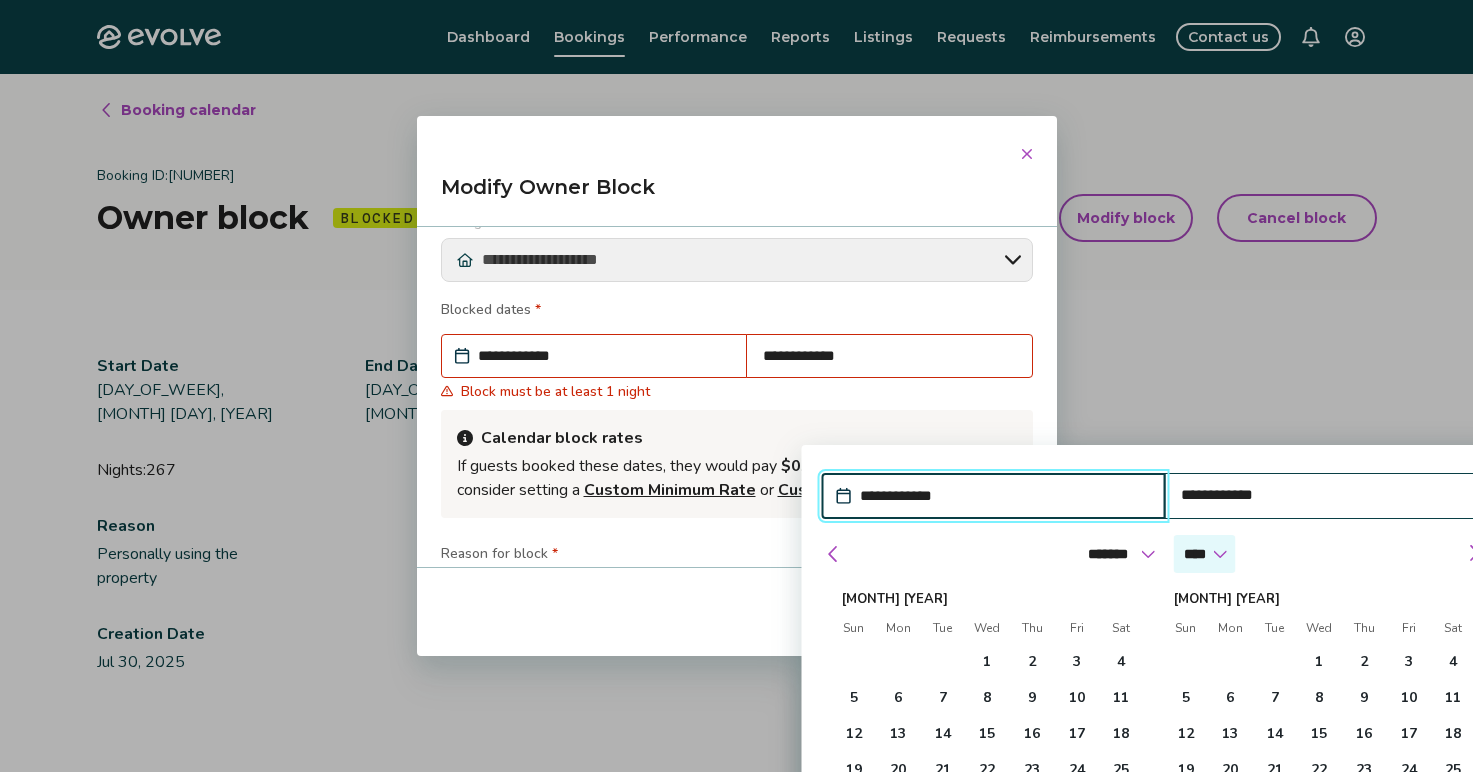 select on "****" 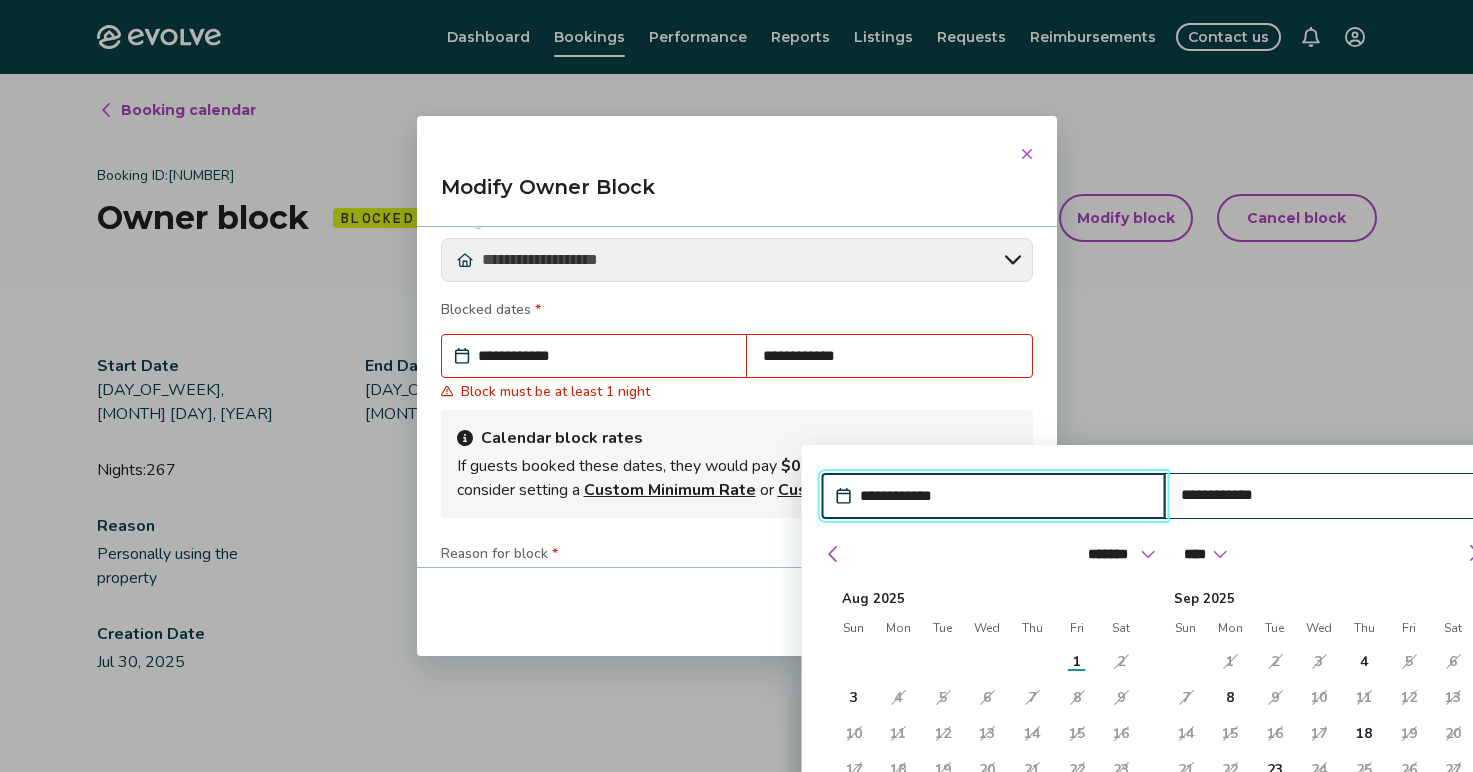 click on "**********" at bounding box center [1003, 496] 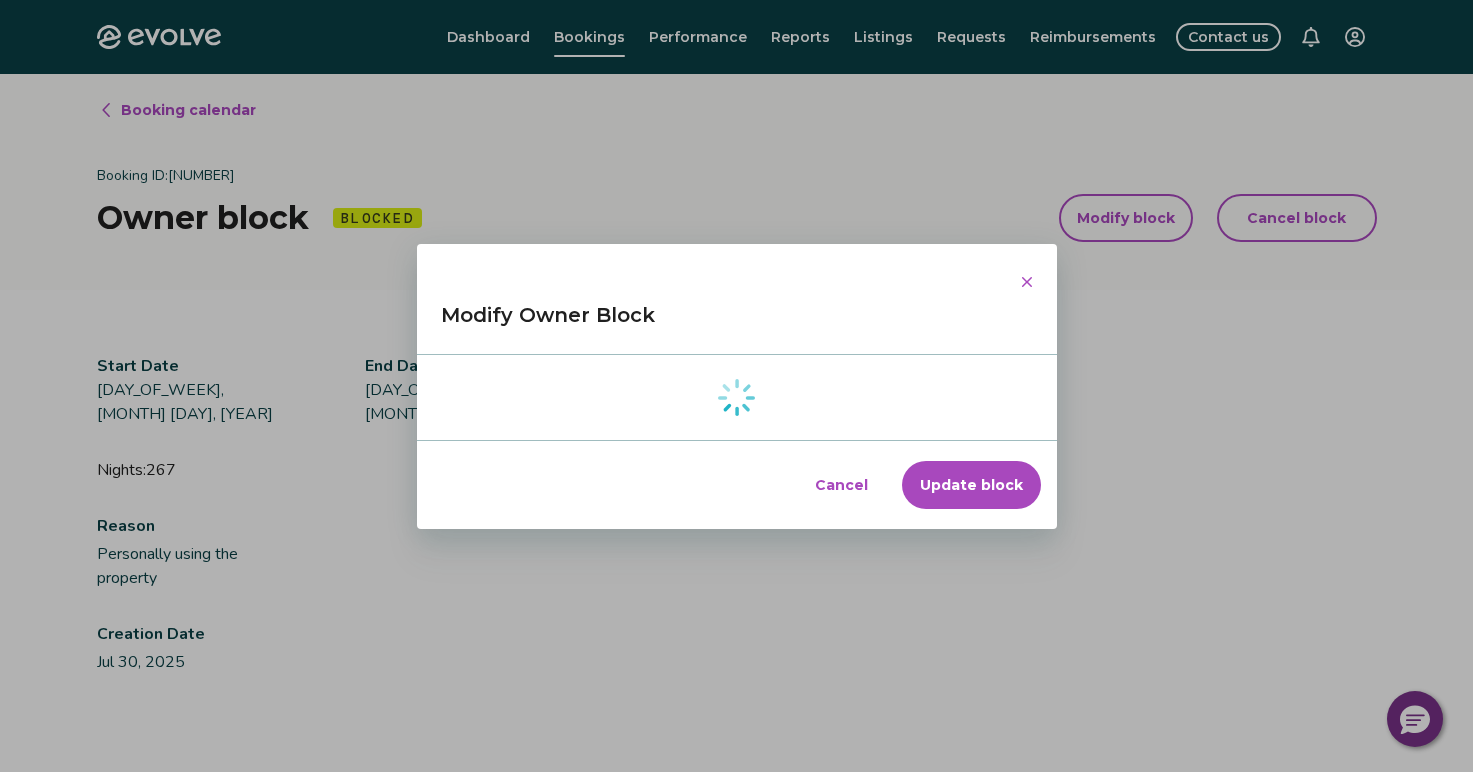 scroll, scrollTop: 0, scrollLeft: 0, axis: both 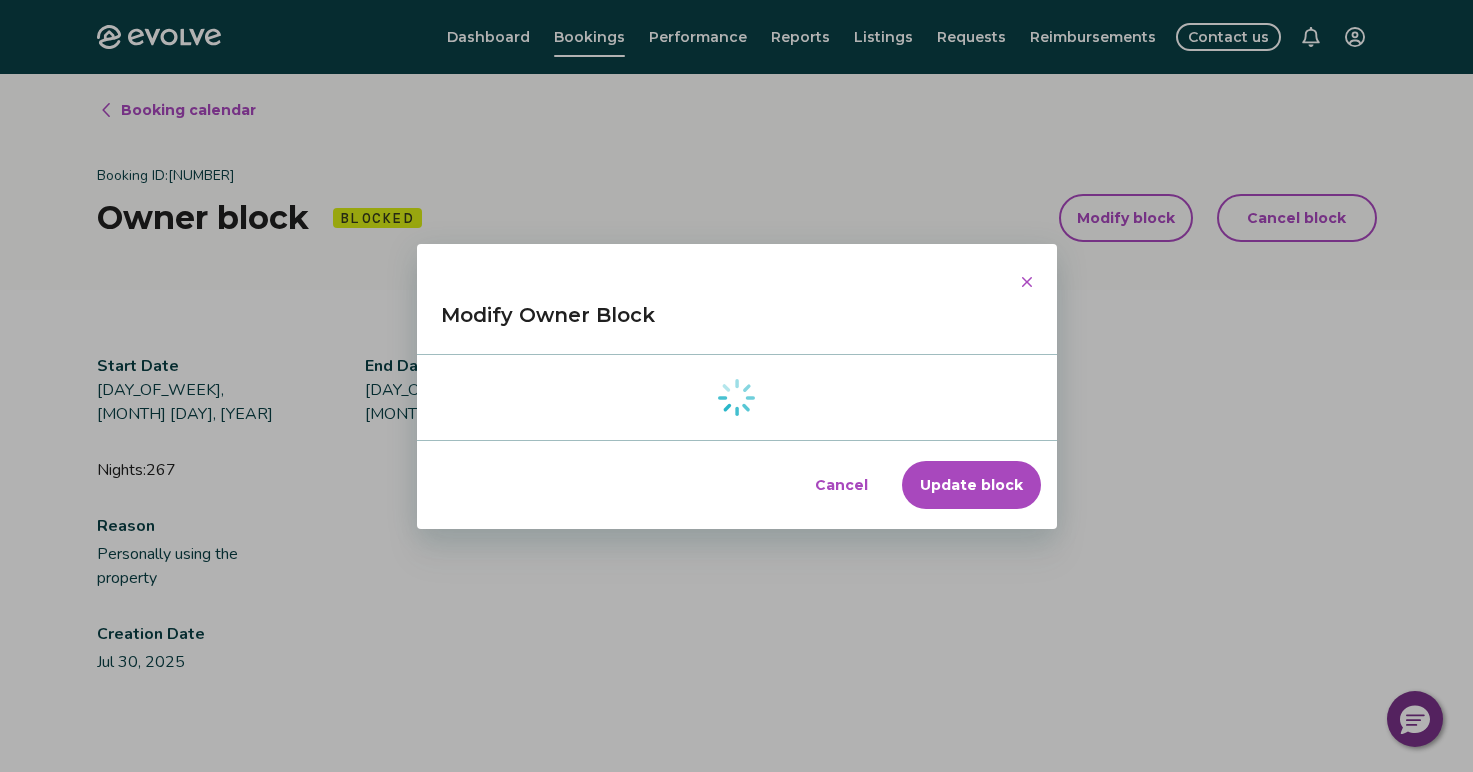select on "**********" 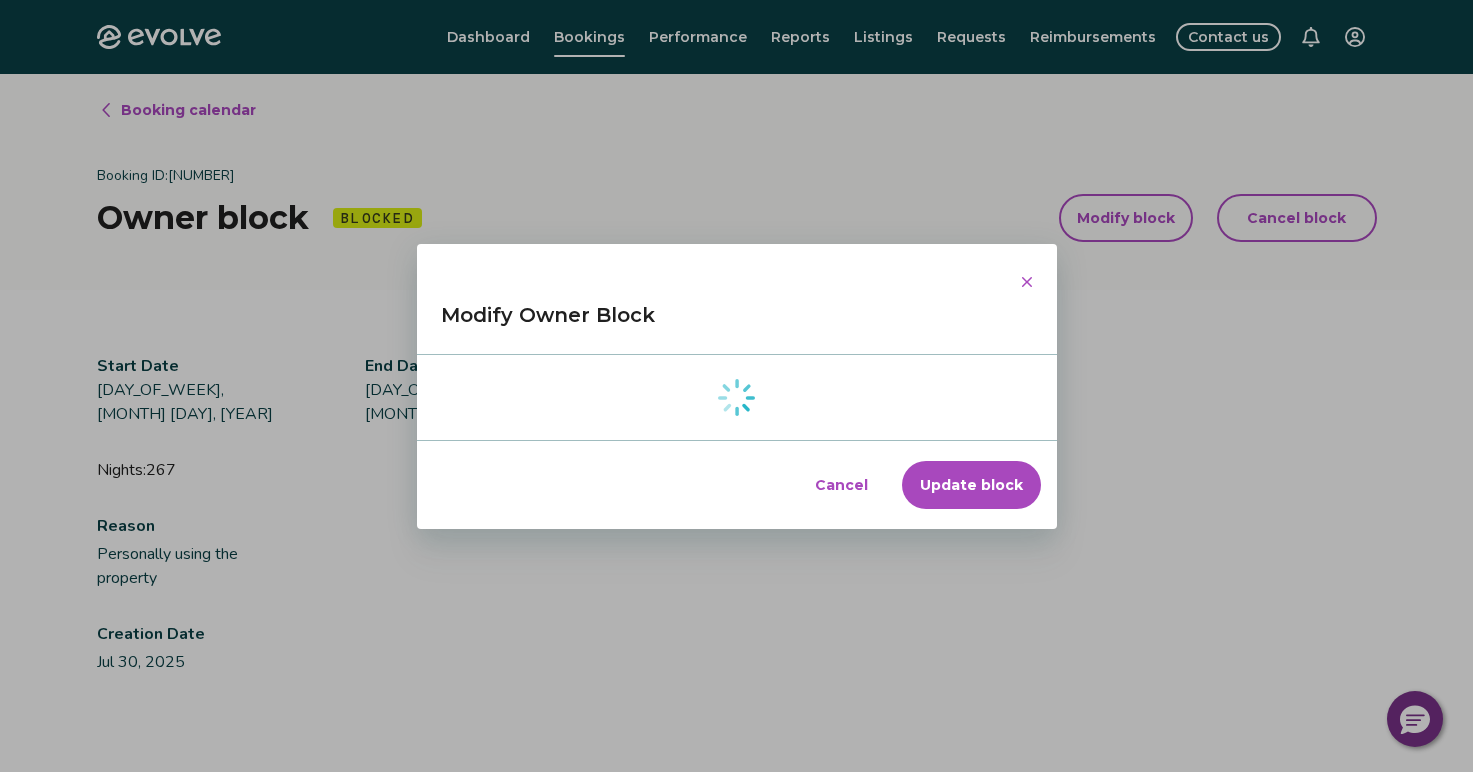 select on "**********" 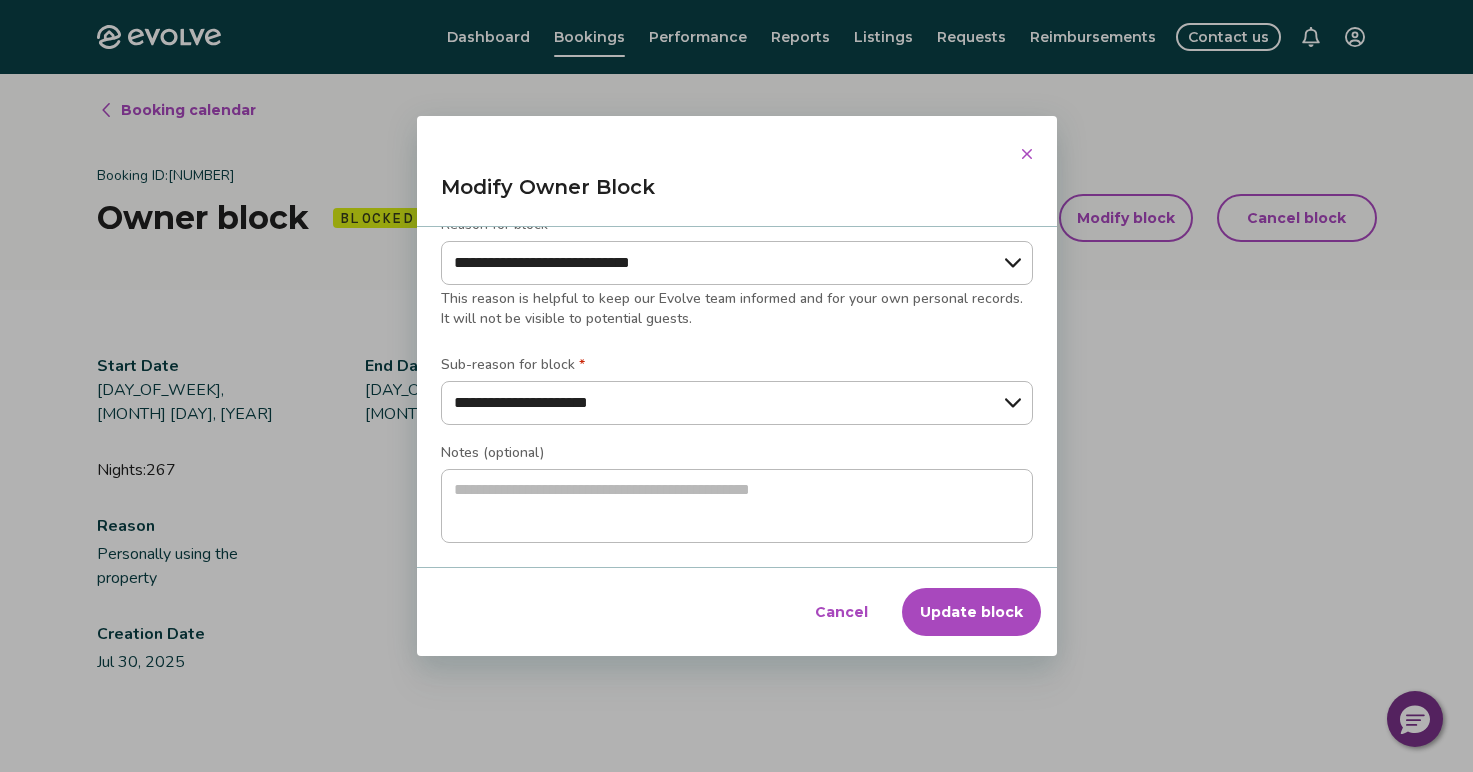scroll, scrollTop: 347, scrollLeft: 0, axis: vertical 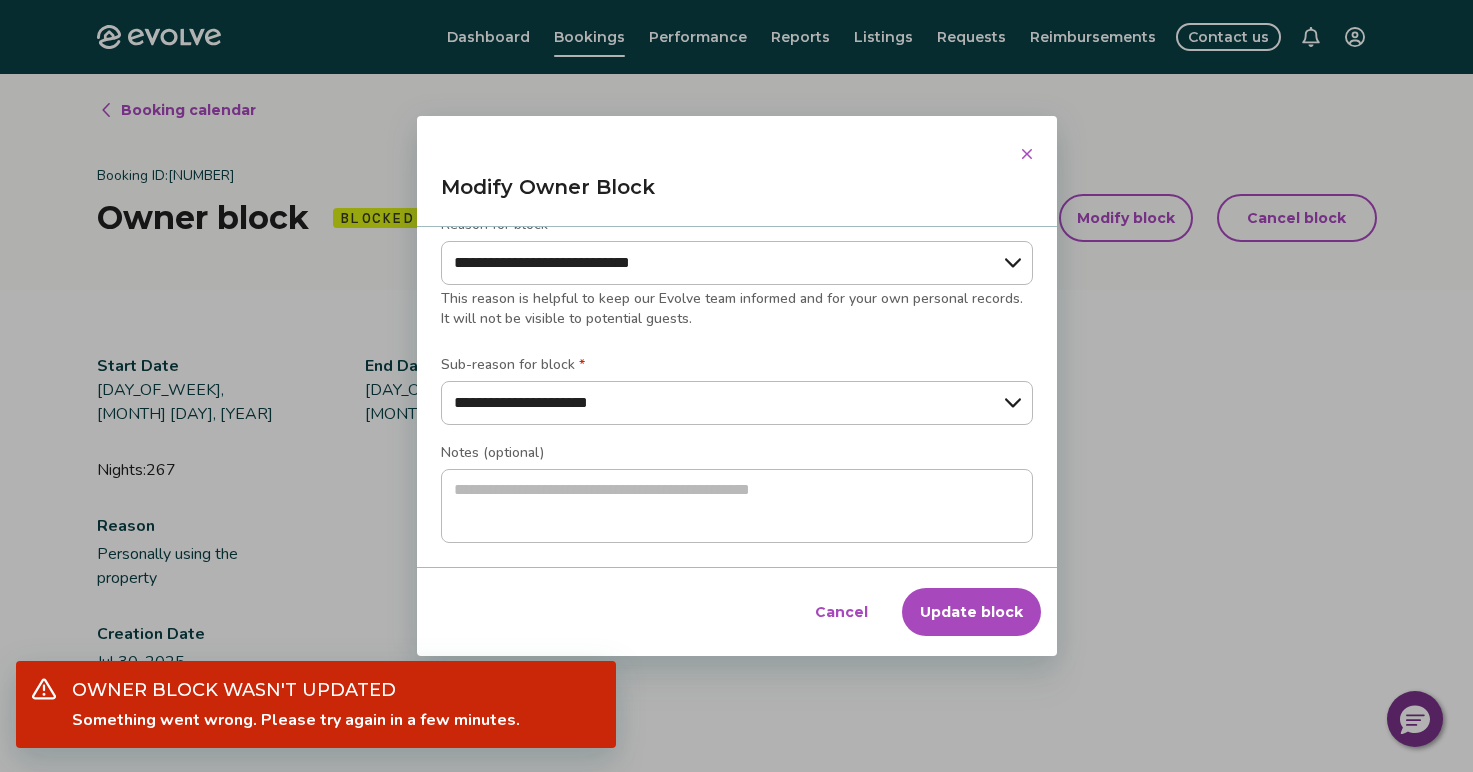 click on "Cancel" at bounding box center (841, 612) 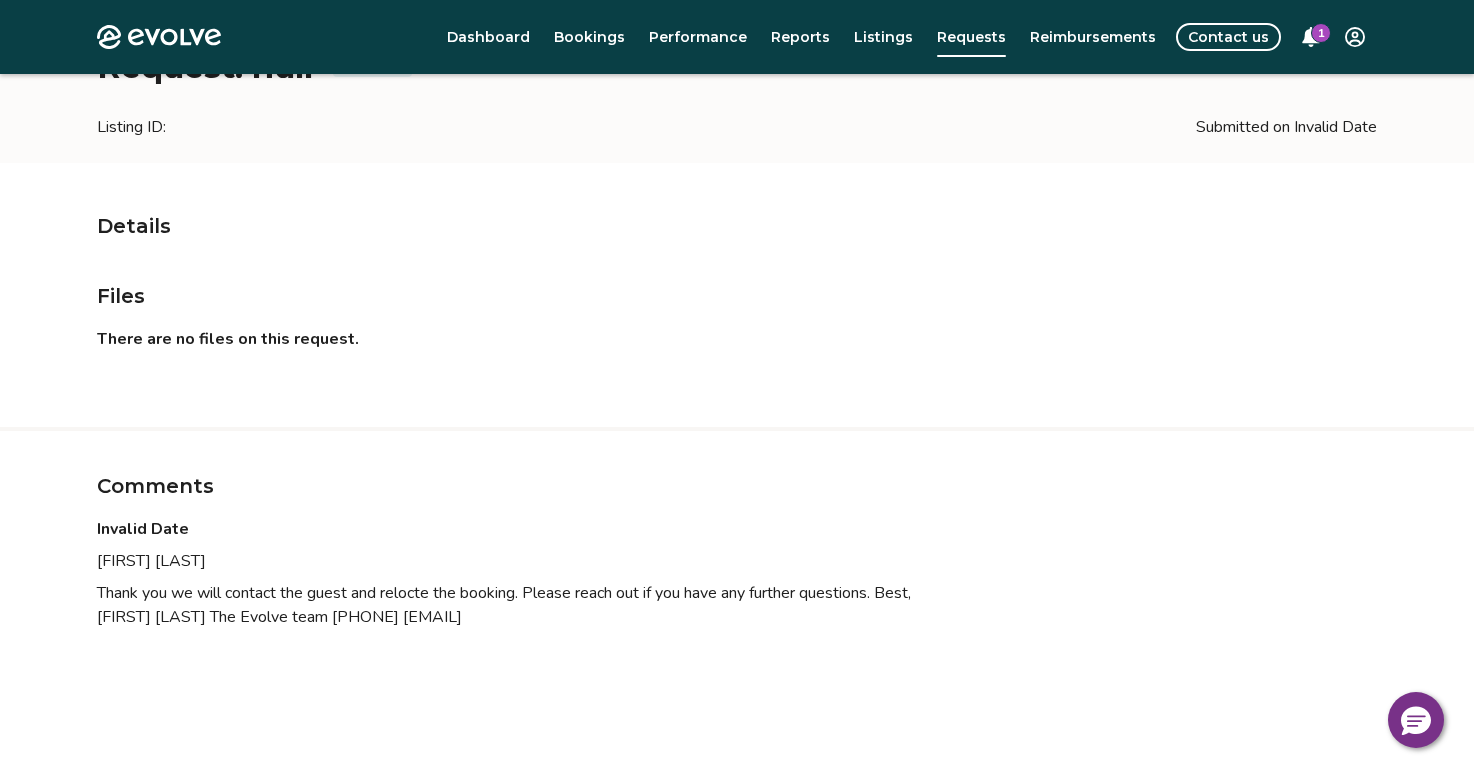 scroll, scrollTop: 0, scrollLeft: 0, axis: both 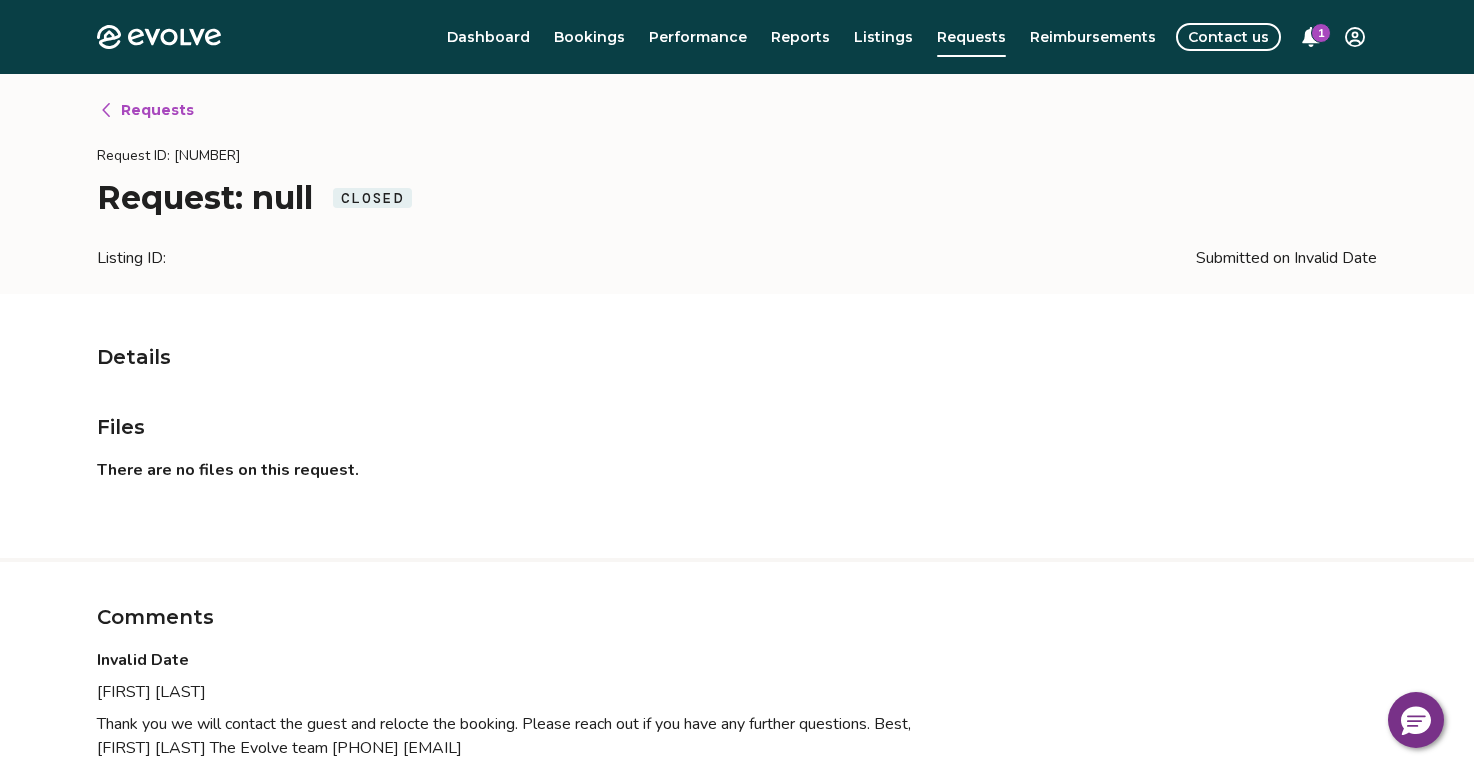 click on "1" at bounding box center (1321, 33) 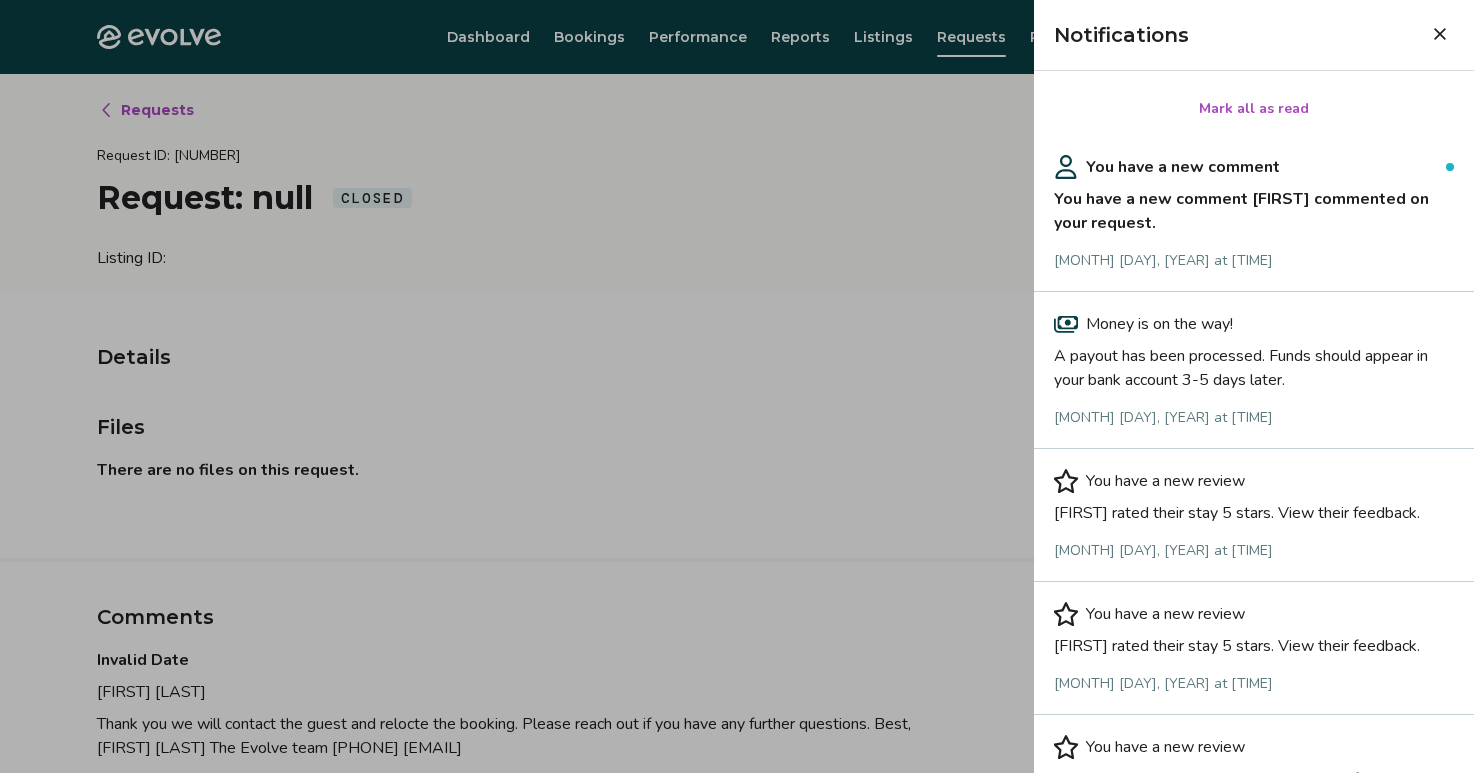 click 